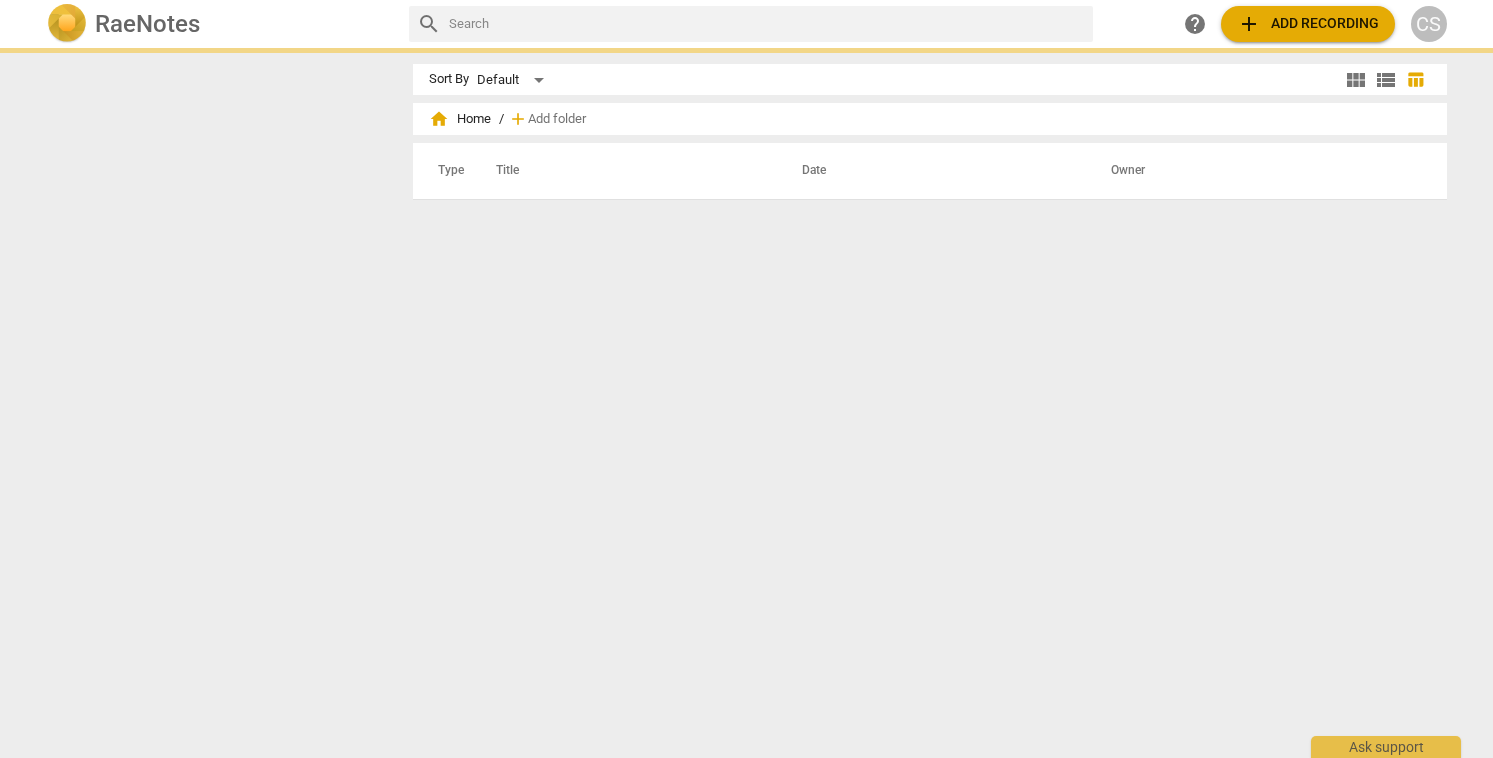 scroll, scrollTop: 0, scrollLeft: 0, axis: both 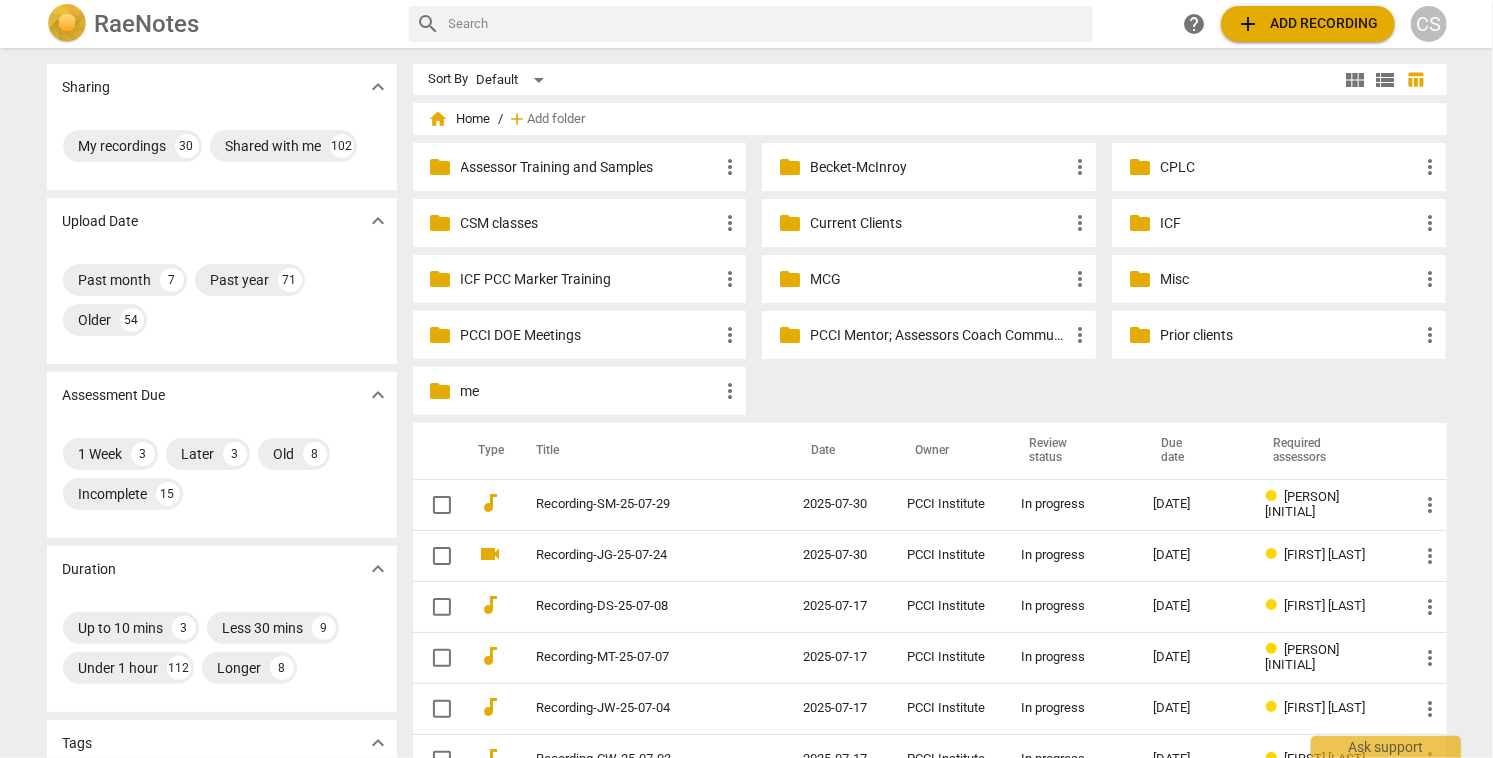 click on "Current Clients" at bounding box center (939, 223) 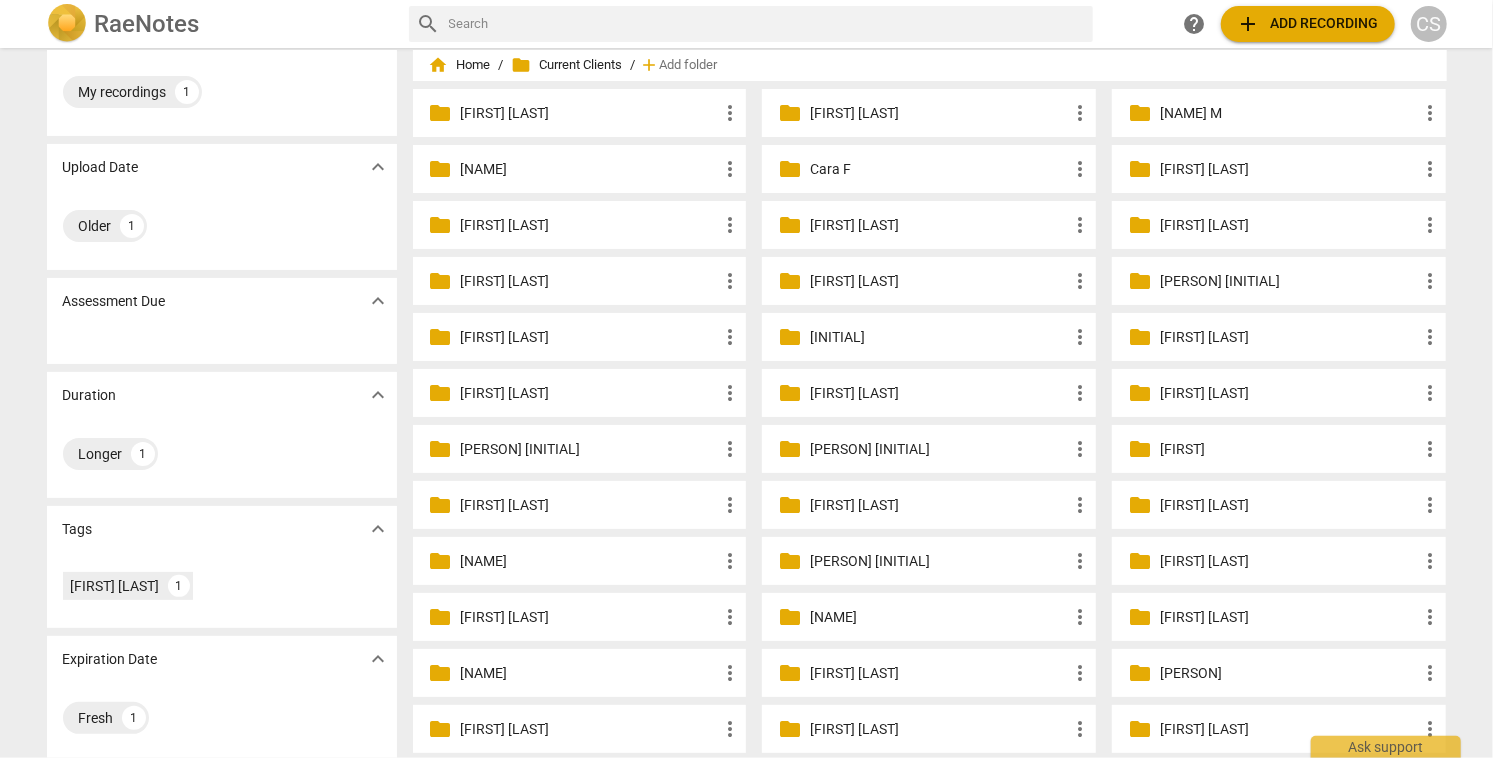 scroll, scrollTop: 61, scrollLeft: 0, axis: vertical 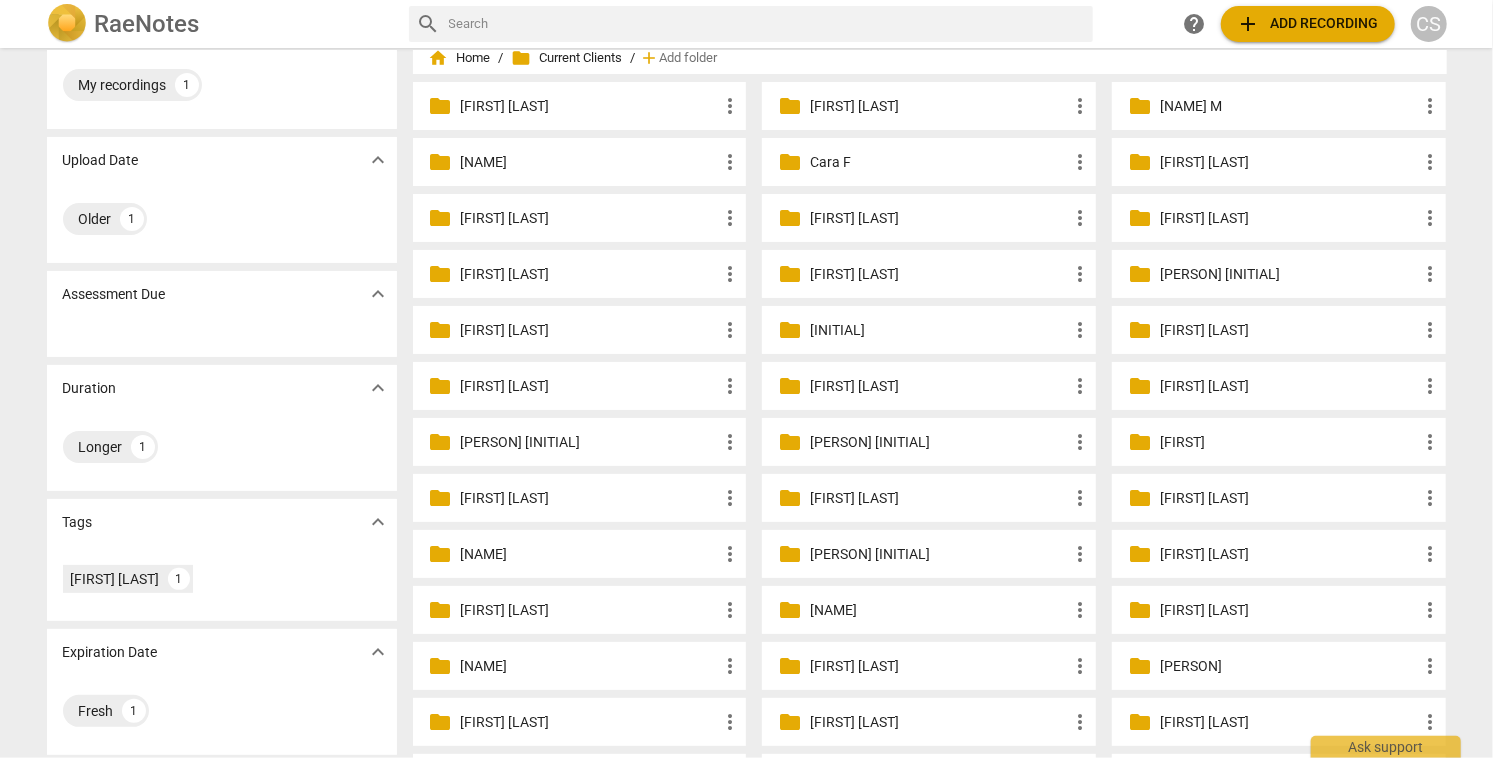click on "[FIRST] [LAST]" at bounding box center [590, 610] 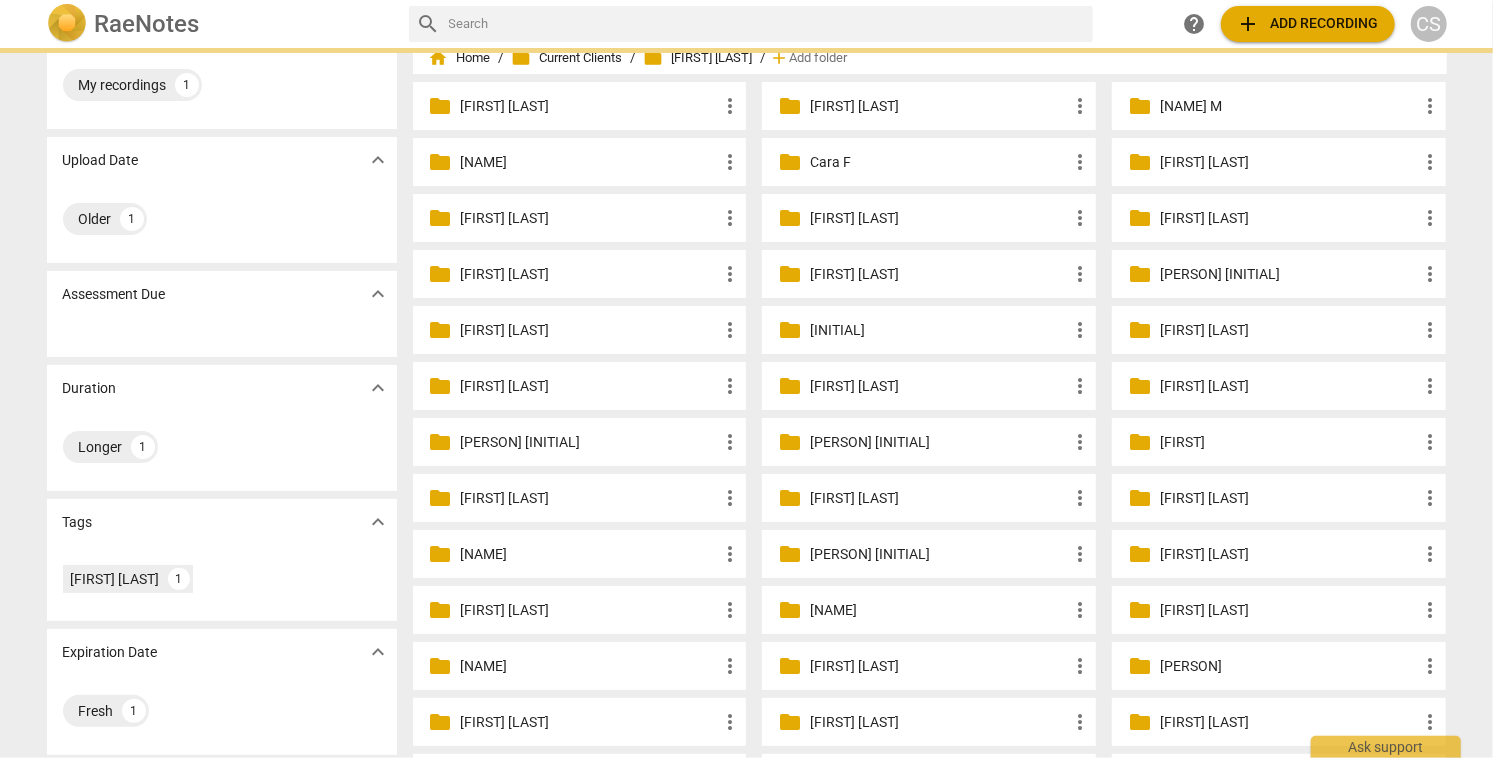 scroll, scrollTop: 0, scrollLeft: 0, axis: both 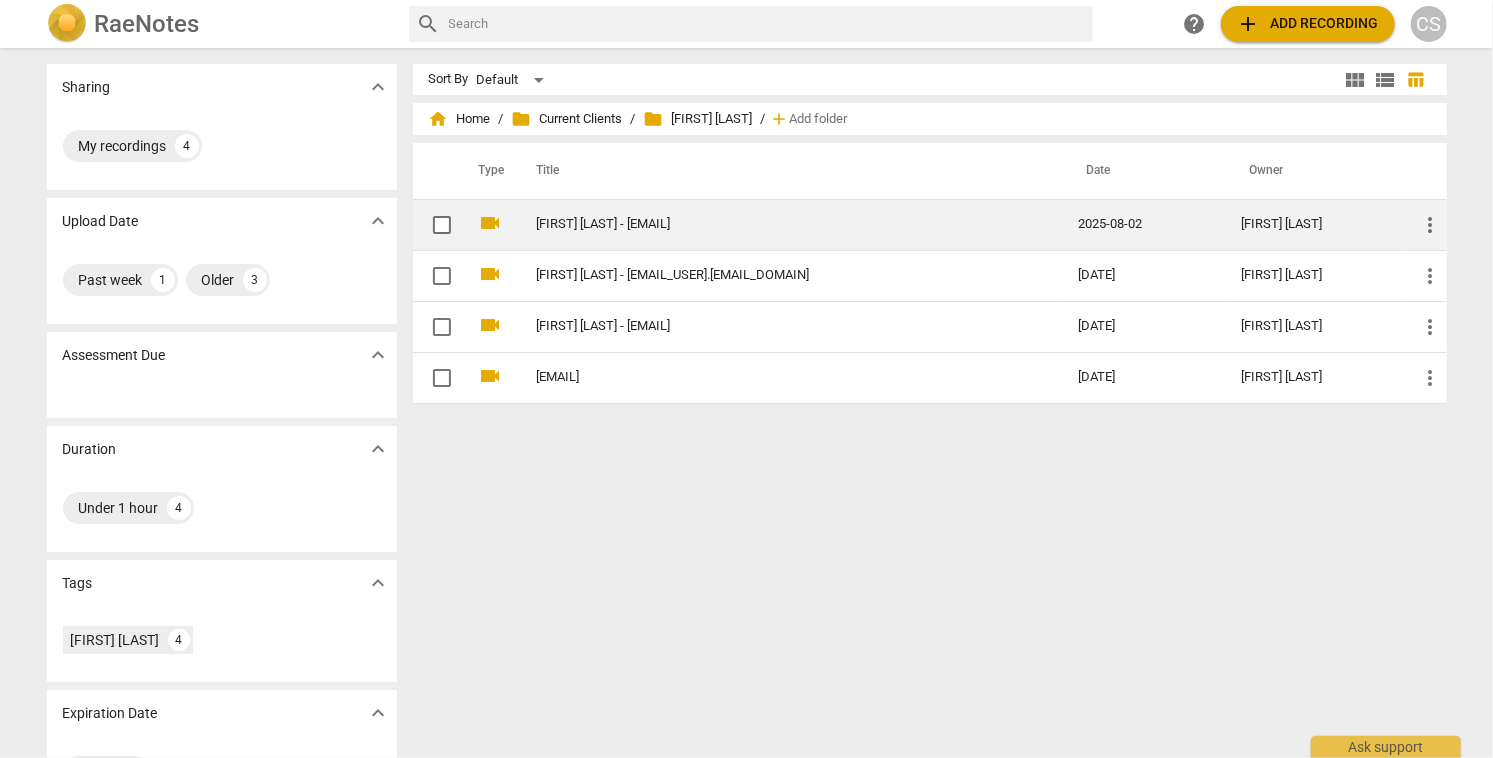 click on "[FIRST] [LAST] - [EMAIL]" at bounding box center [772, 224] 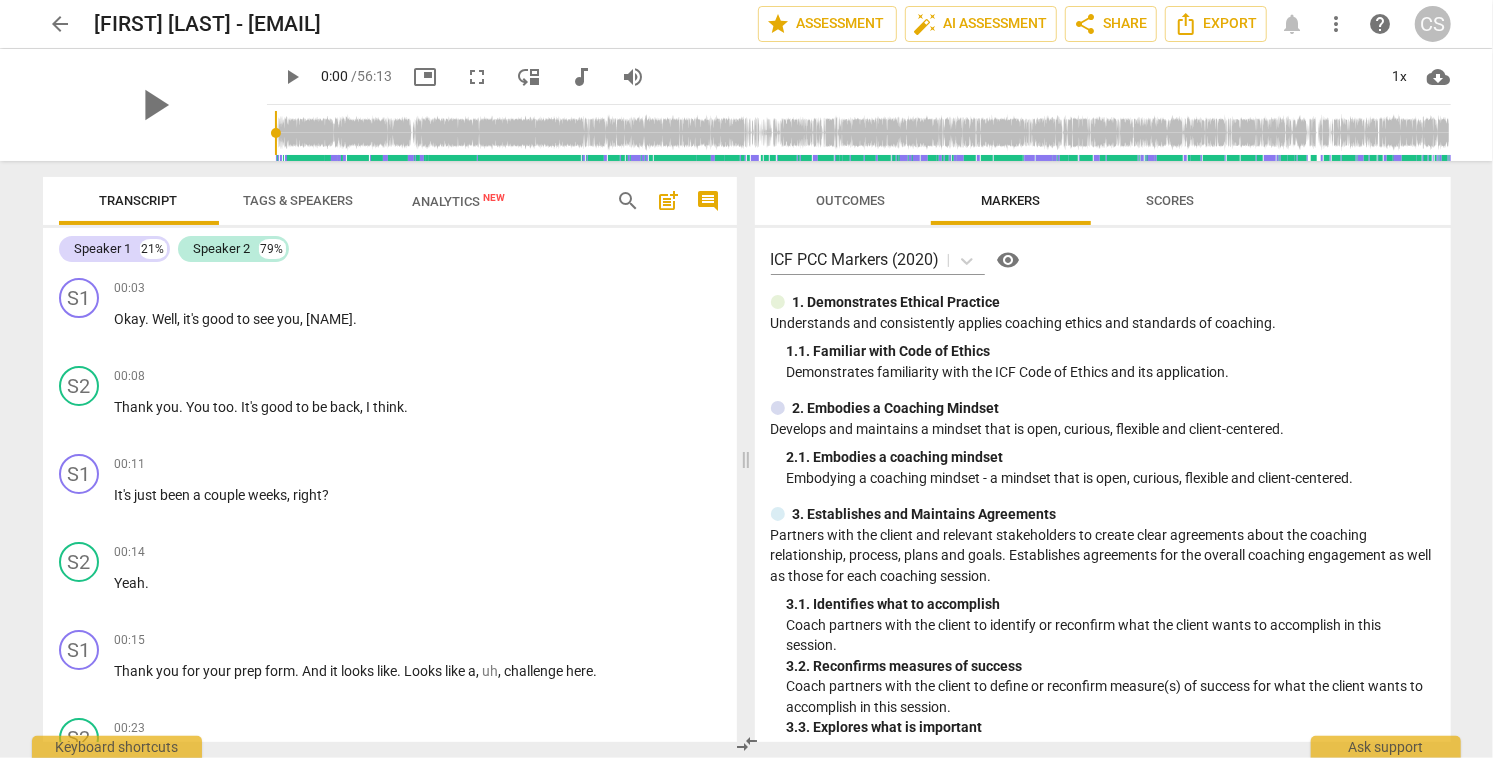 click on "arrow_back" at bounding box center (61, 24) 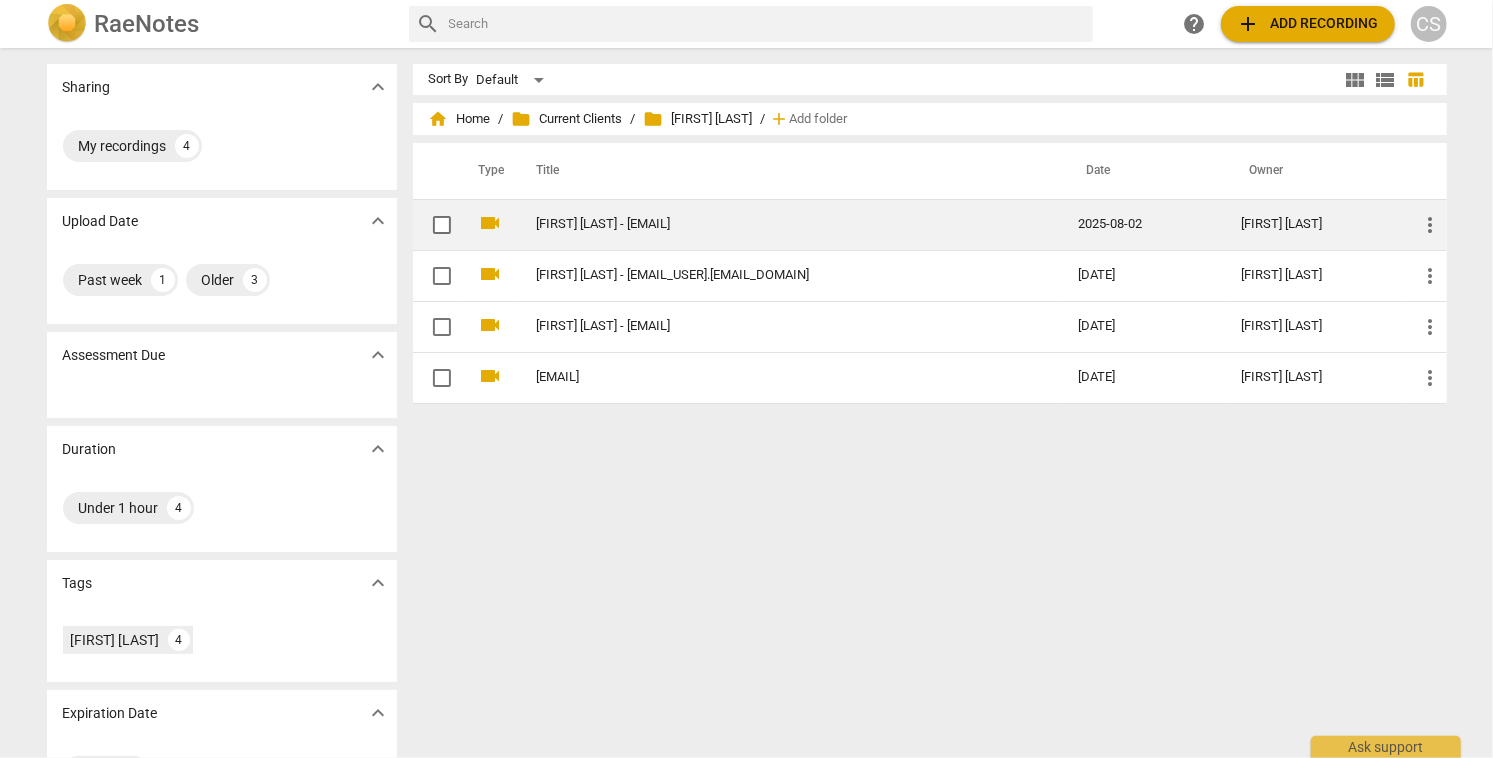 click on "[FIRST] [LAST] - [EMAIL]" at bounding box center (772, 224) 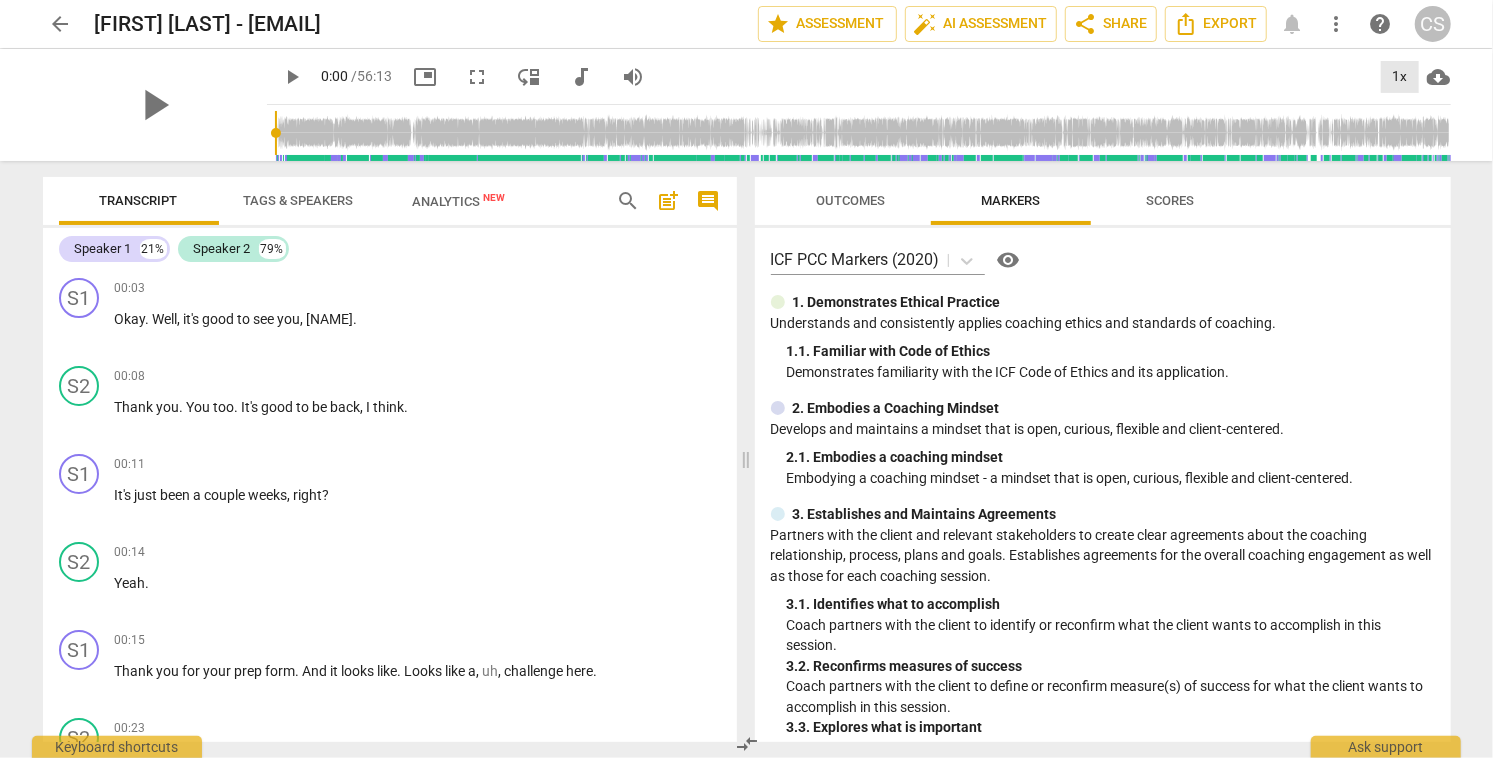 click on "1x" at bounding box center (1400, 77) 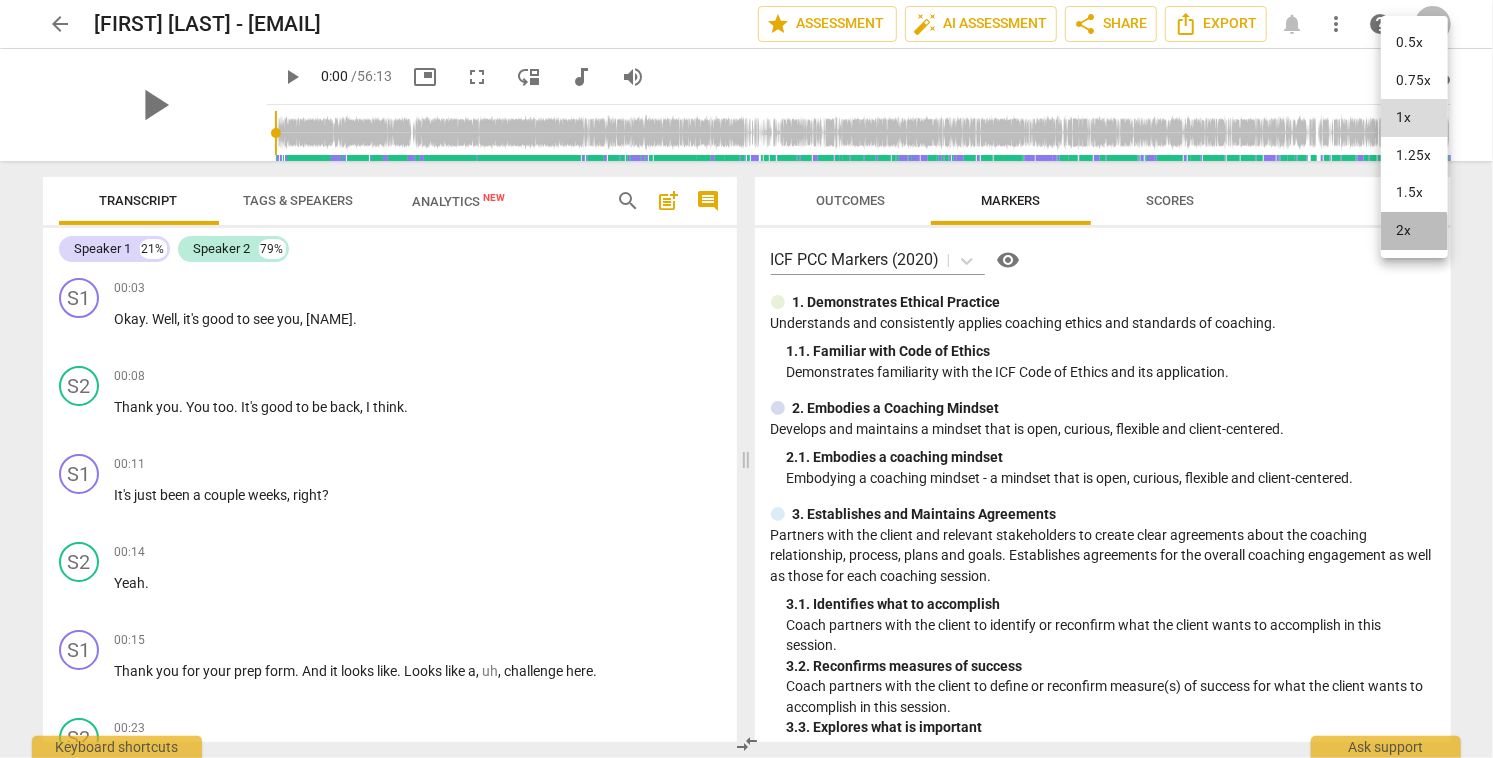 click on "2x" at bounding box center (1414, 231) 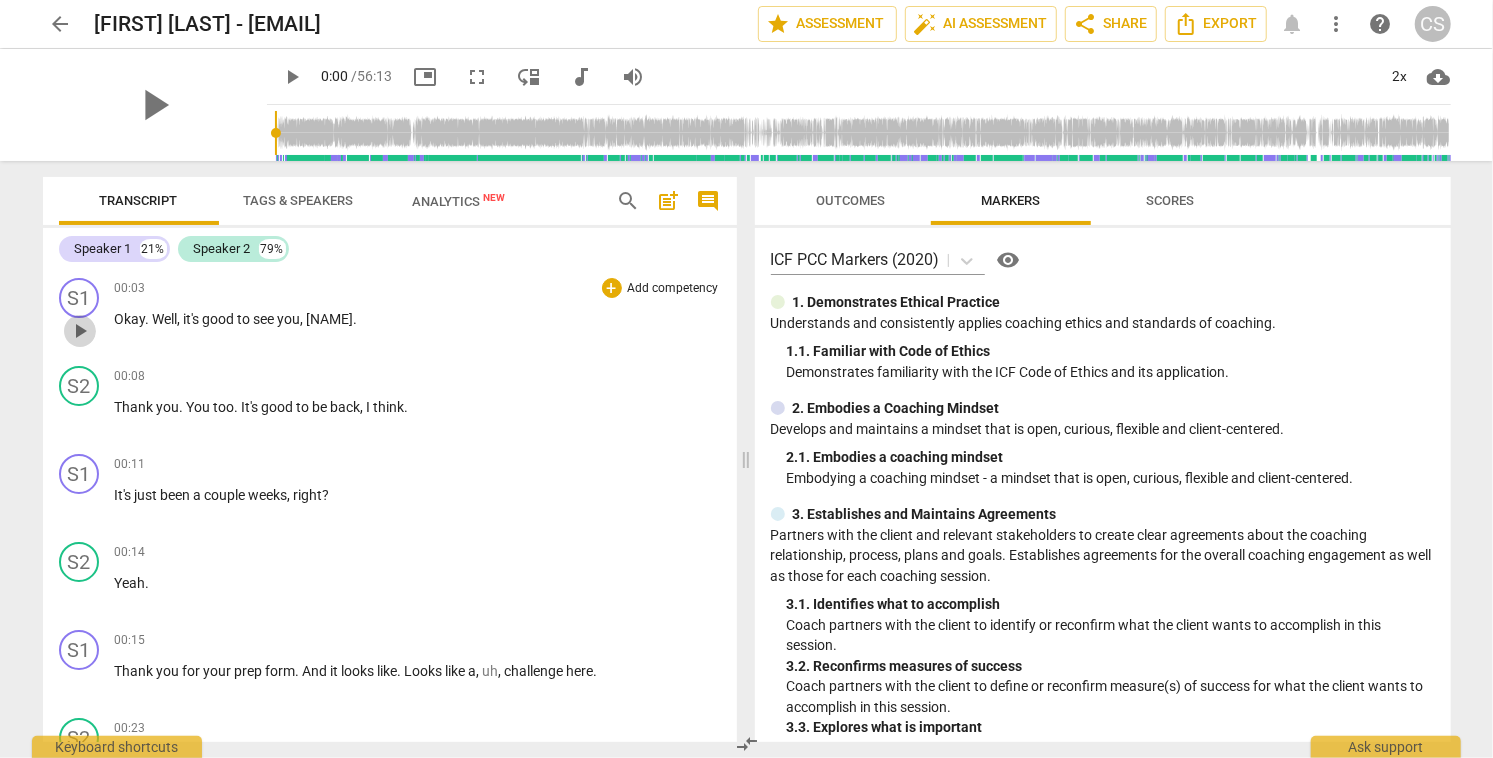 click on "play_arrow" at bounding box center (80, 331) 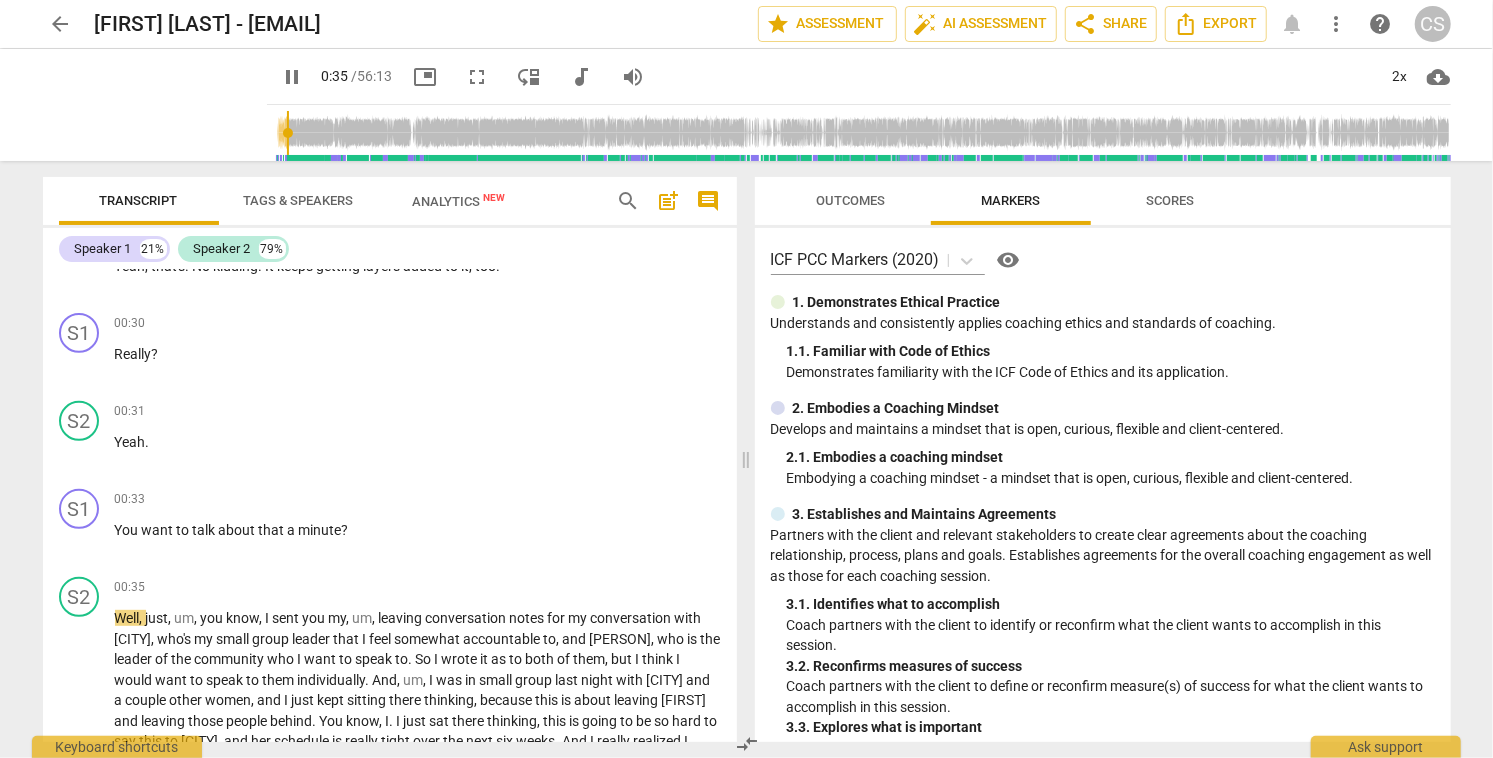scroll, scrollTop: 505, scrollLeft: 0, axis: vertical 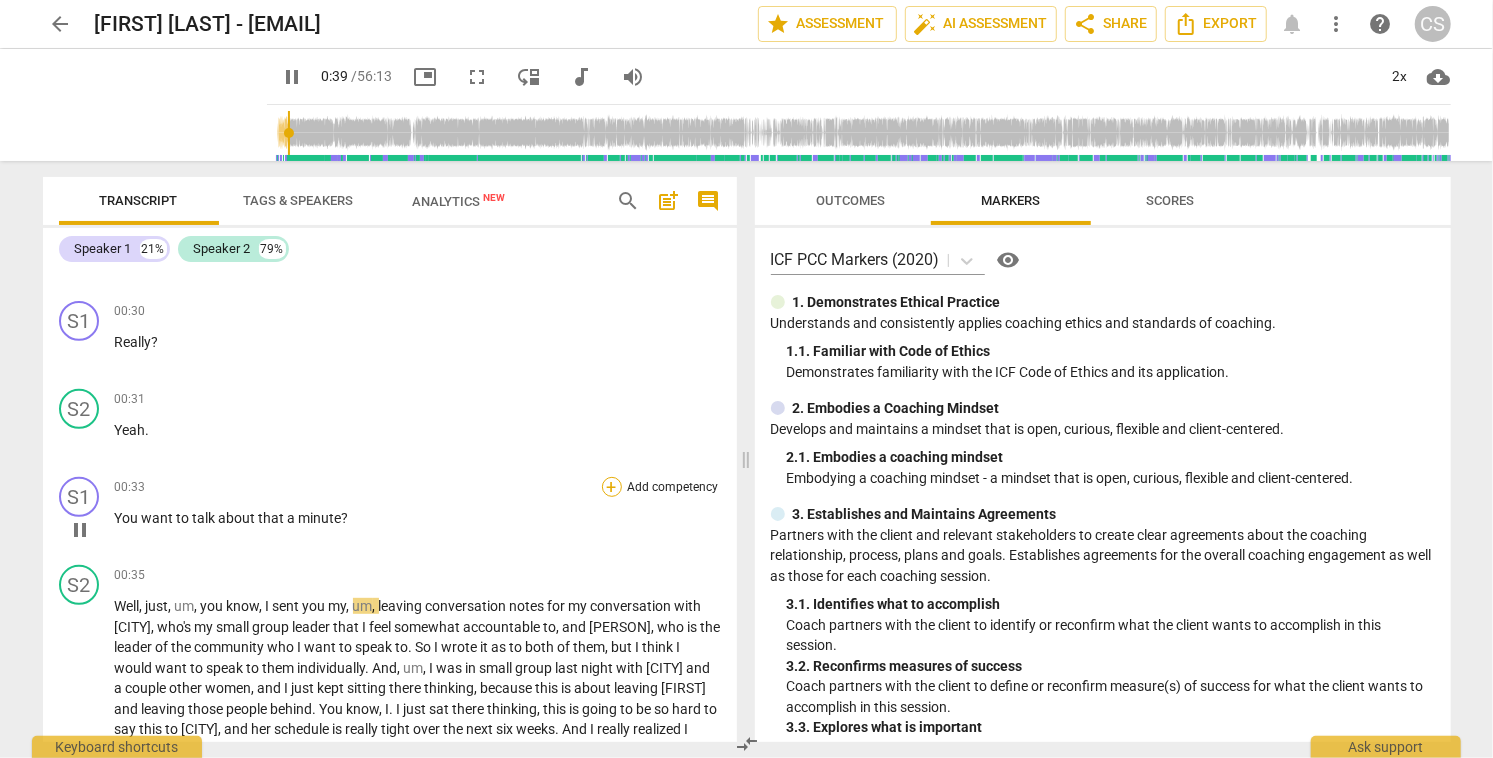 click on "+" at bounding box center [612, 487] 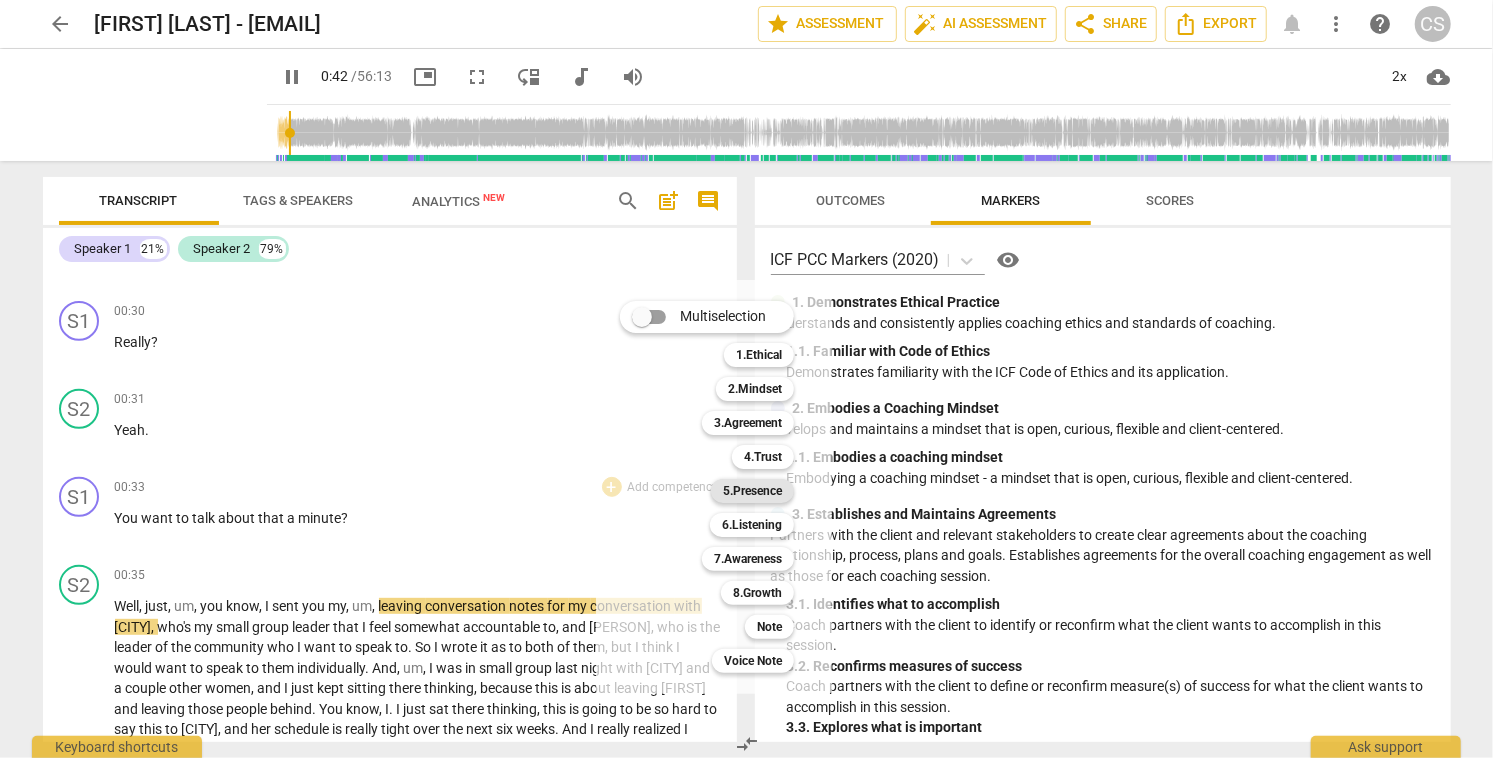 click on "5.Presence" at bounding box center (752, 491) 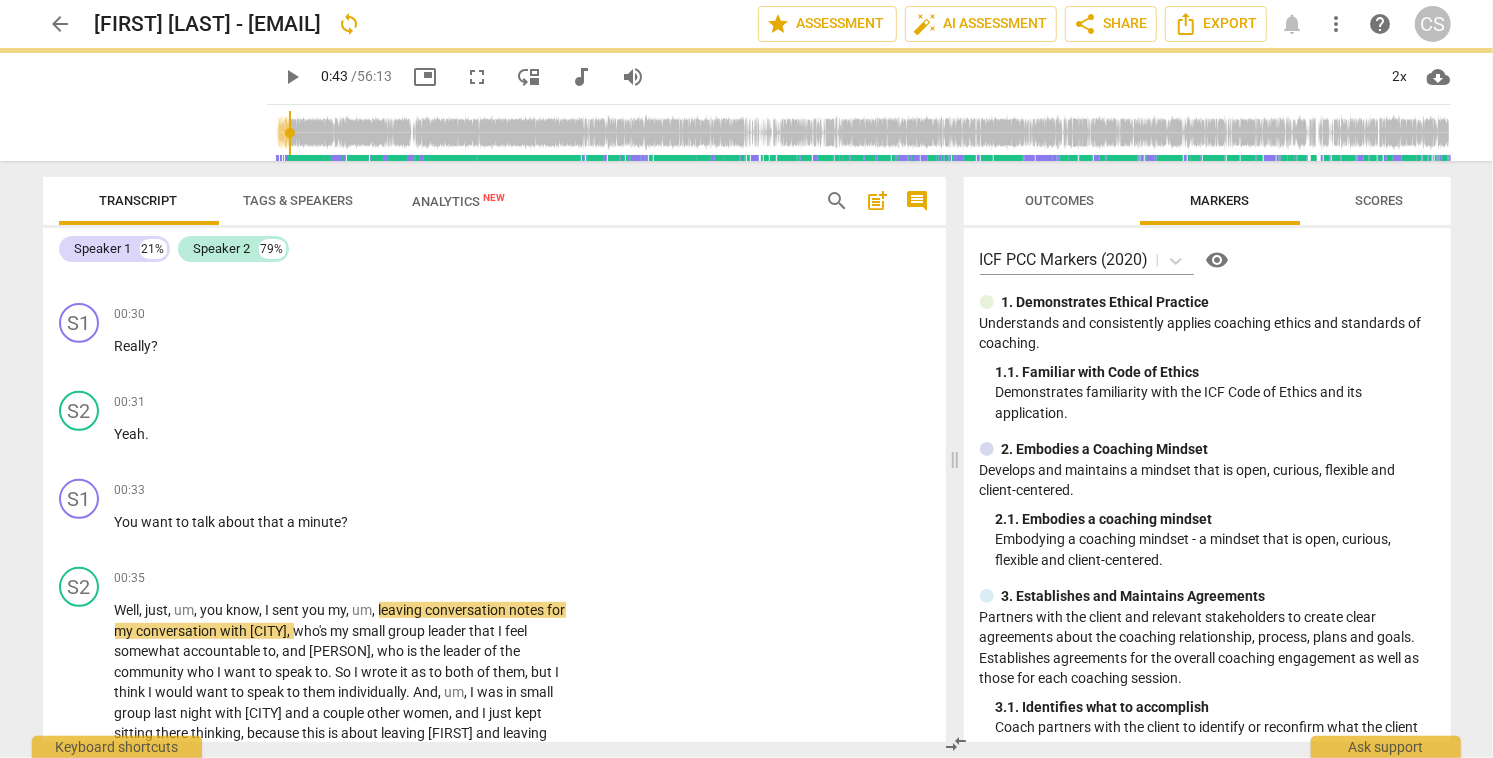 scroll, scrollTop: 508, scrollLeft: 0, axis: vertical 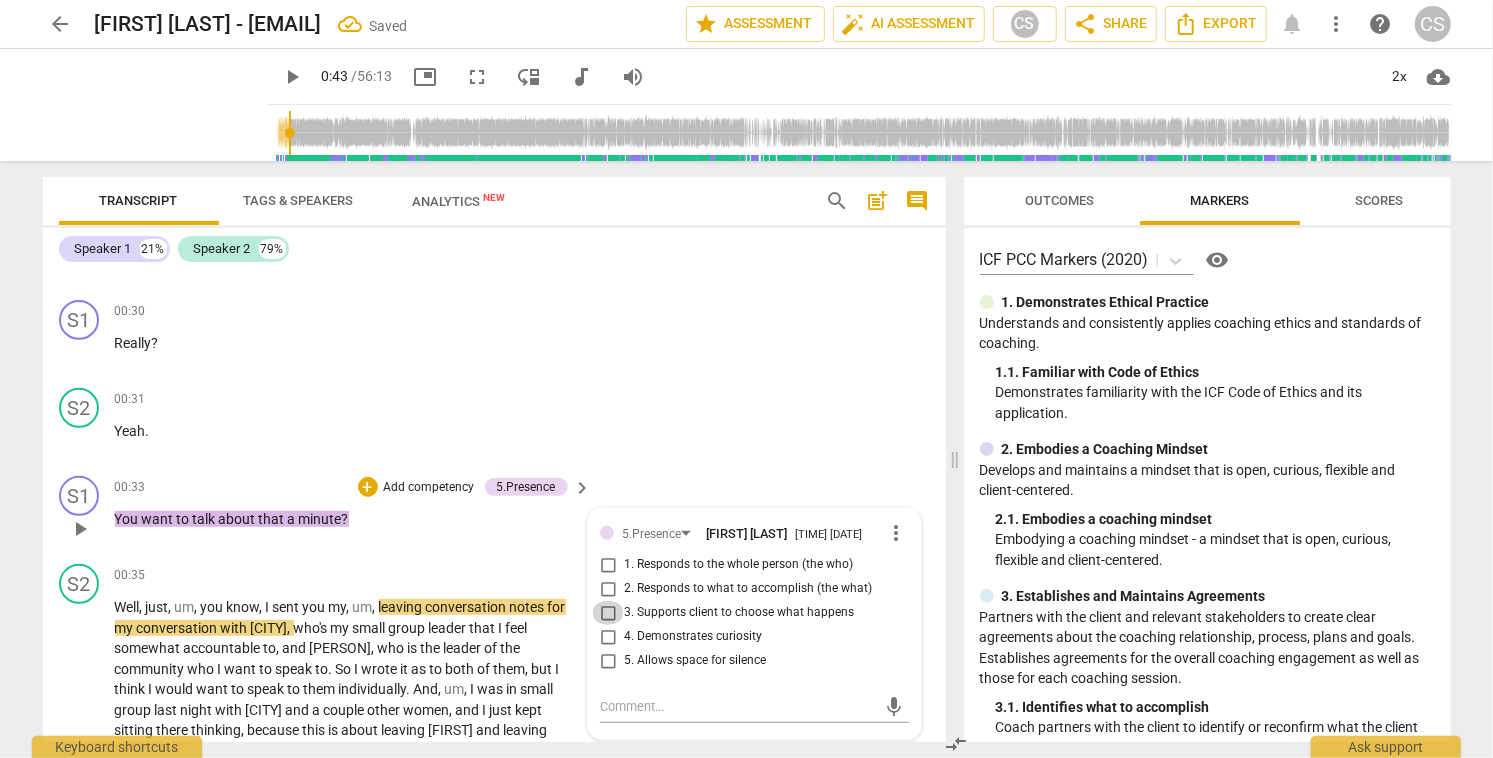 click on "3. Supports client to choose what happens" at bounding box center (608, 613) 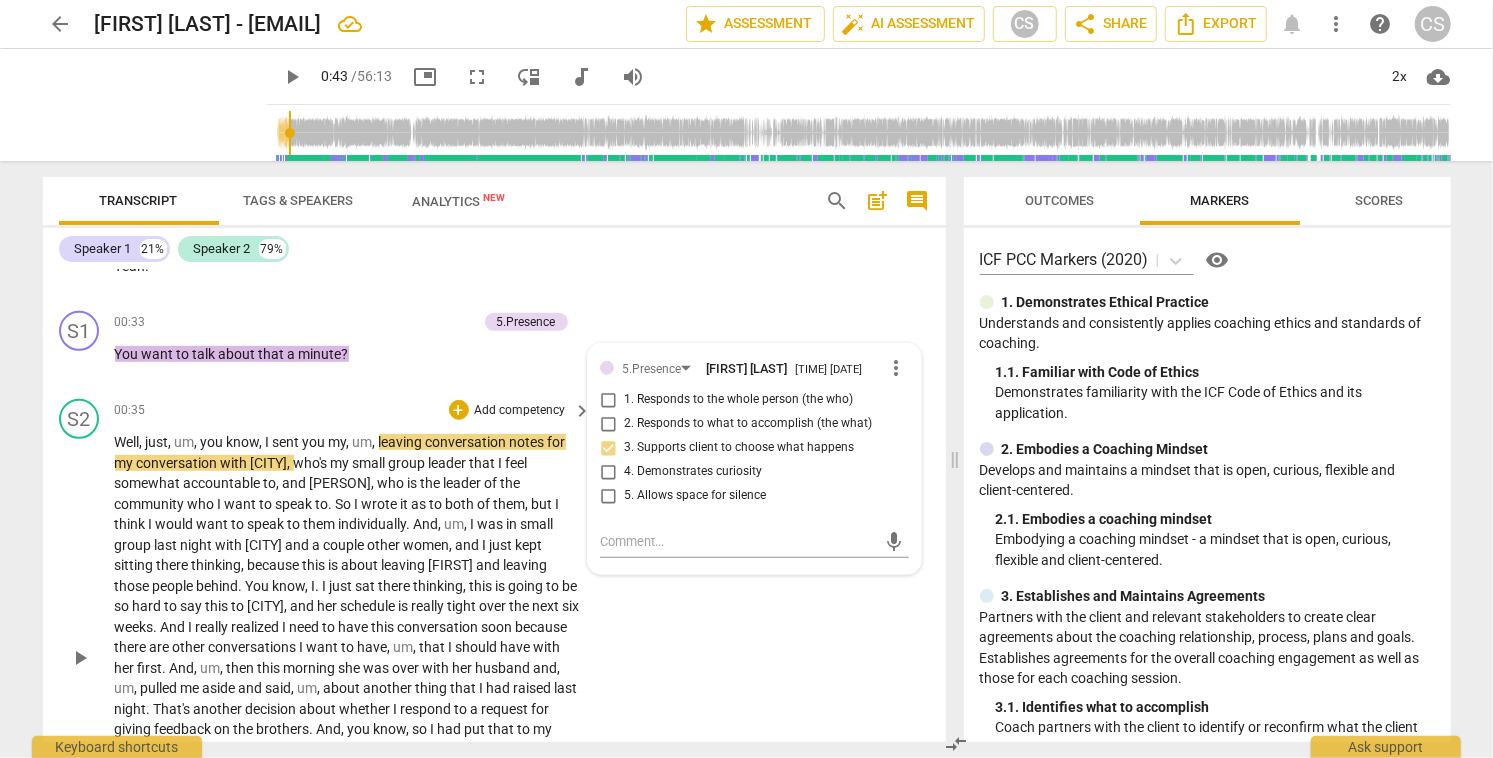 scroll, scrollTop: 676, scrollLeft: 0, axis: vertical 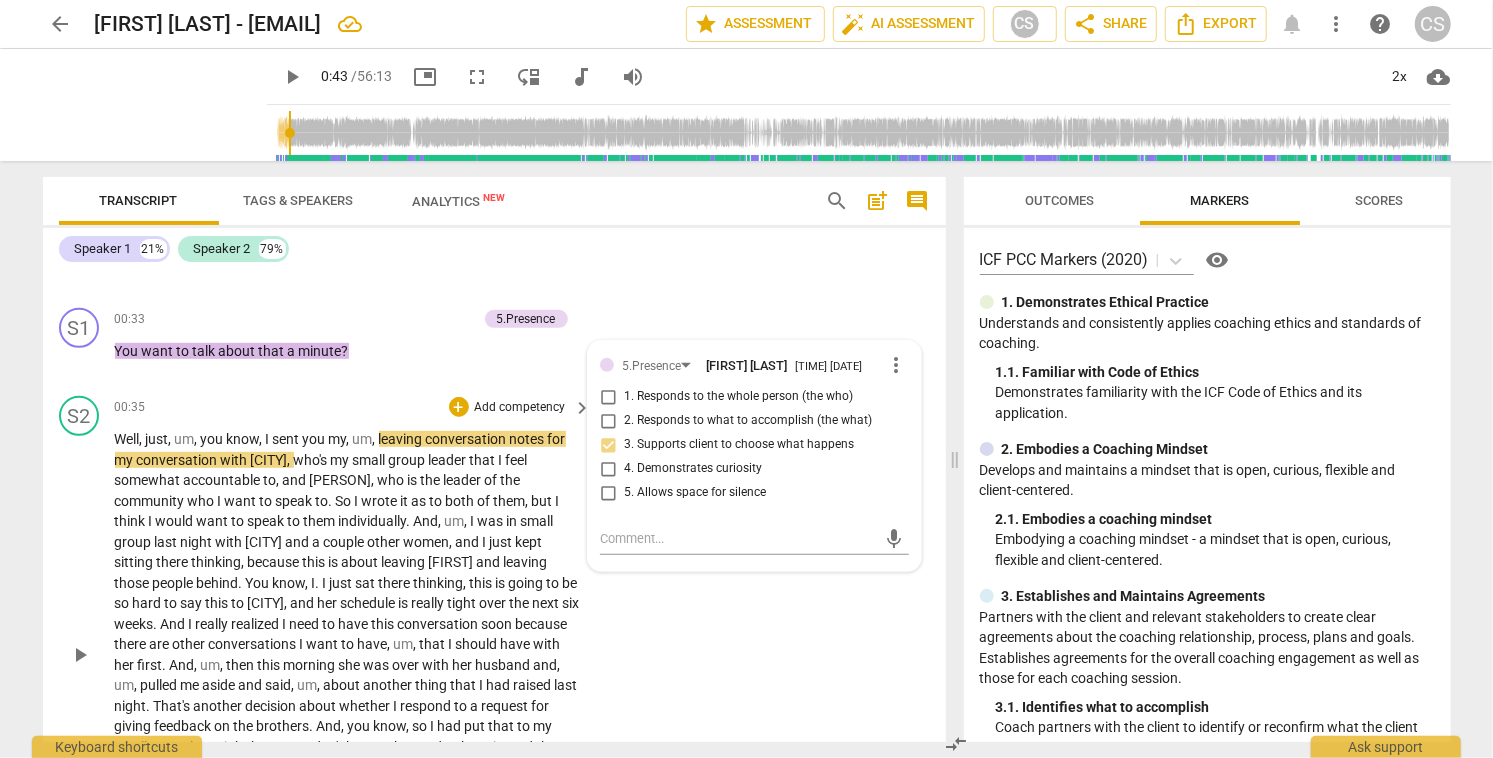 click on "play_arrow" at bounding box center [80, 655] 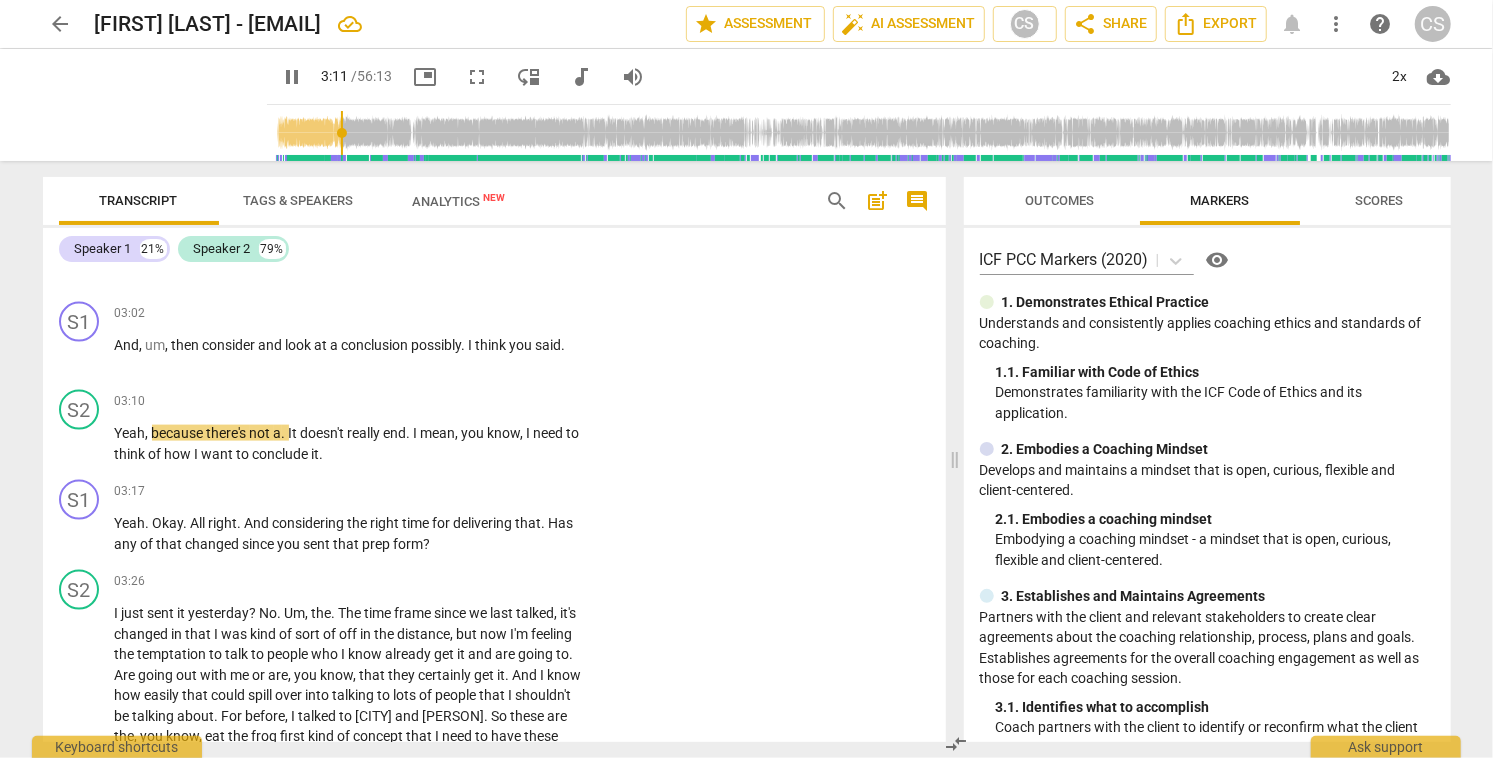 scroll, scrollTop: 1669, scrollLeft: 0, axis: vertical 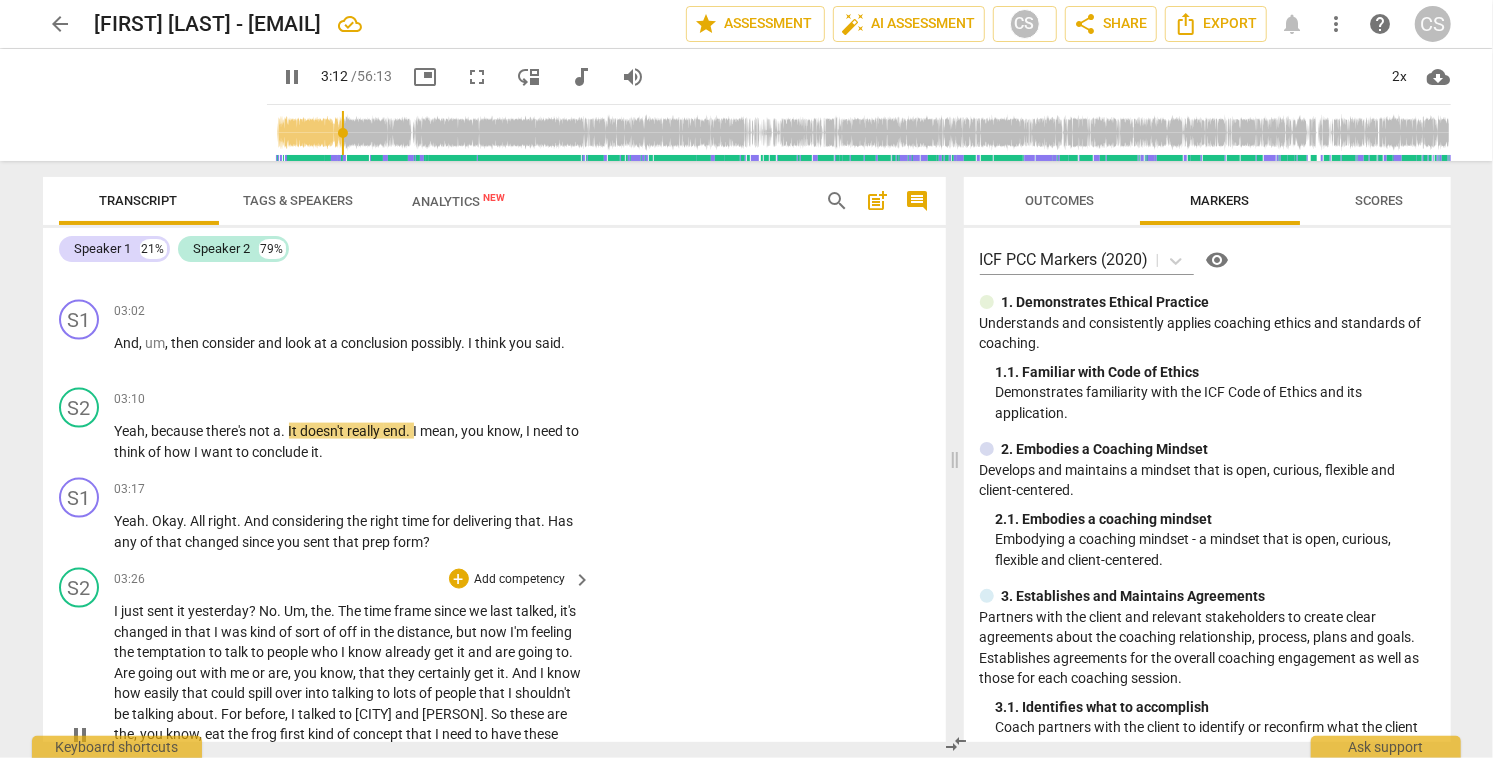 click on "S2 play_arrow pause [TIME] + Add competency keyboard_arrow_right I   just   sent   it   yesterday ?   No .   Um ,   the .   The   time   frame   since   we   last   talked ,   it's   changed   in   that   I   was   kind   of   sort   of   off   in   the   distance ,   but   now   I'm   feeling   the   temptation   to   talk   to   people   who   I   know   already   get   it   and   are   going   to .   Are   going   out   with   me   or   are ,   you   know ,   that   they   certainly   get   it .   And   I   know   how   easily   that   could   spill   over   into   talking   to   lots   of   people   that   I   shouldn't   be   talking   about .   For   before ,   I   talked   to   [FIRST]   and   [FIRST] .   So   these   are   the ,   you   know ,   eat   the   frog   first   kind   of   concept   that   I   need   to   have   these   conversations   first ,   even   though   they're   the   harder   ones .   And   so ,   uh ,   because   that   angst   about   sharing   with   other   people   is   growing" at bounding box center (494, 718) 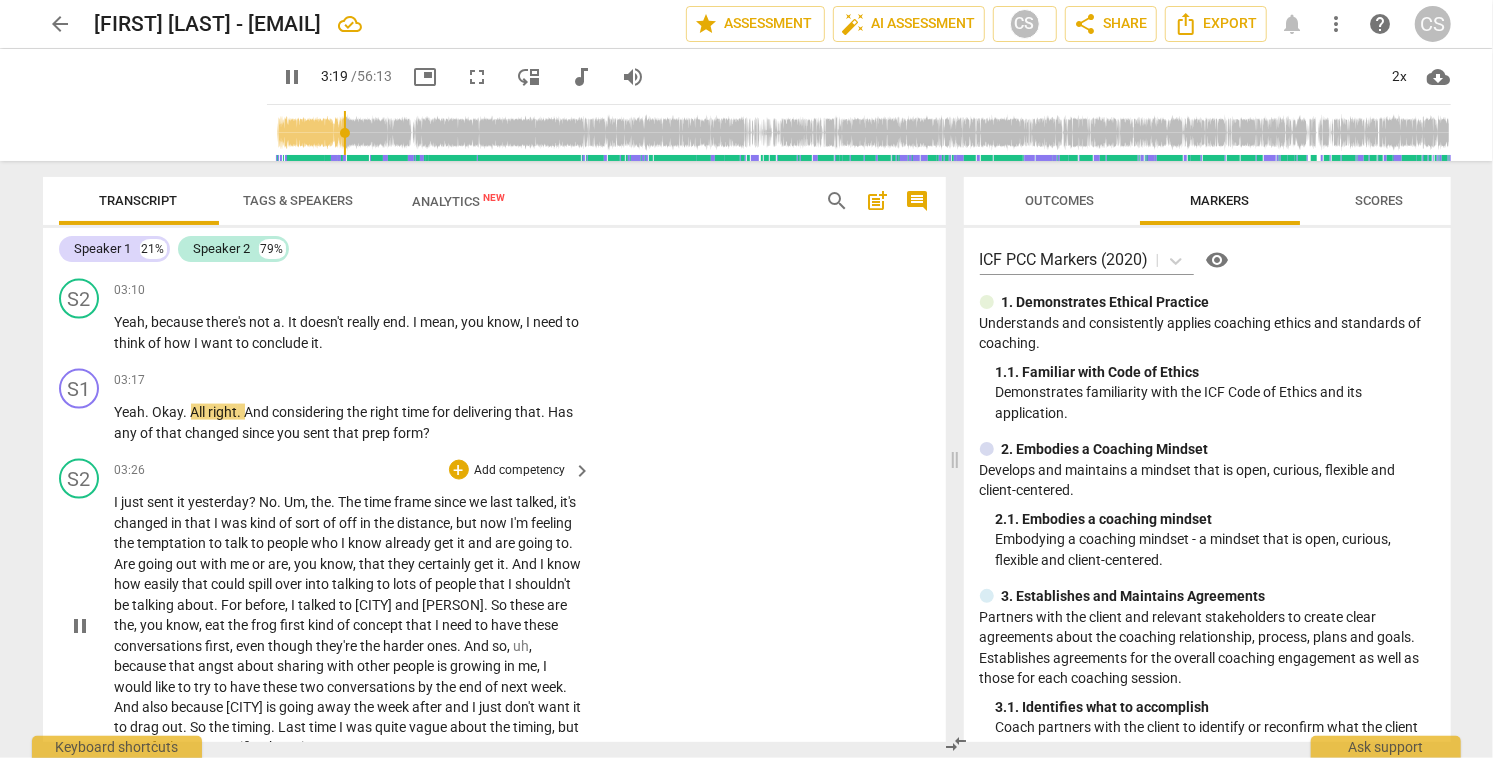 scroll, scrollTop: 1782, scrollLeft: 0, axis: vertical 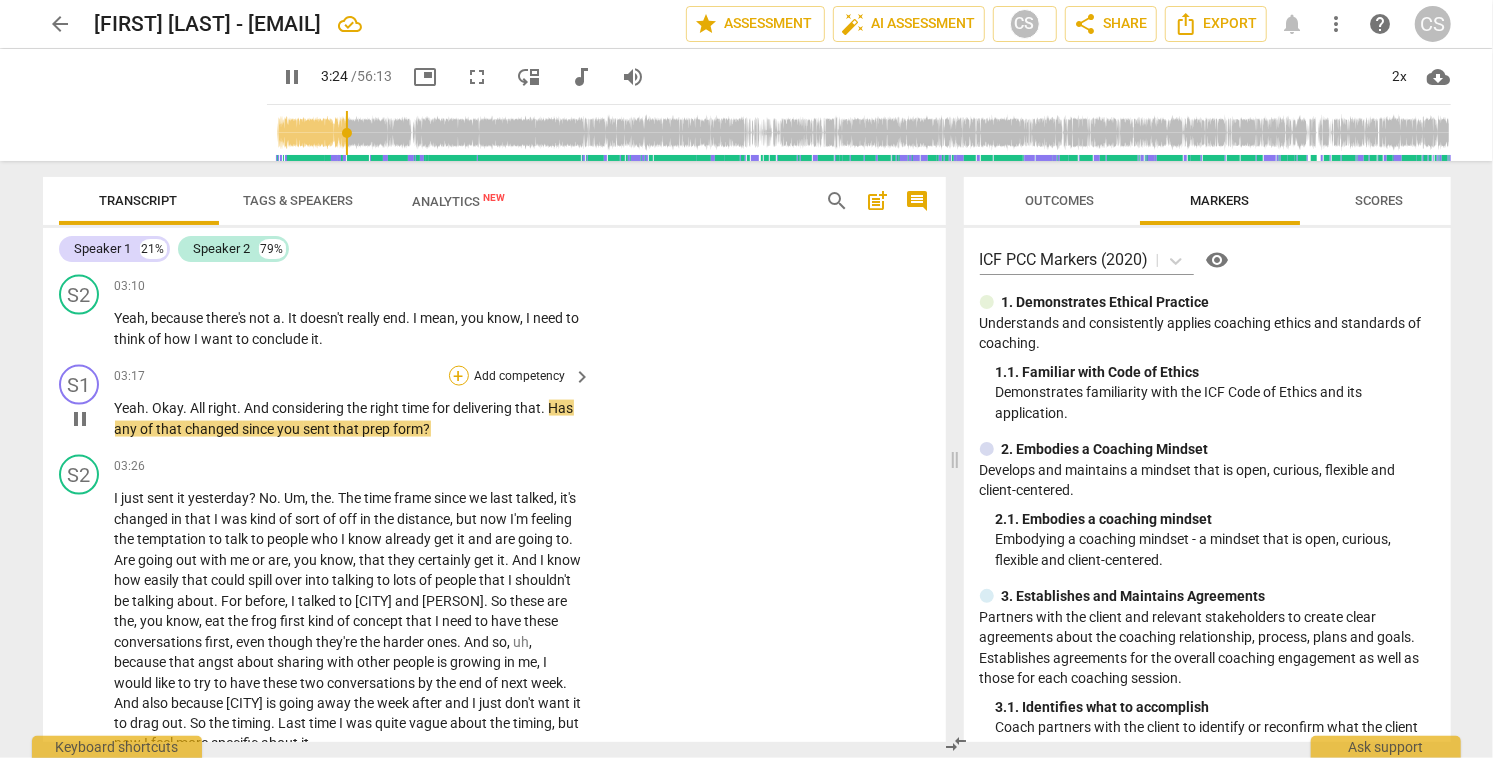 click on "+" at bounding box center (459, 376) 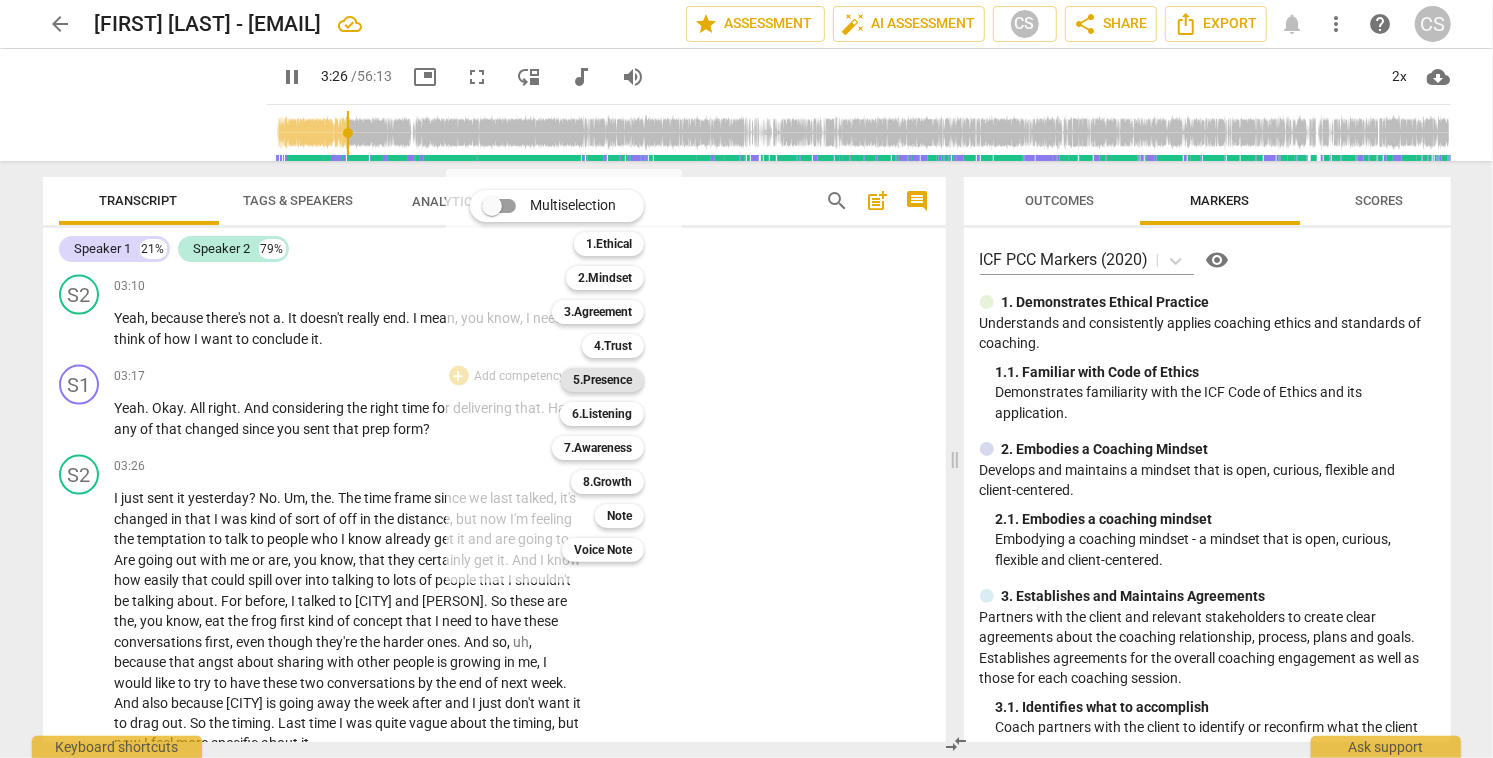 click on "5.Presence" at bounding box center [602, 380] 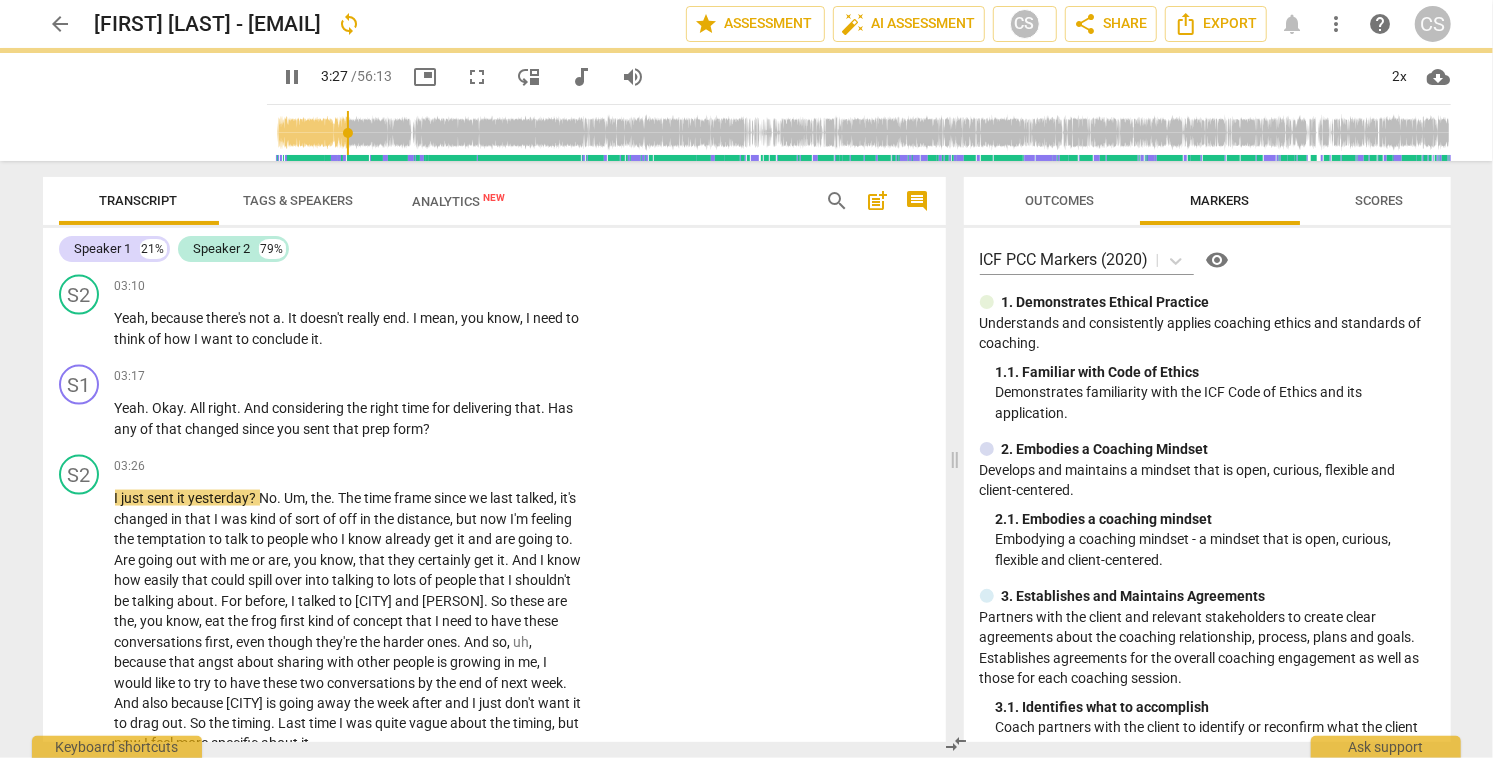 type on "208" 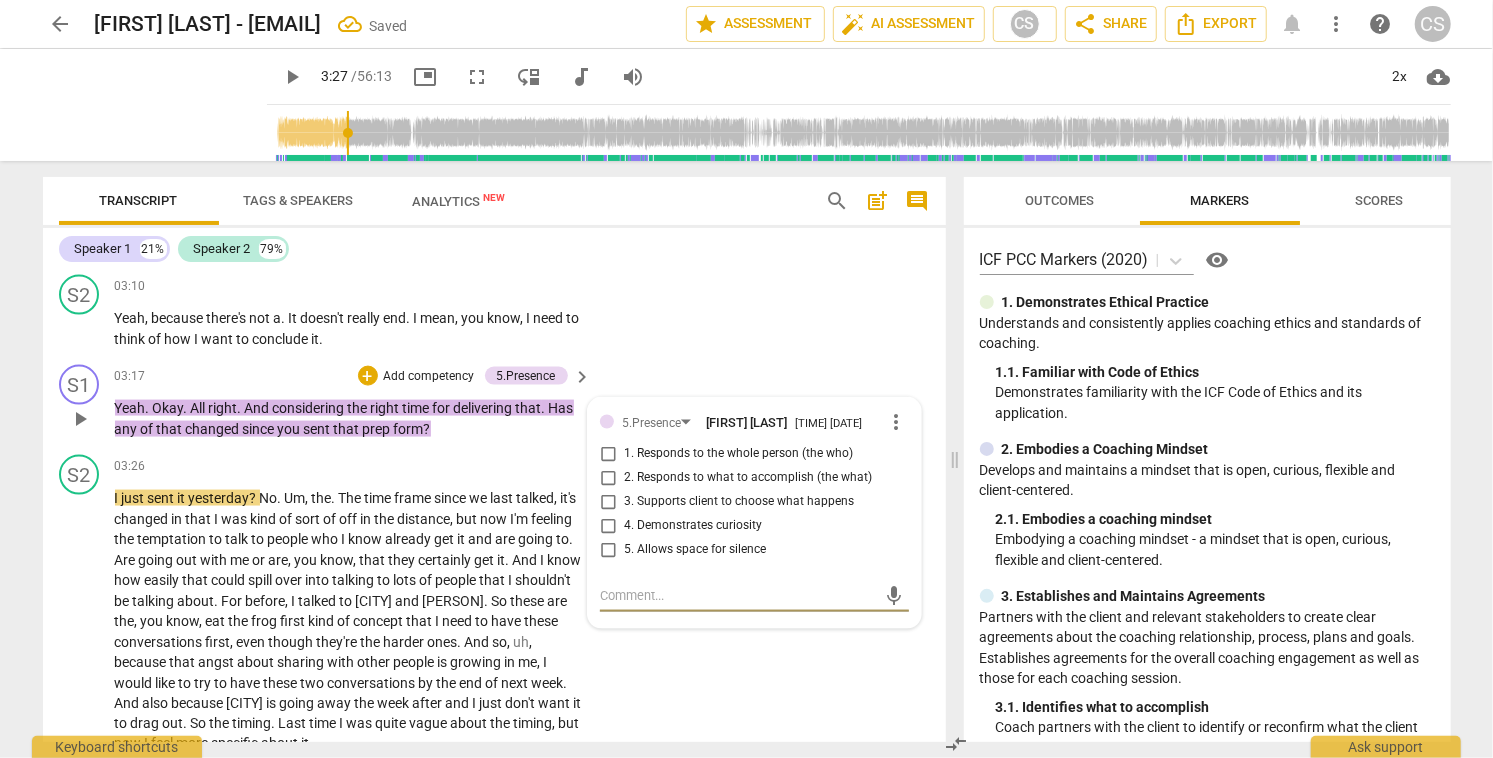 click on "3. Supports client to choose what happens" at bounding box center [608, 502] 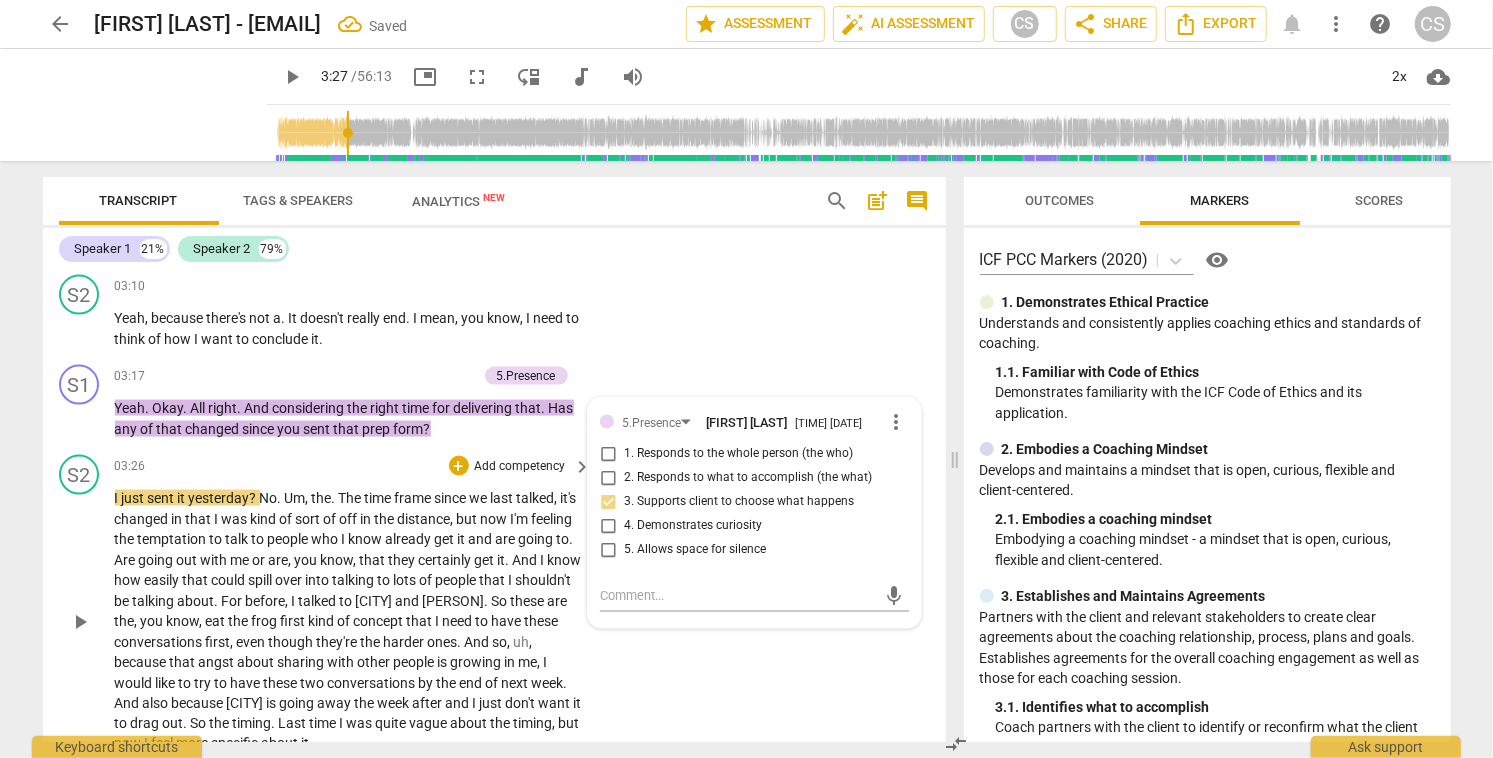 click on "play_arrow" at bounding box center [80, 622] 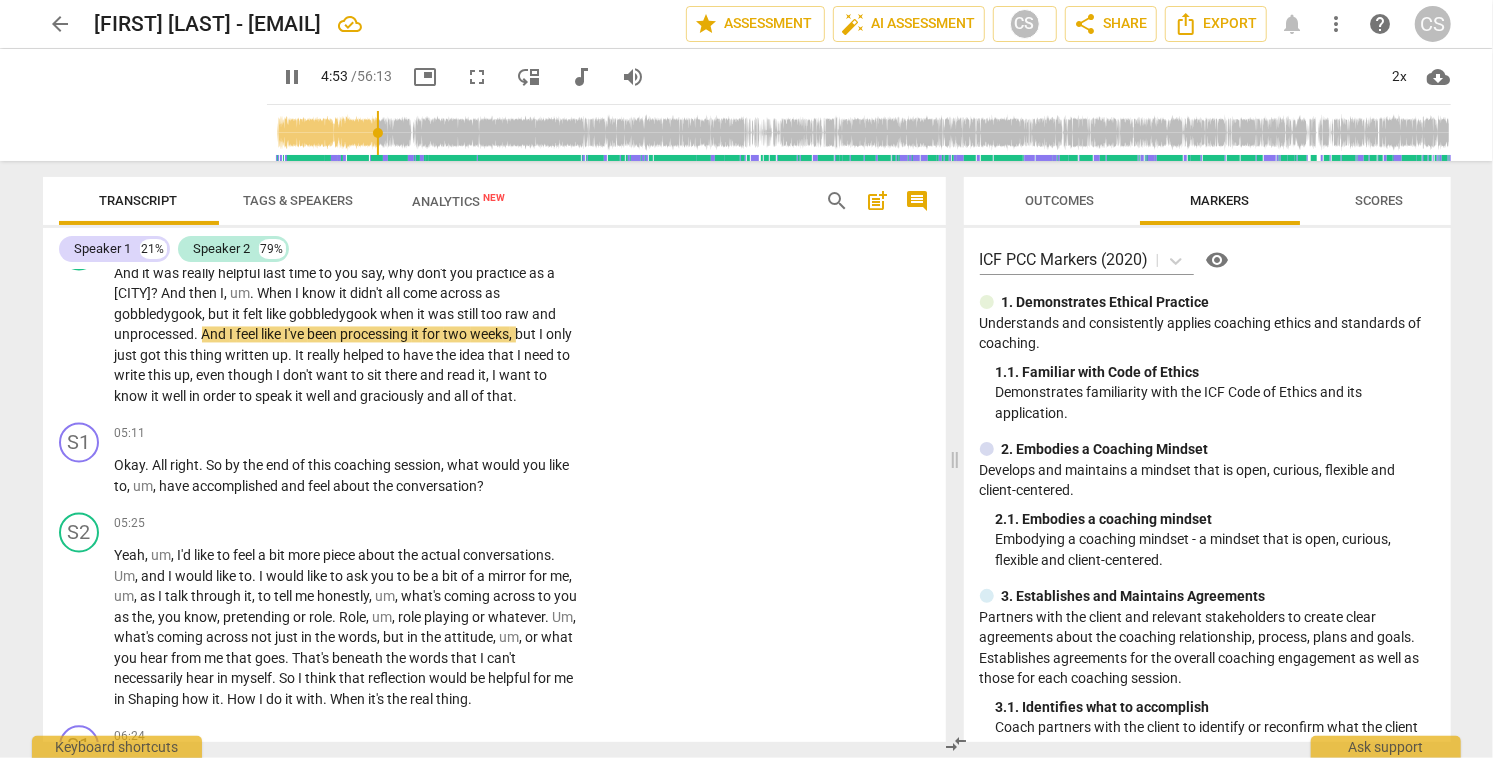 scroll, scrollTop: 2413, scrollLeft: 0, axis: vertical 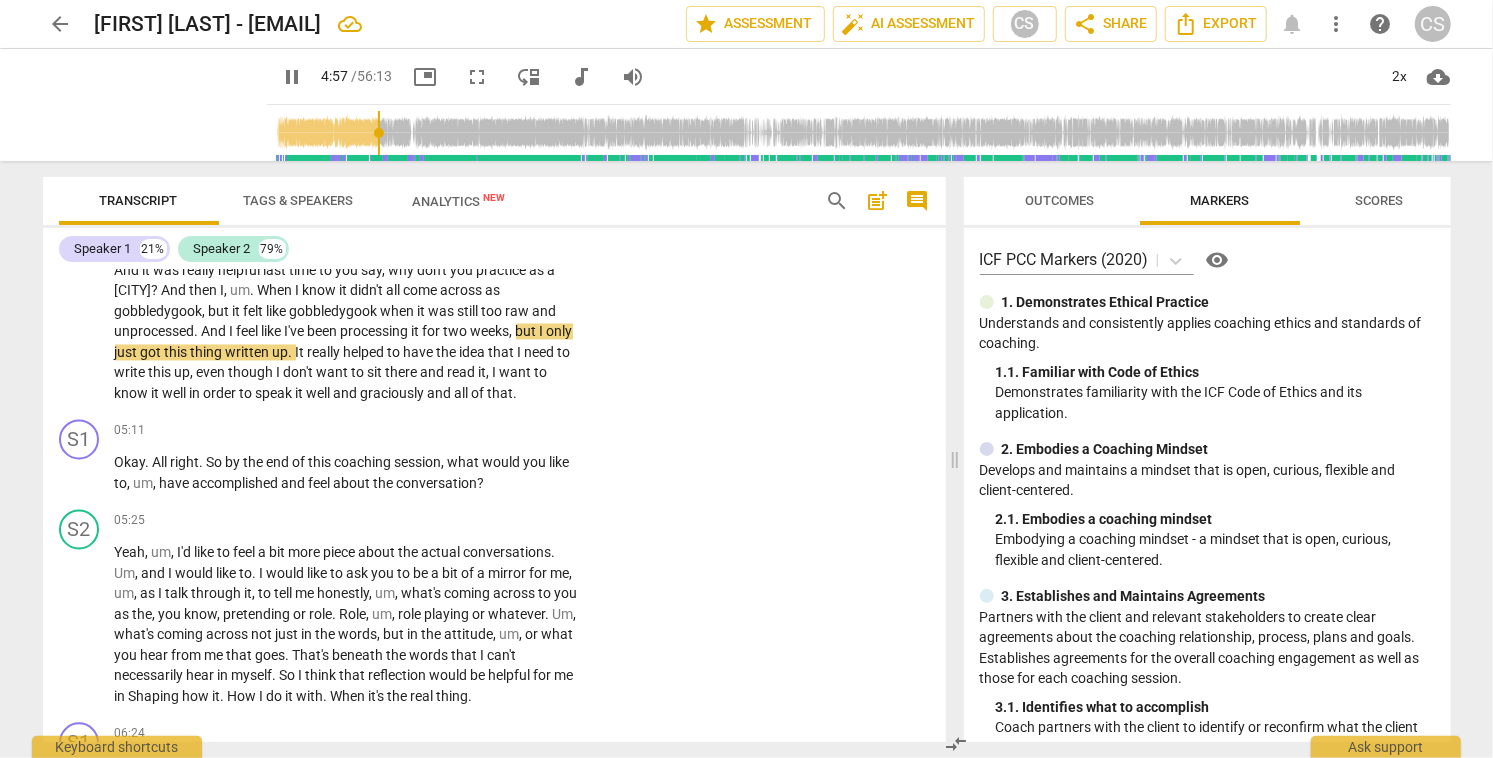 click on "goes" at bounding box center (271, 656) 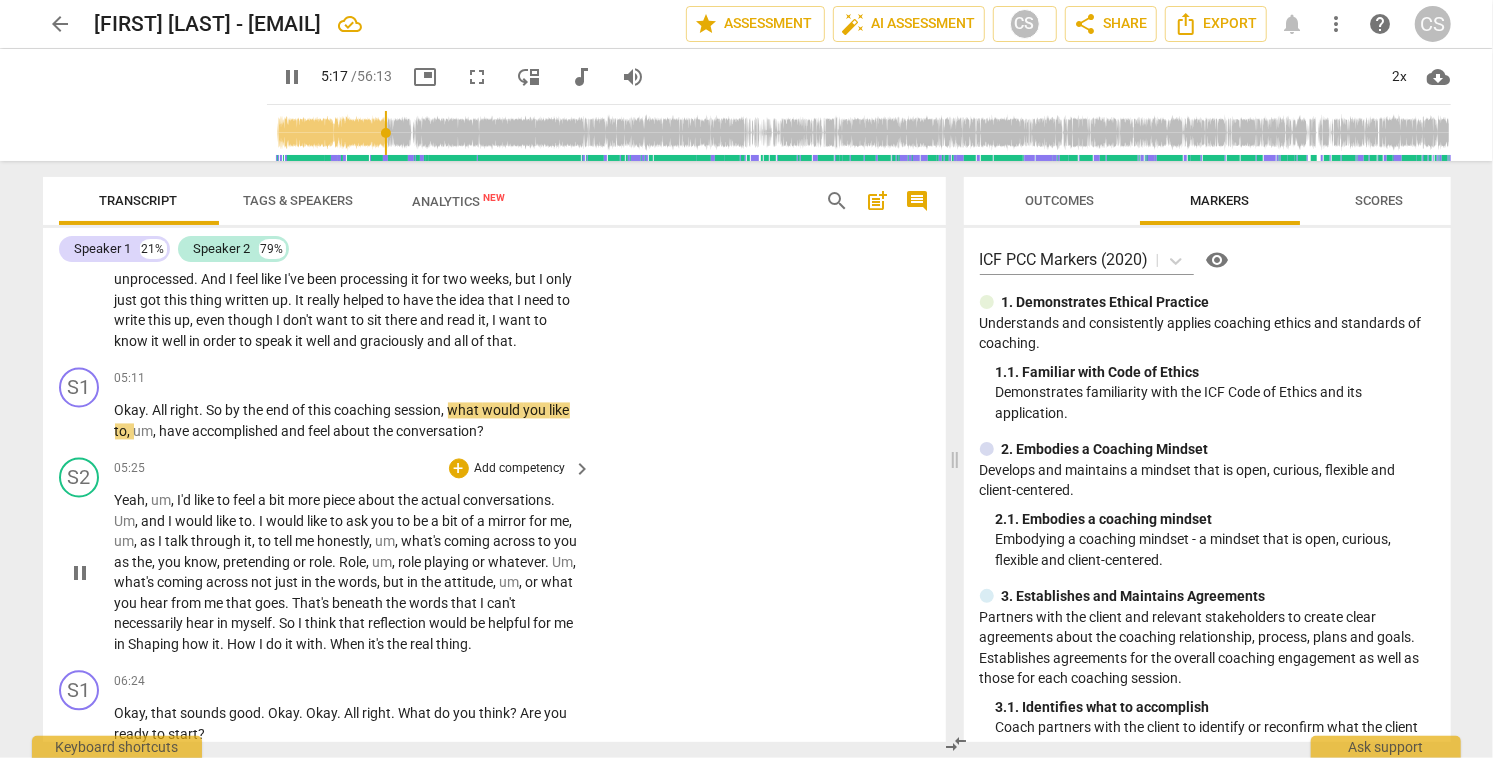 scroll, scrollTop: 2459, scrollLeft: 0, axis: vertical 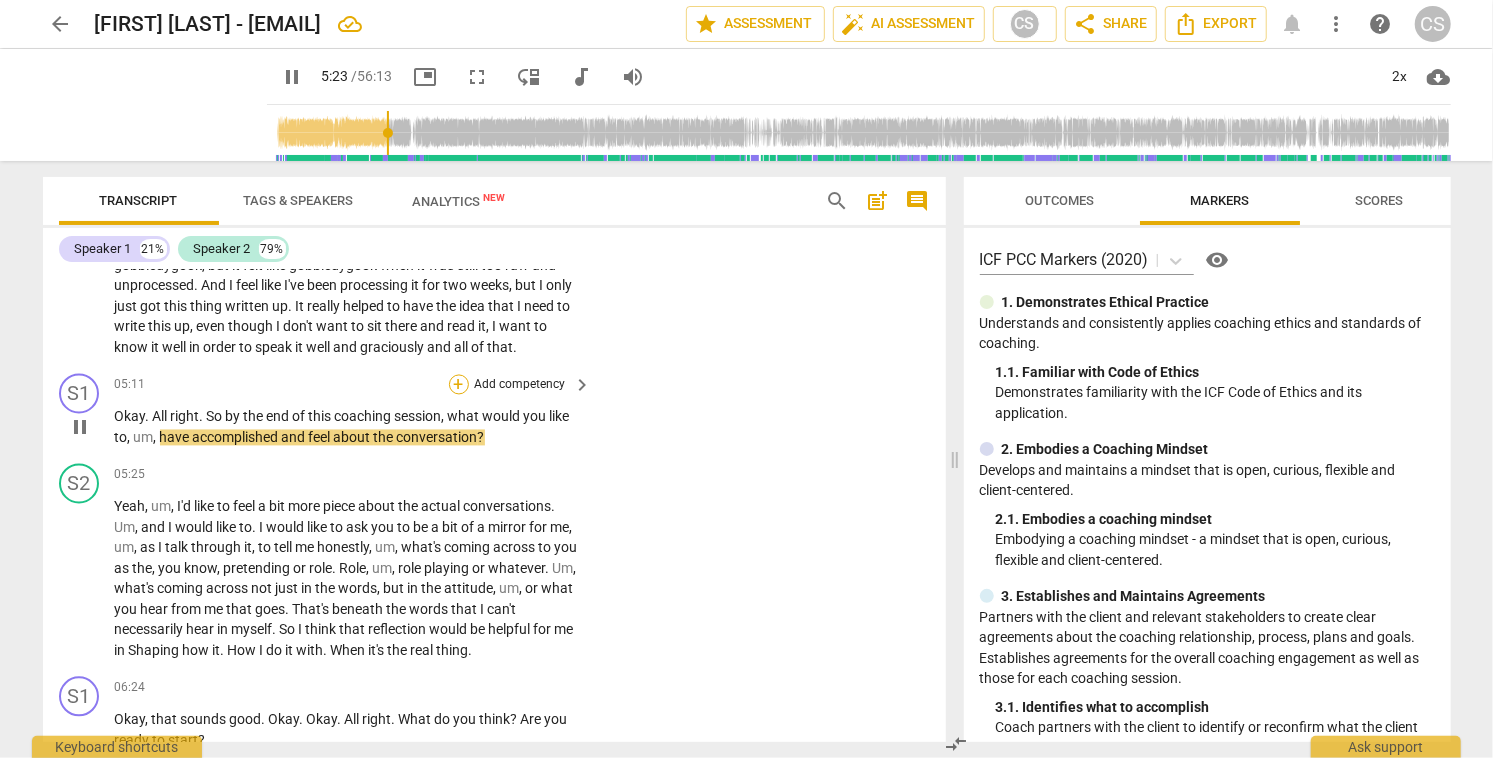 click on "+" at bounding box center [459, 385] 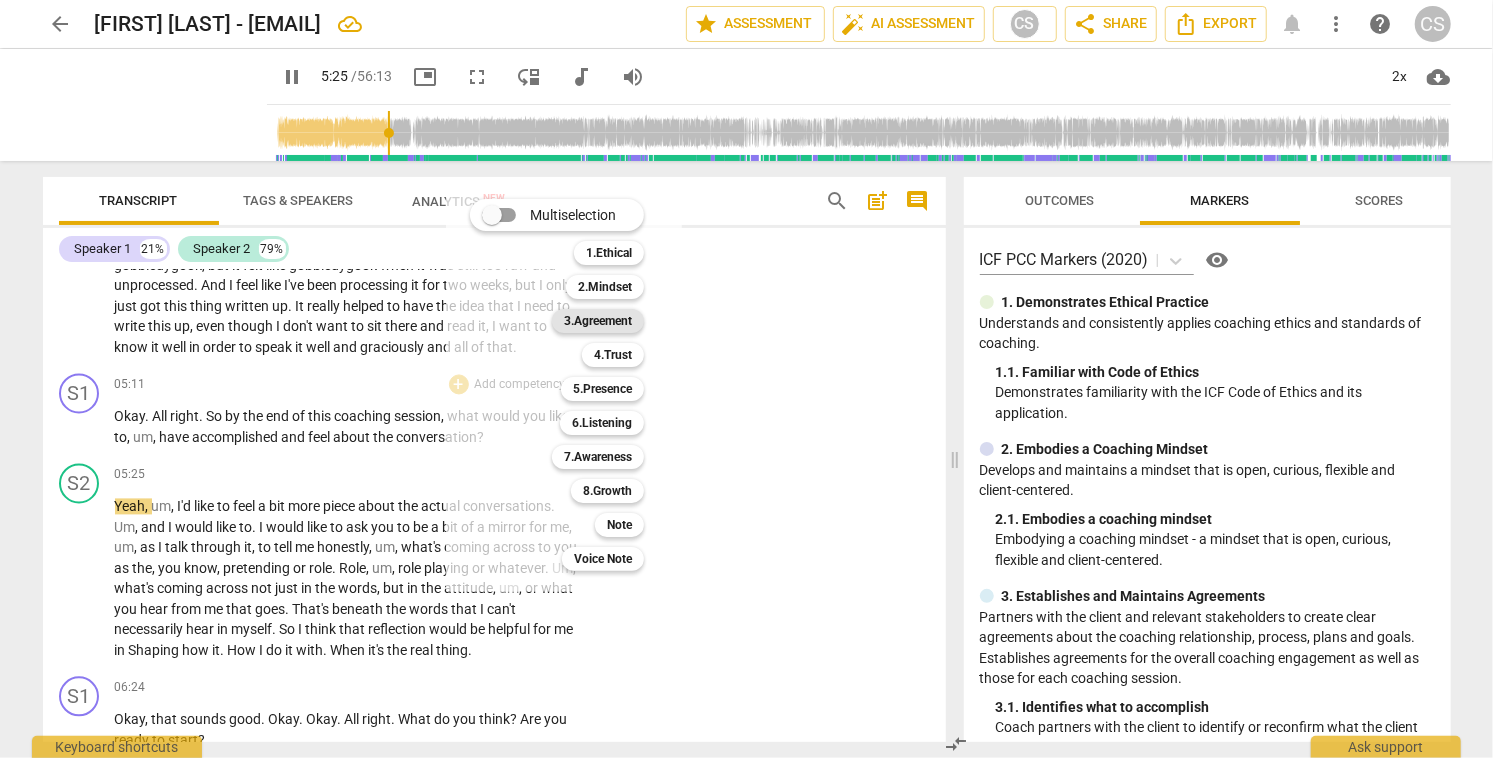 click on "3.Agreement" at bounding box center (598, 321) 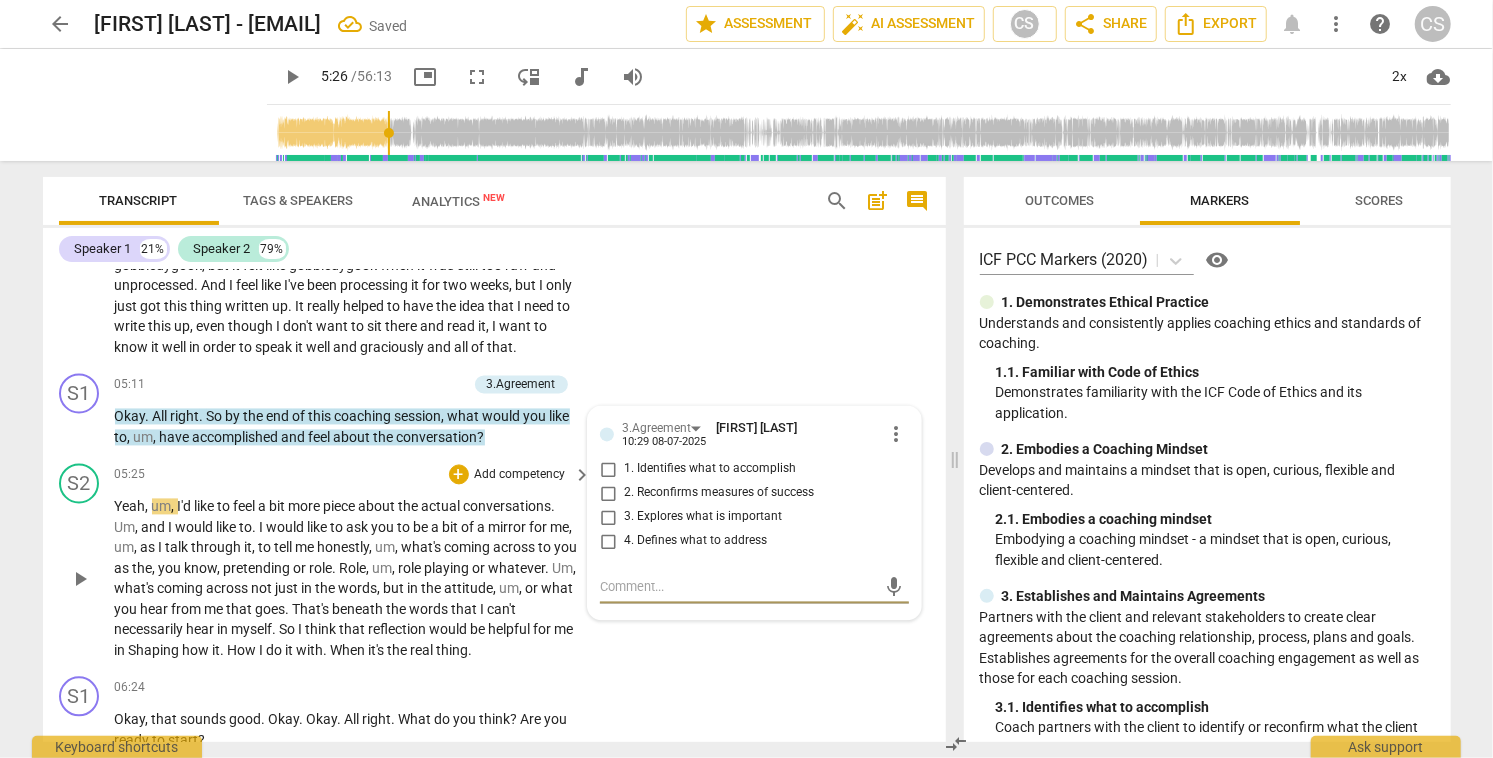 click on "play_arrow" at bounding box center [80, 580] 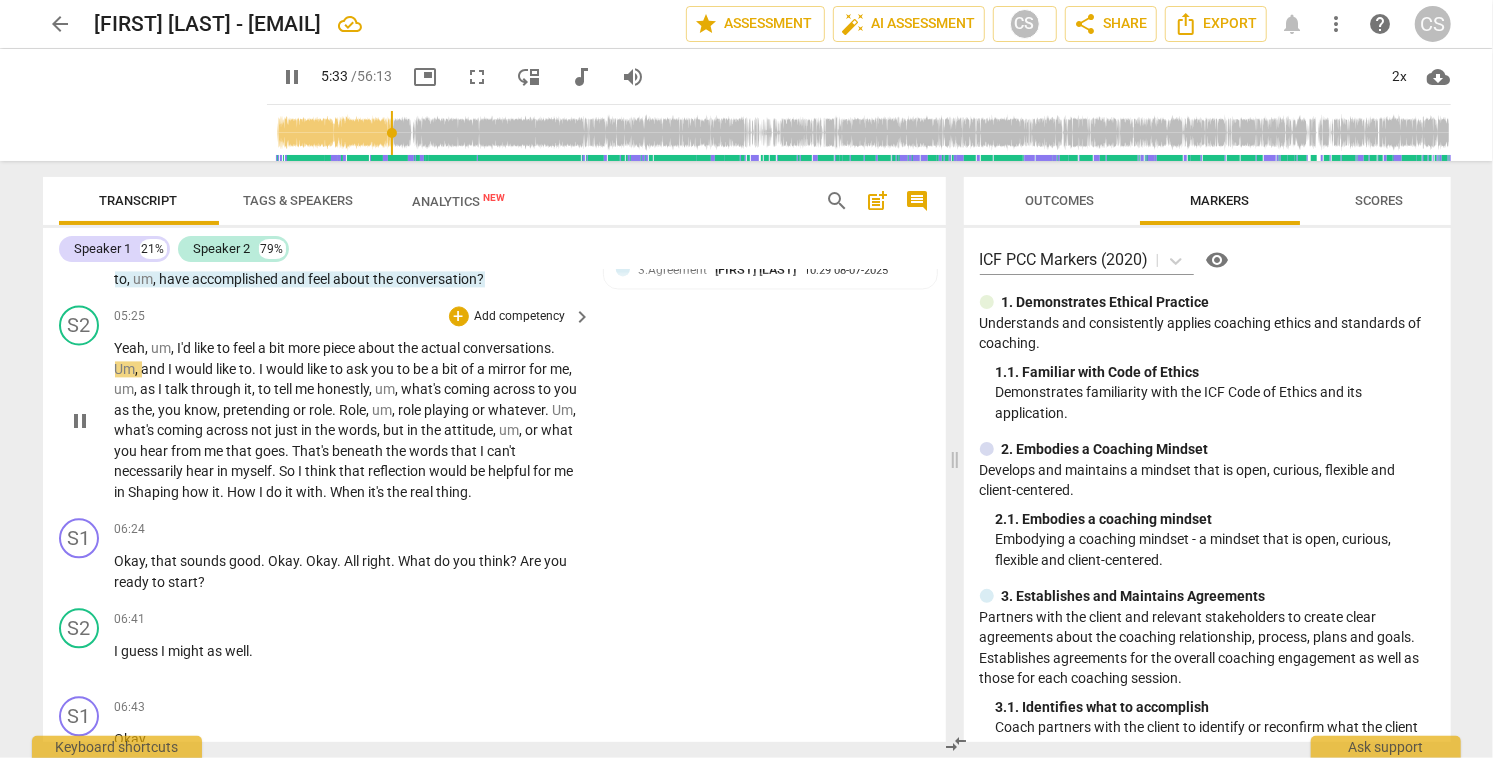 scroll, scrollTop: 2622, scrollLeft: 0, axis: vertical 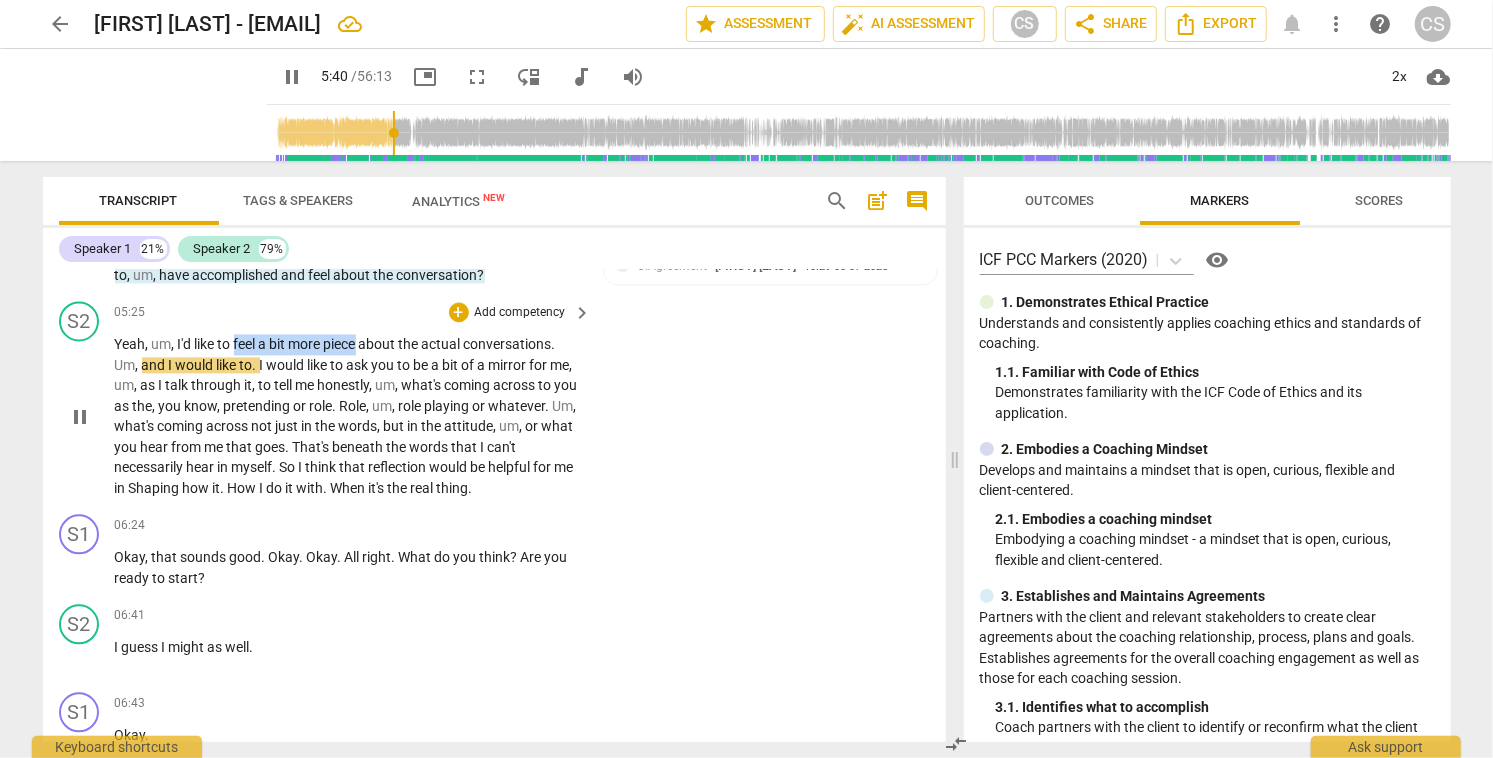 drag, startPoint x: 237, startPoint y: 343, endPoint x: 363, endPoint y: 348, distance: 126.09917 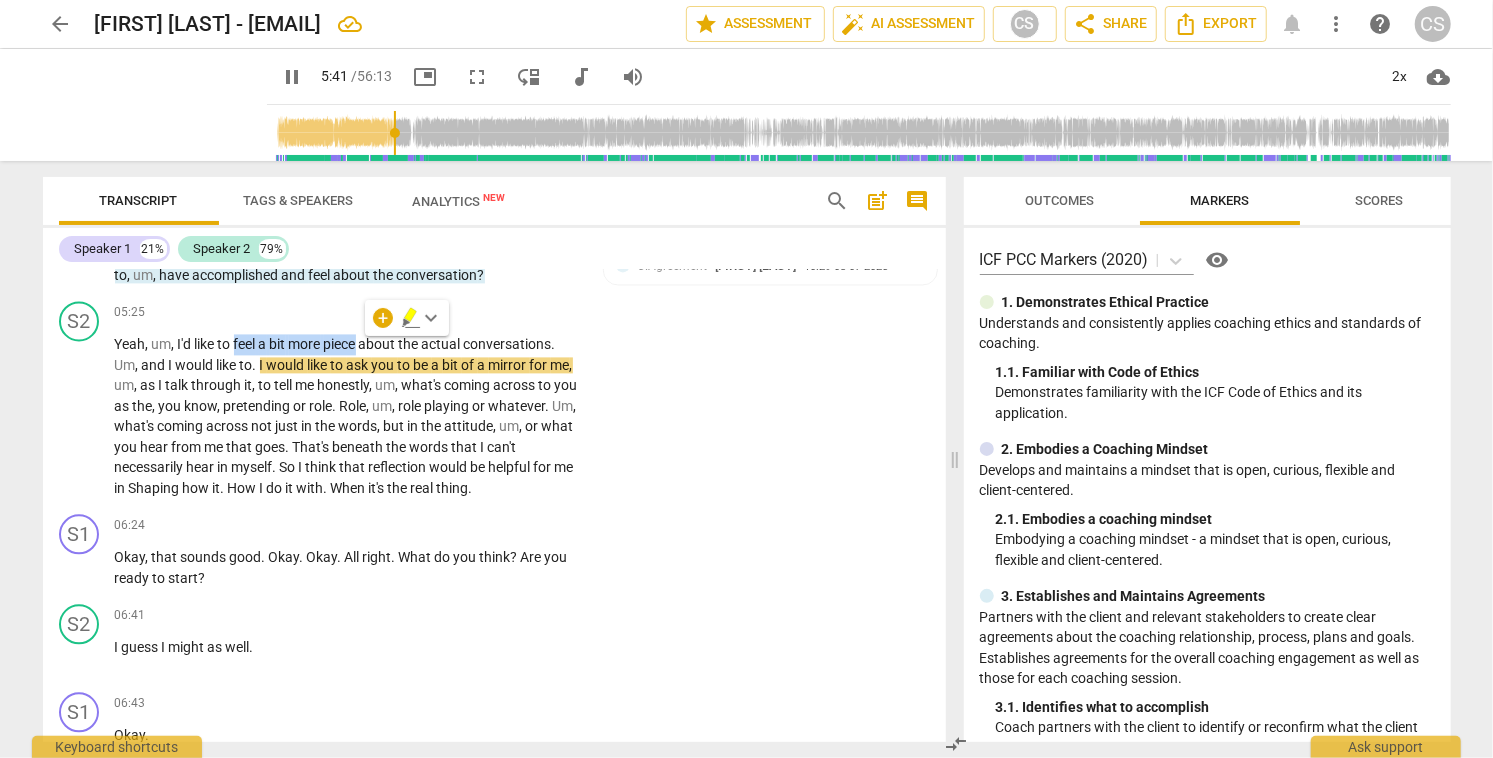 click 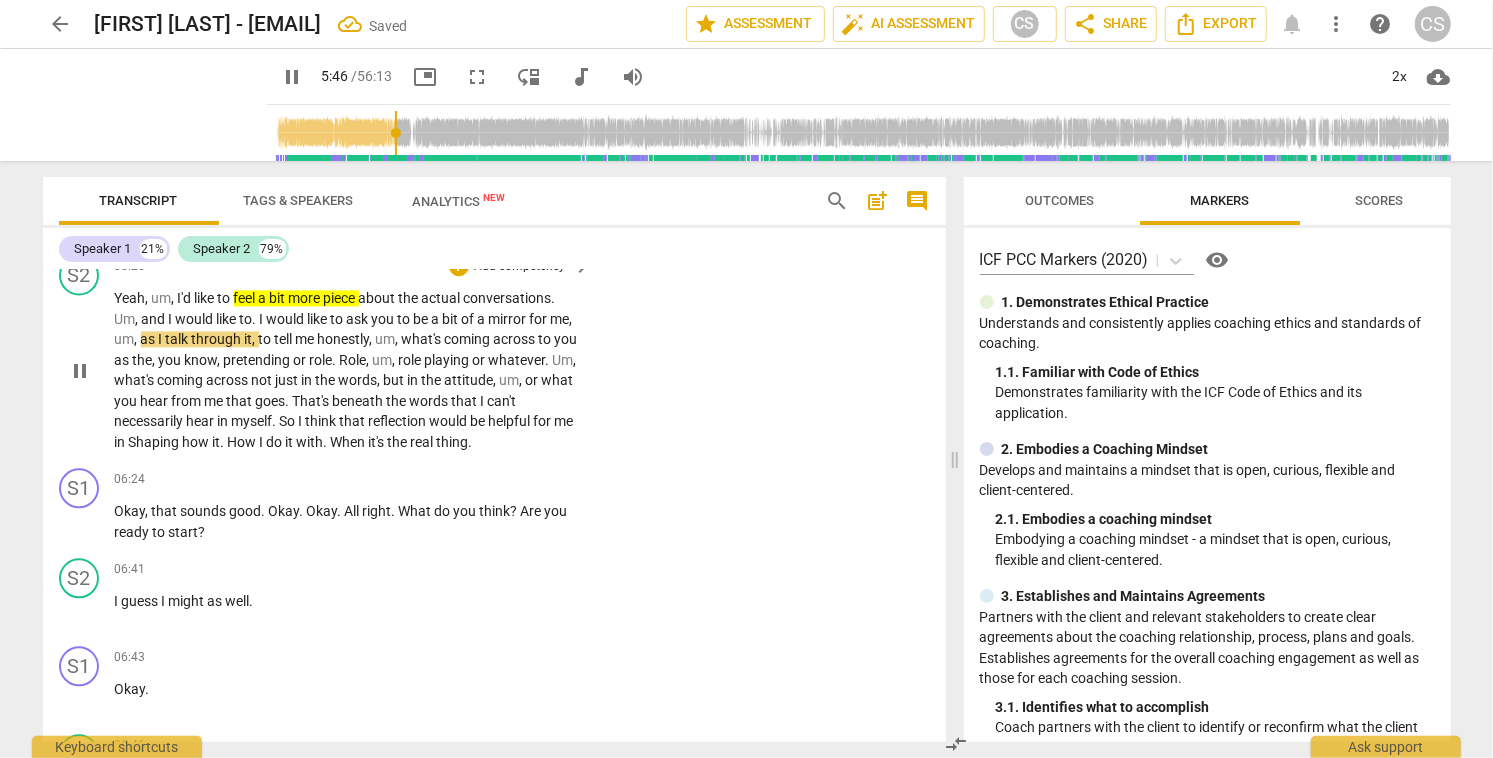 scroll, scrollTop: 2669, scrollLeft: 0, axis: vertical 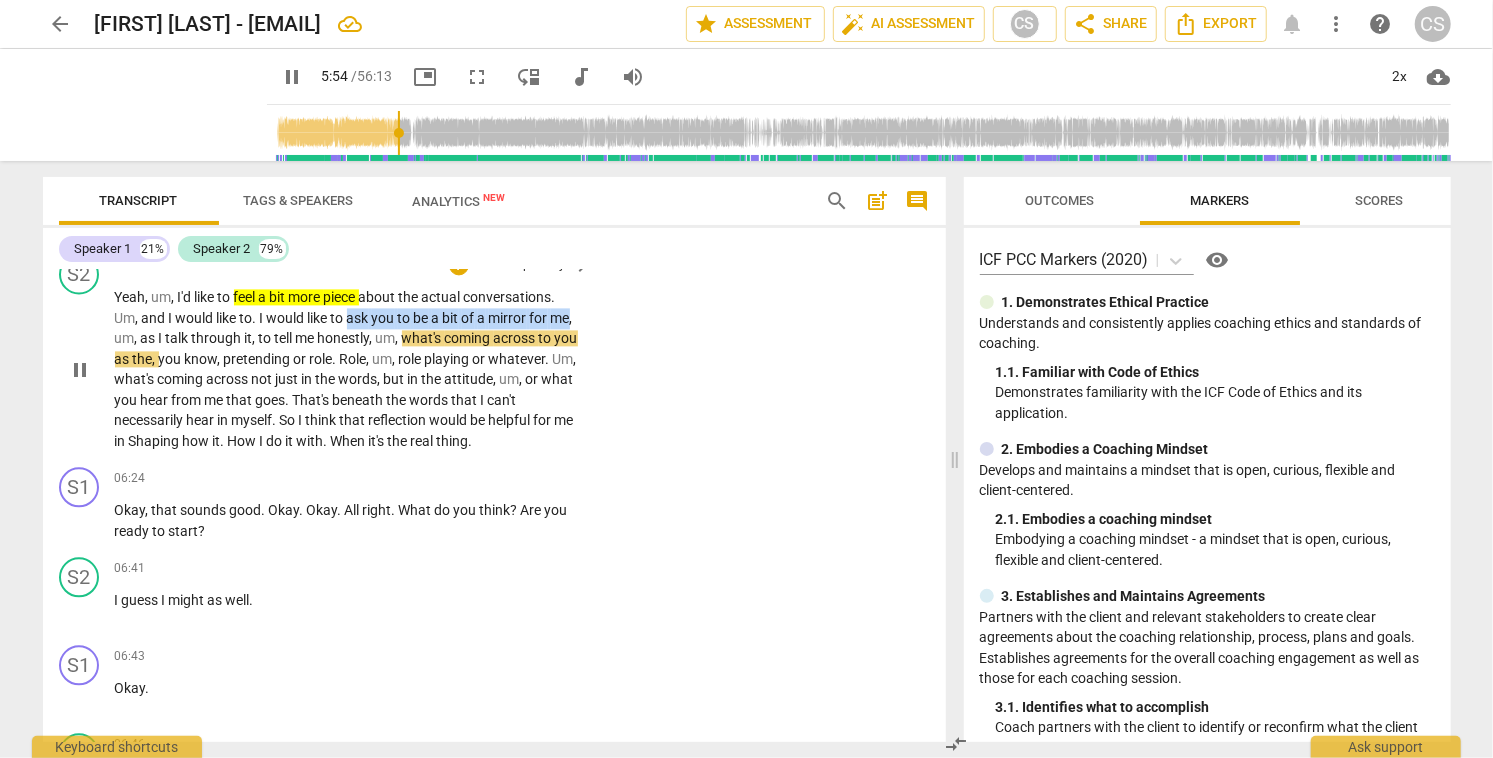 drag, startPoint x: 351, startPoint y: 315, endPoint x: 135, endPoint y: 342, distance: 217.68095 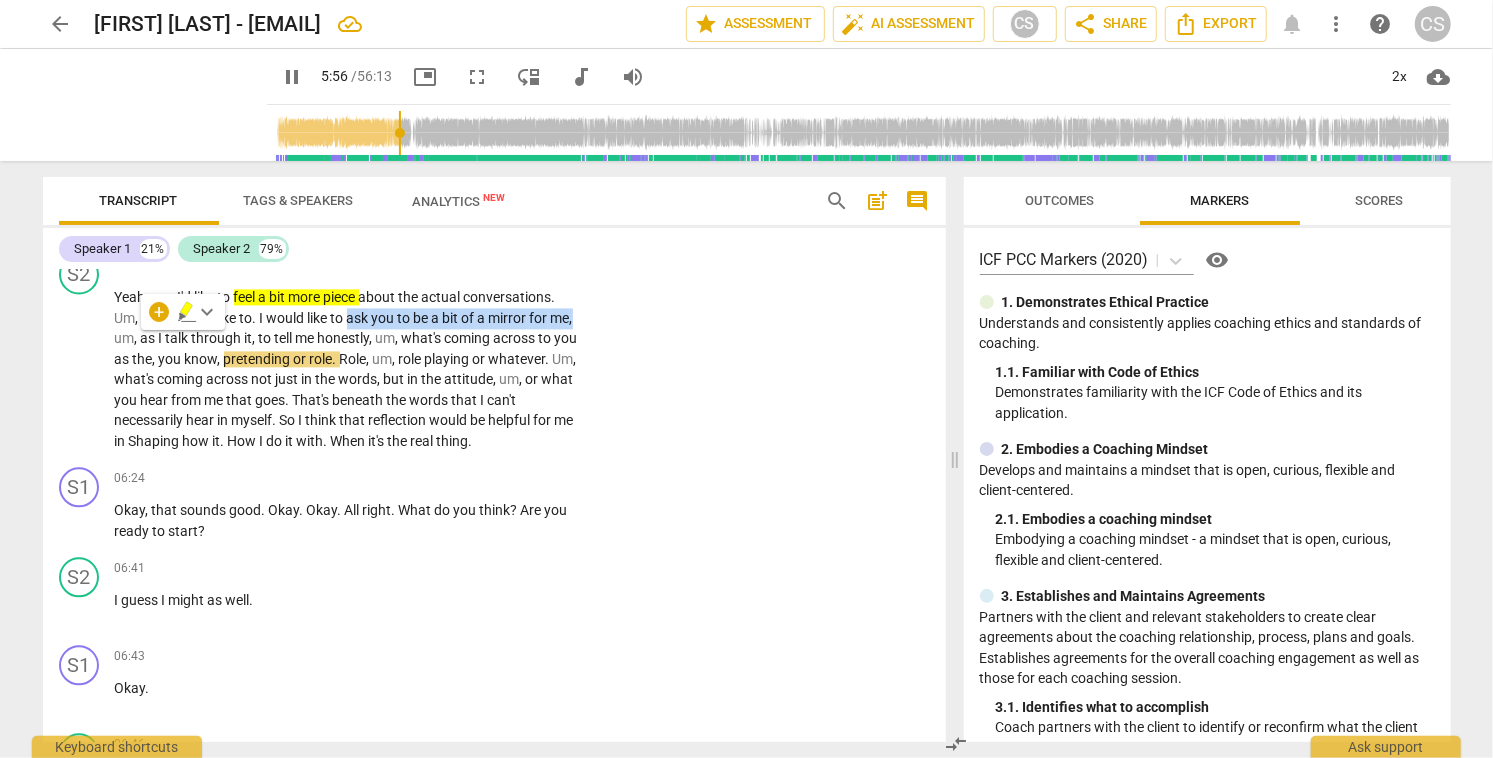 click 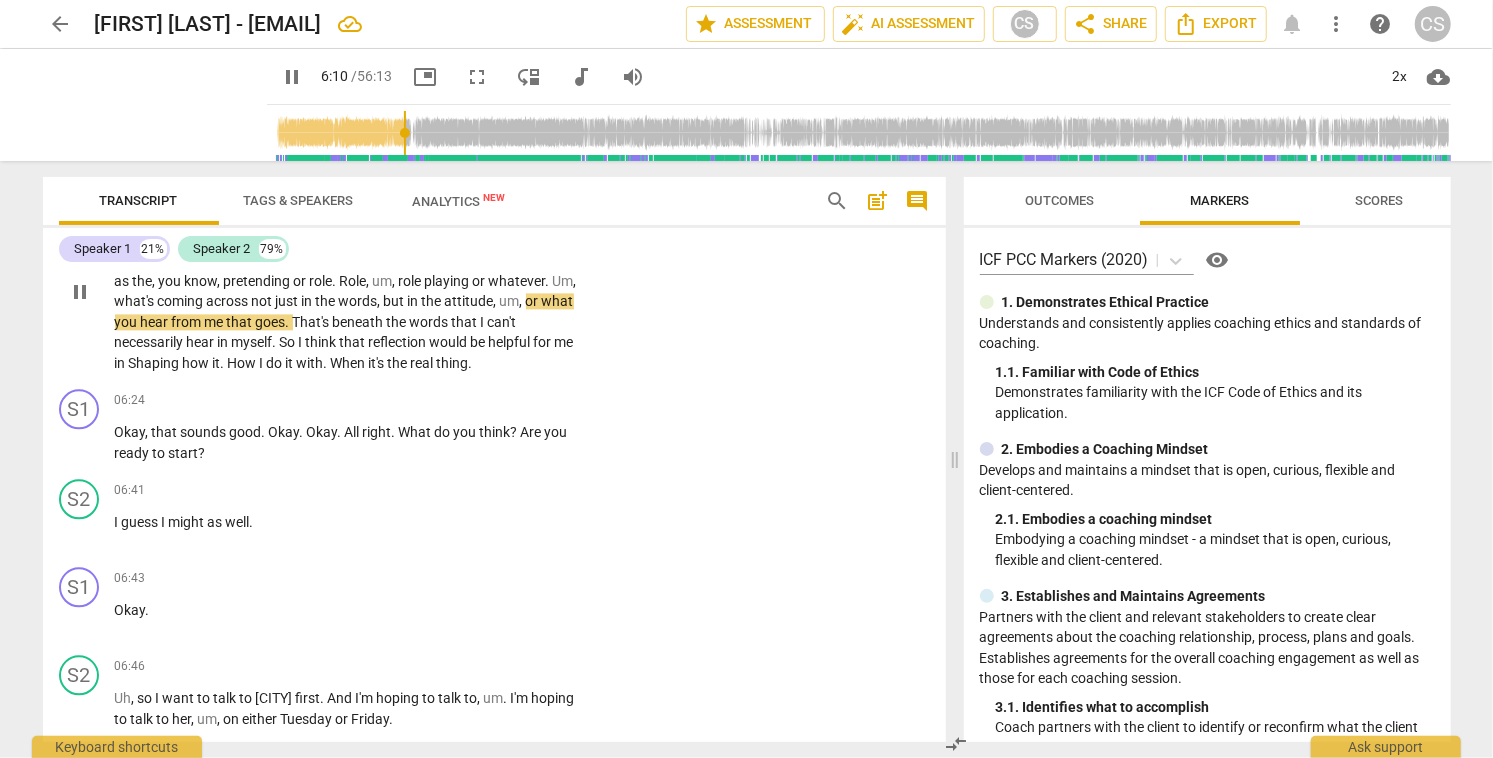 scroll, scrollTop: 2753, scrollLeft: 0, axis: vertical 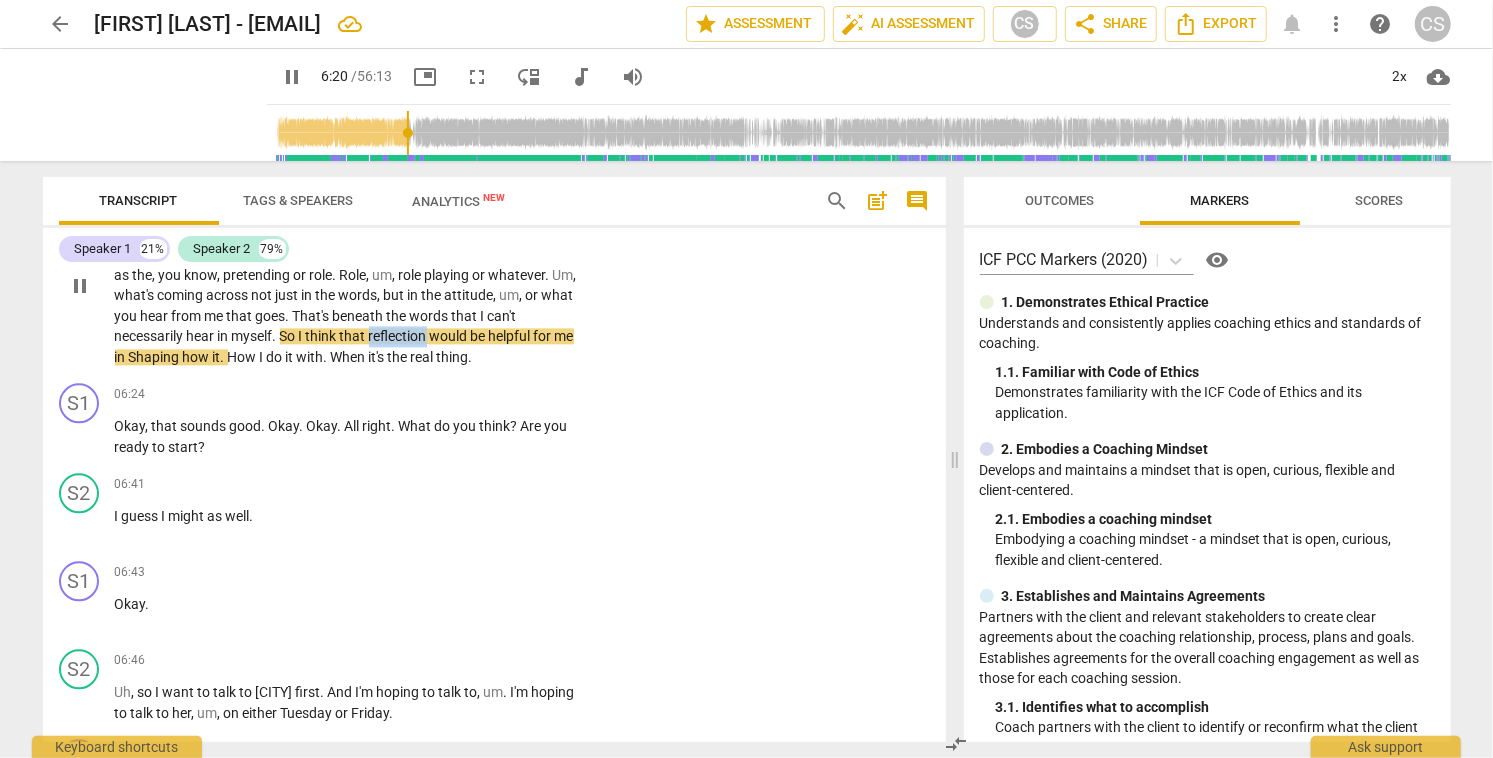 drag, startPoint x: 480, startPoint y: 335, endPoint x: 541, endPoint y: 334, distance: 61.008198 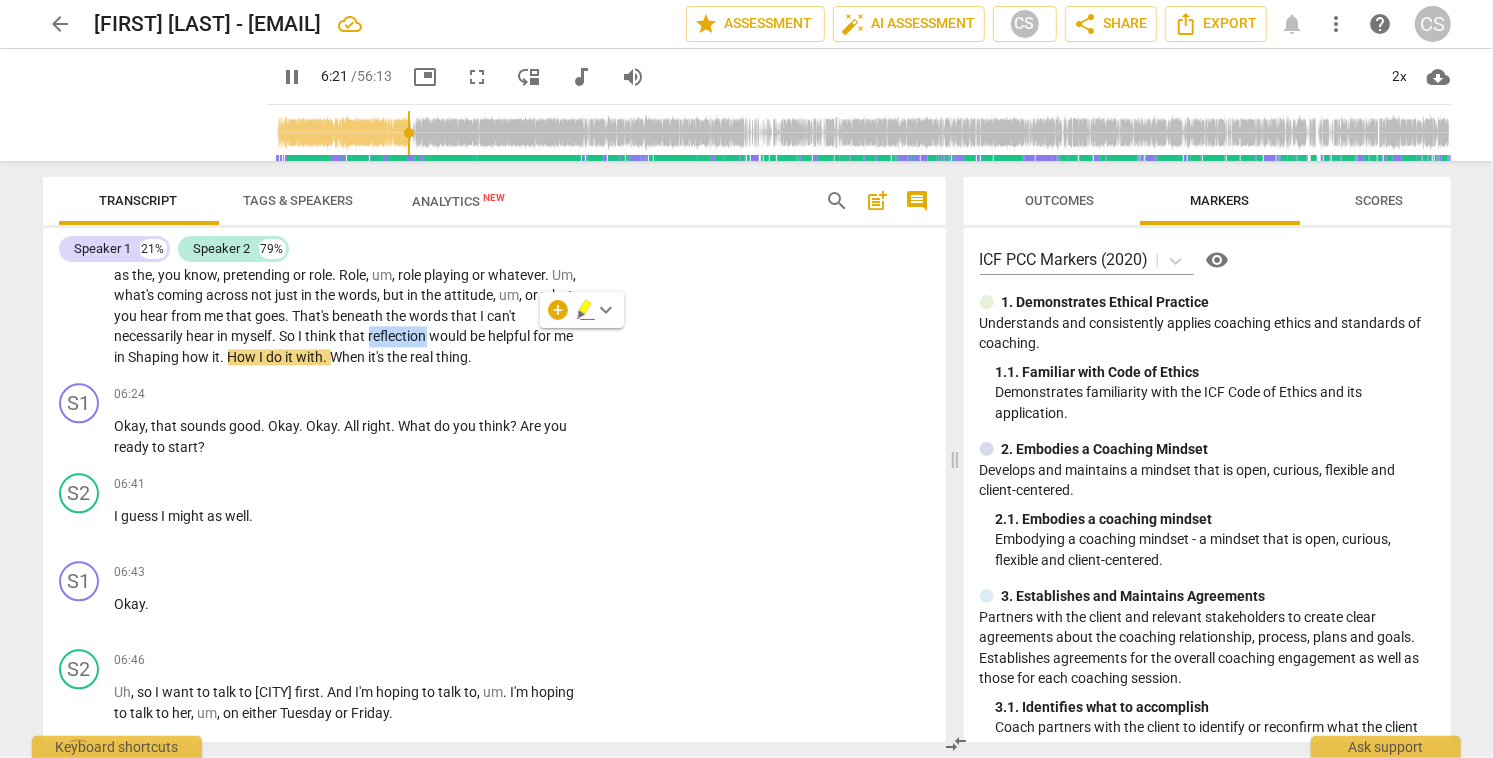 click 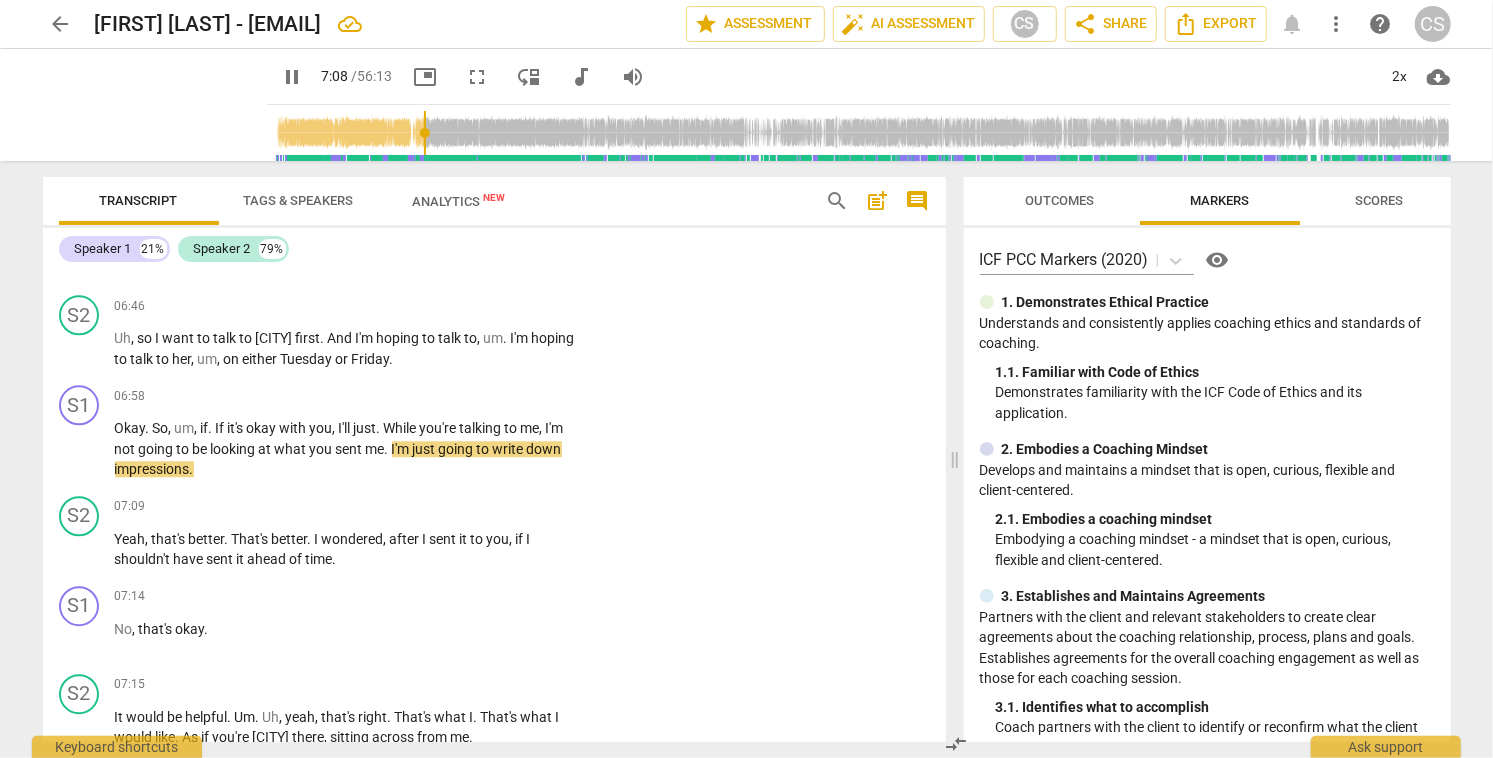 scroll, scrollTop: 3117, scrollLeft: 0, axis: vertical 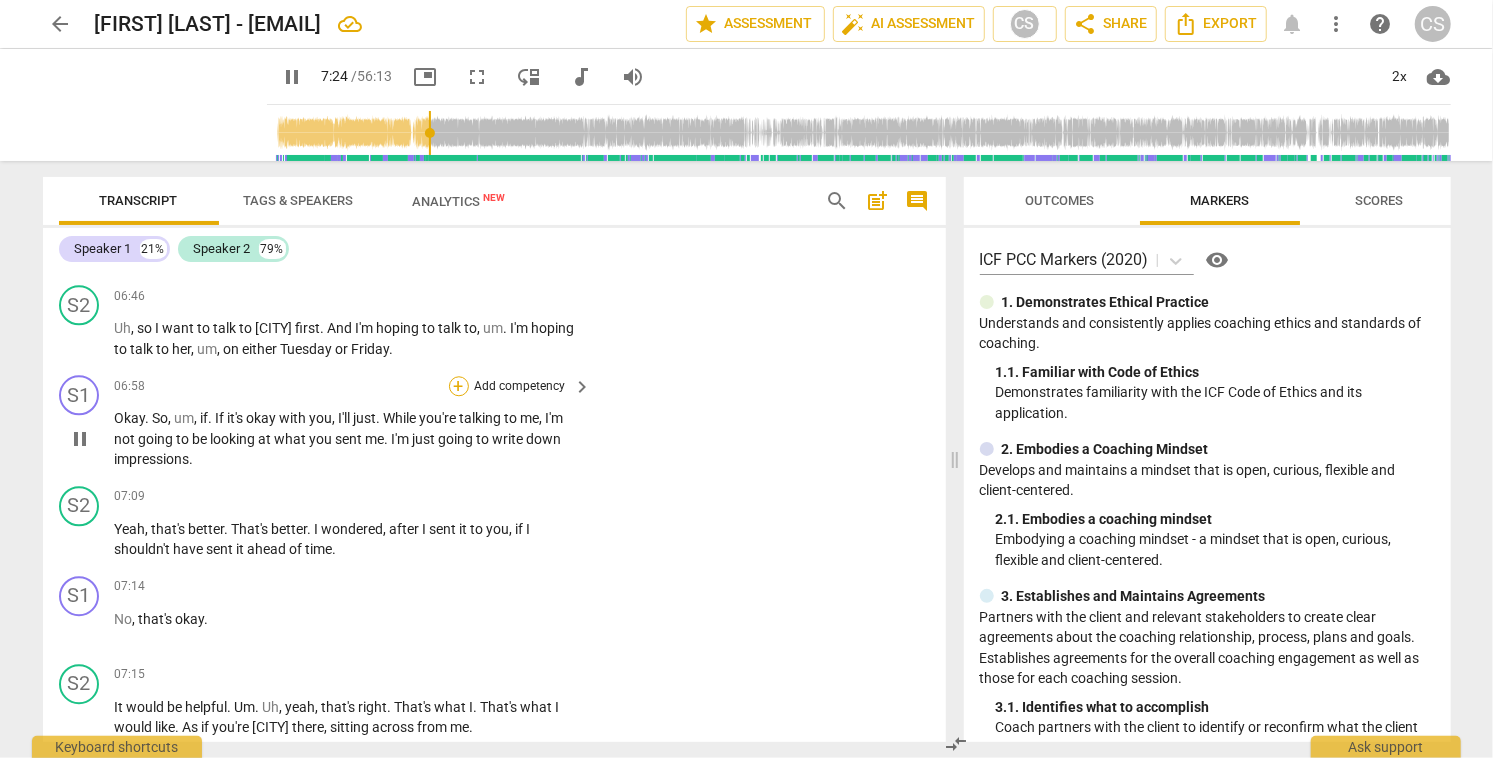 click on "+" at bounding box center (459, 386) 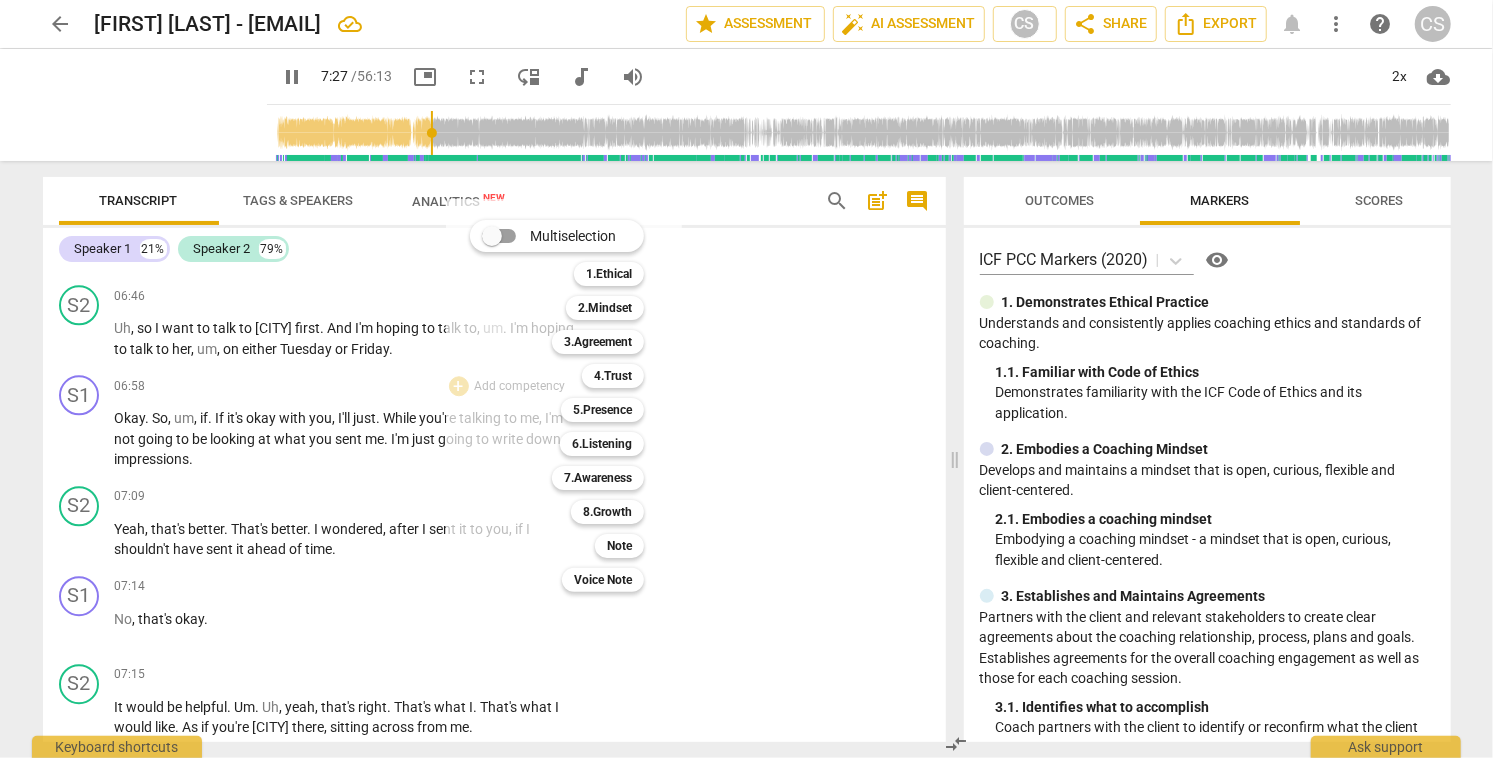 click at bounding box center [746, 379] 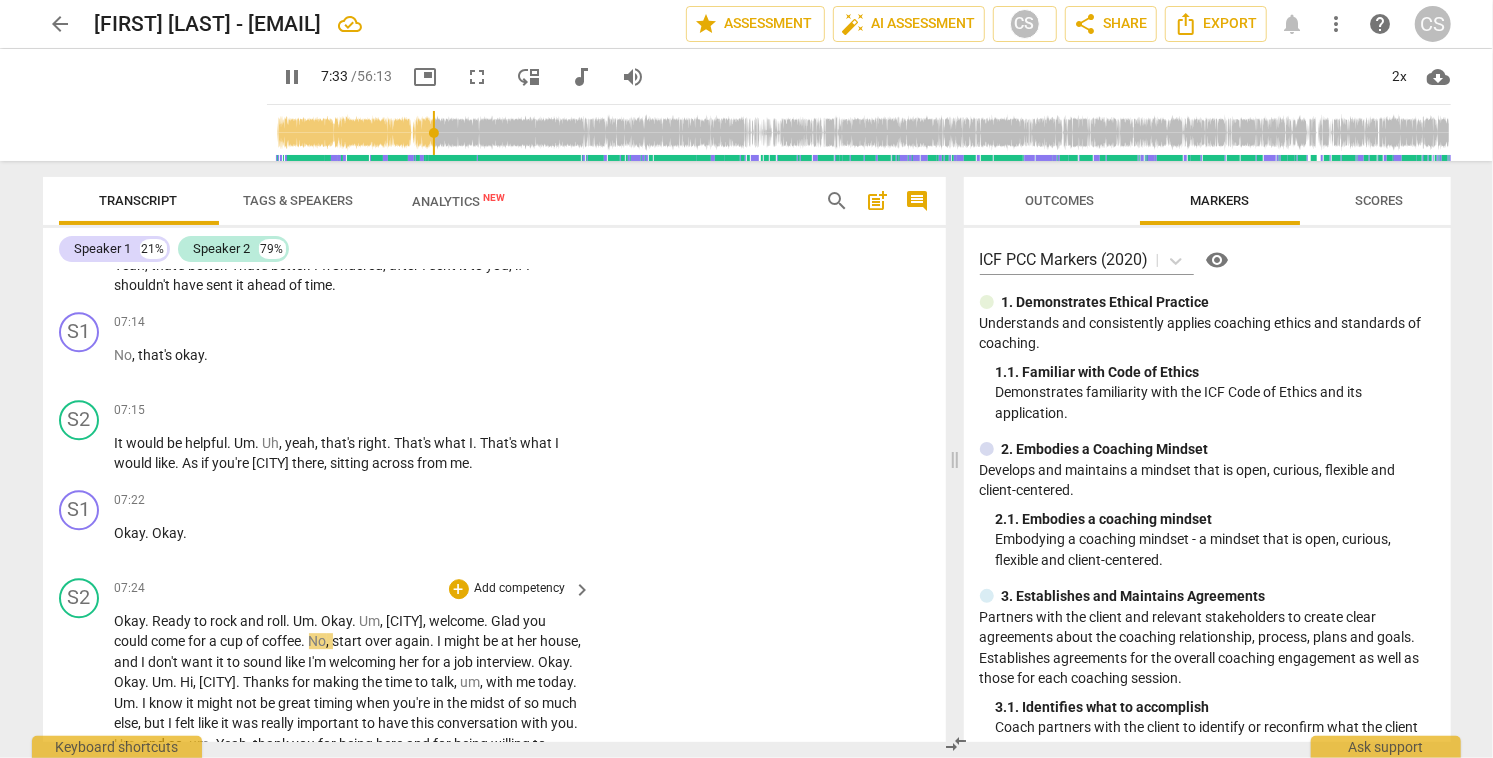 scroll, scrollTop: 3377, scrollLeft: 0, axis: vertical 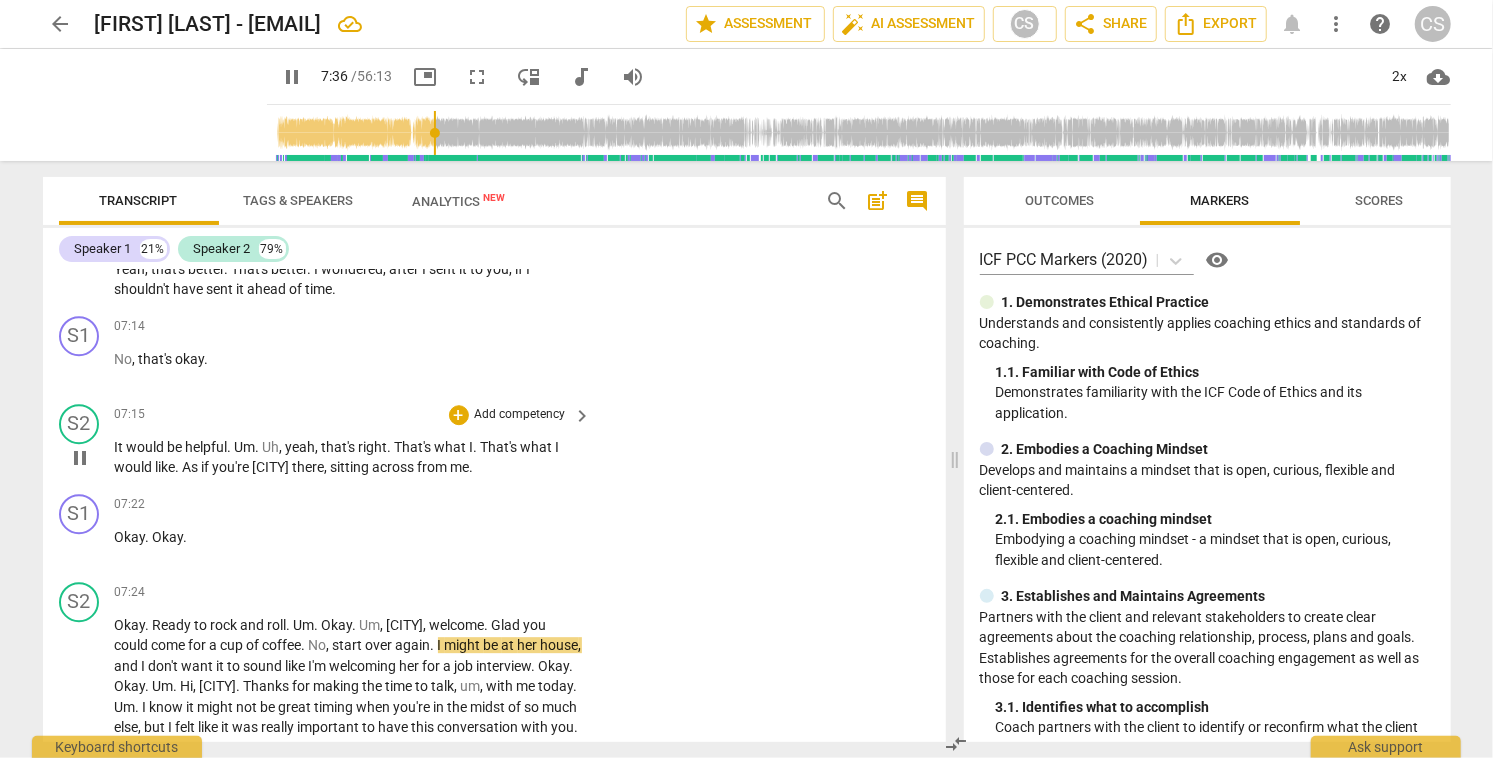 click on "pause" at bounding box center (80, 458) 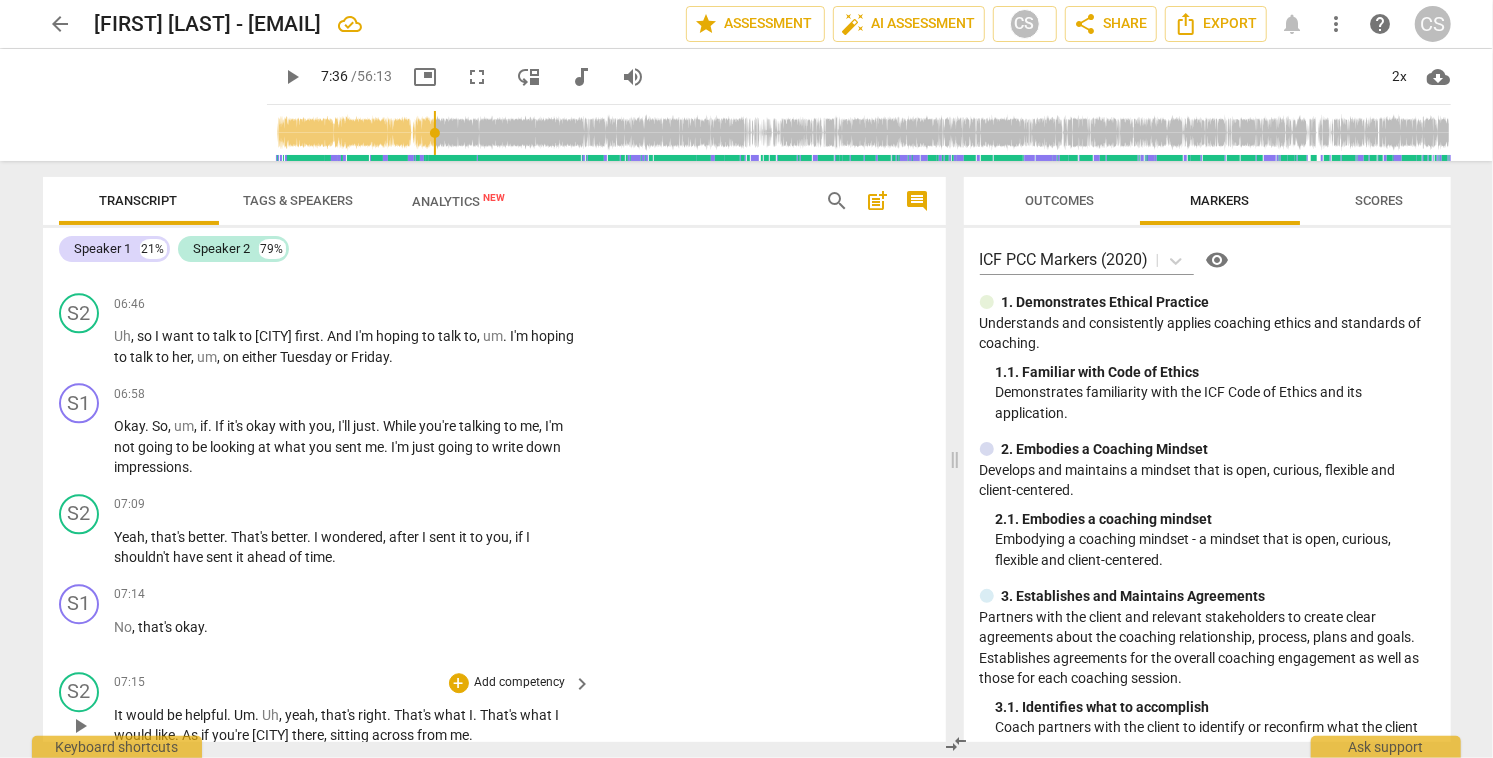 scroll, scrollTop: 3100, scrollLeft: 0, axis: vertical 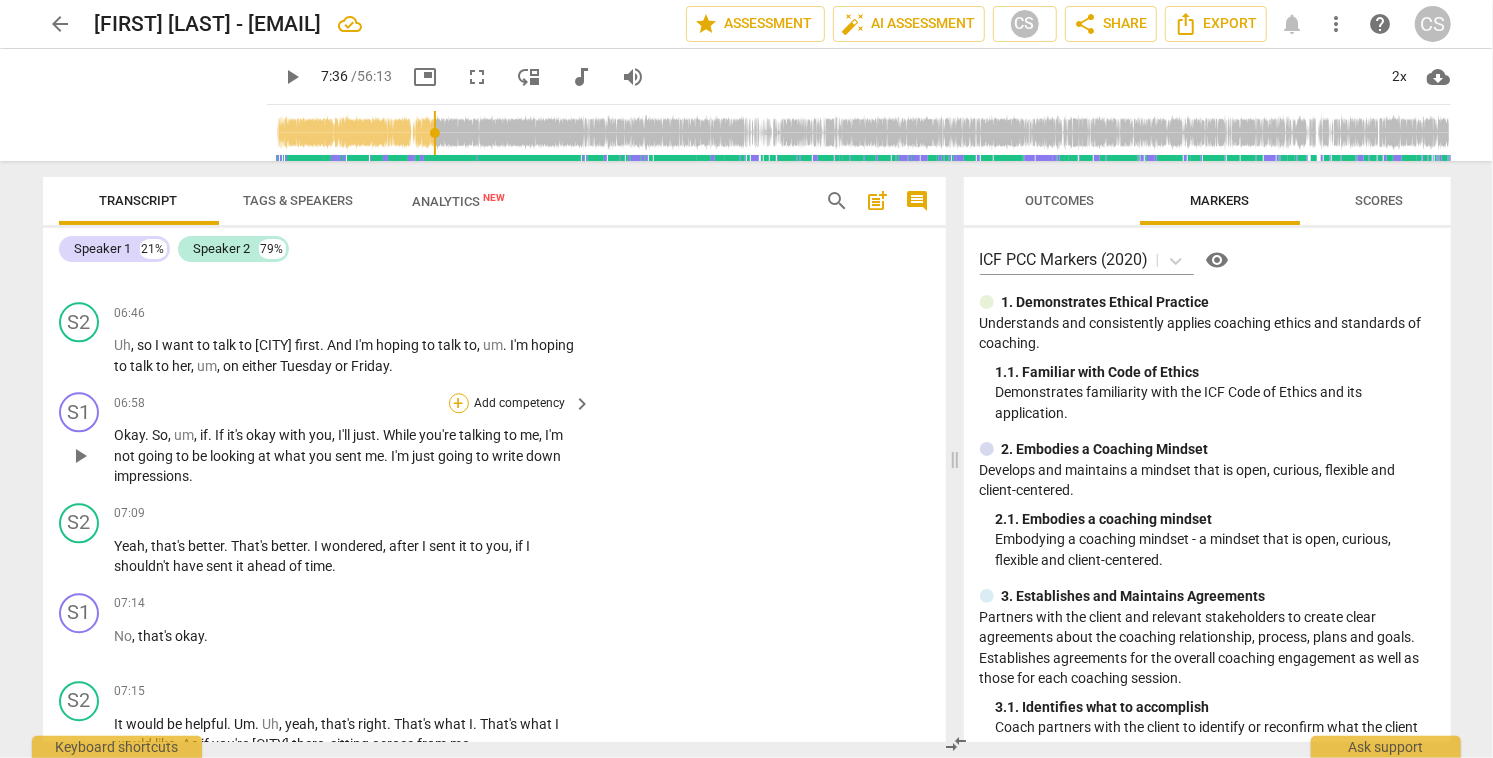 click on "+" at bounding box center [459, 403] 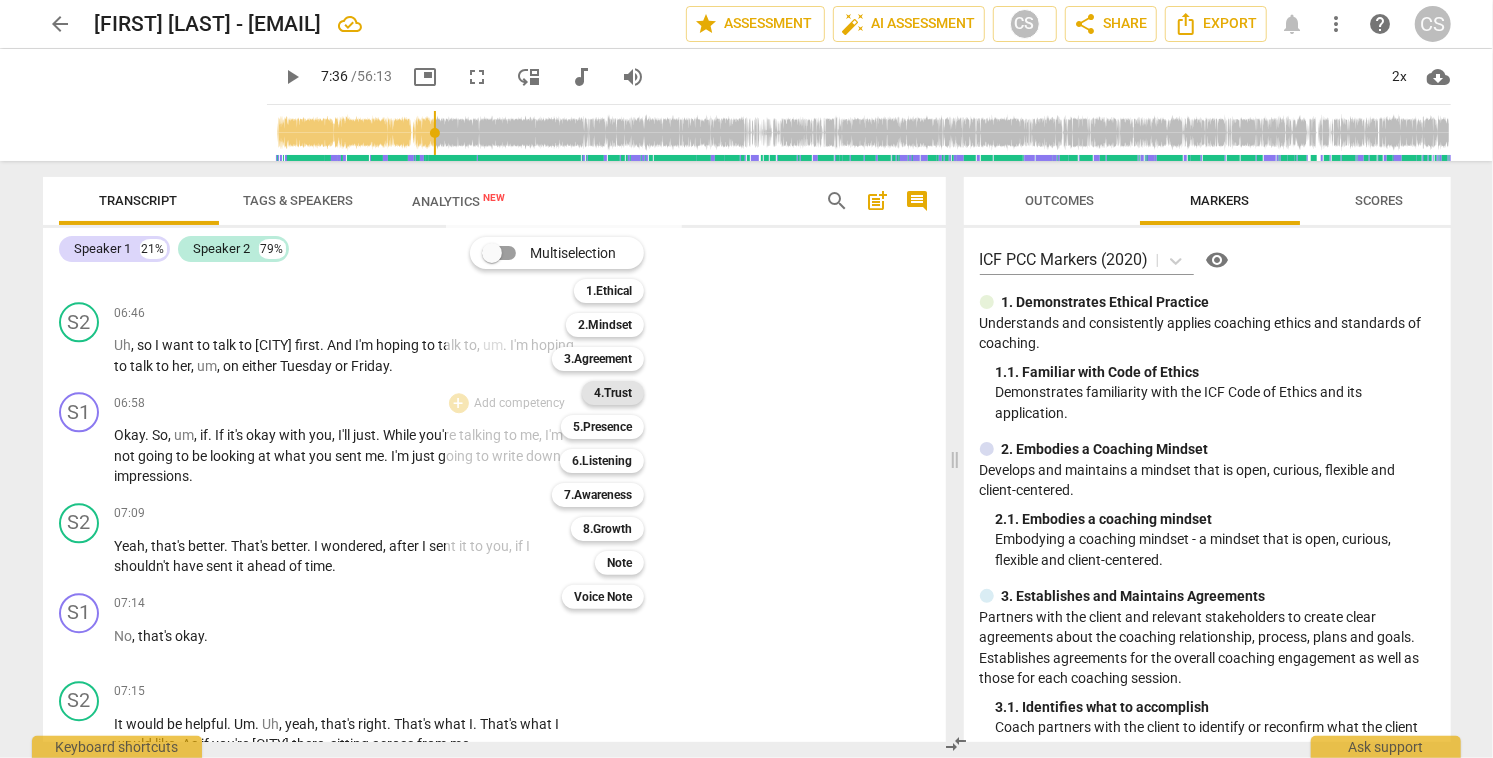 click on "4.Trust" at bounding box center [613, 393] 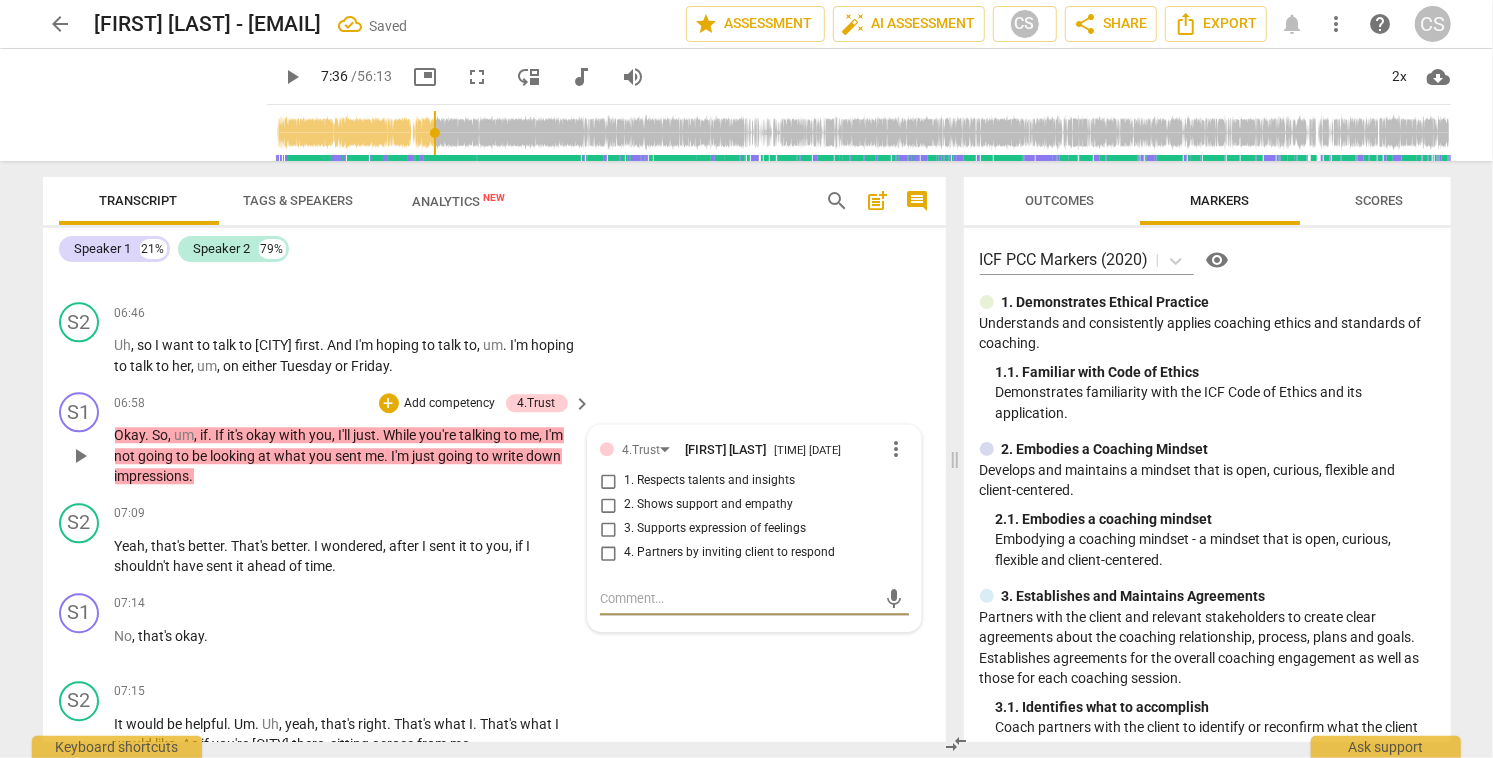 click on "4. Partners by inviting client to respond" at bounding box center [608, 553] 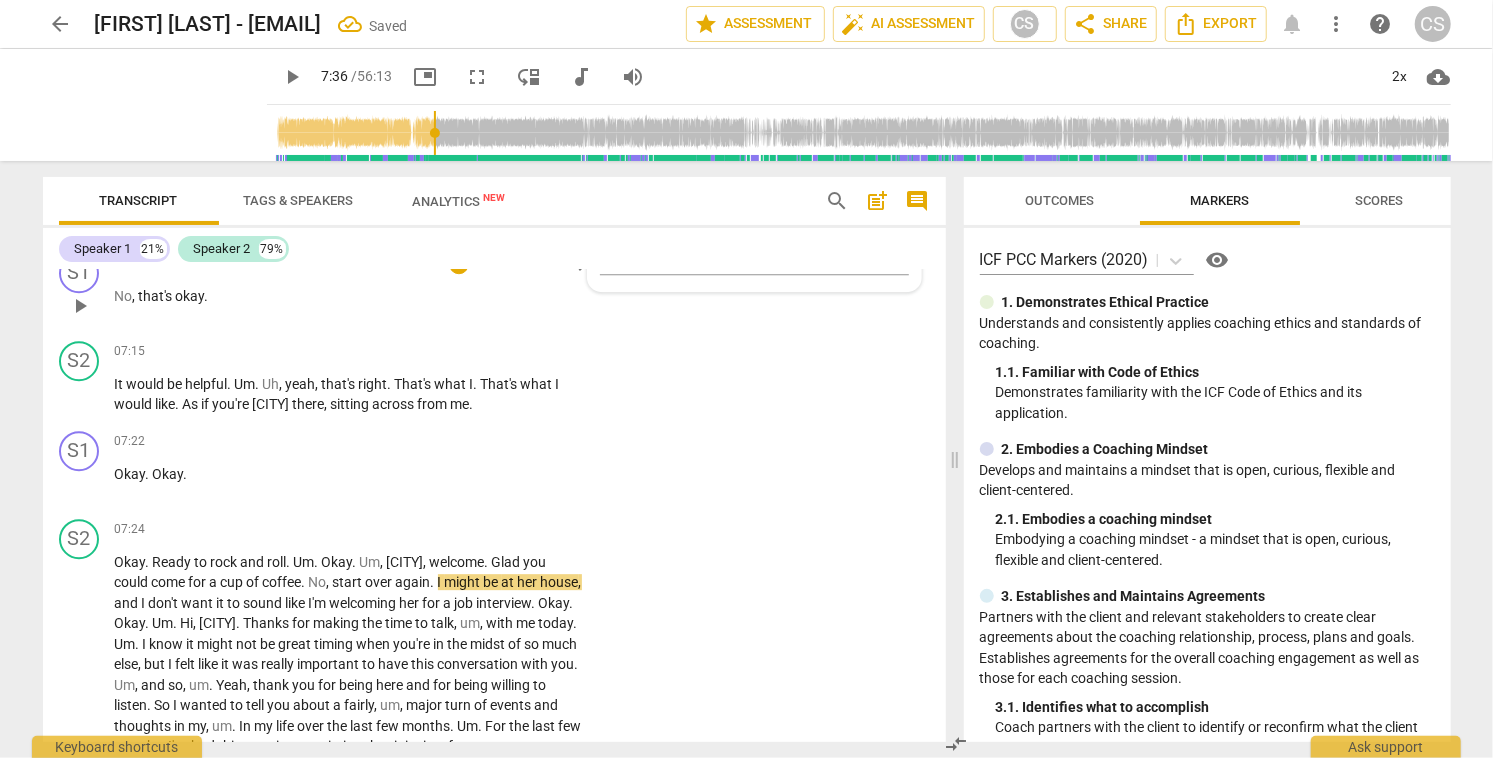 scroll, scrollTop: 3450, scrollLeft: 0, axis: vertical 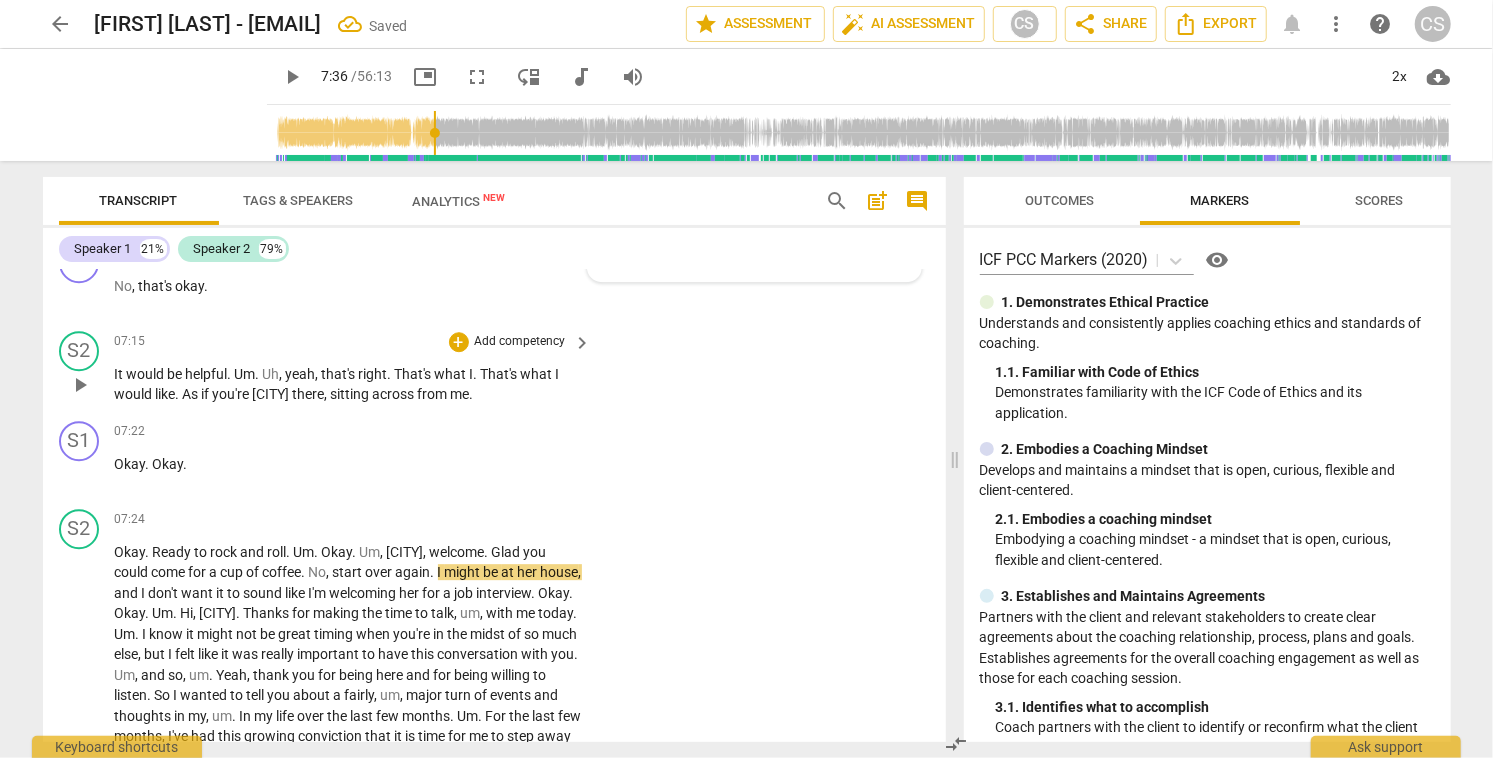 click on "play_arrow" at bounding box center [80, 385] 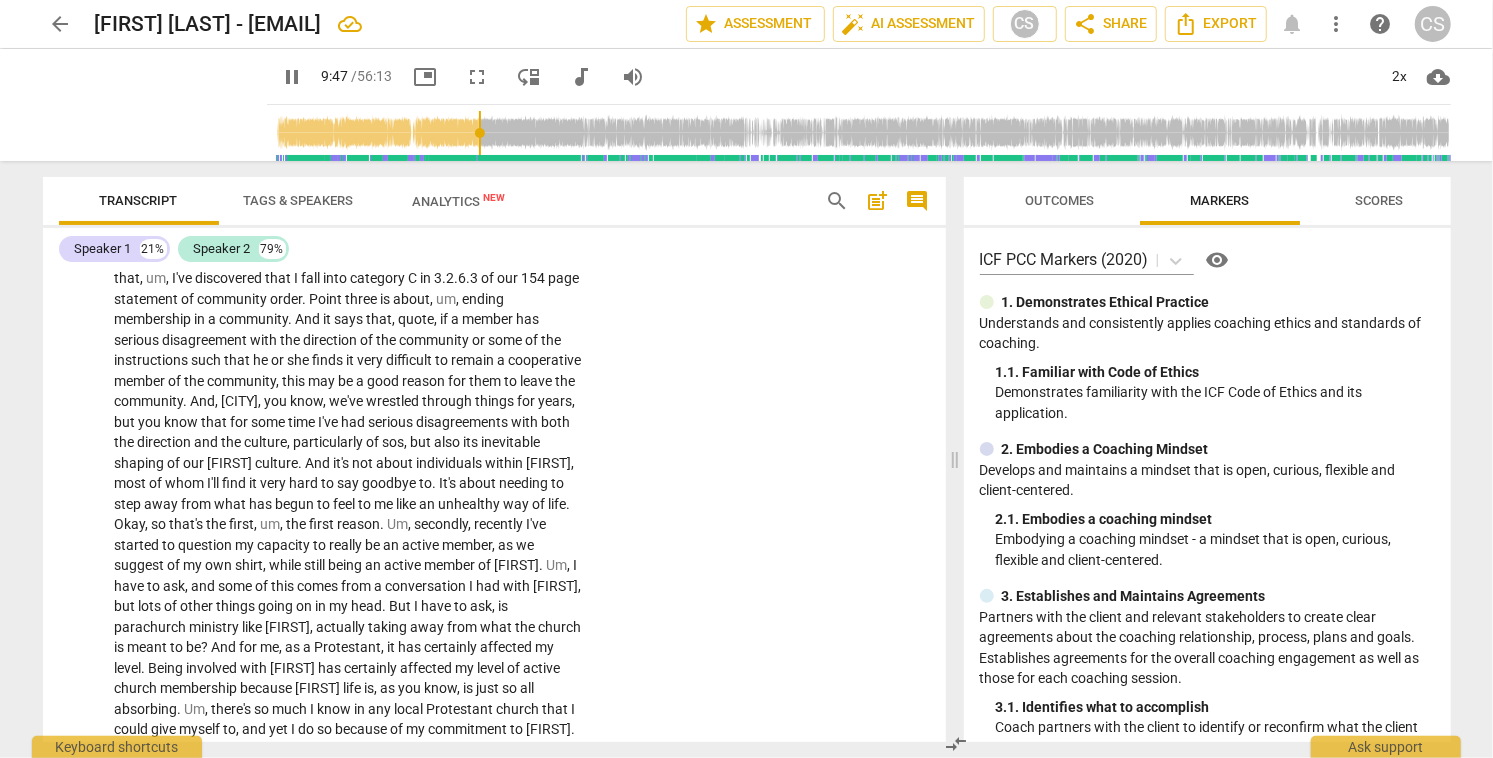 scroll, scrollTop: 4336, scrollLeft: 0, axis: vertical 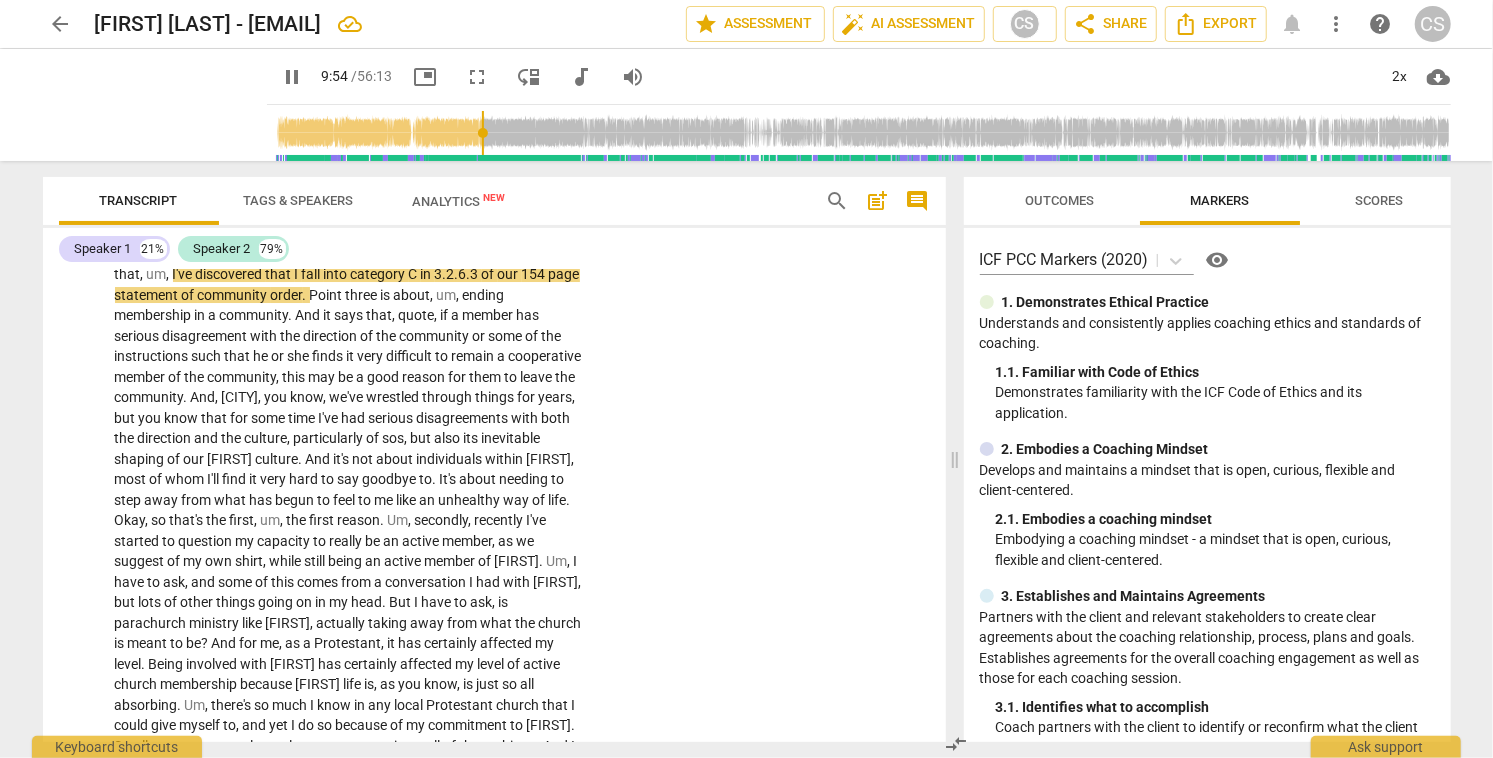 click on "..., [NAME] , you know , we've wrestl..." at bounding box center (494, 760) 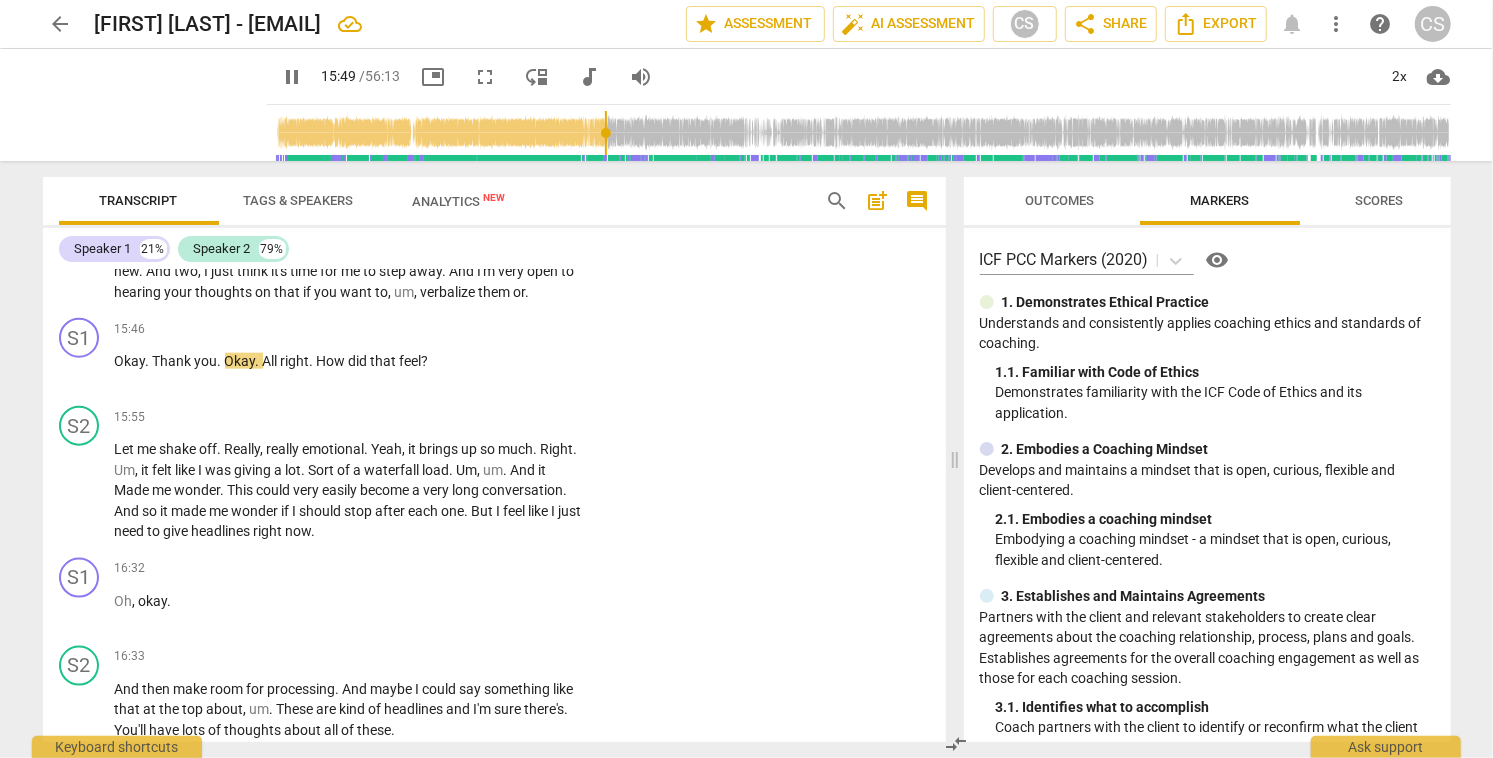 scroll, scrollTop: 5984, scrollLeft: 0, axis: vertical 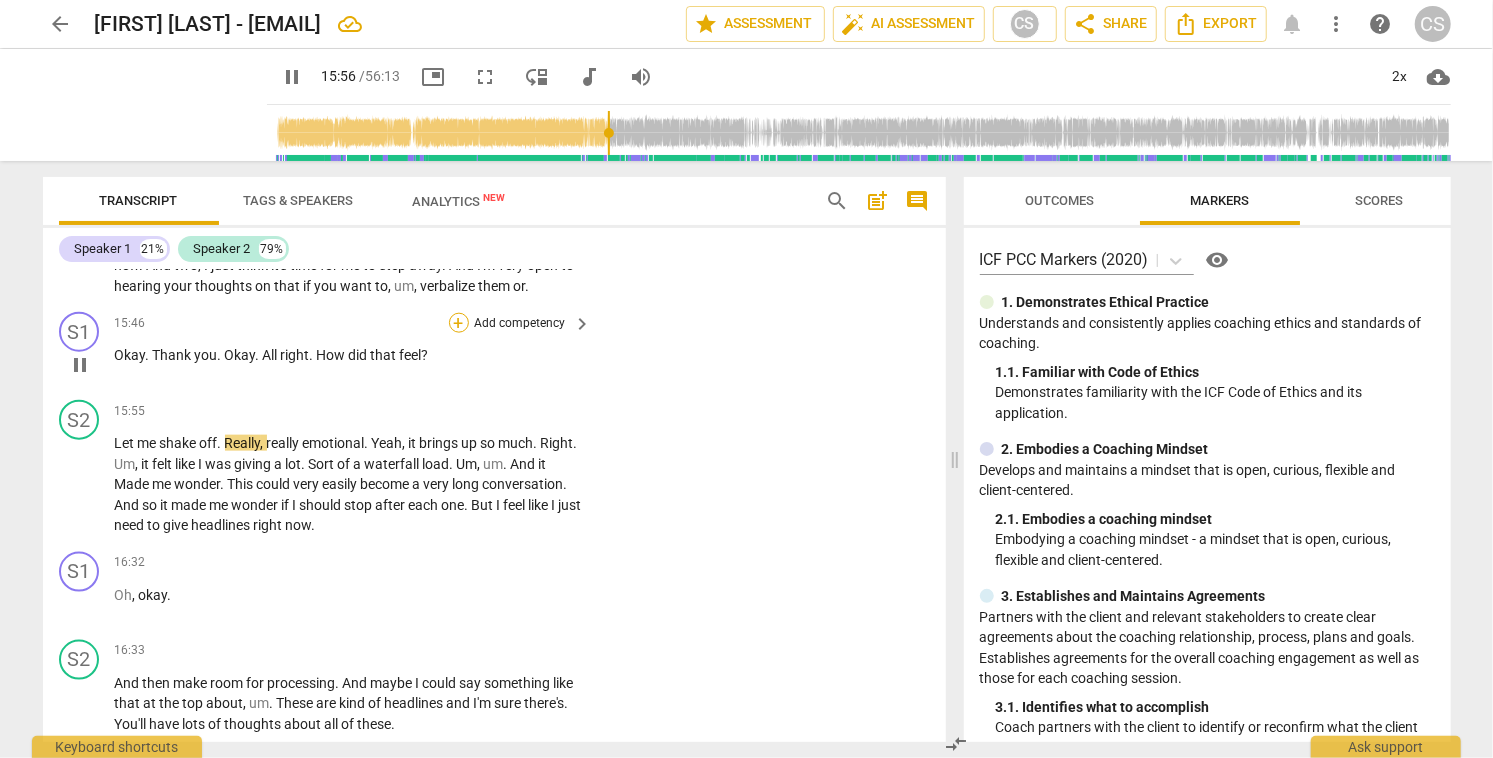 click on "+" at bounding box center [459, 323] 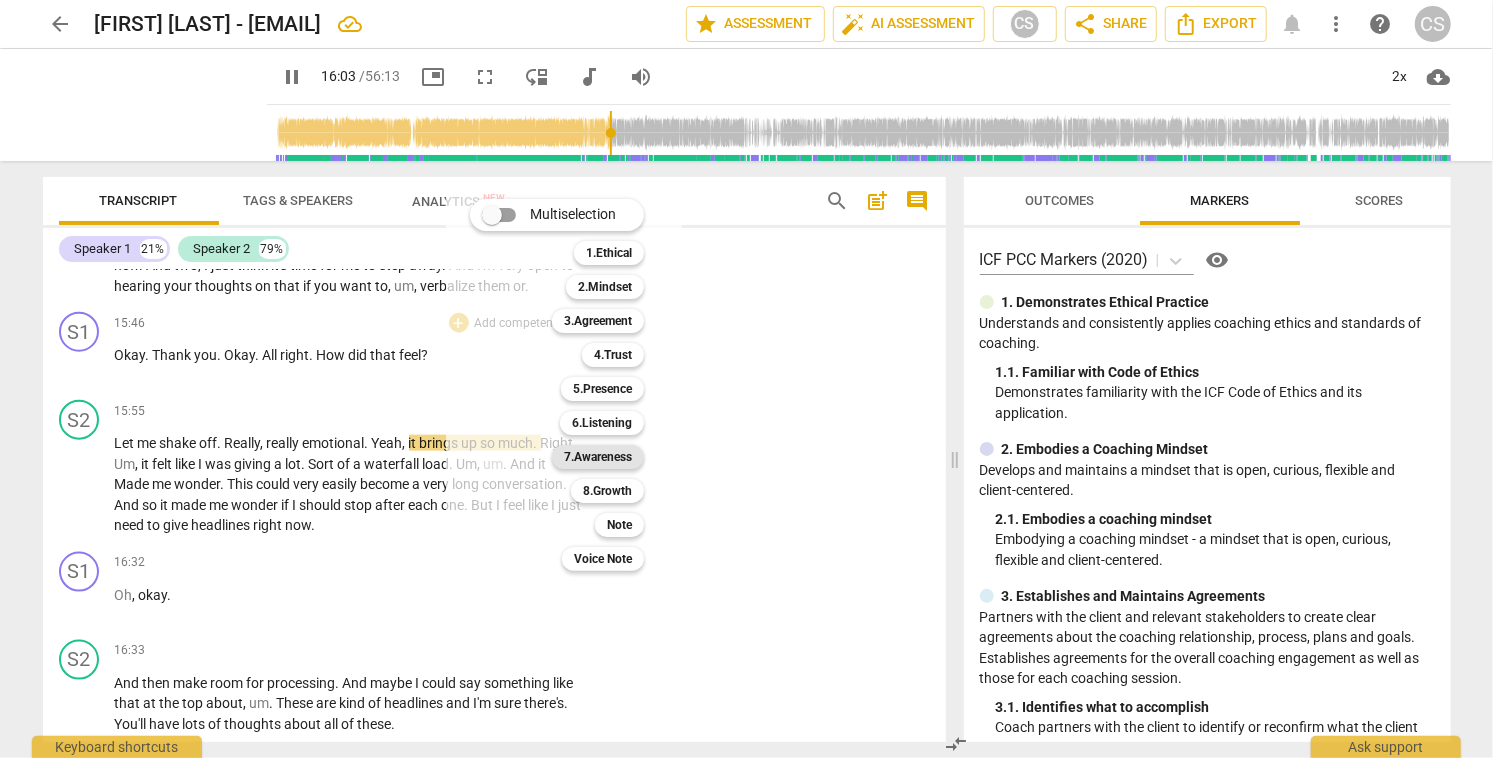 click on "7.Awareness" at bounding box center [598, 457] 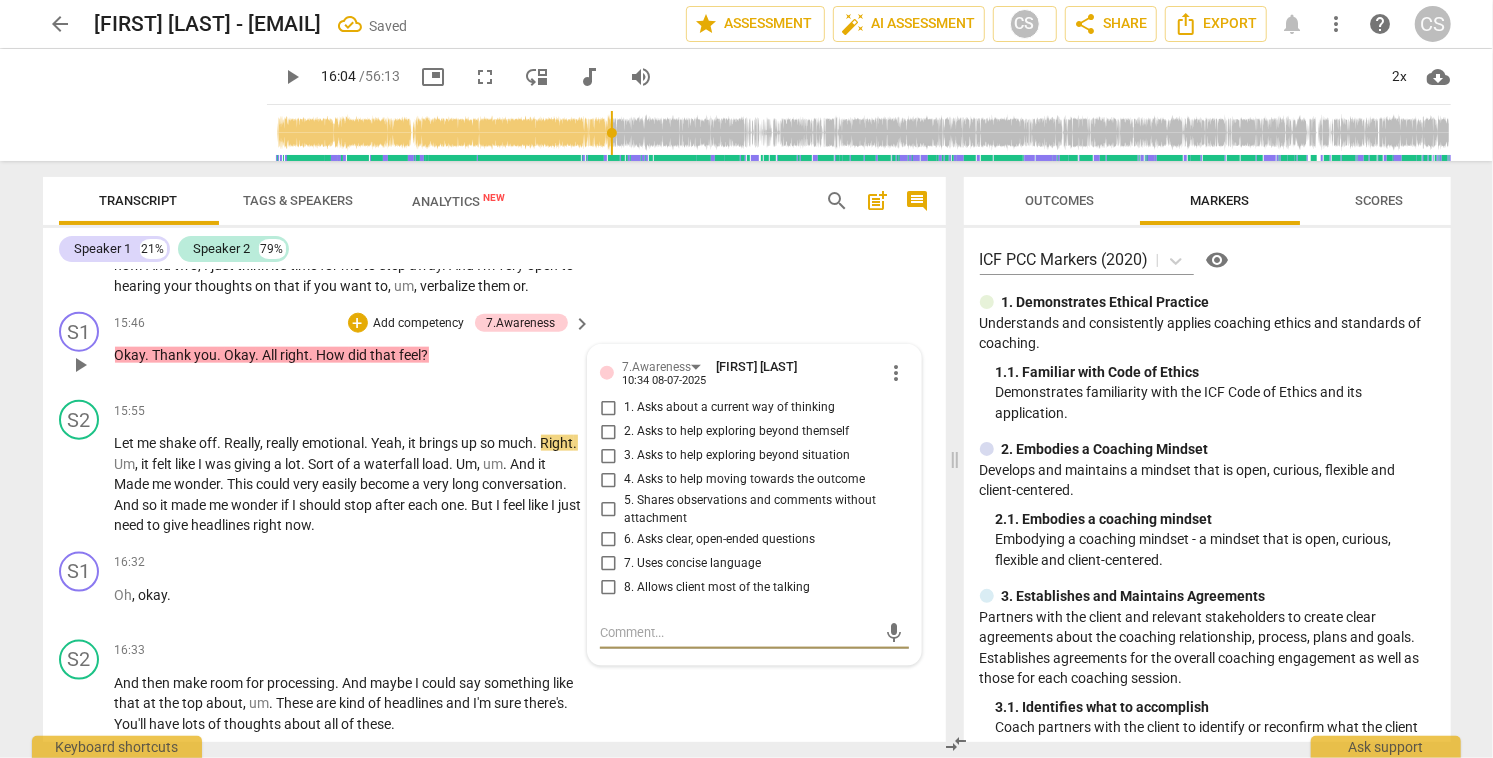 click on "1. Asks about a current way of thinking" at bounding box center [608, 408] 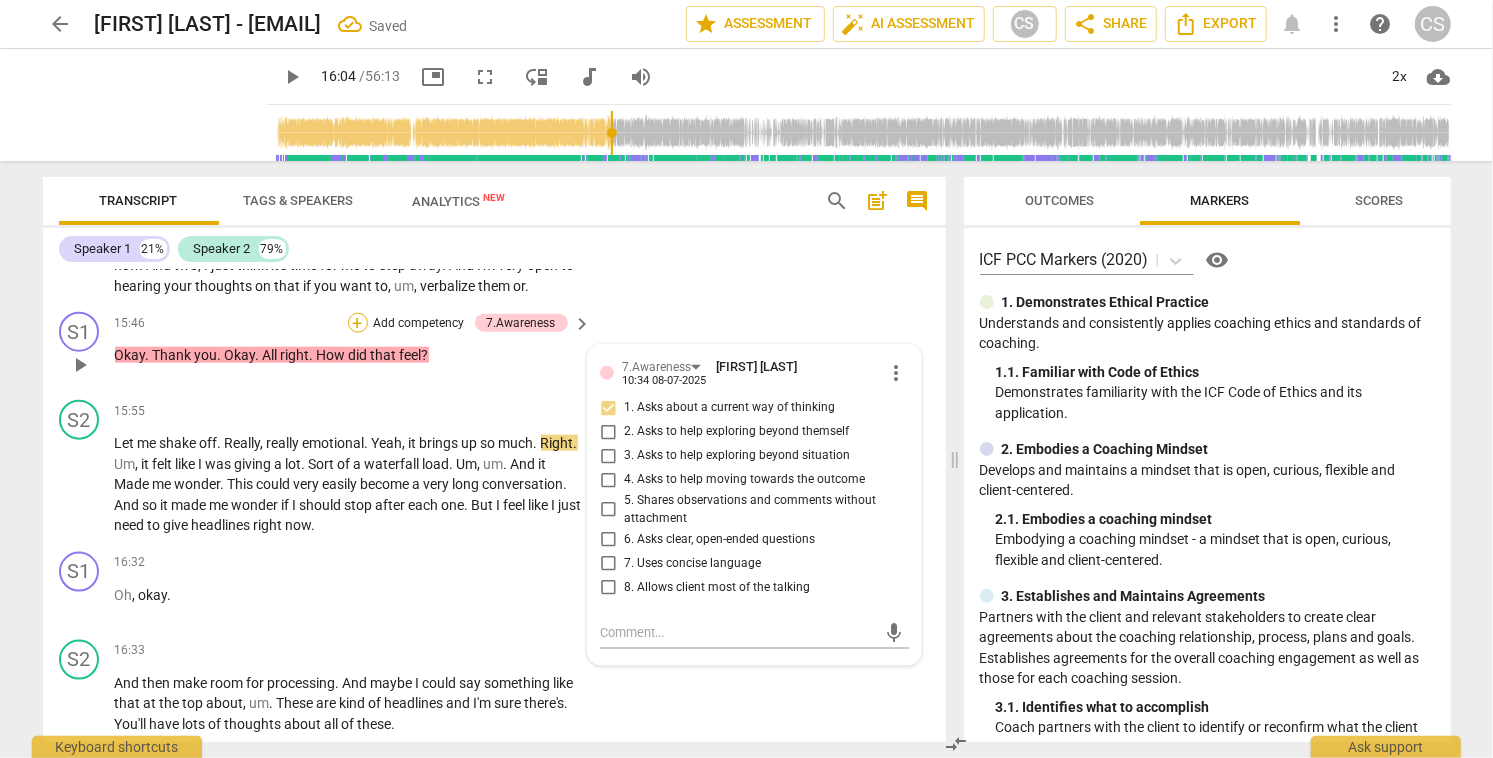 click on "+" at bounding box center [358, 323] 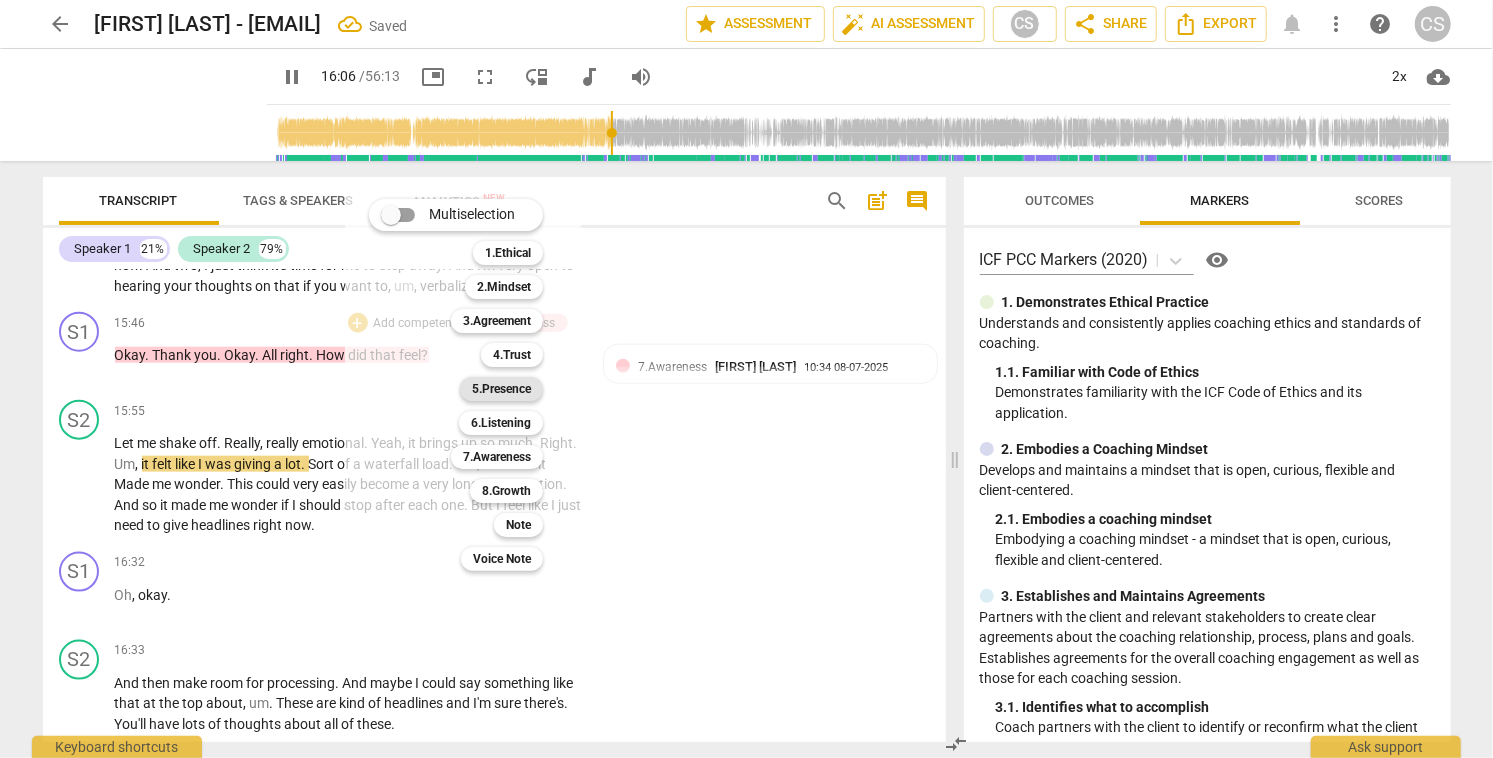 click on "5.Presence" at bounding box center (501, 389) 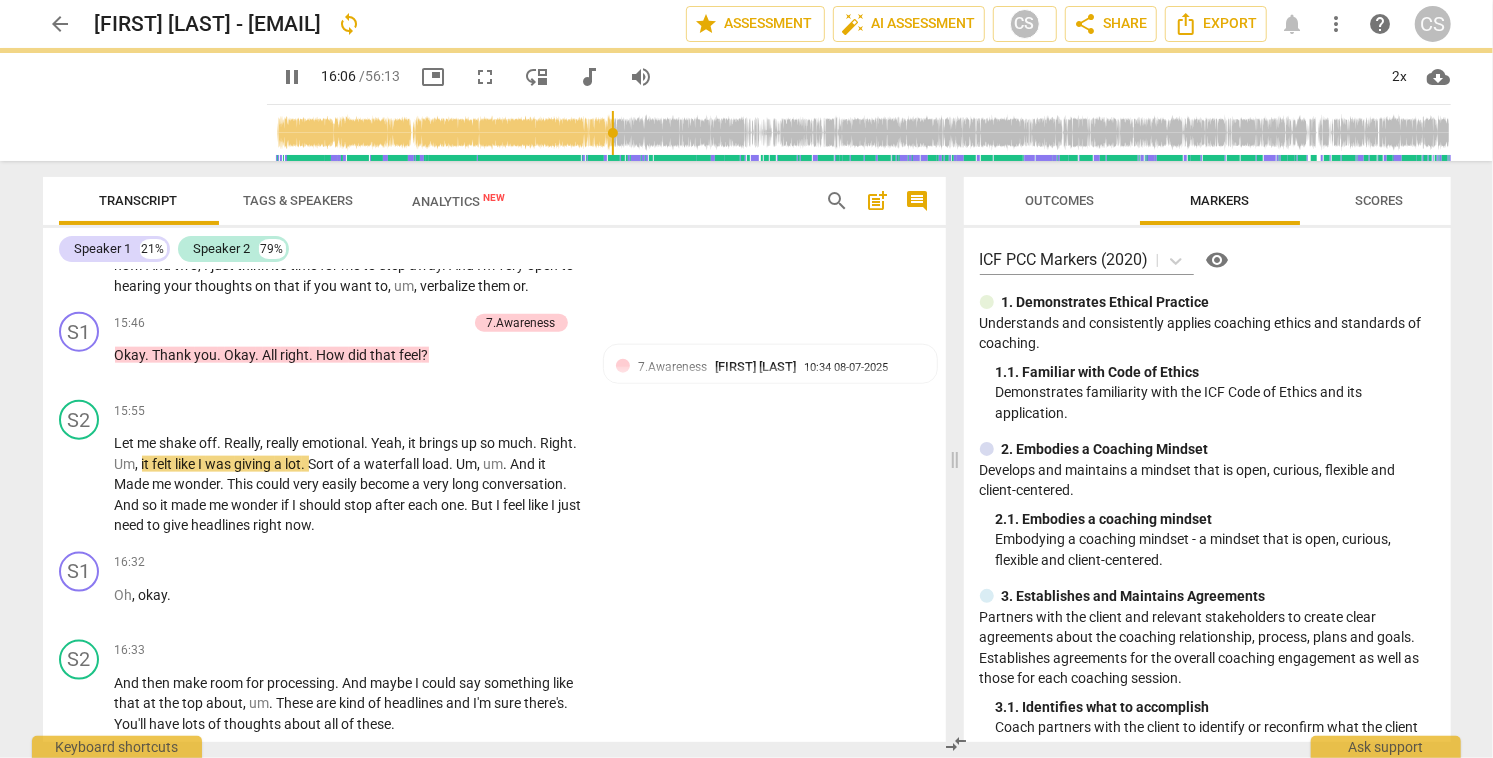 type on "967" 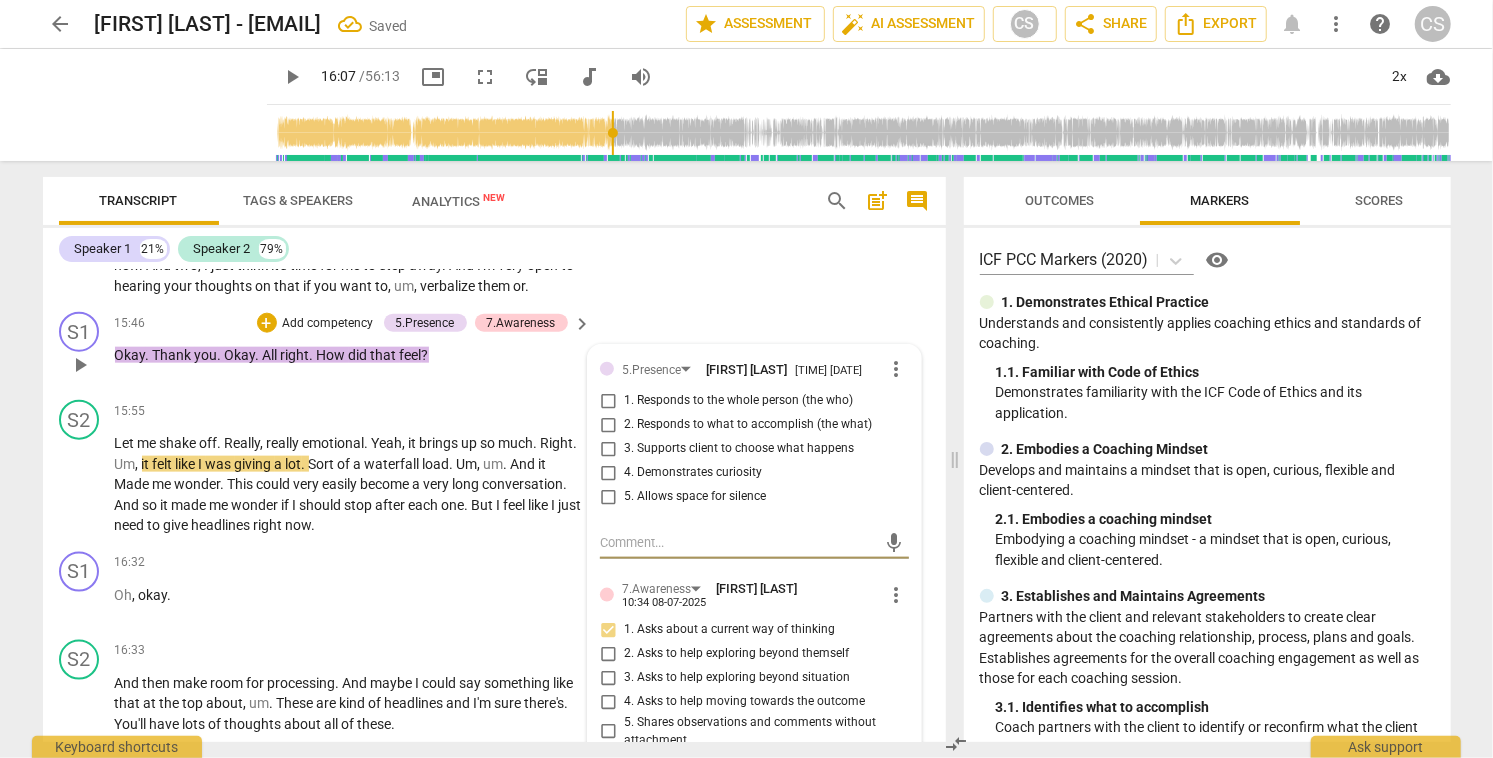 click on "1. Responds to the whole person (the who)" at bounding box center [608, 401] 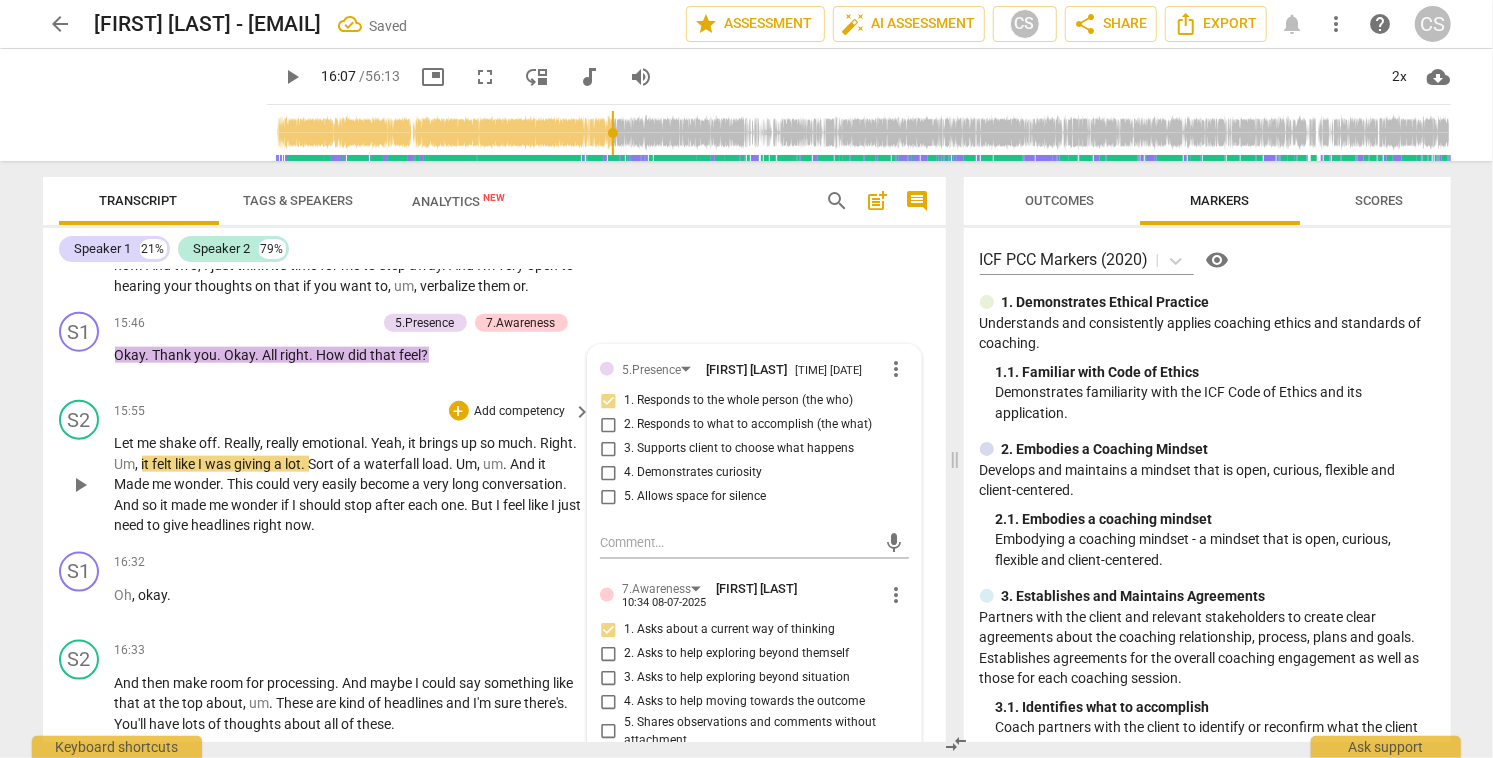 click on "play_arrow" at bounding box center (80, 485) 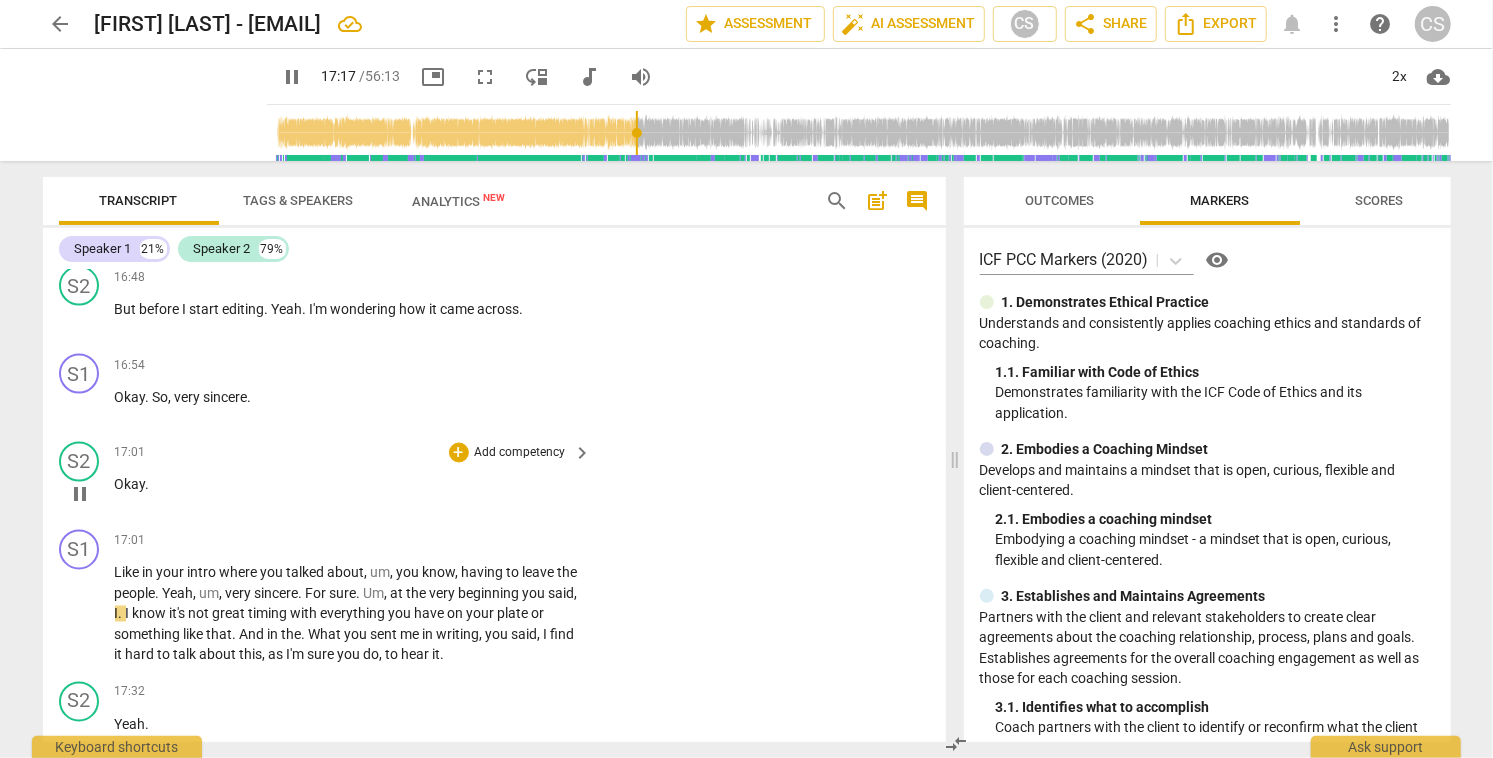 scroll, scrollTop: 6553, scrollLeft: 0, axis: vertical 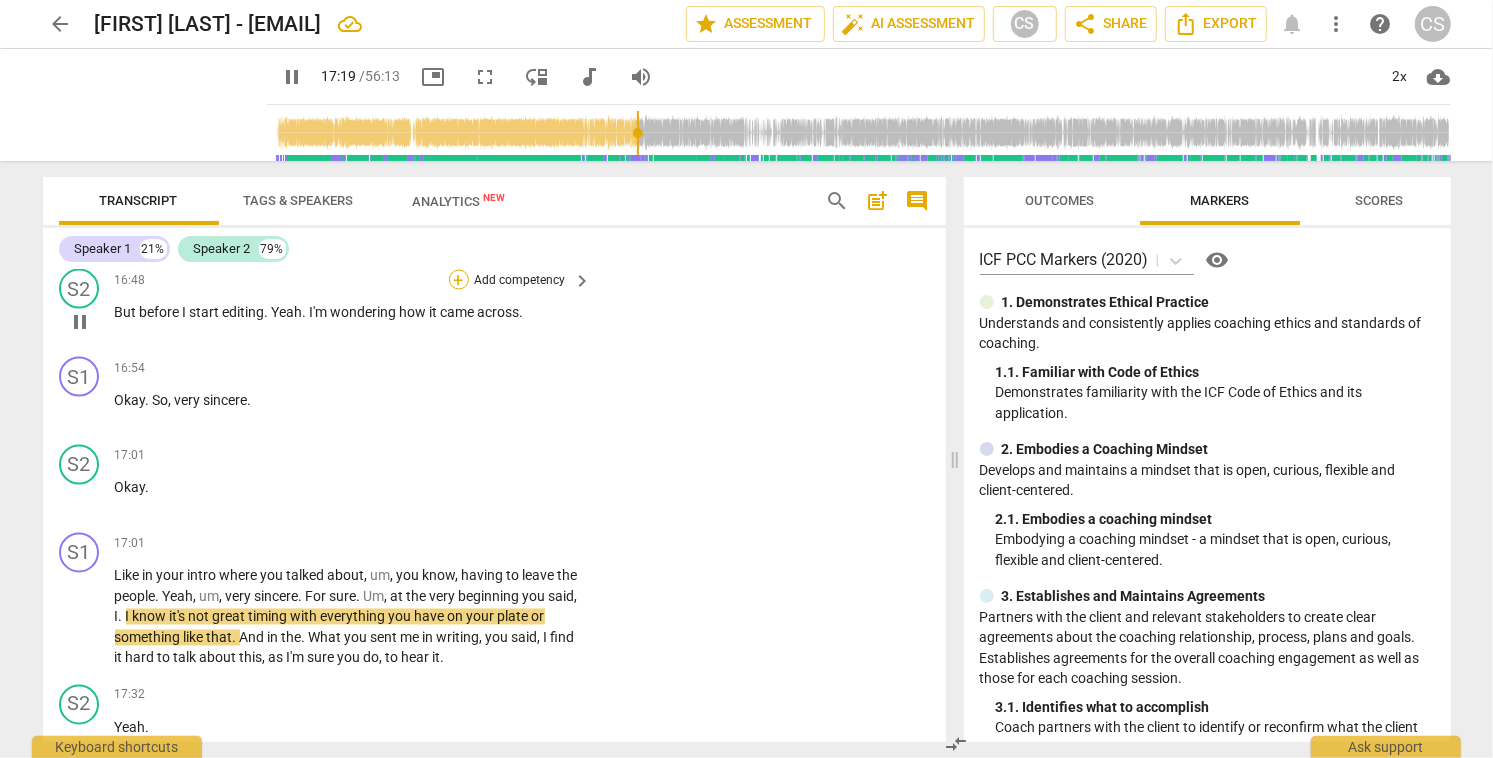 click on "+" at bounding box center (459, 280) 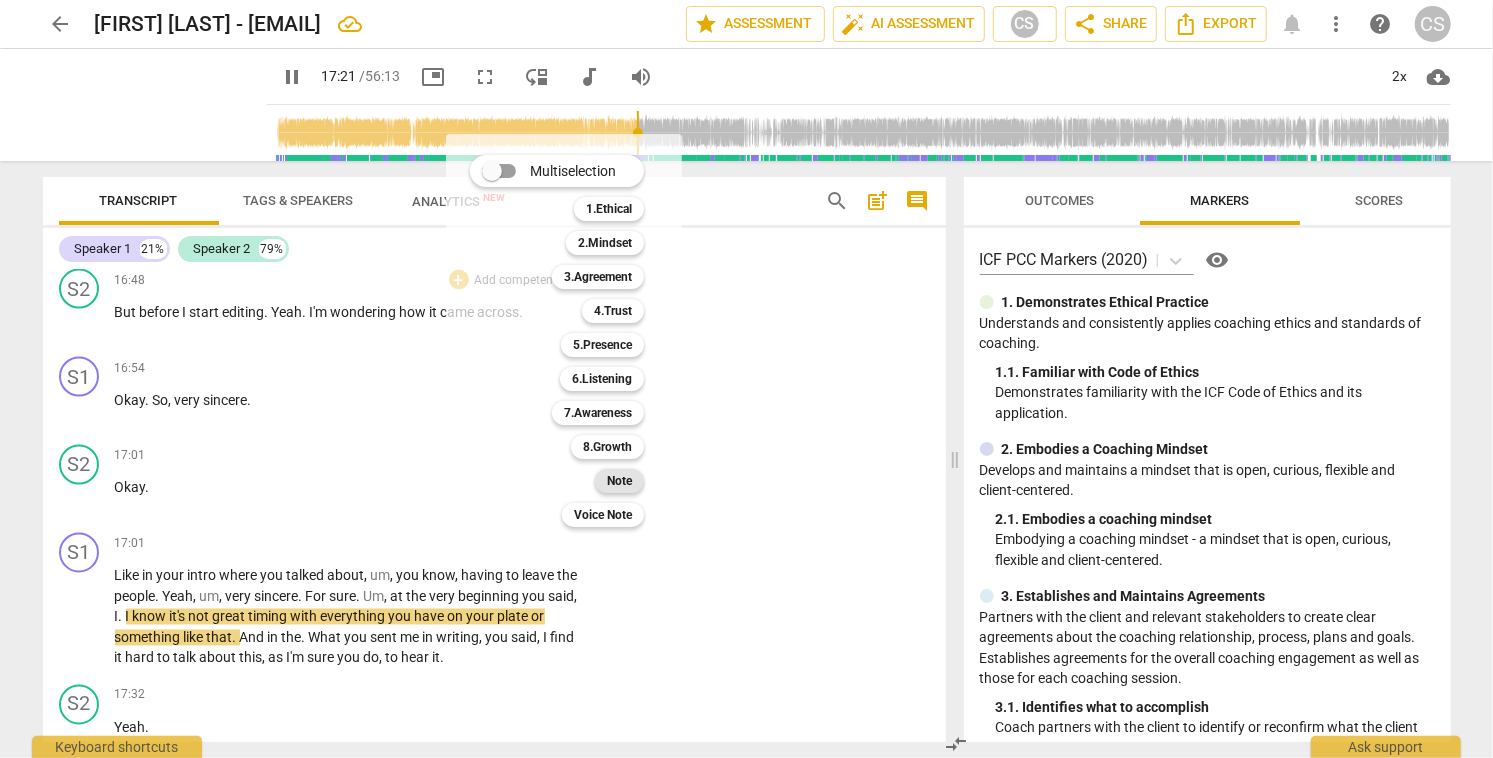 click on "Note" at bounding box center (619, 481) 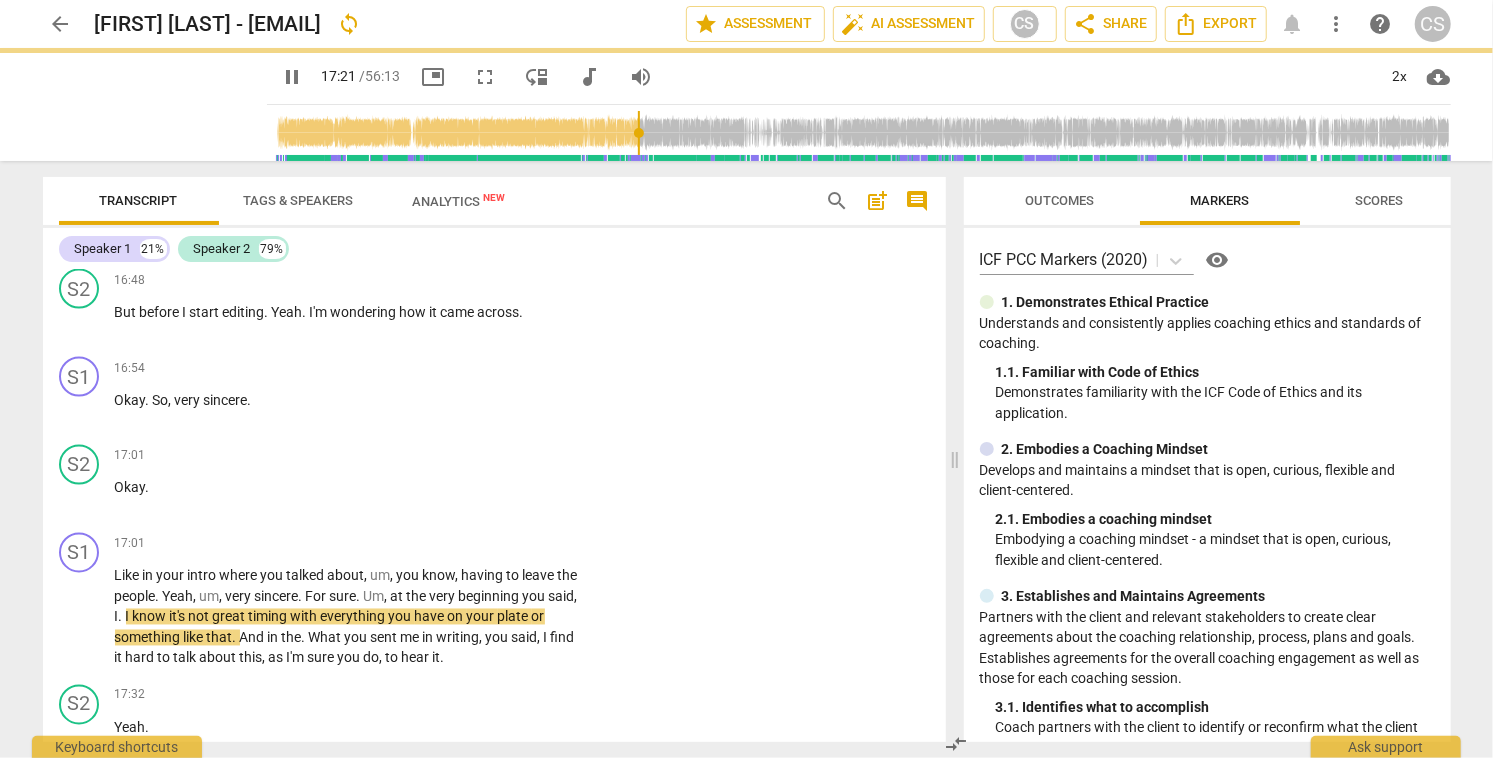 type on "1042" 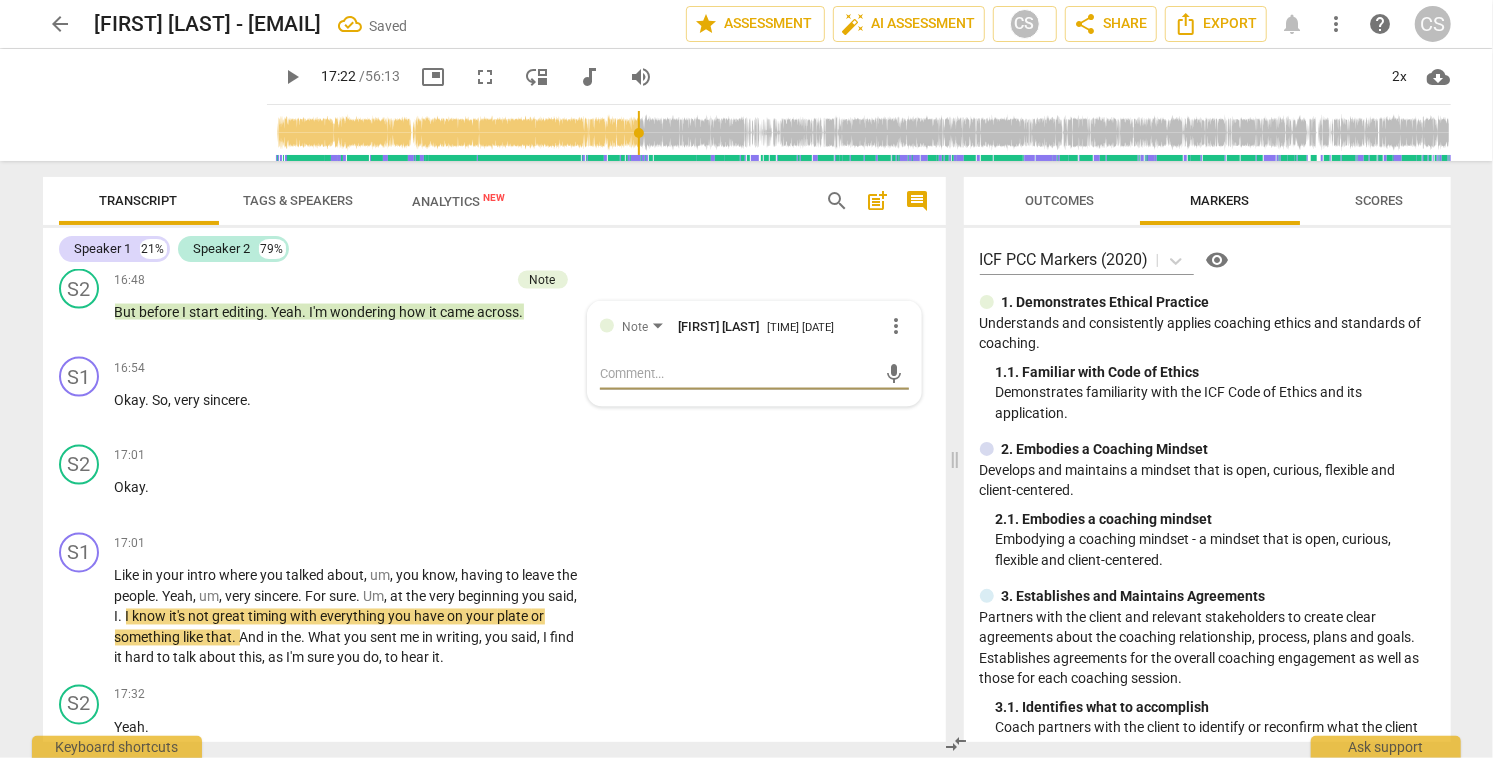 type on "i" 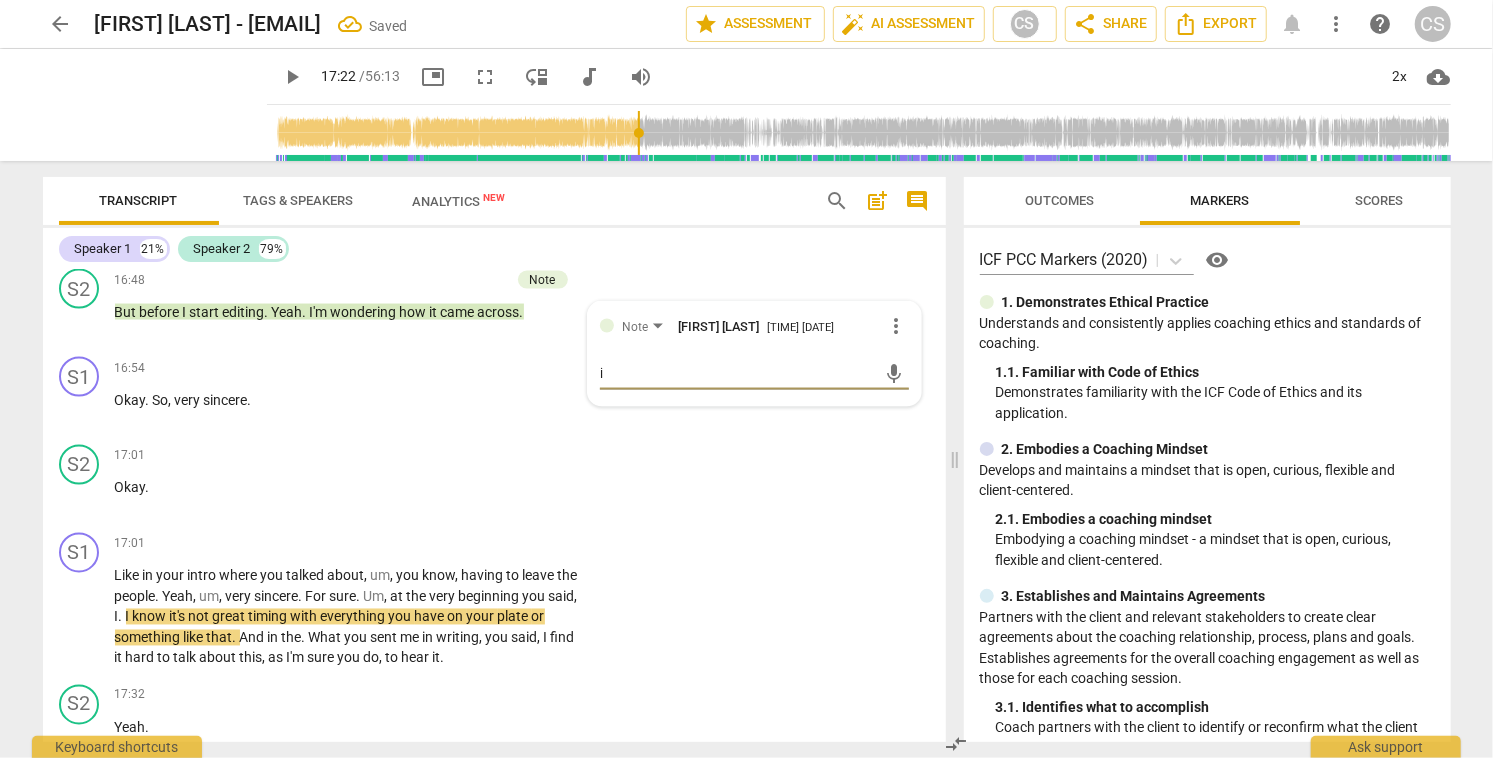 type on "in" 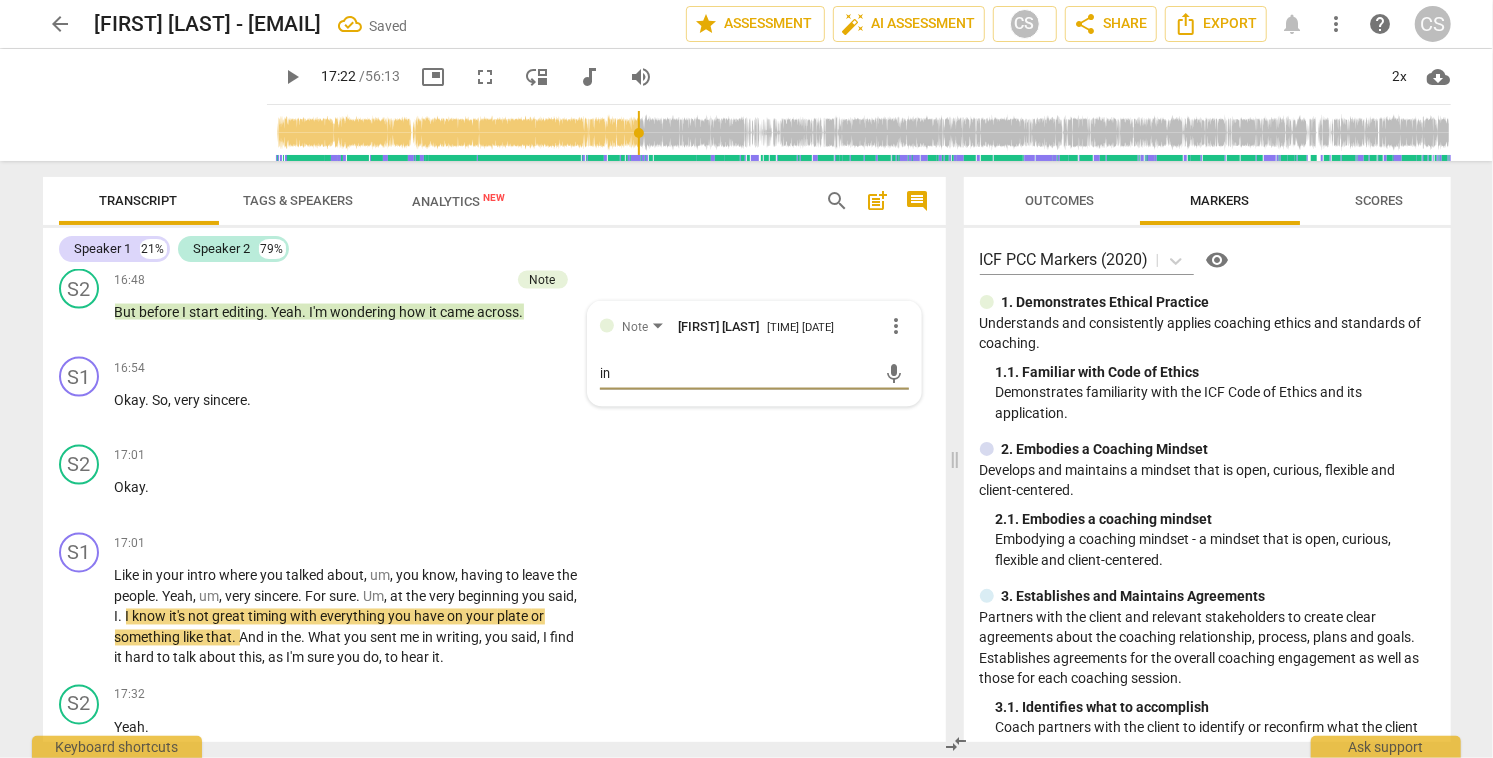 type on "in" 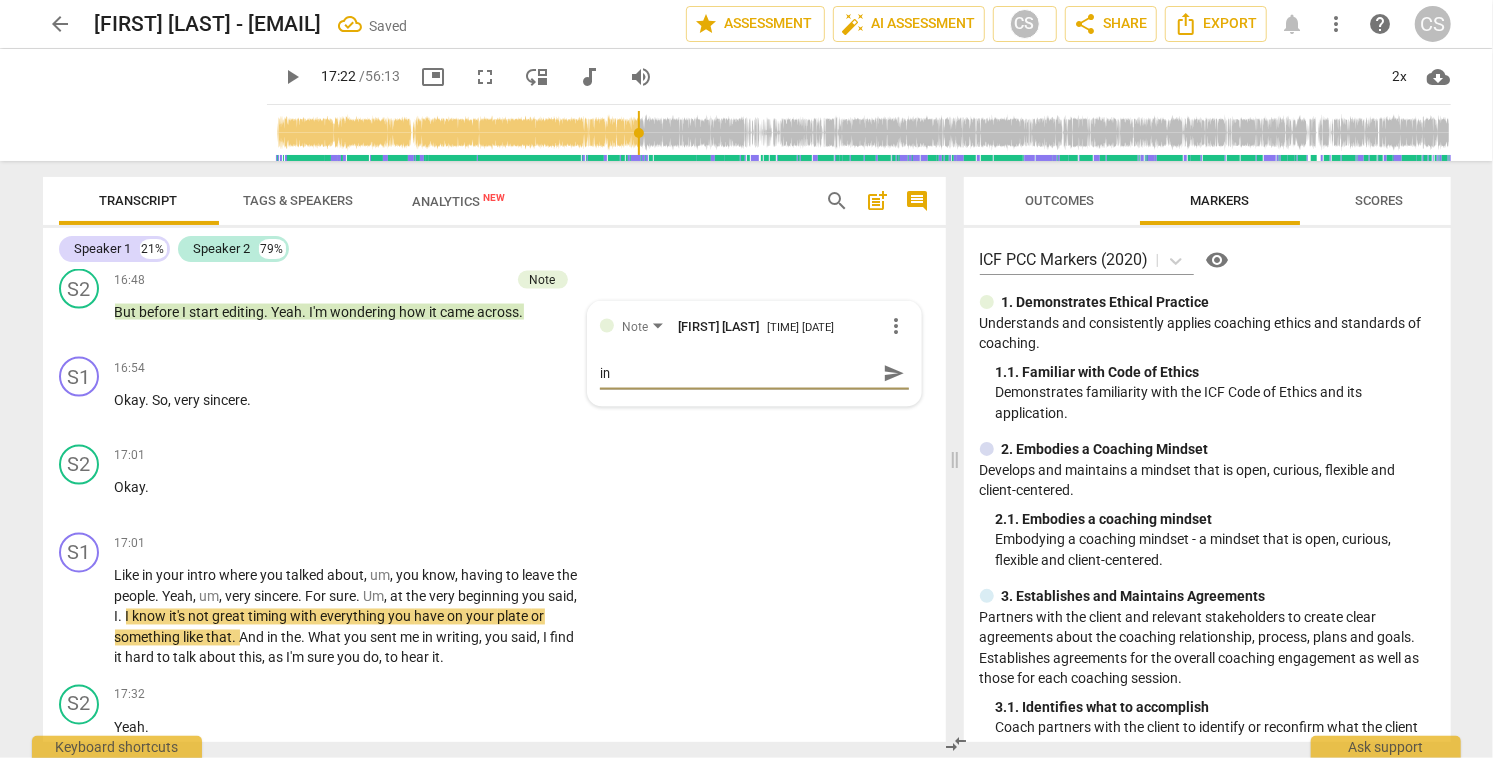 type on "in o" 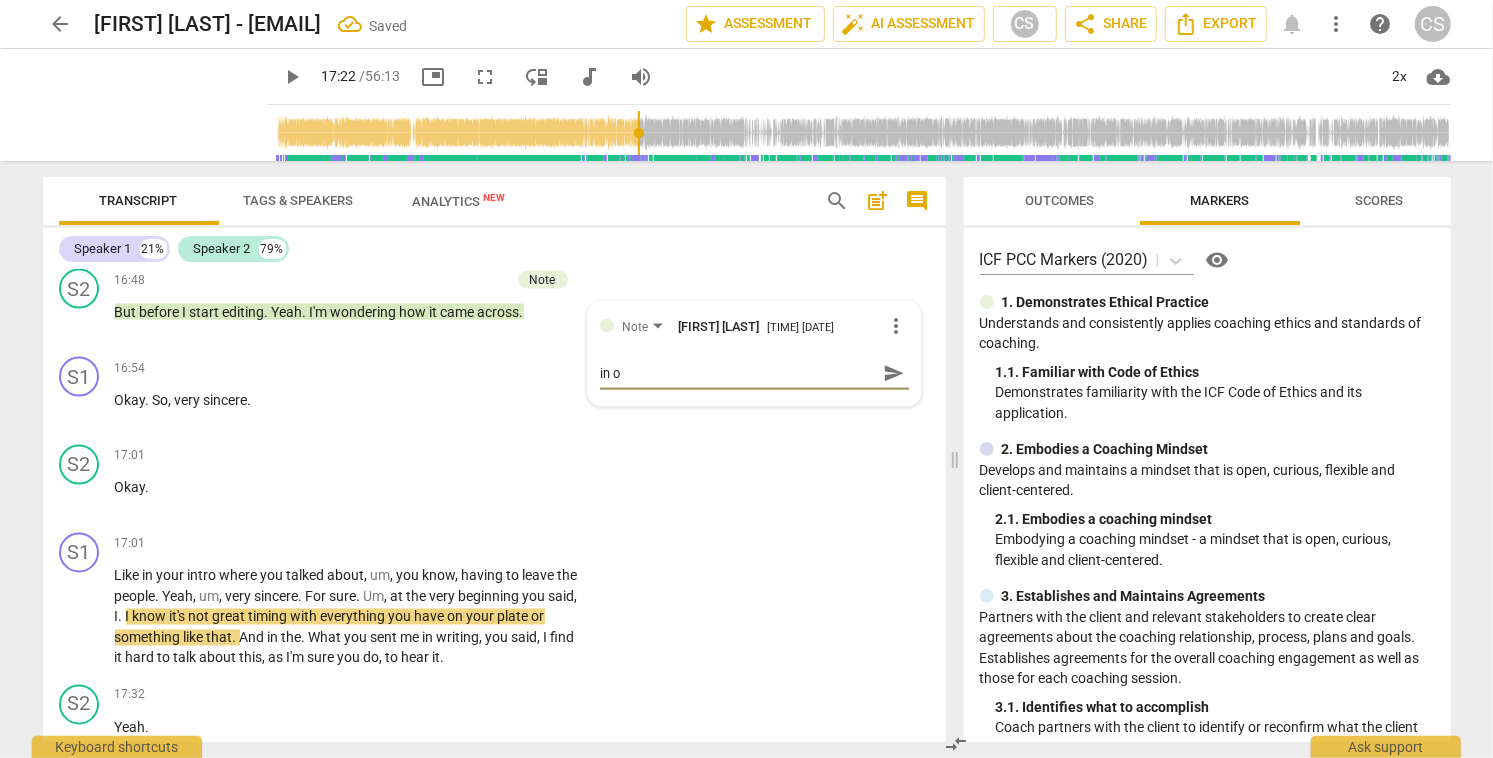 type on "in or" 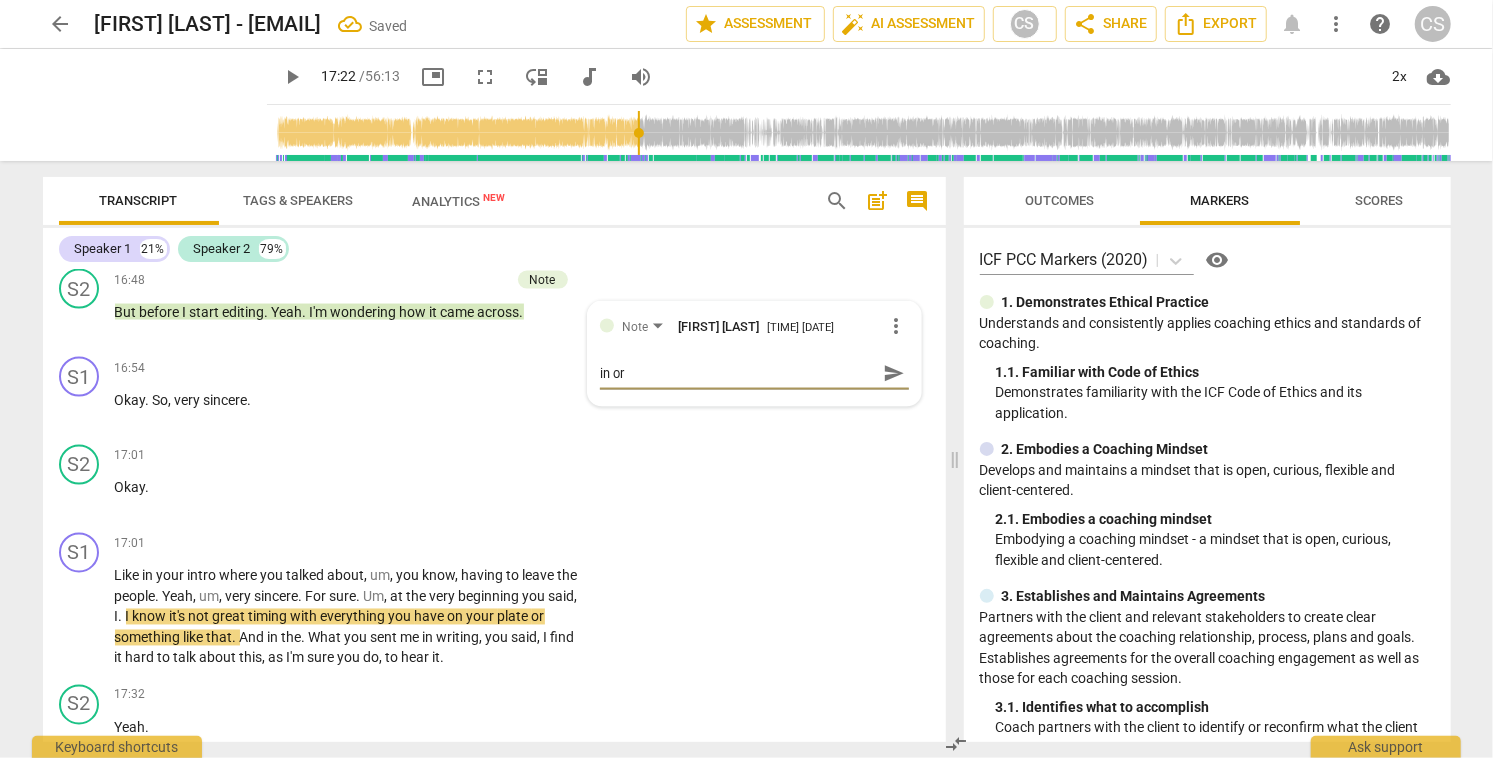 type on "in ord" 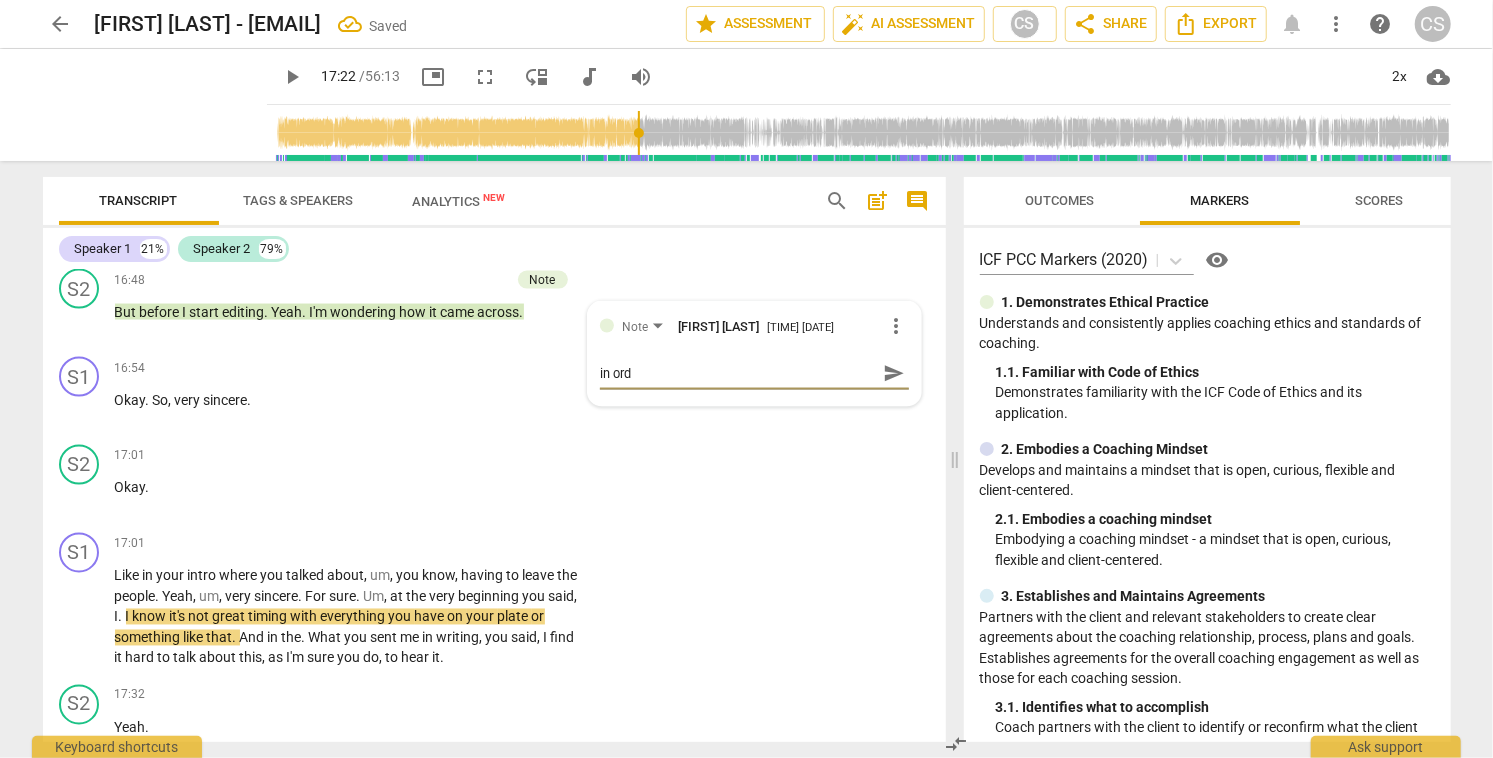 type on "in orde" 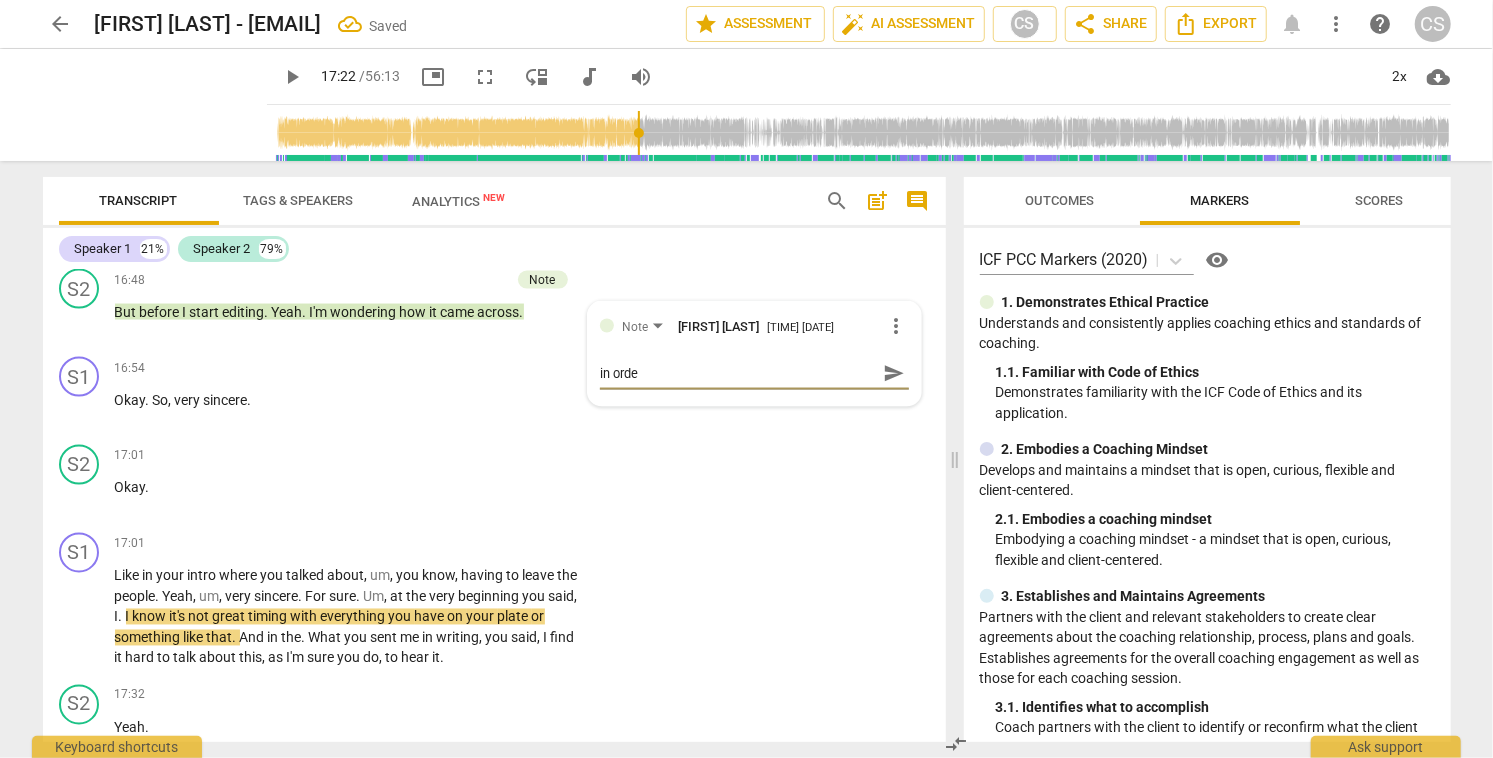 type on "in order" 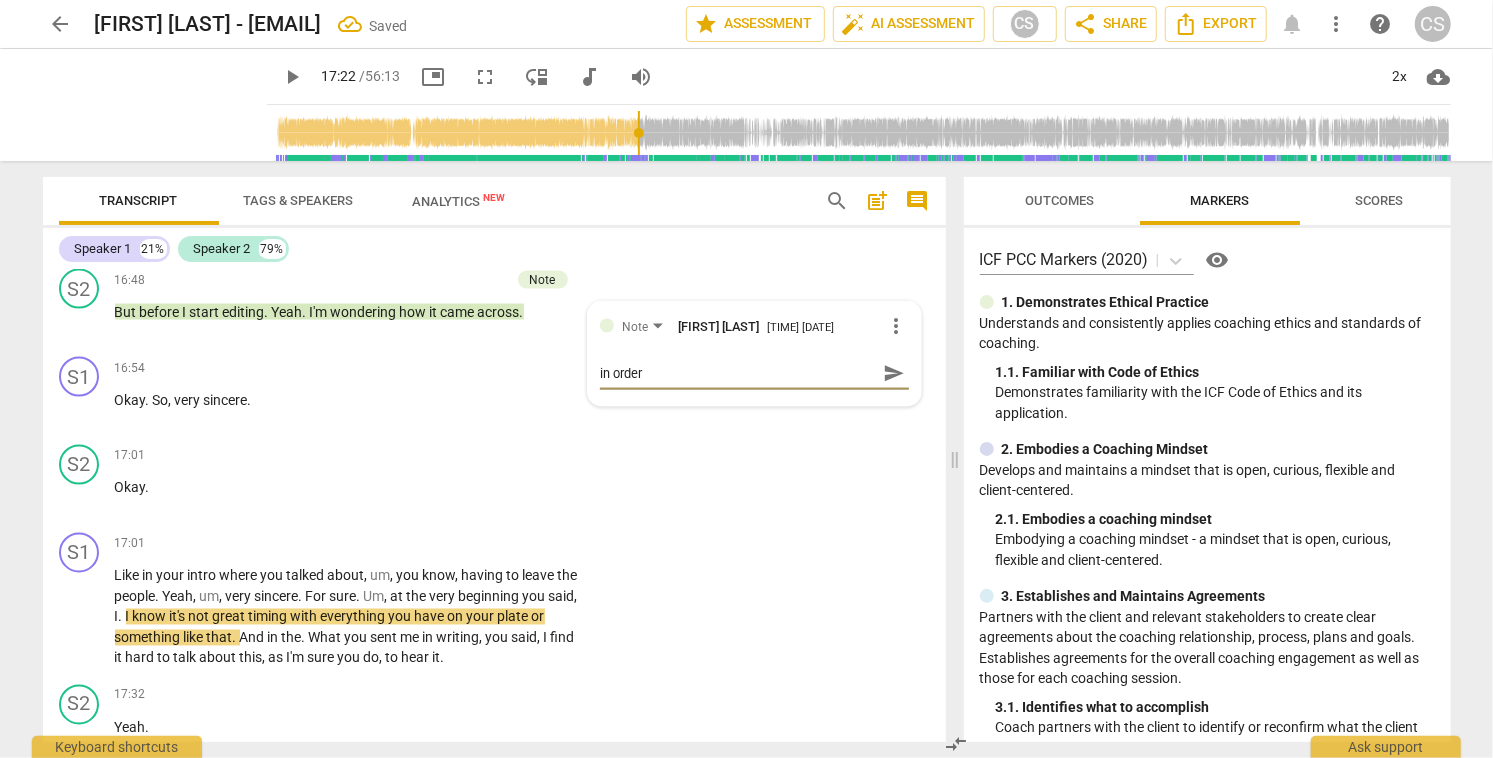 type on "in order" 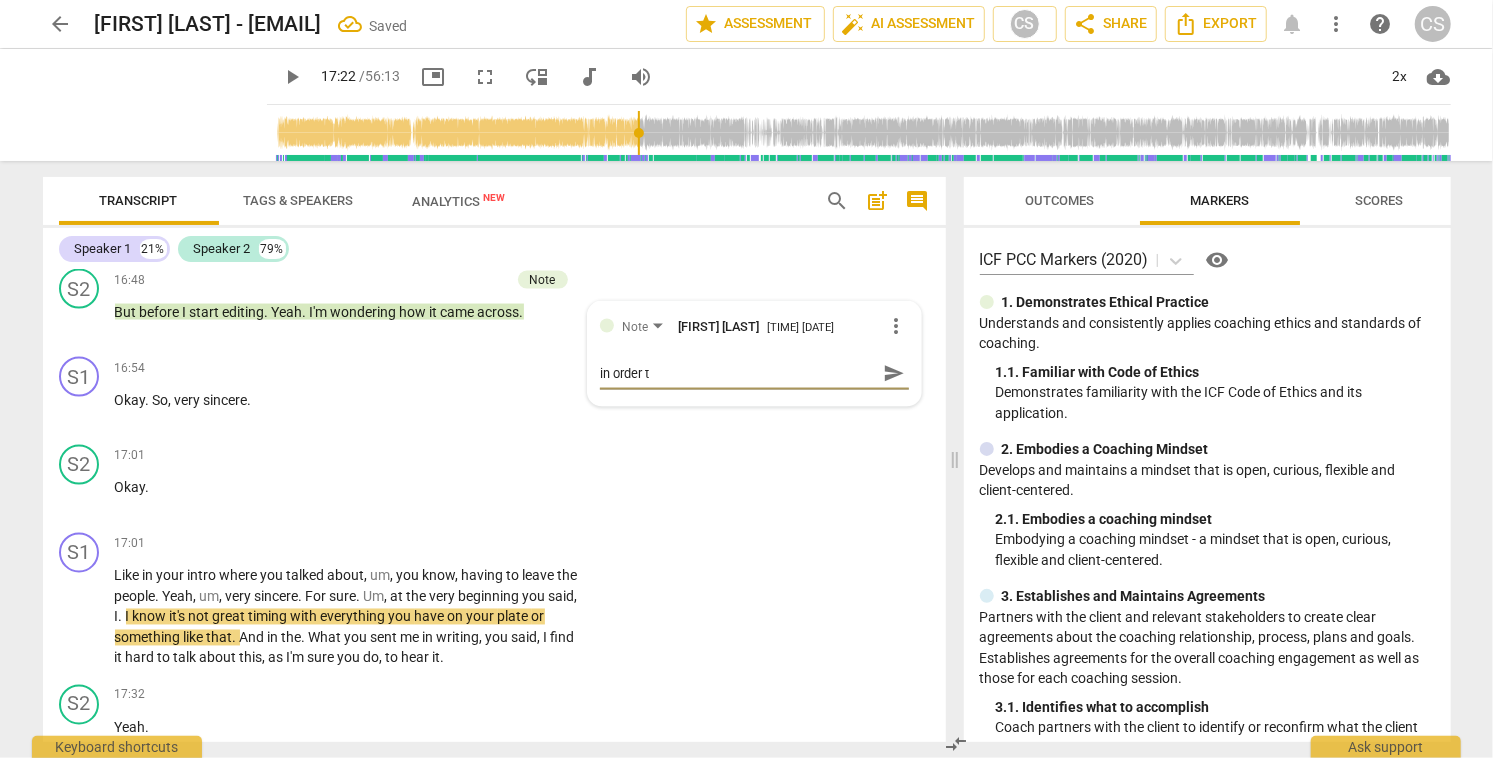 type on "in order to" 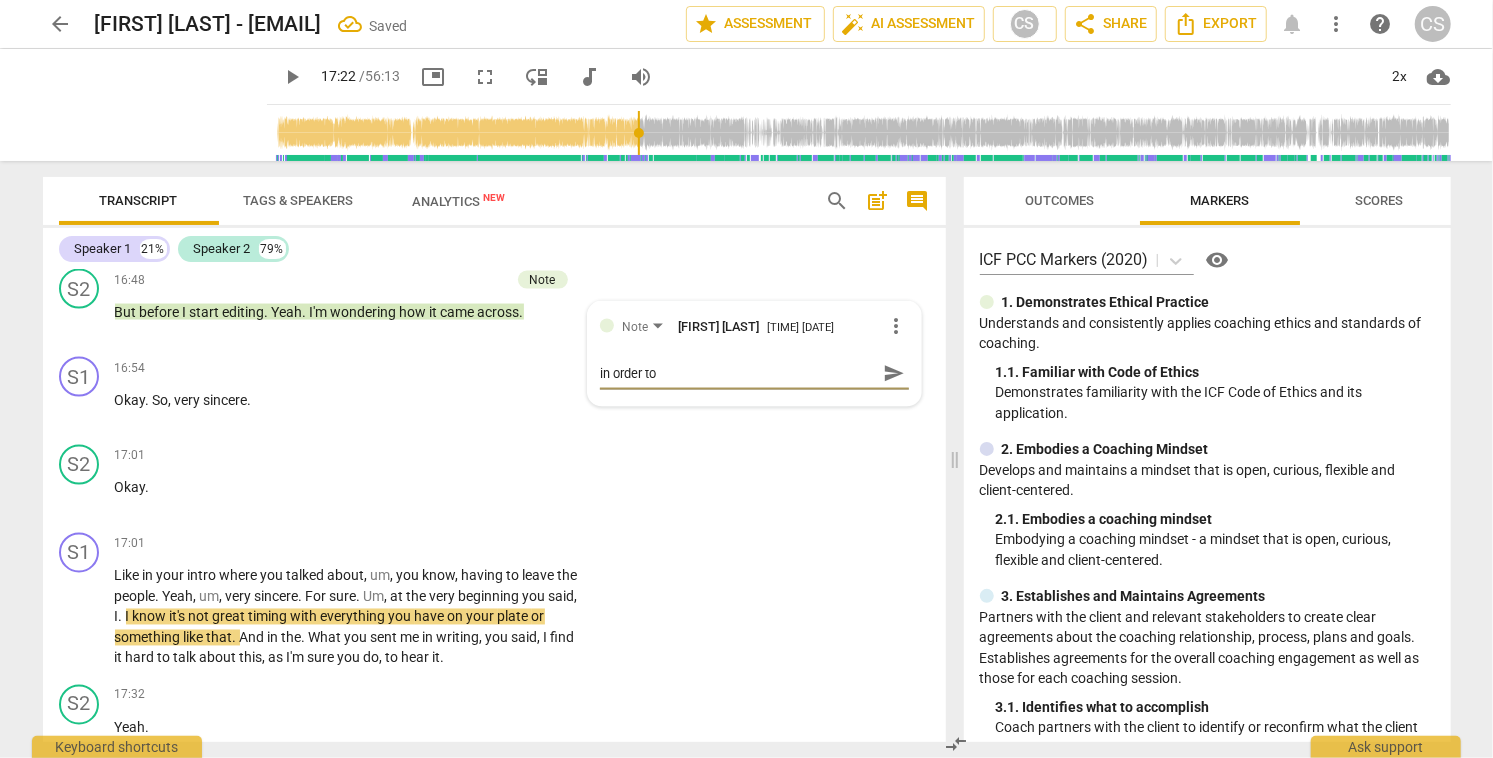 type on "in order to" 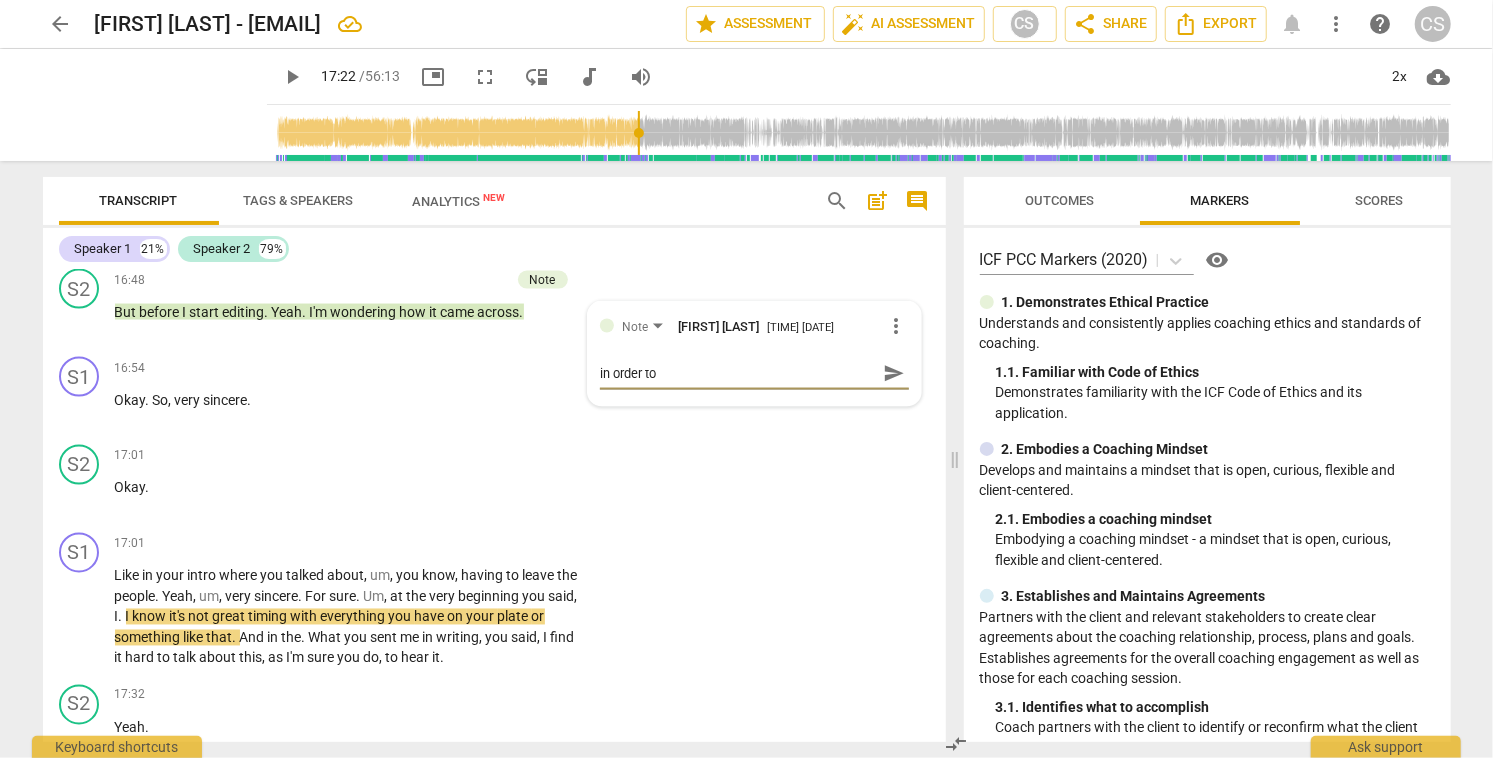type on "in order to m" 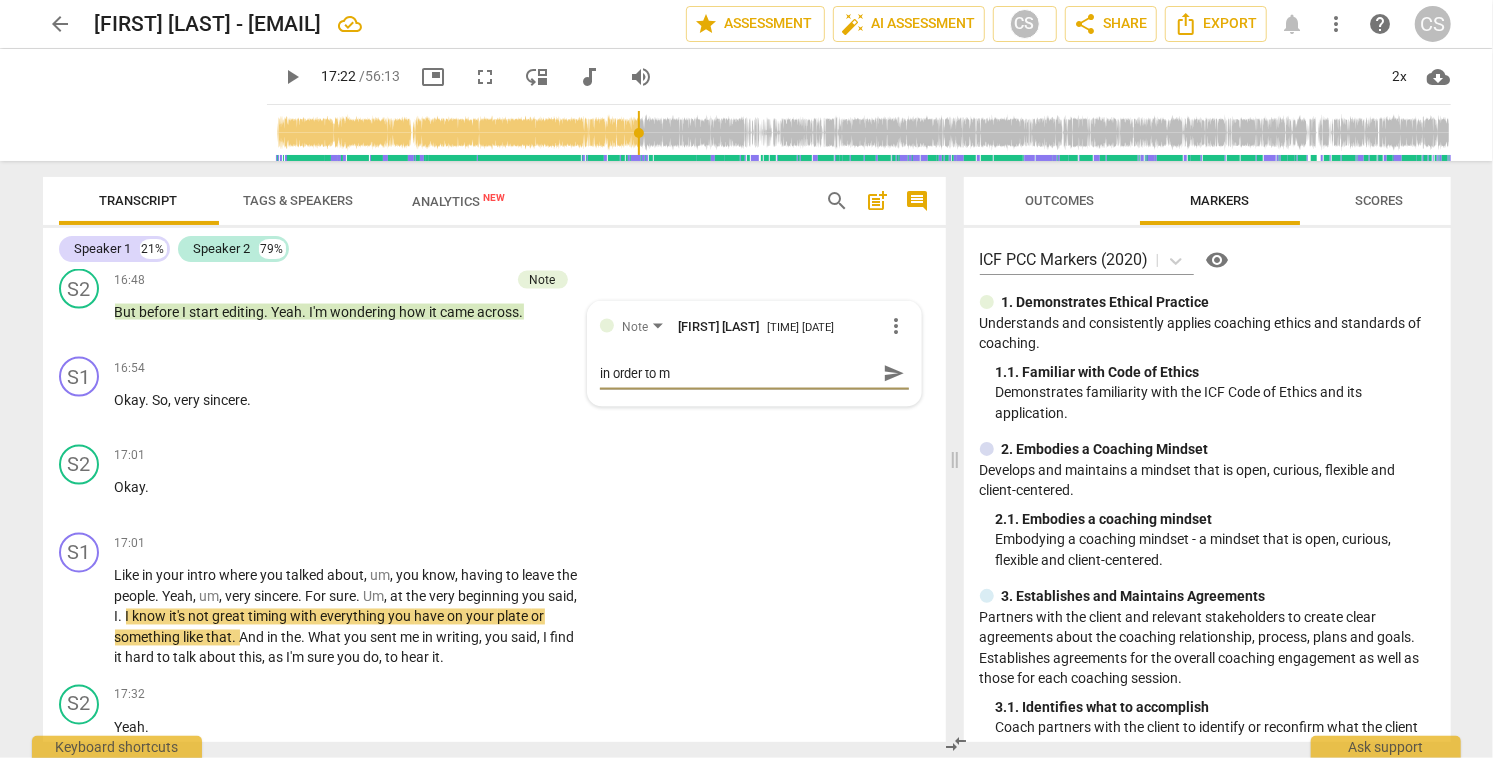 type on "in order to mo" 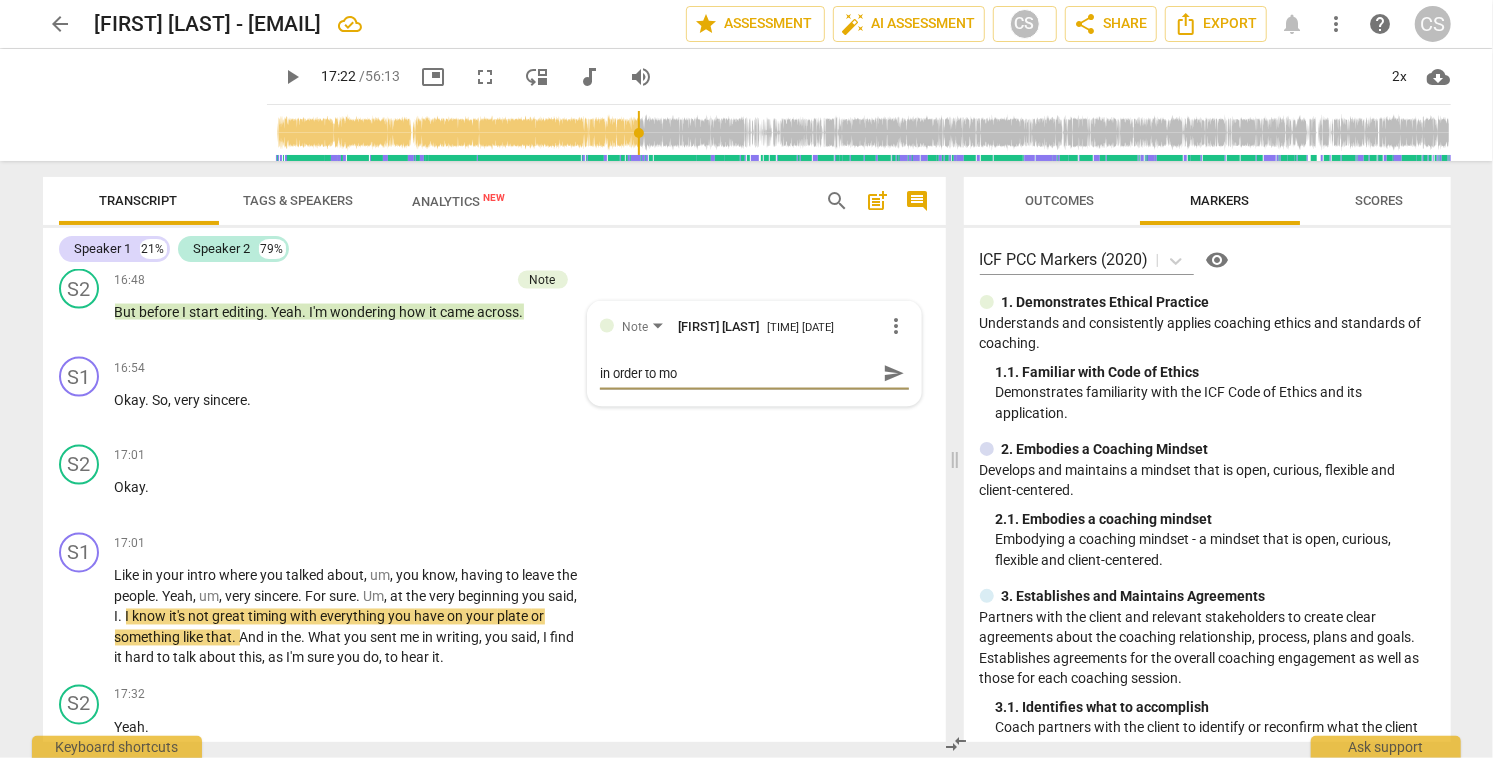 type on "in order to mov" 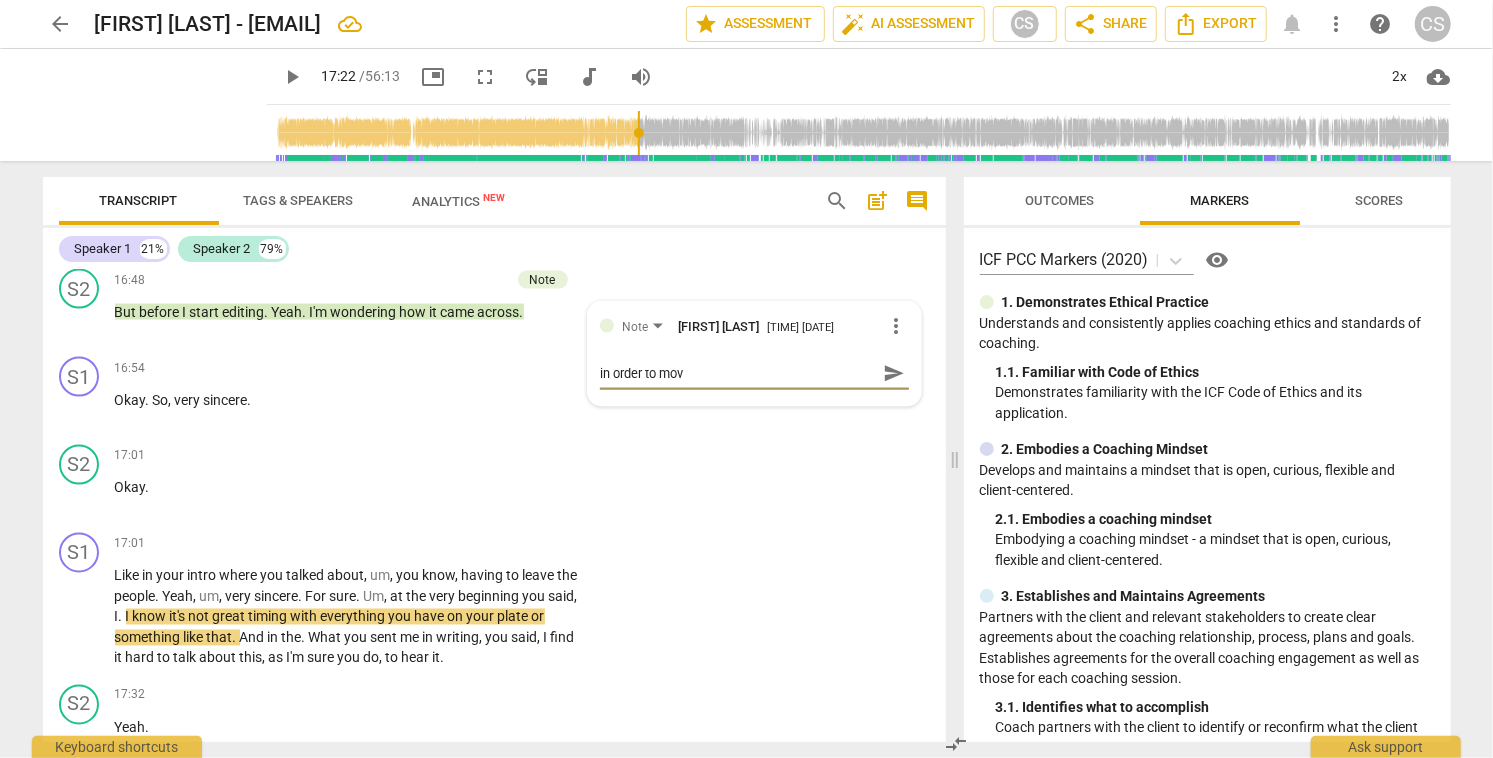 type on "in order to move" 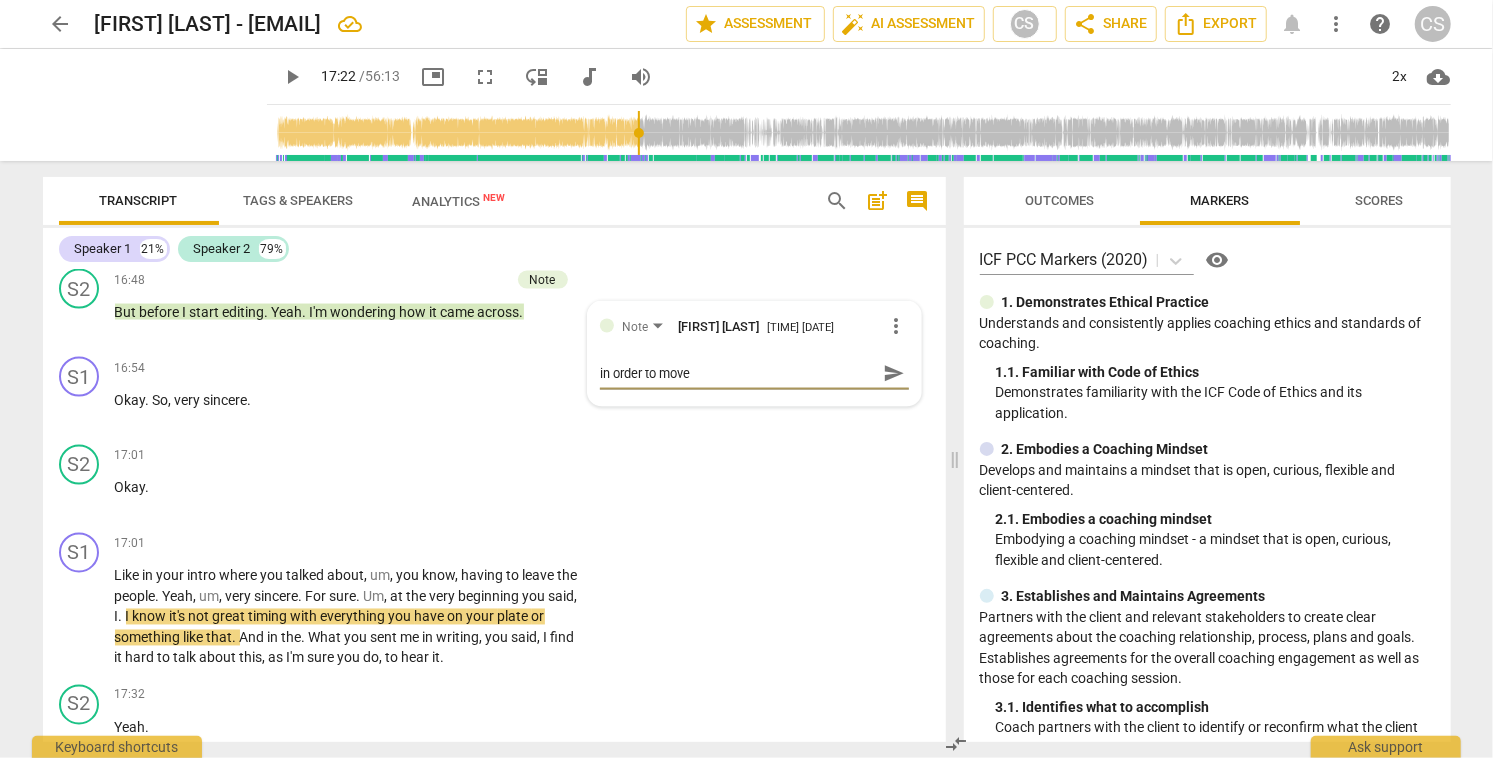 type on "in order to move" 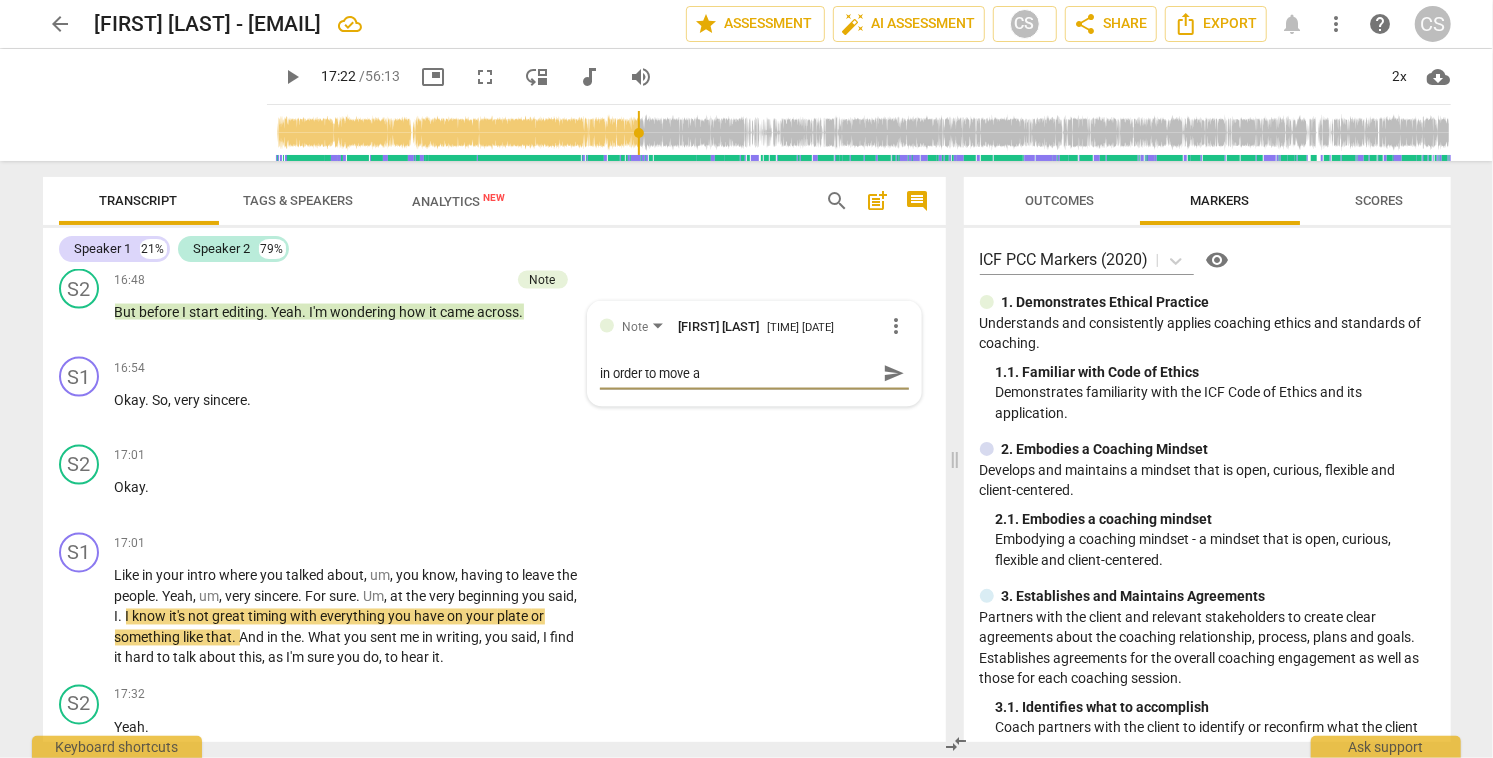 type on "in order to move away from" 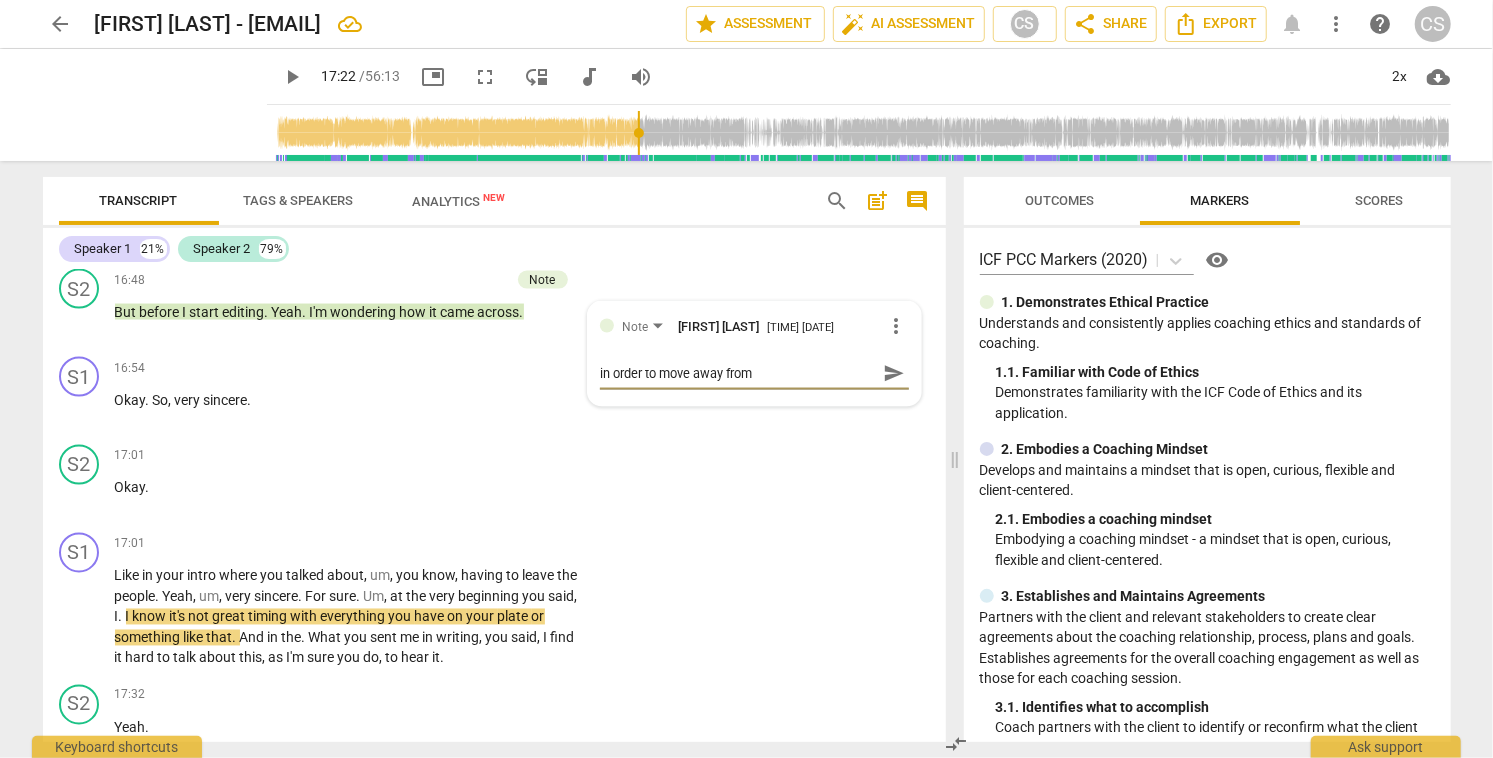 type on "in order to move awa" 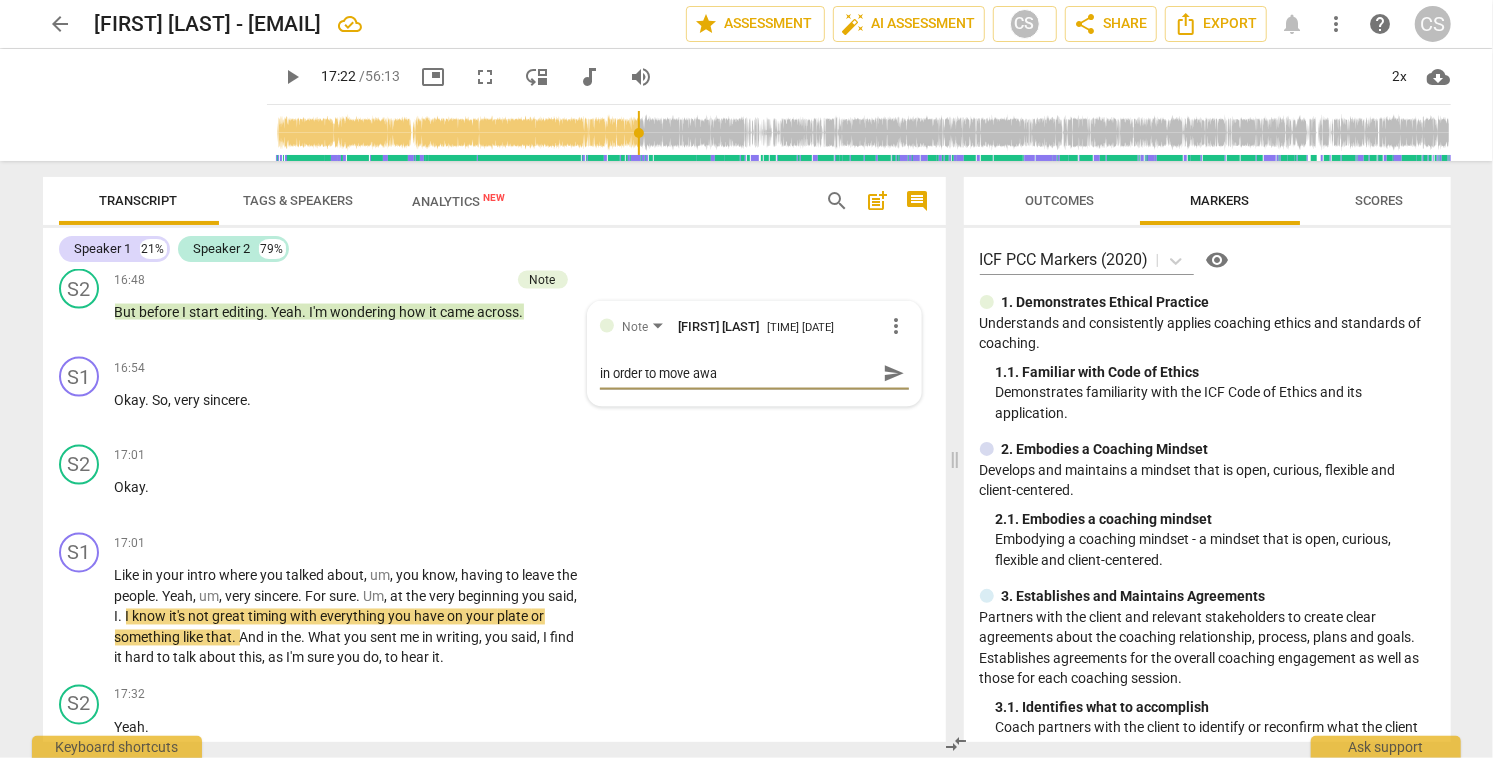 type on "in order to move away" 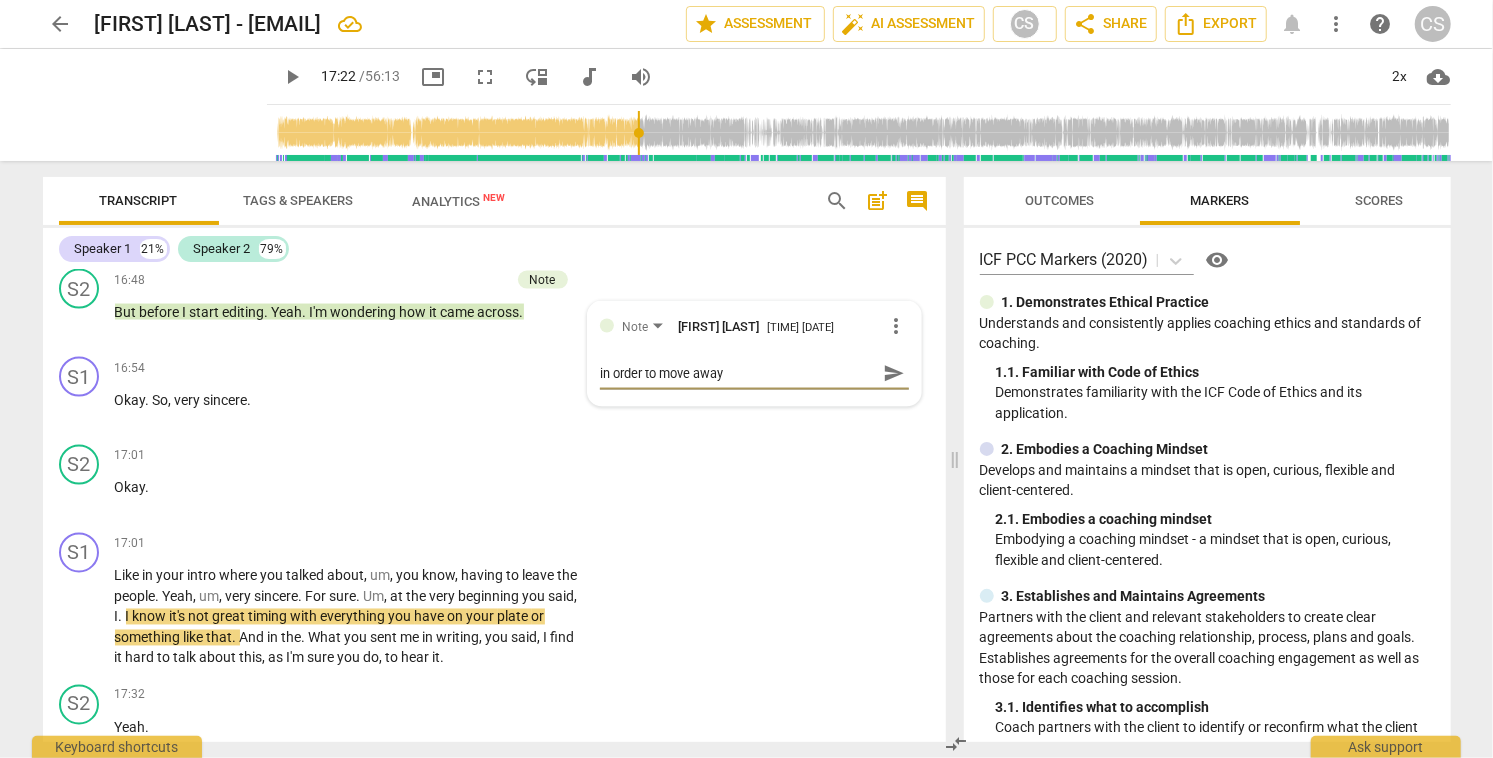 type on "in order to move away" 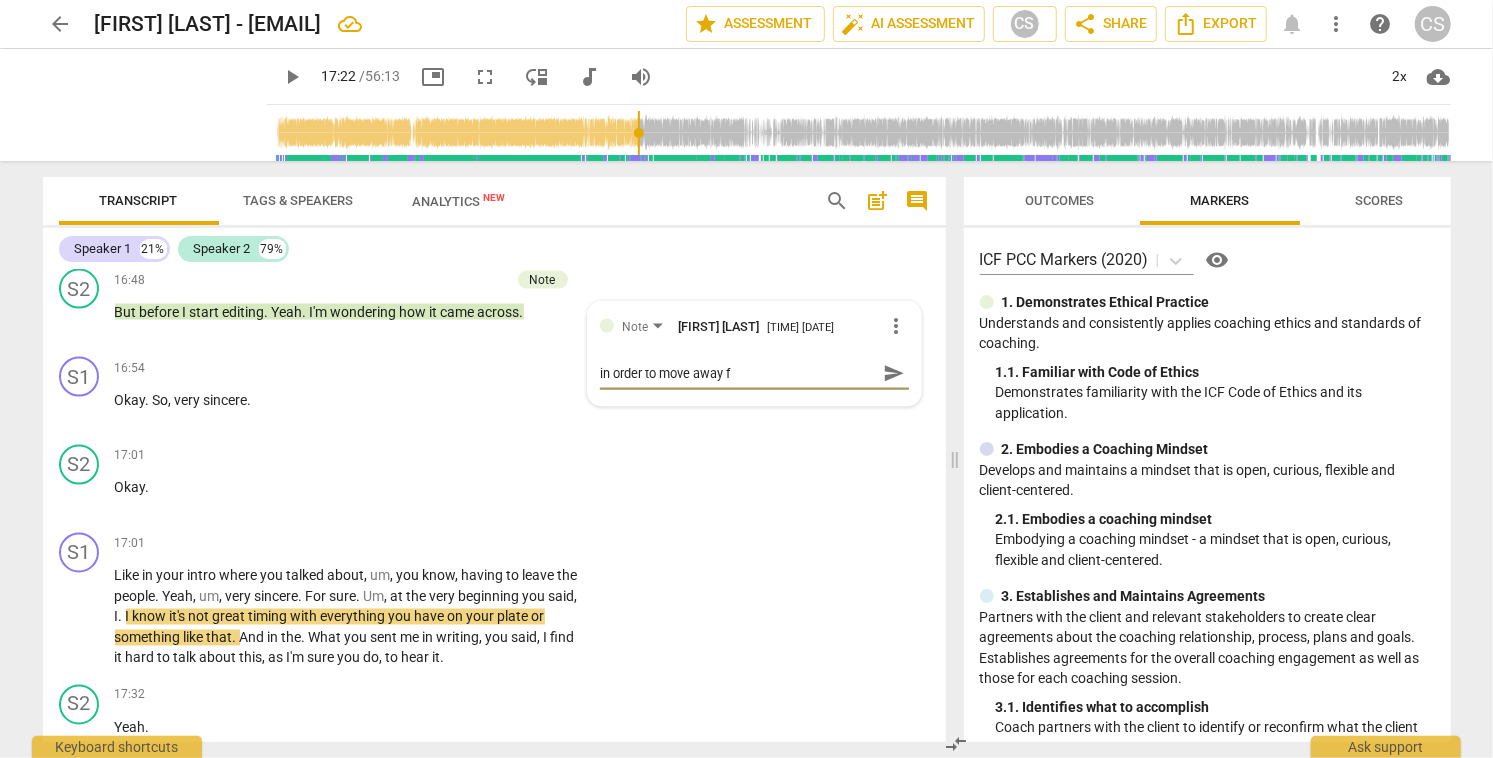 type on "in order to move away fr" 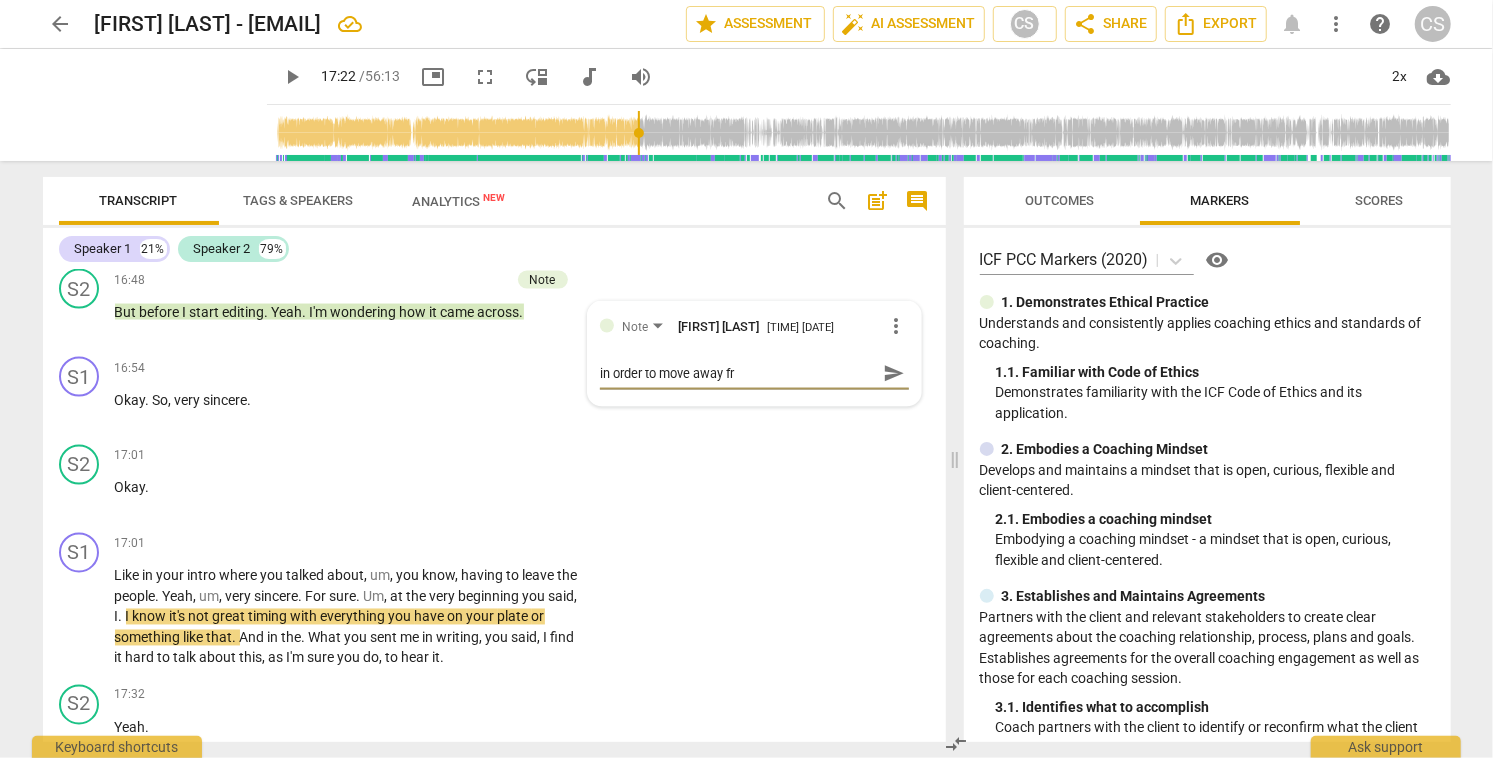 type on "in order to move away fro" 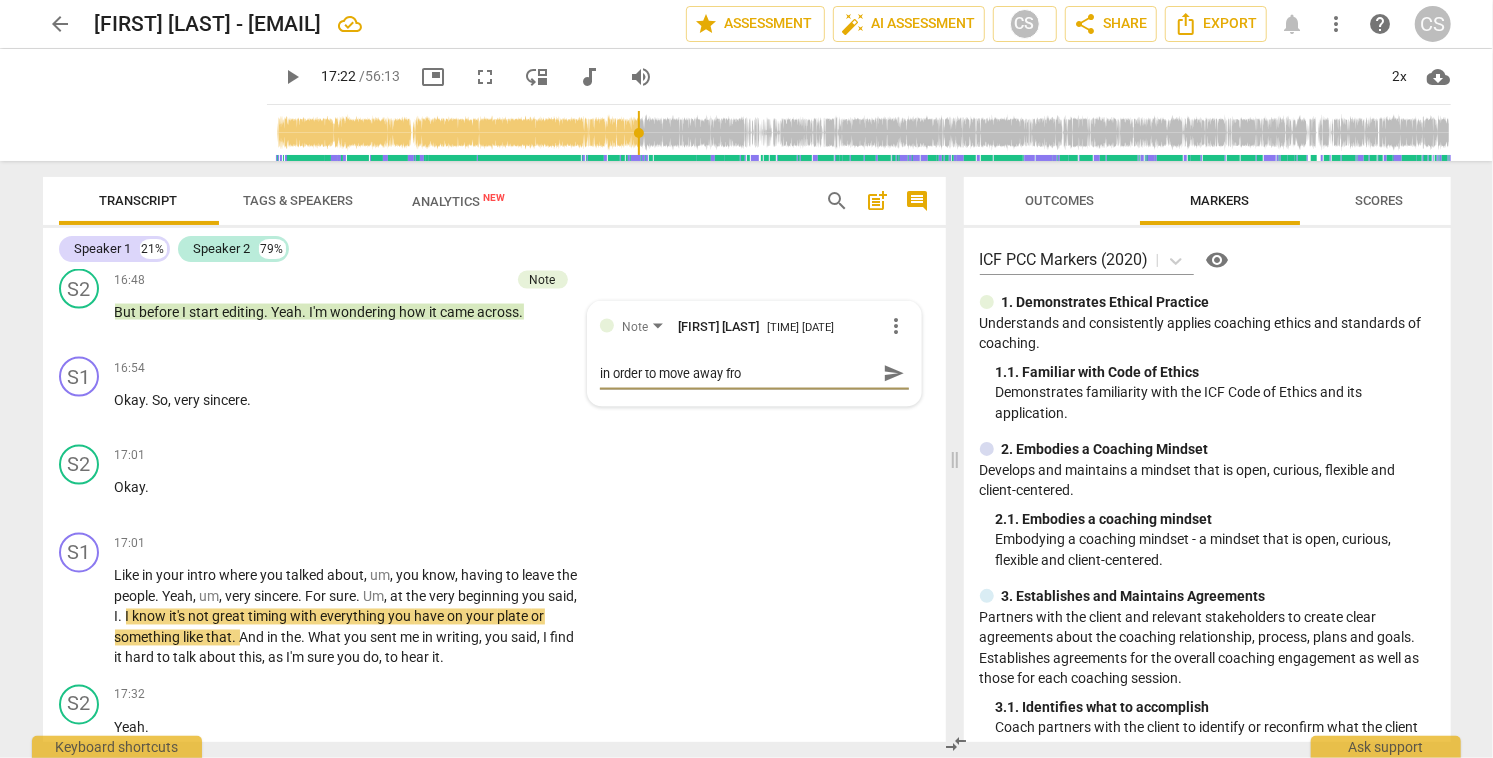type on "in order to move away from" 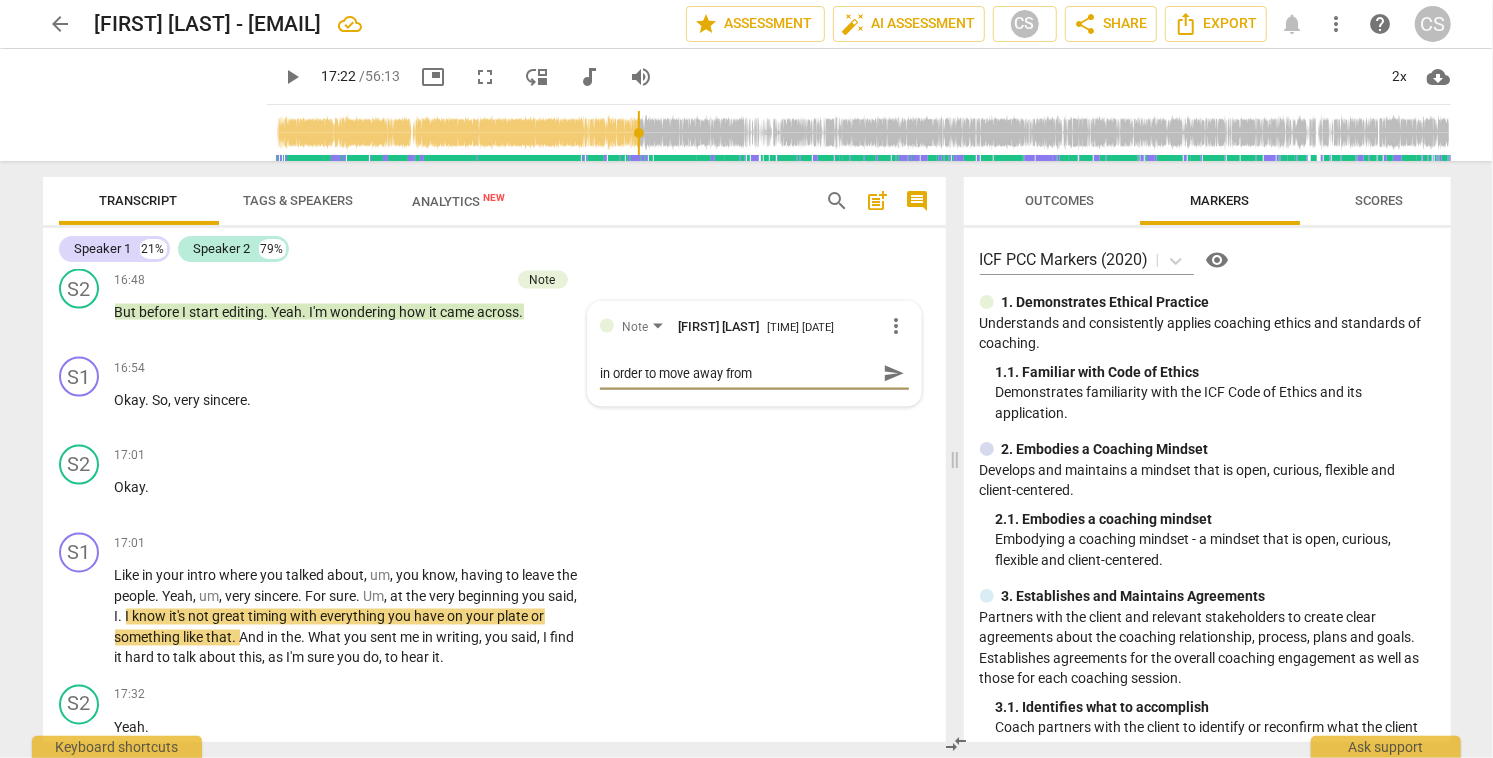 type on "in order to move away from" 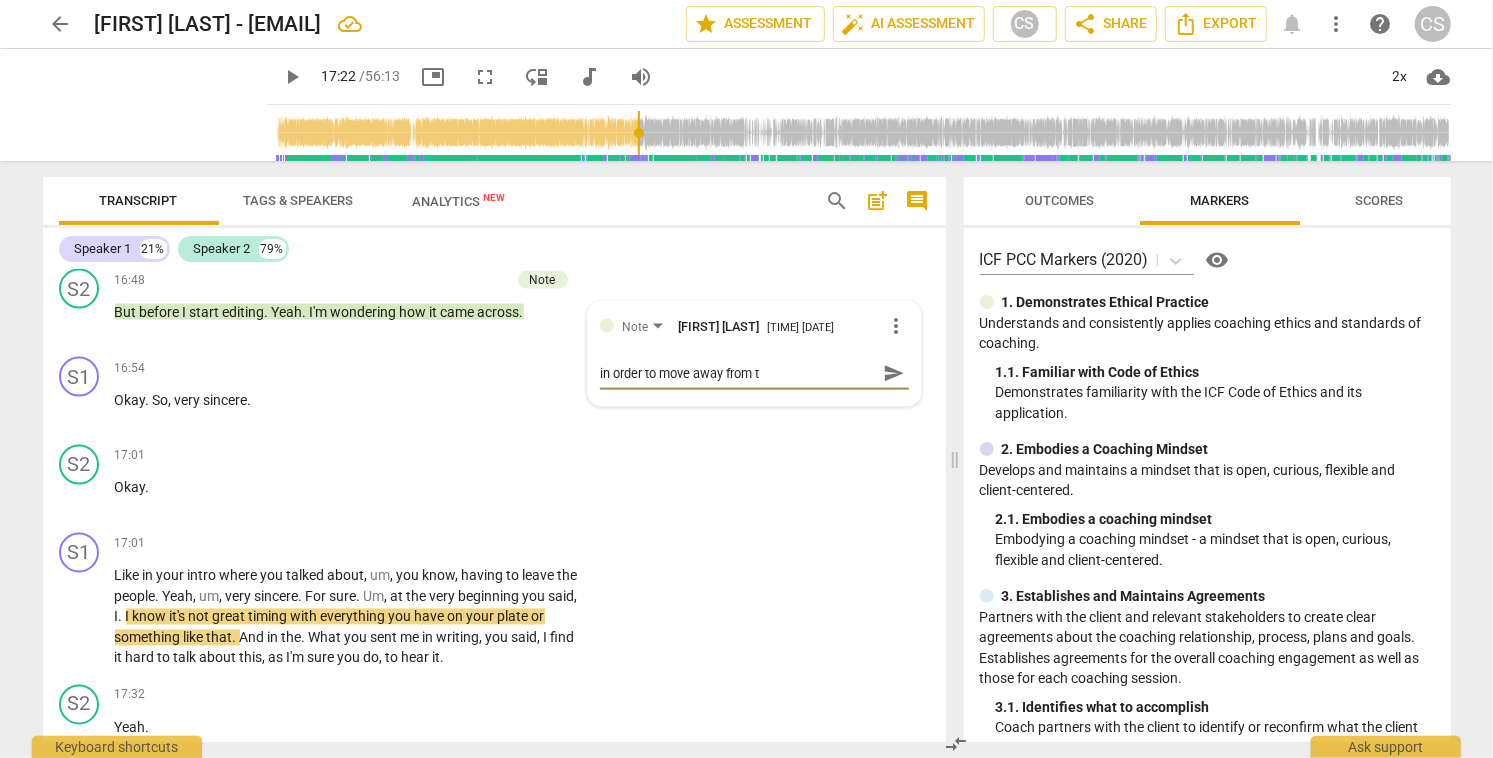type on "in order to move away from th" 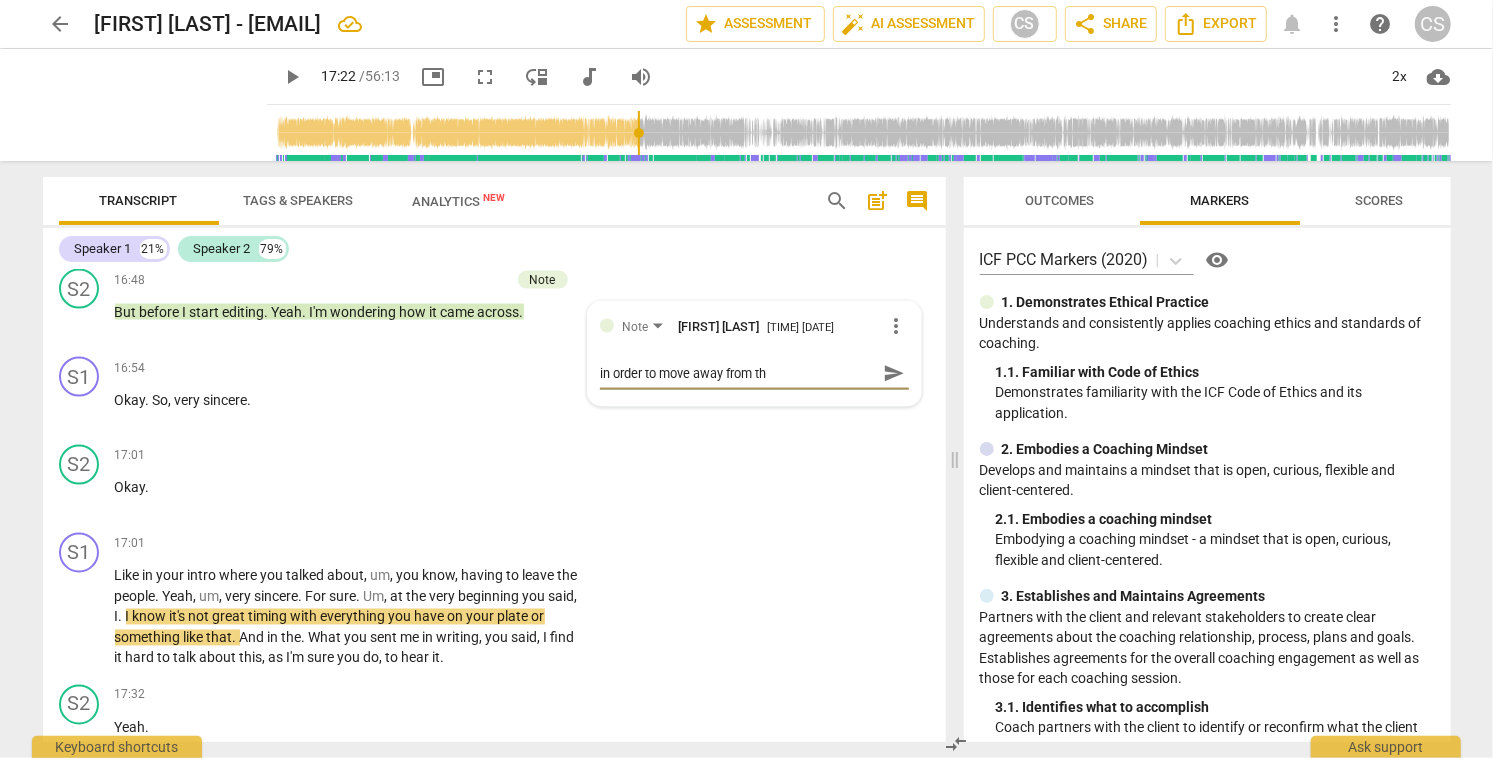 type on "in order to move away from thi" 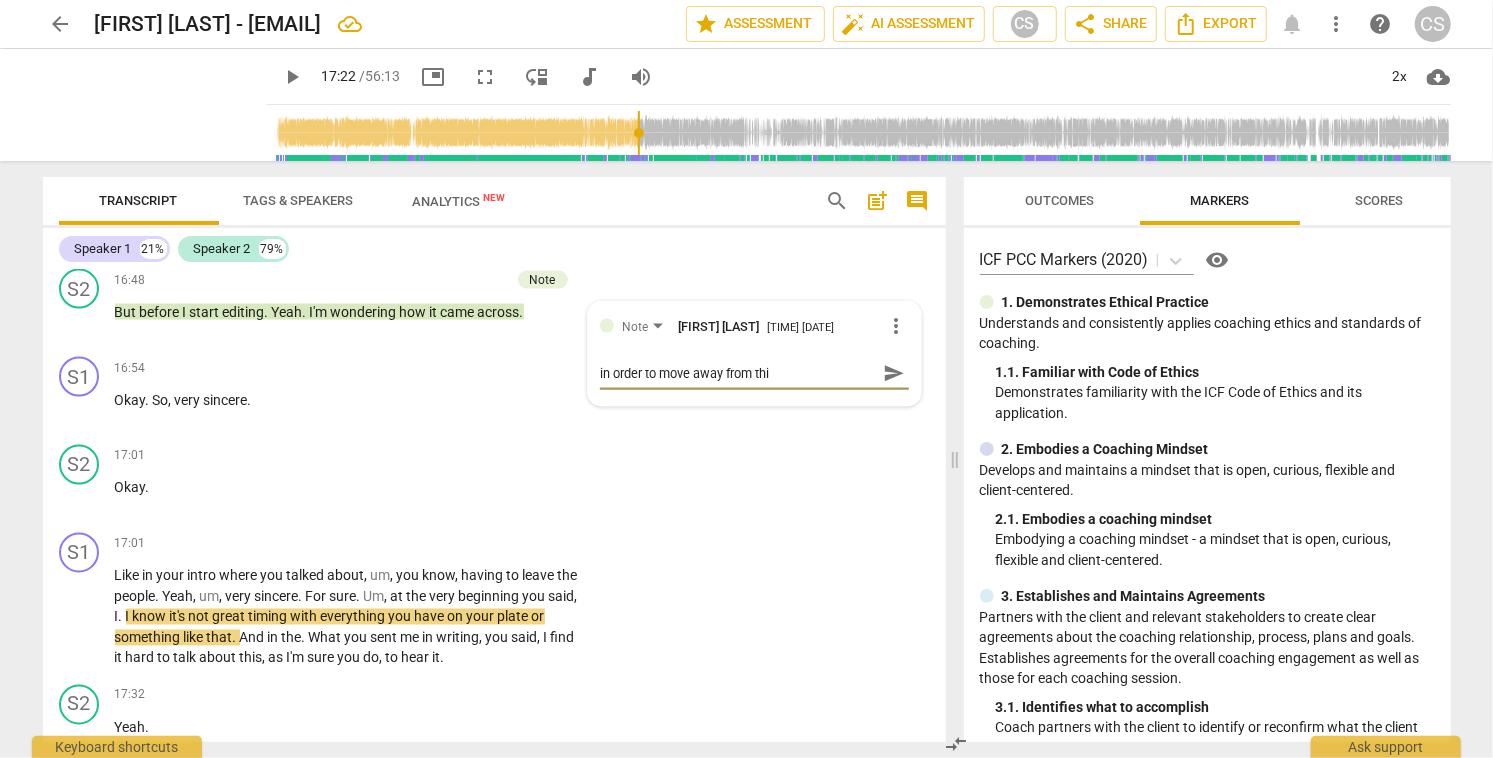 type on "in order to move away from this" 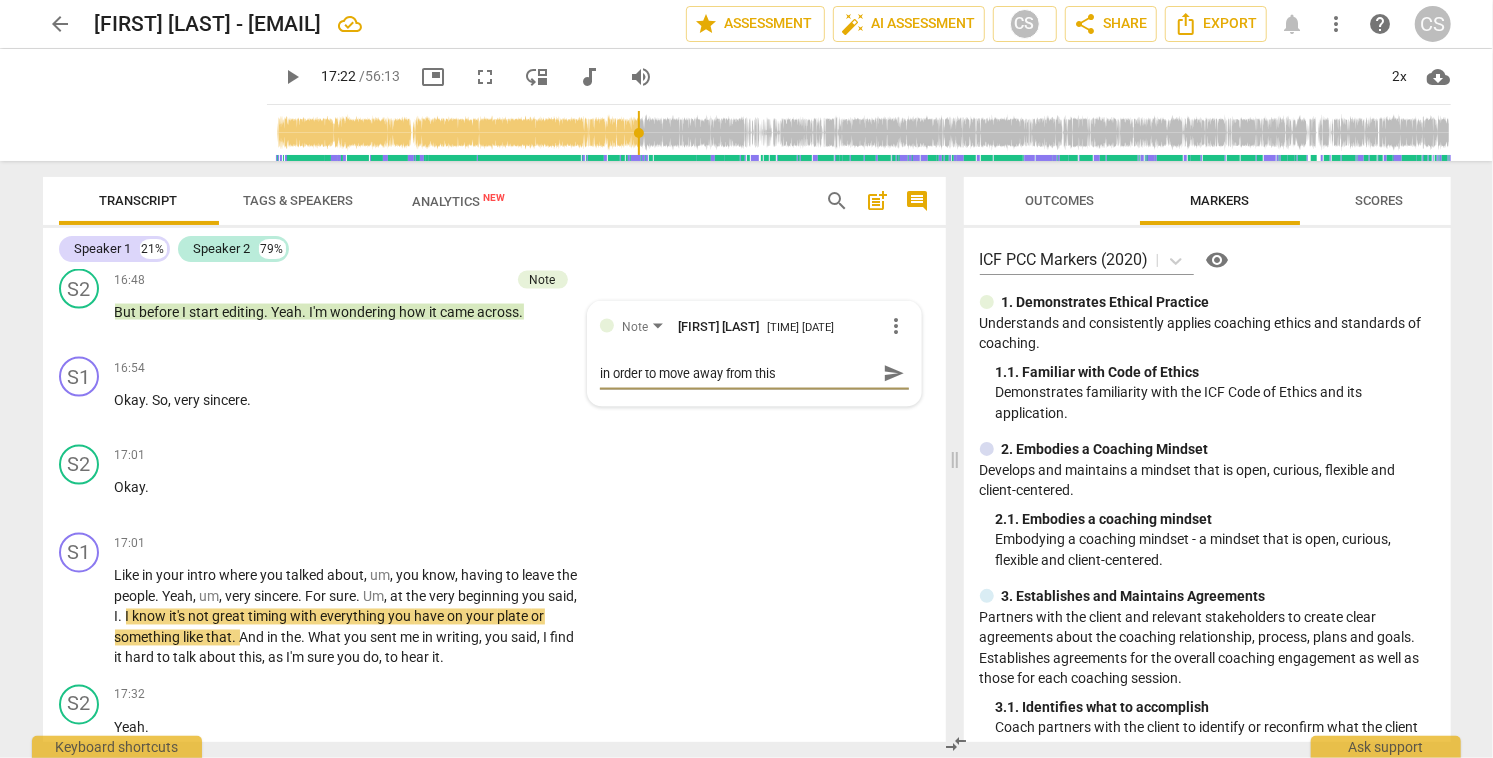 type on "in order to move away from this" 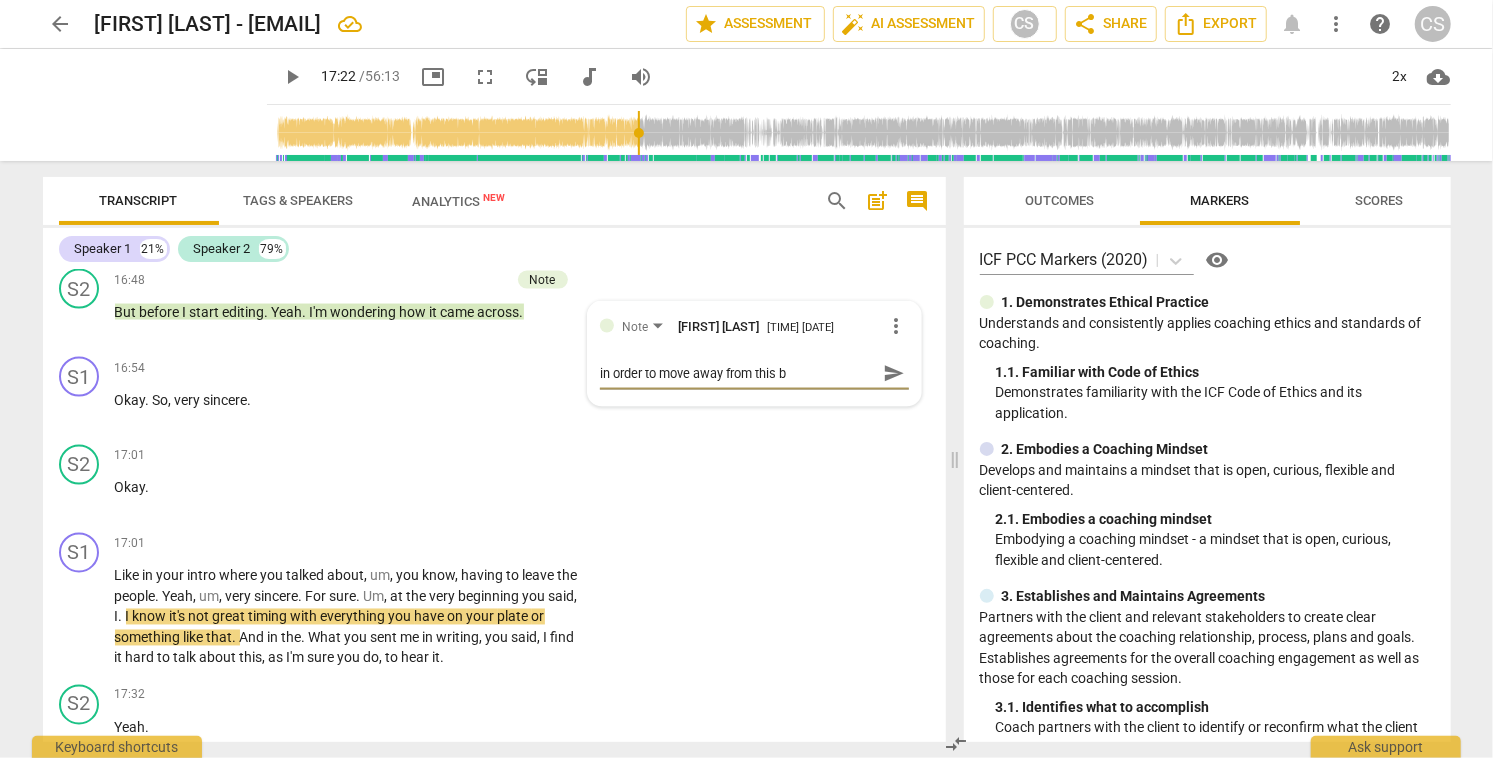 type on "in order to move away from this be" 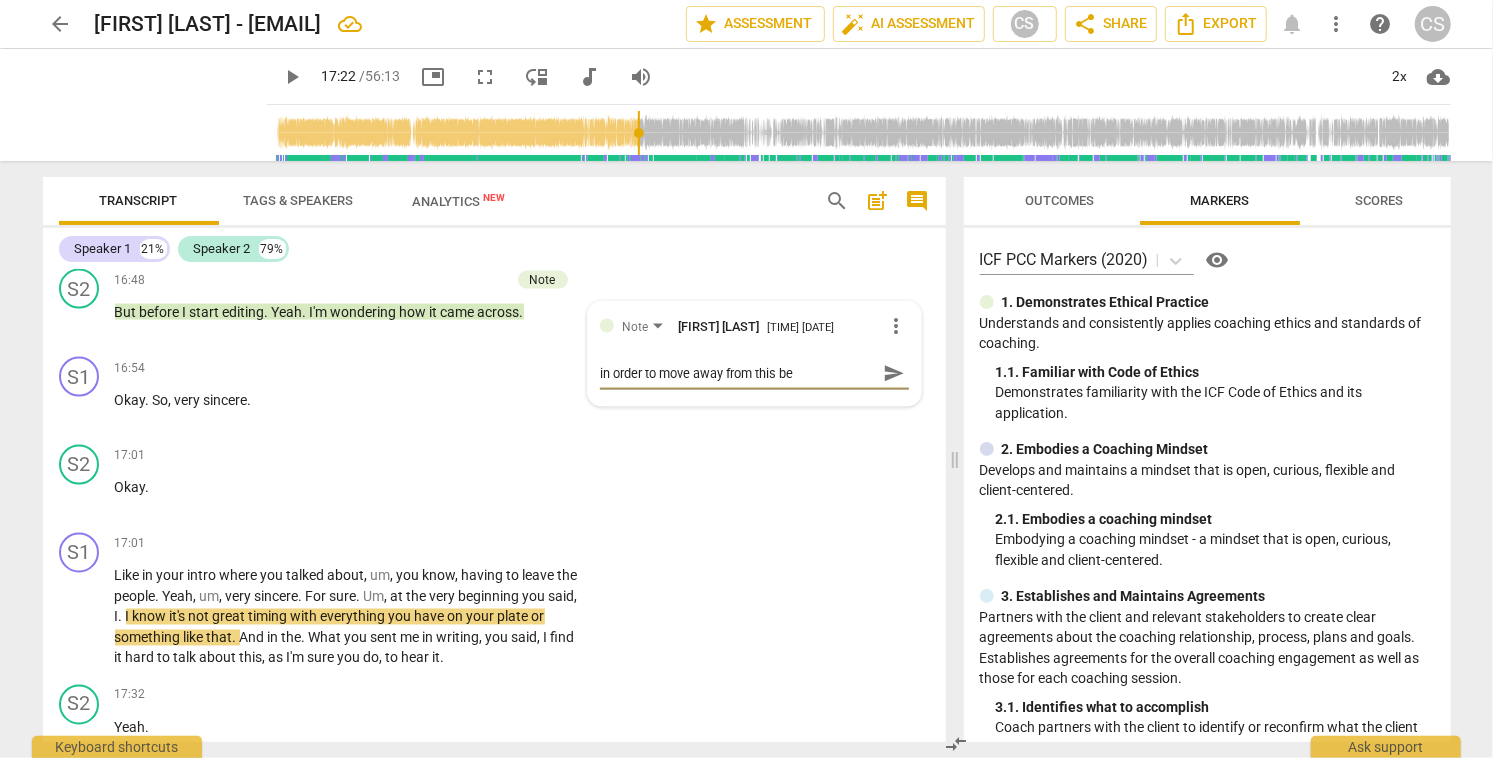 type on "in order to move away from this bei" 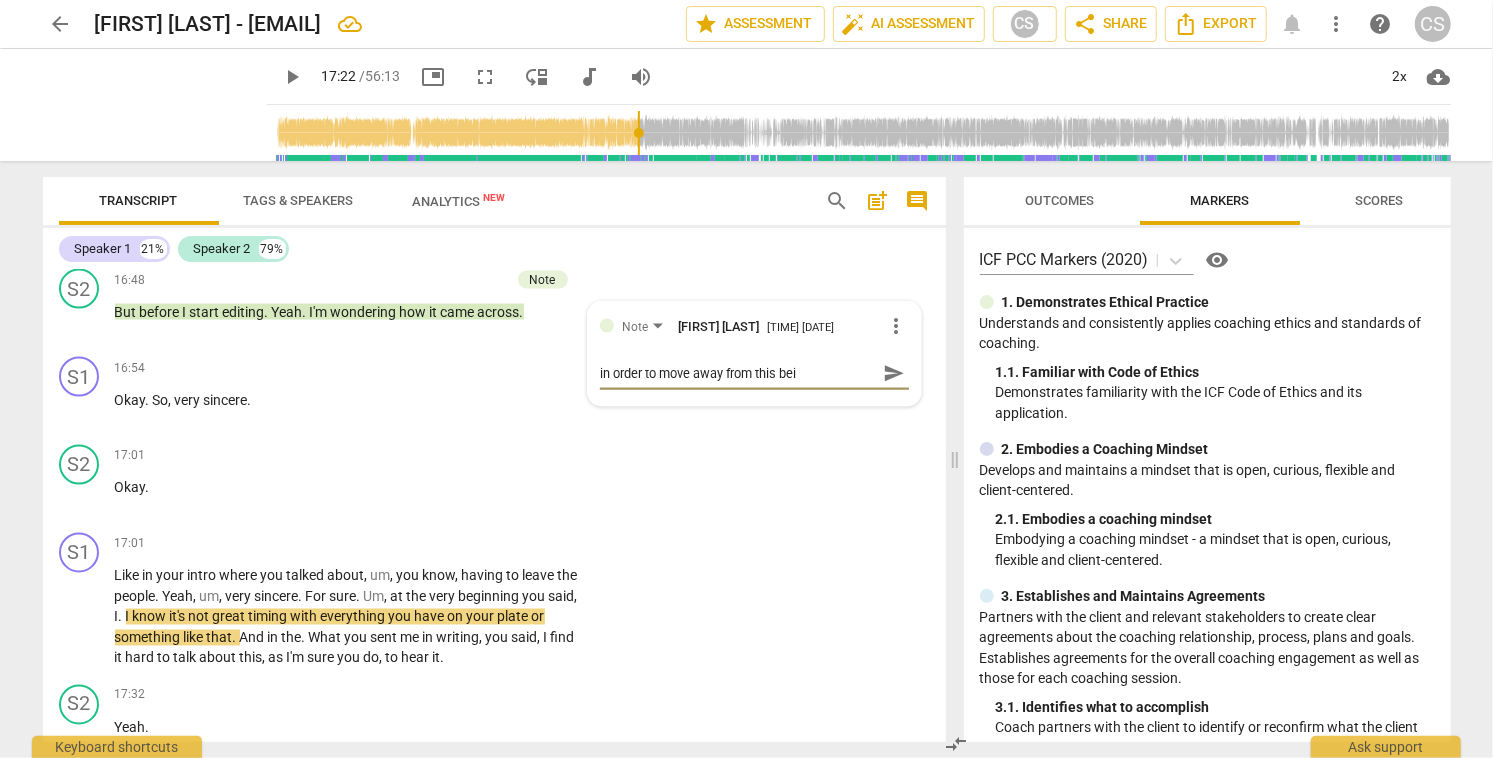 type on "in order to move away from this bein" 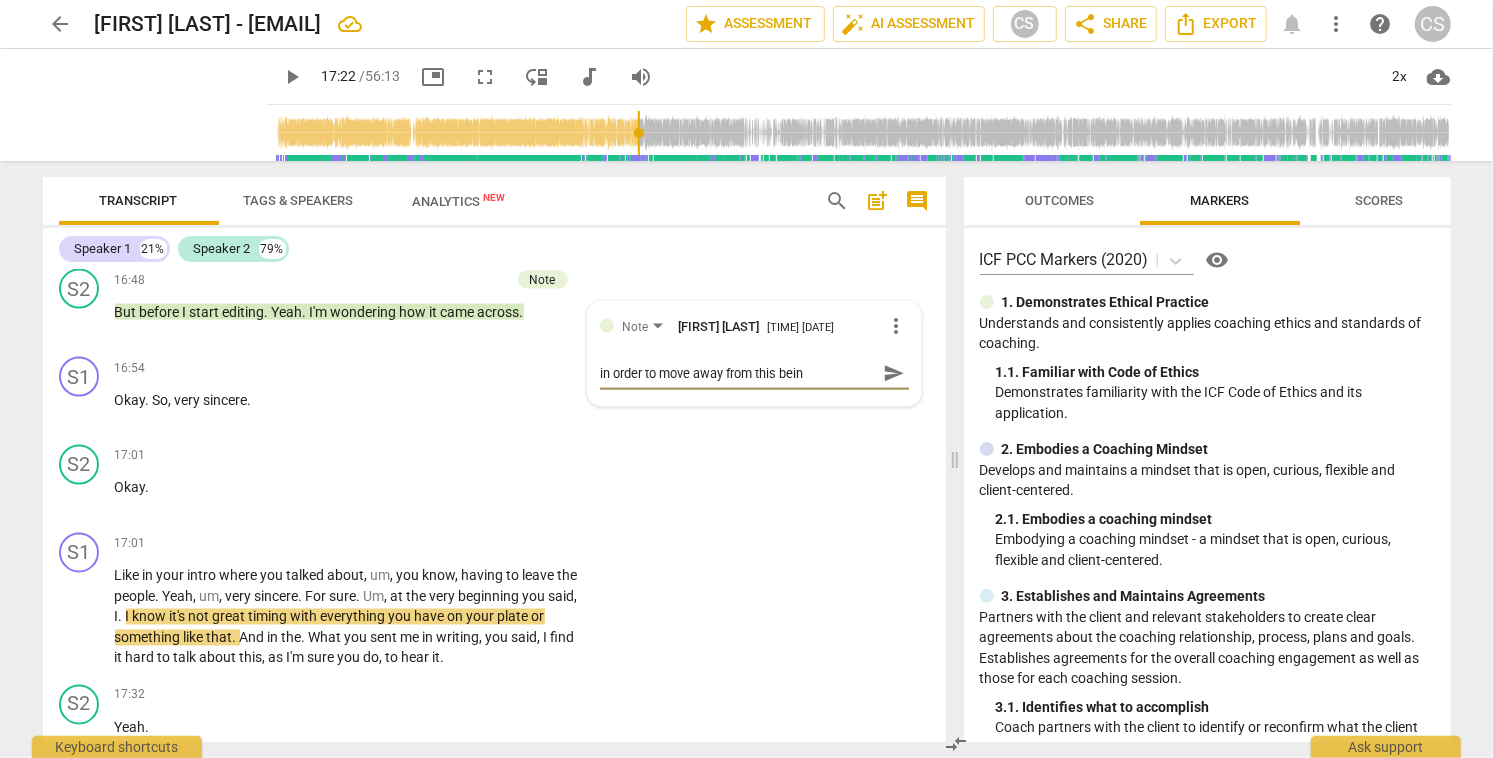 type on "in order to move away from this being" 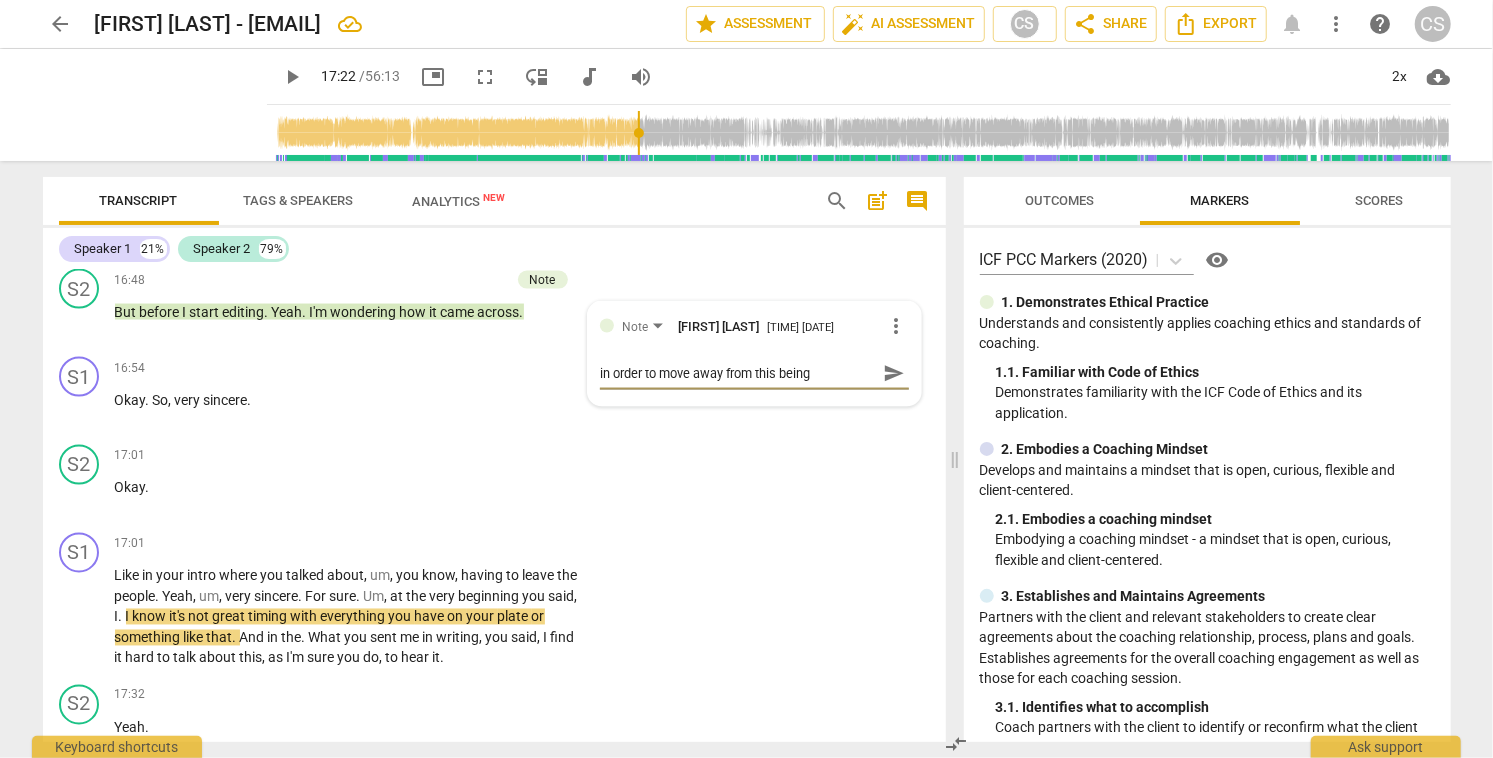 type on "in order to move away from this being" 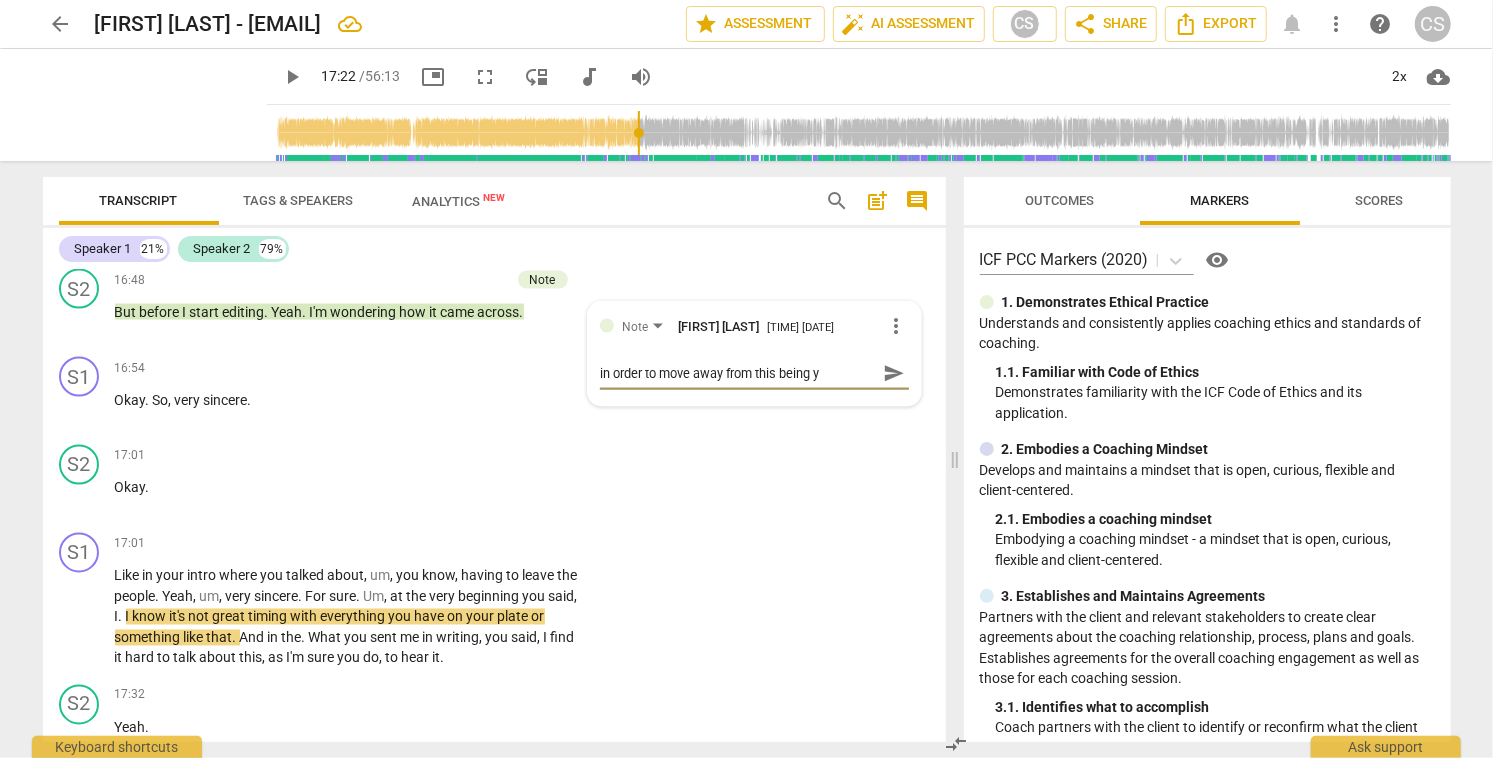 type on "in order to move away from this being yo" 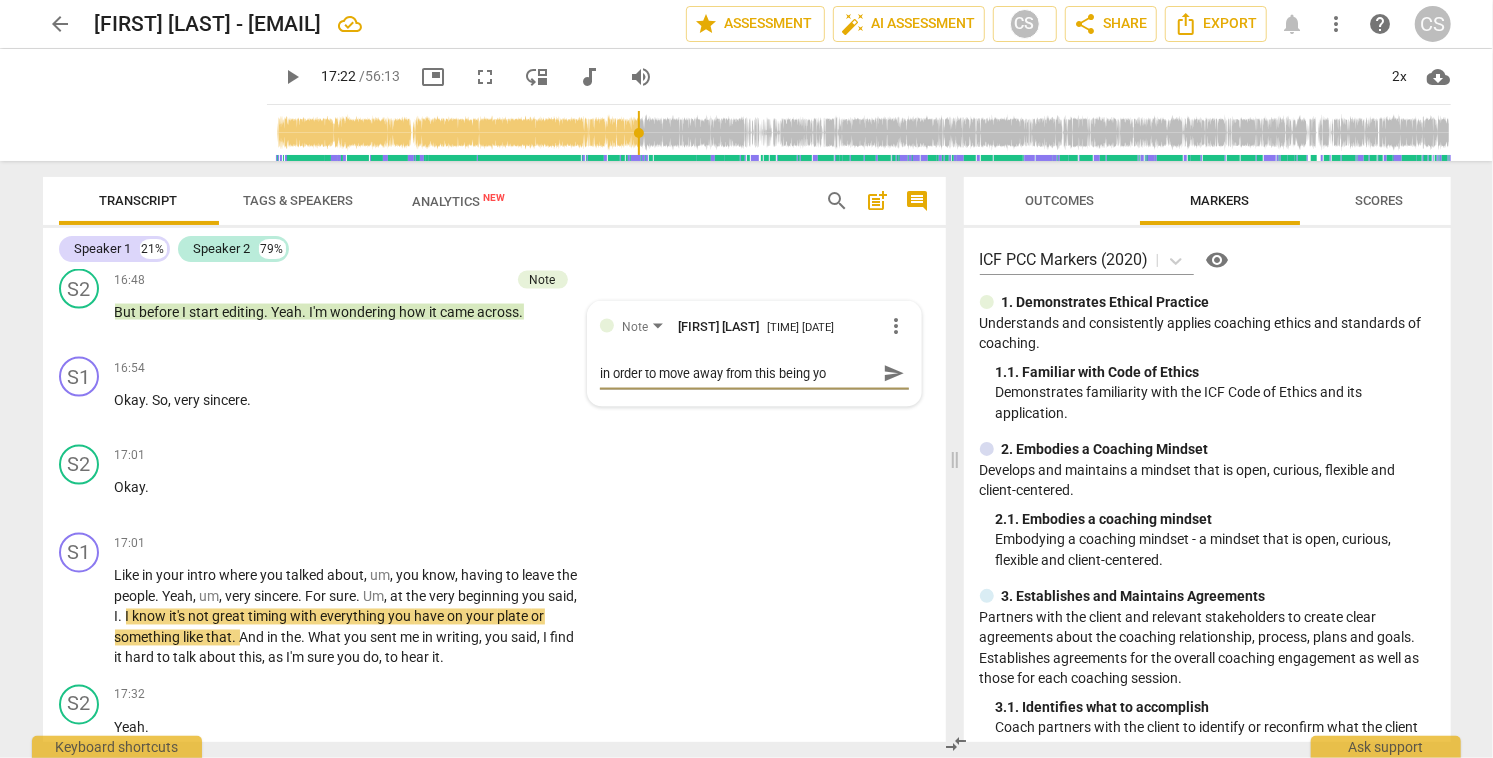 type on "in order to move away from this being you" 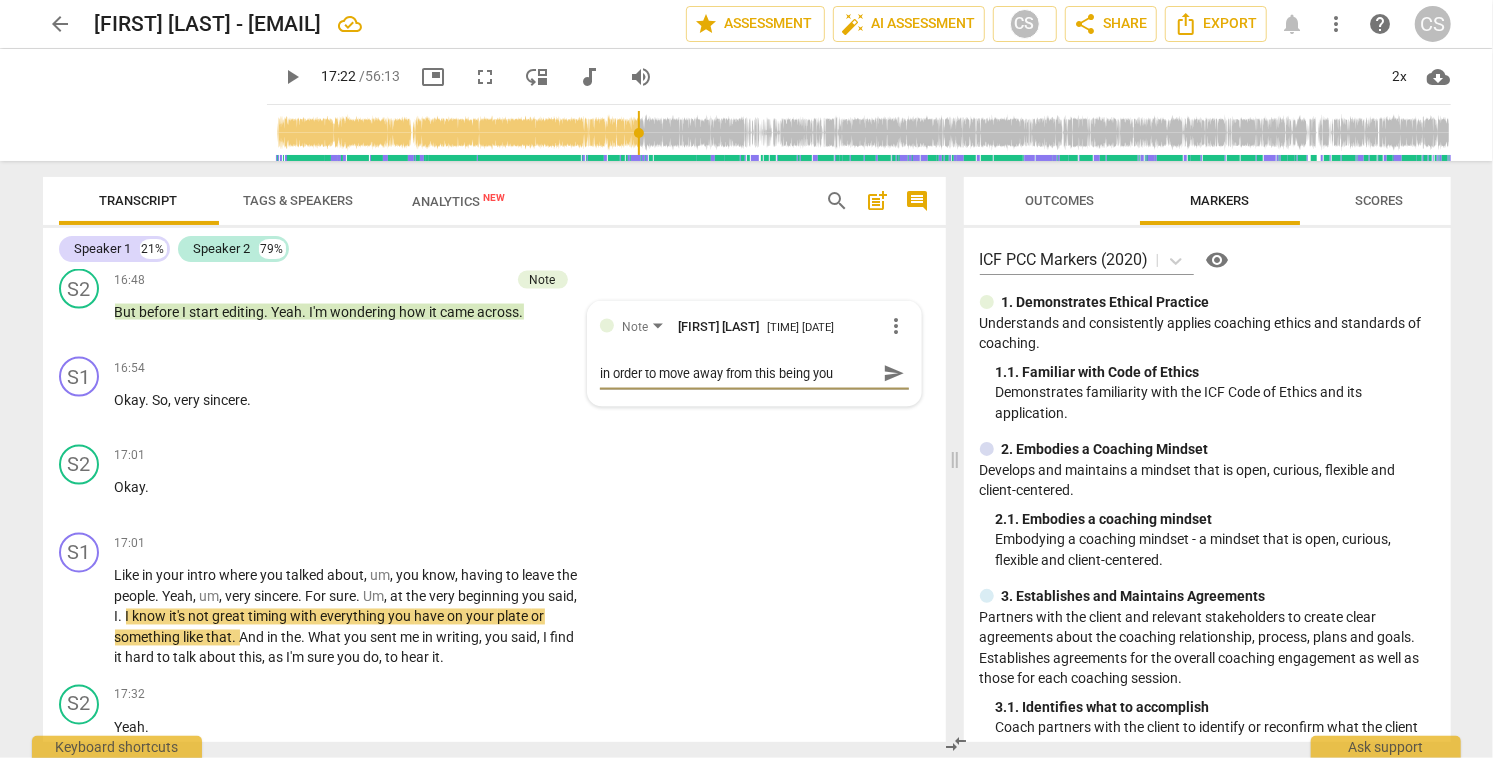 type on "in order to move away from this being your" 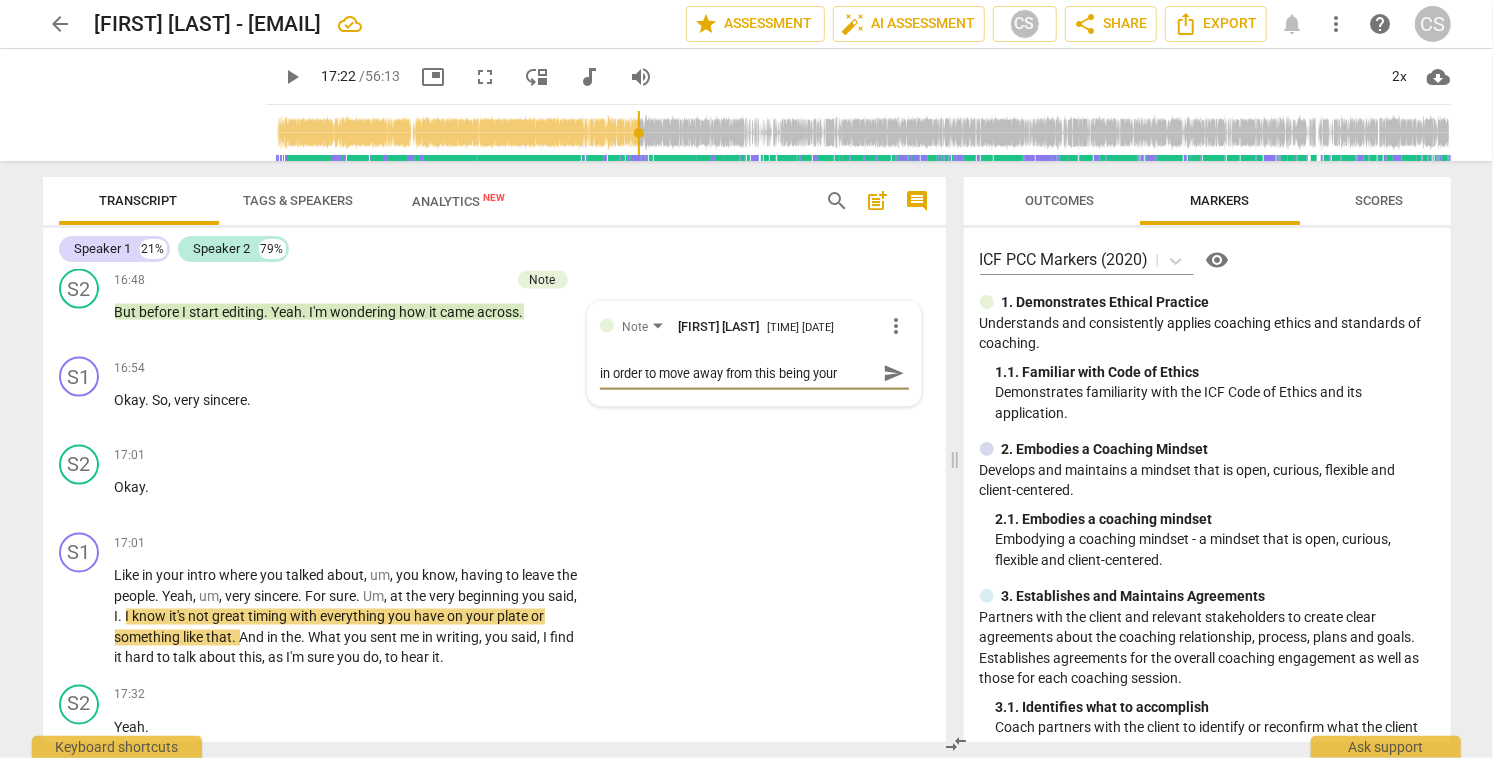 type on "in order to move away from this being your" 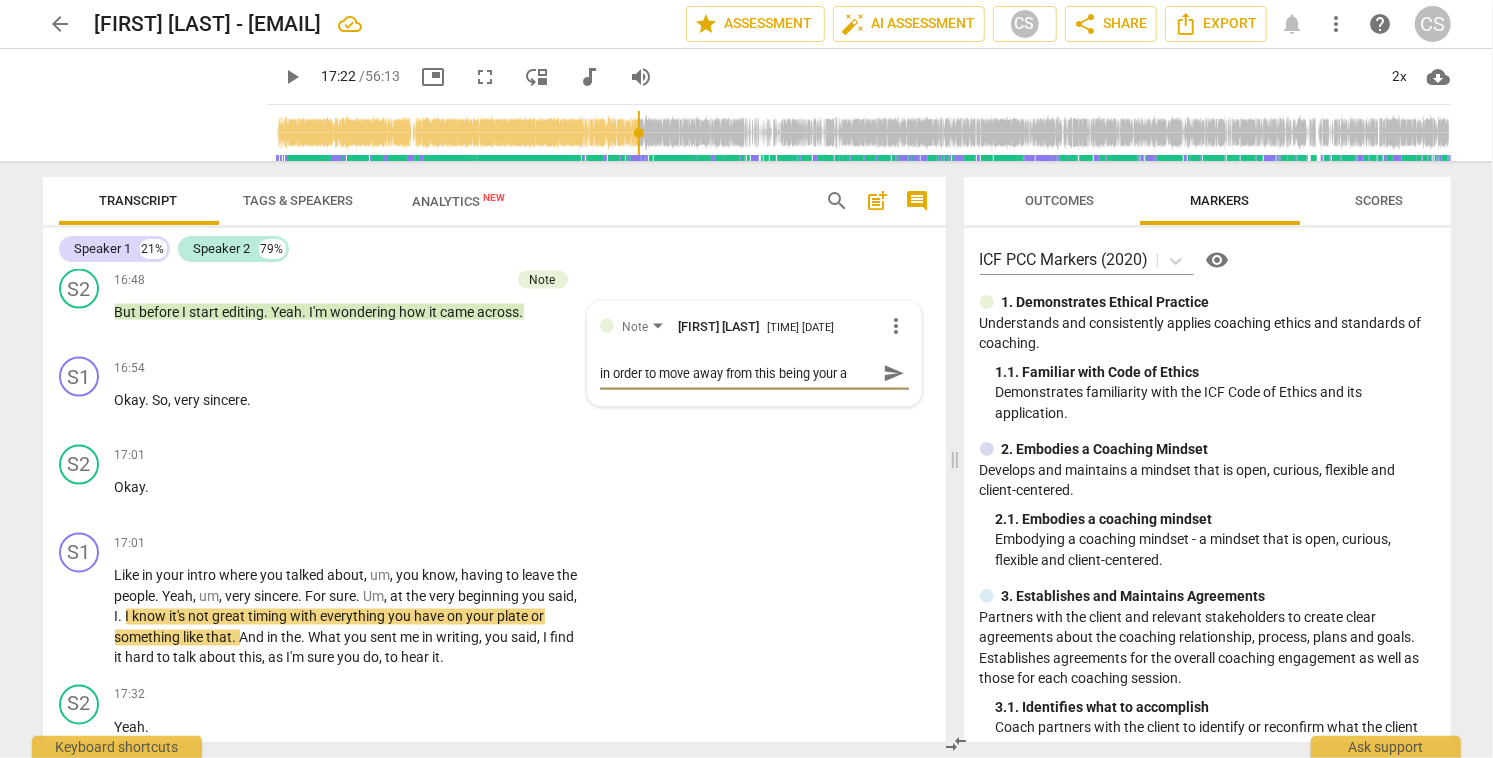 type on "in order to move away from this being your as" 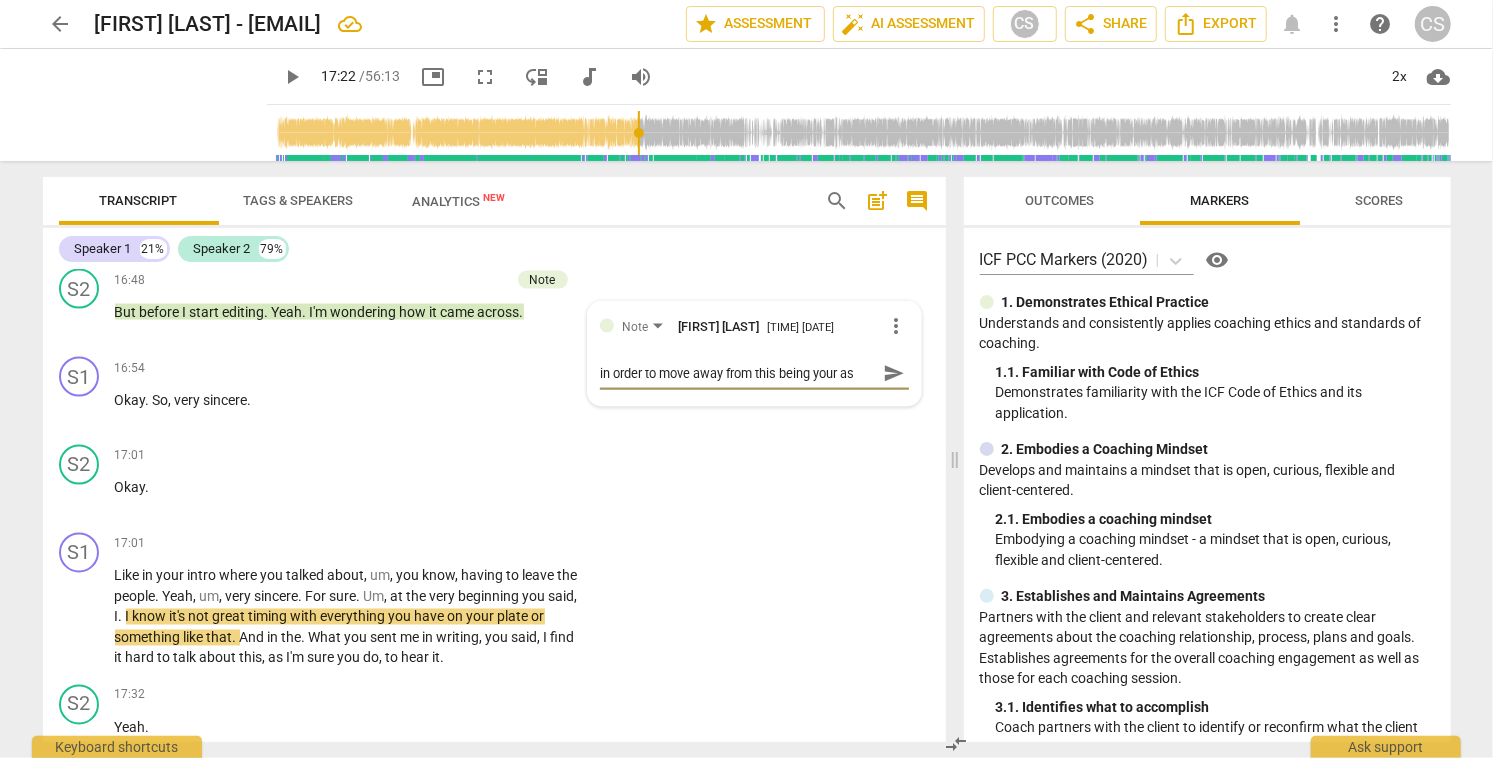 type on "in order to move away from this being your ass" 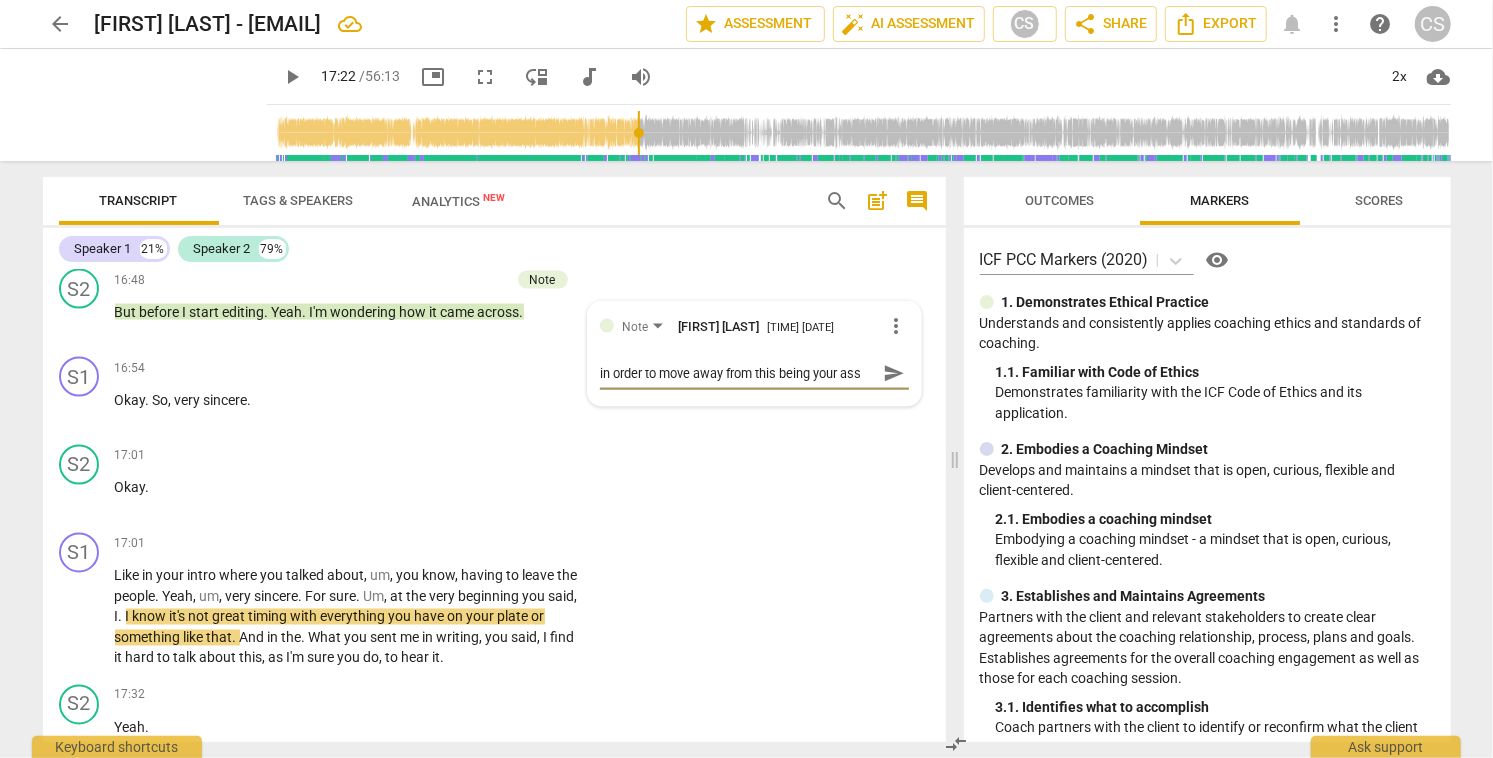 type on "in order to move away from this being your asse" 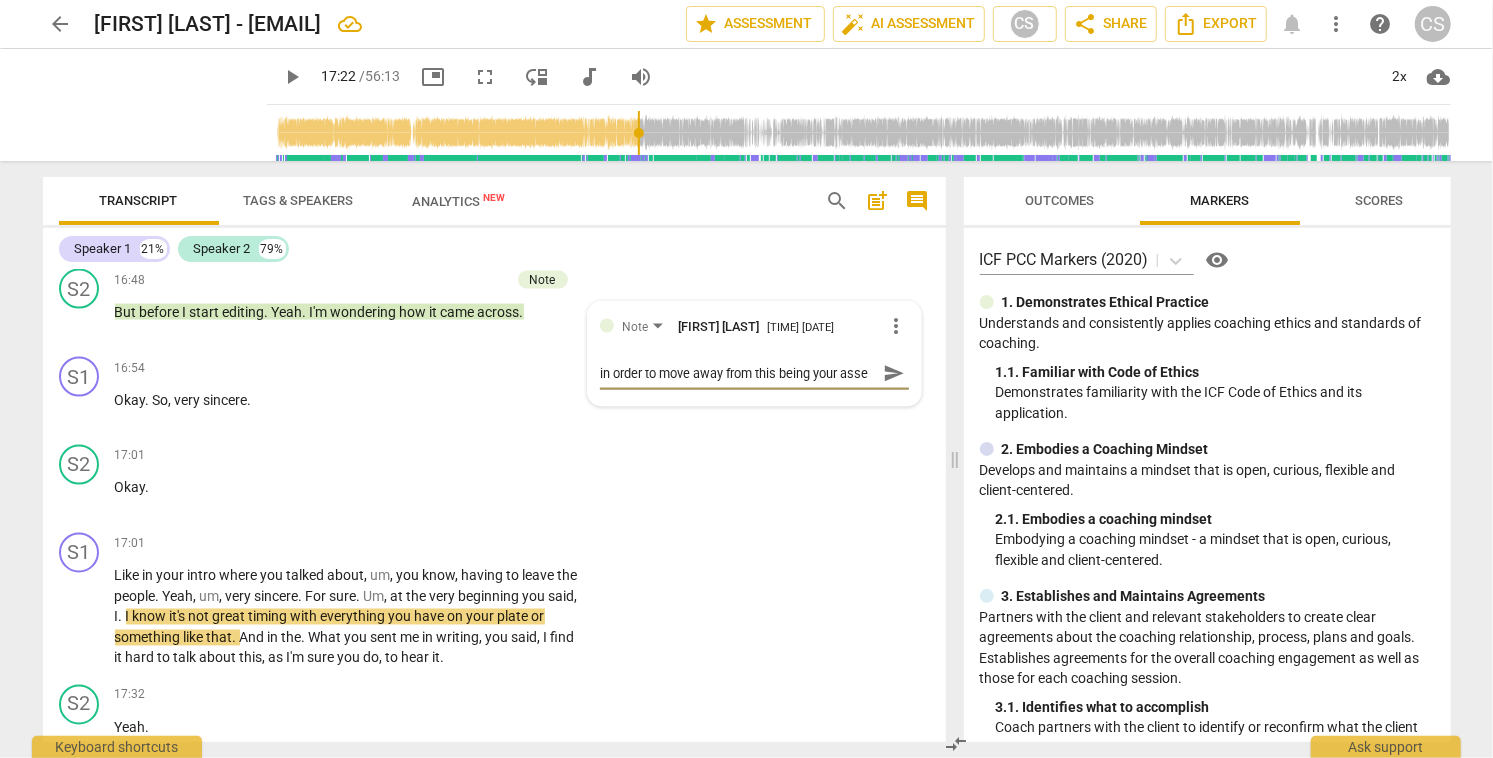 type on "in order to move away from this being your asses" 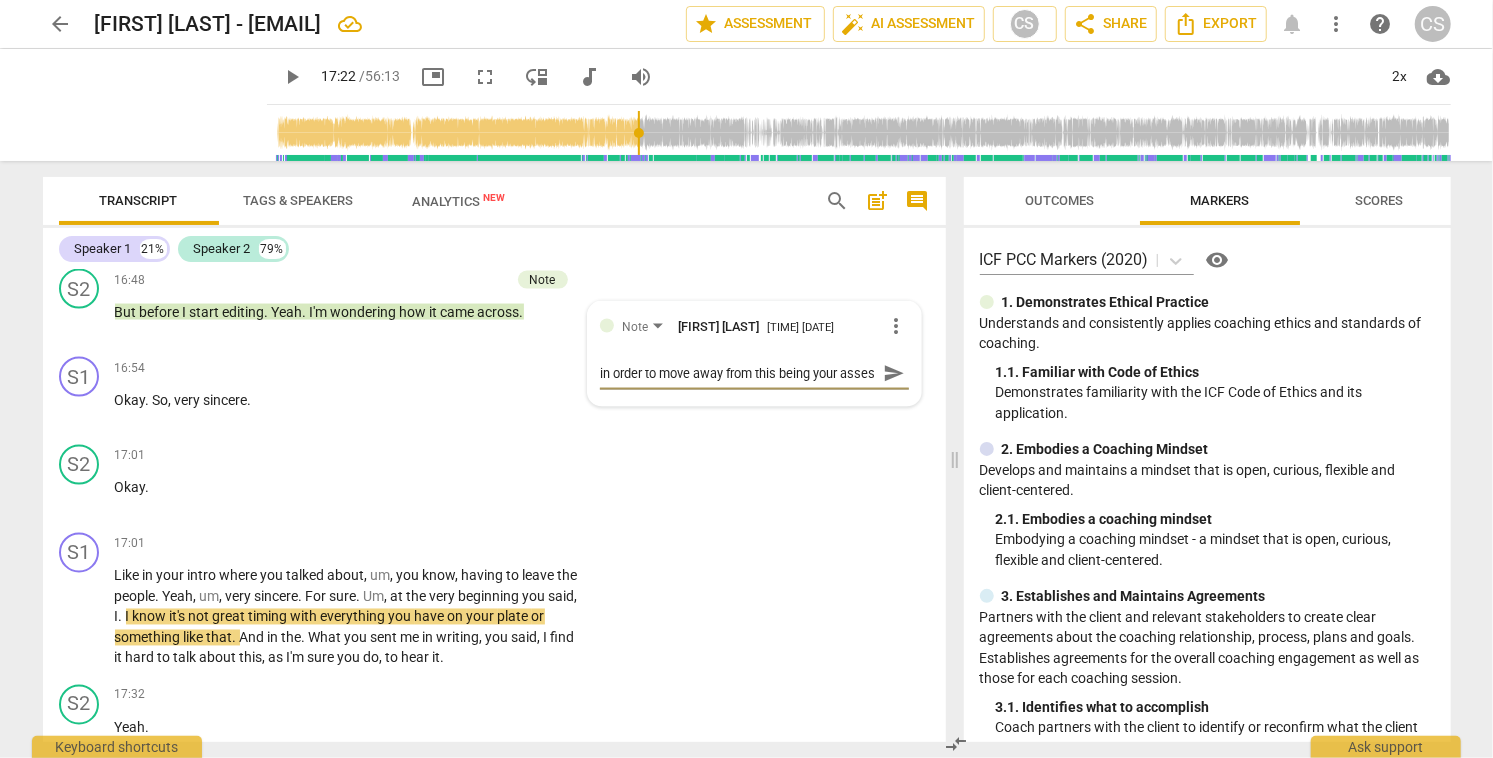 scroll, scrollTop: 17, scrollLeft: 0, axis: vertical 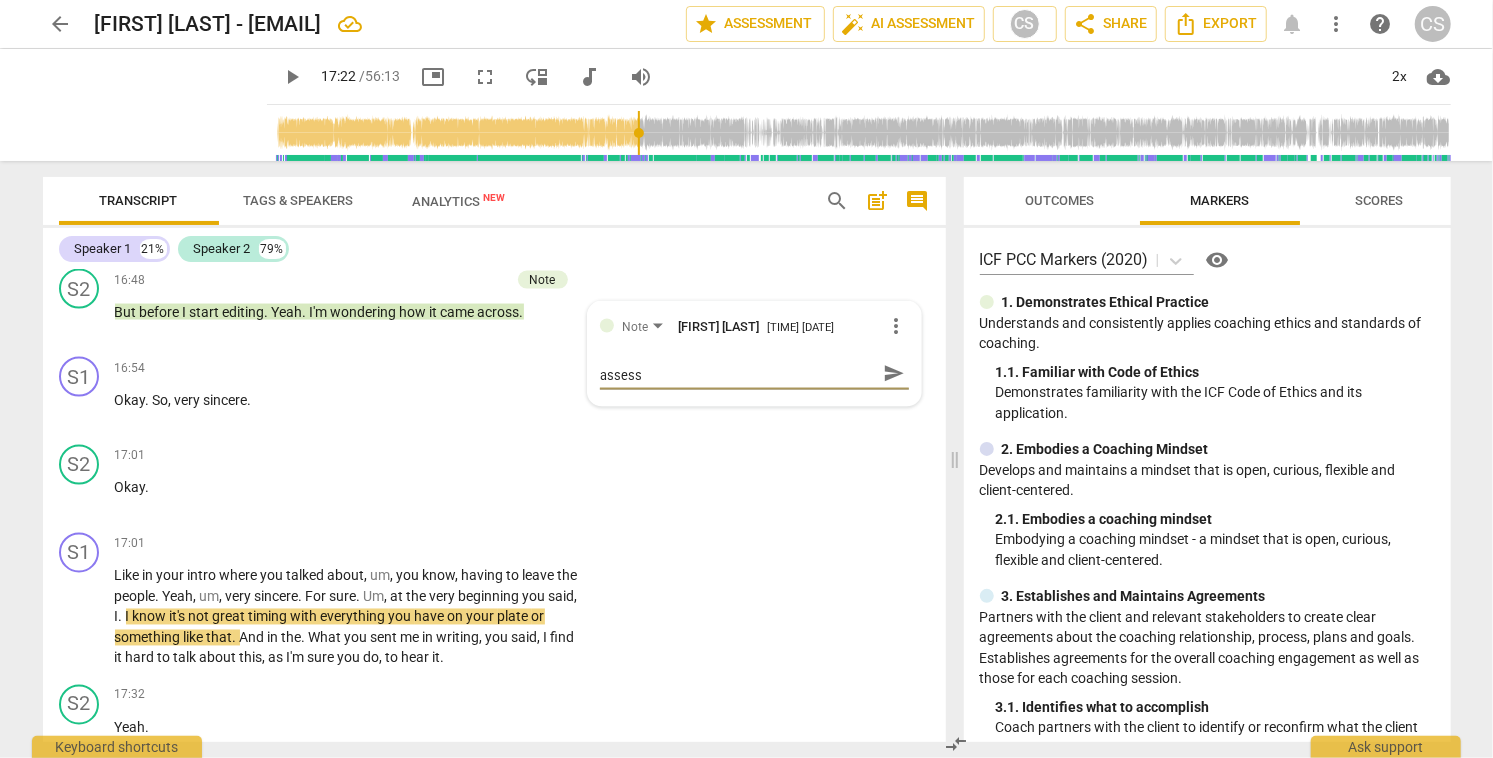 type on "in order to move away from this being your assessm" 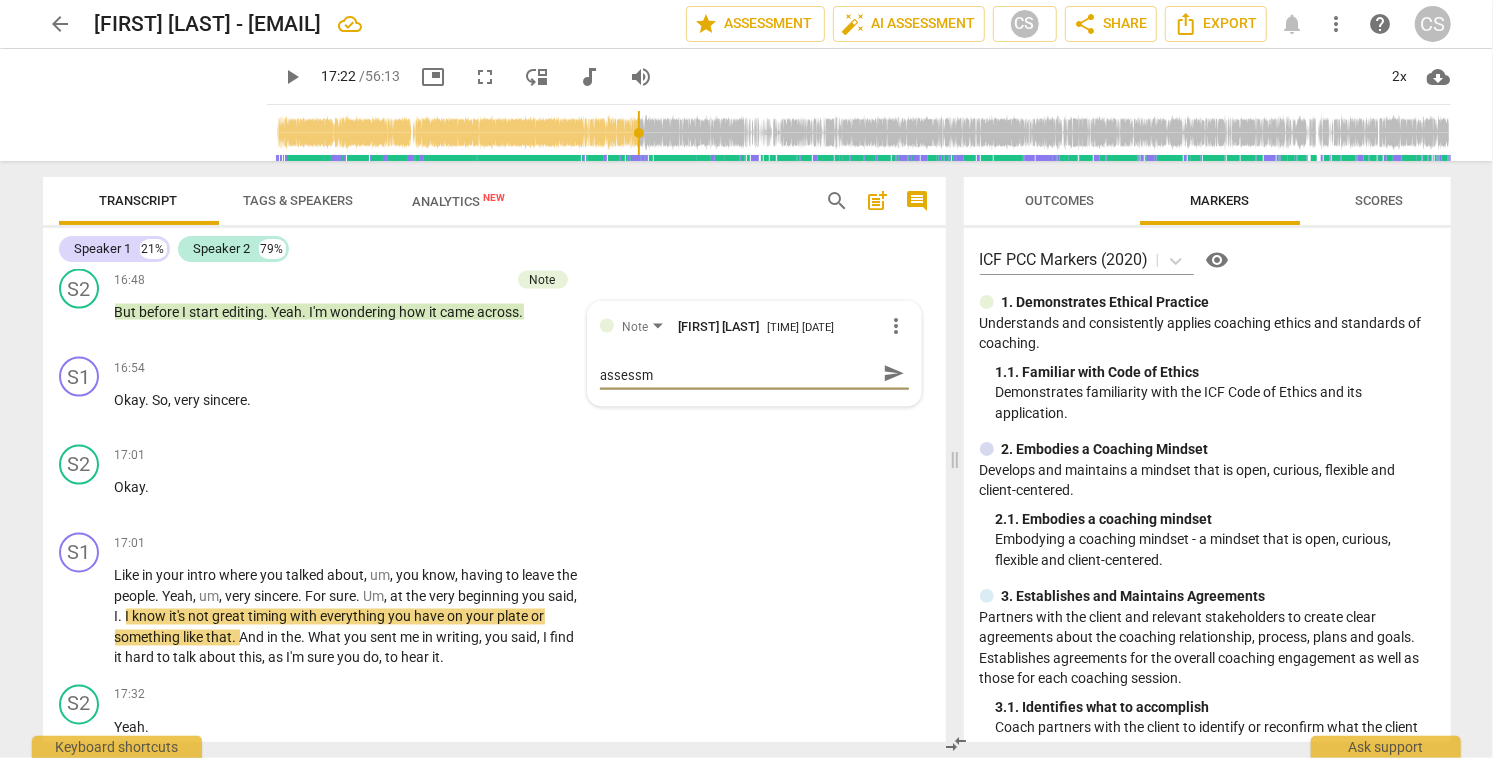 type on "in order to move away from this being your assessme" 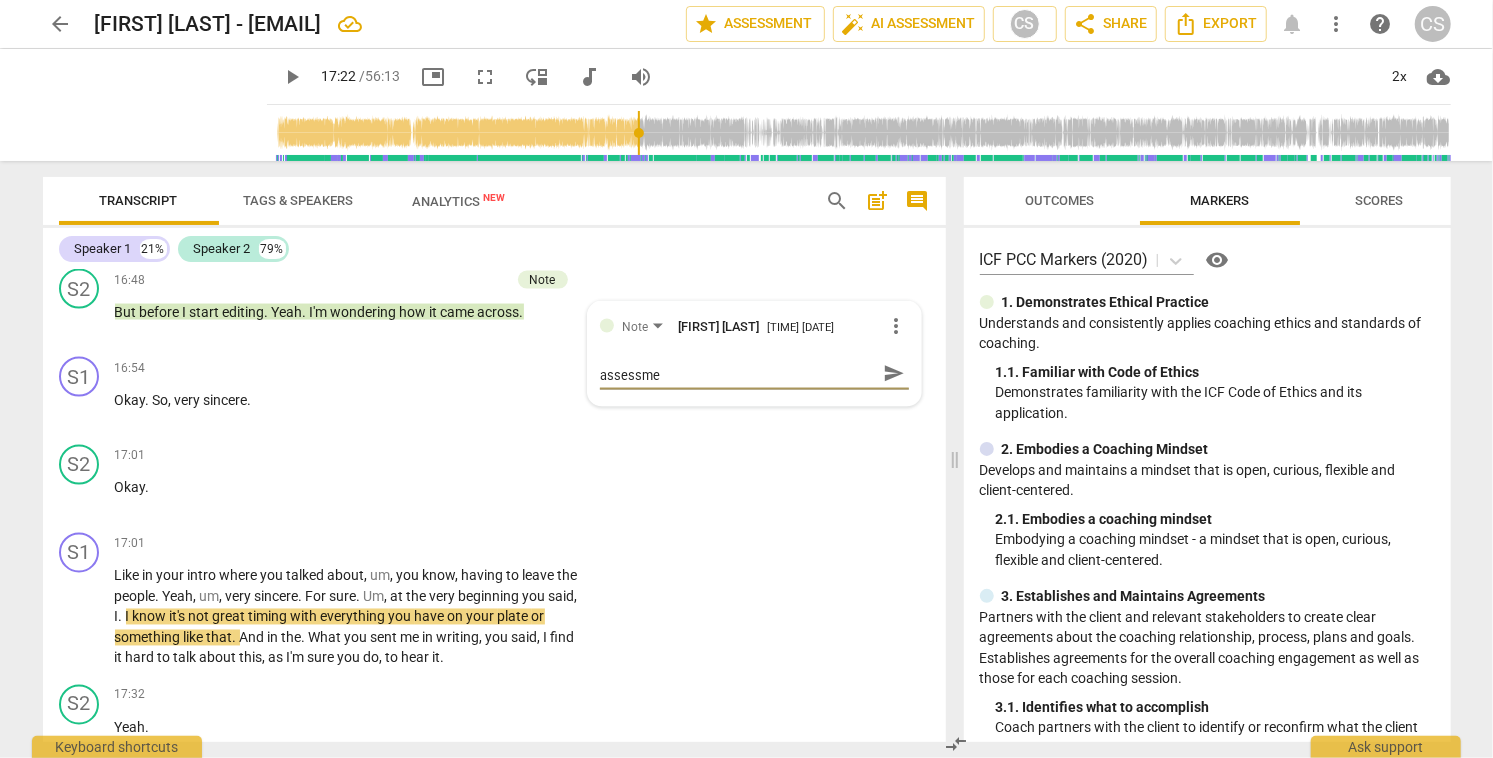 type on "in order to move away from this being your assessmen" 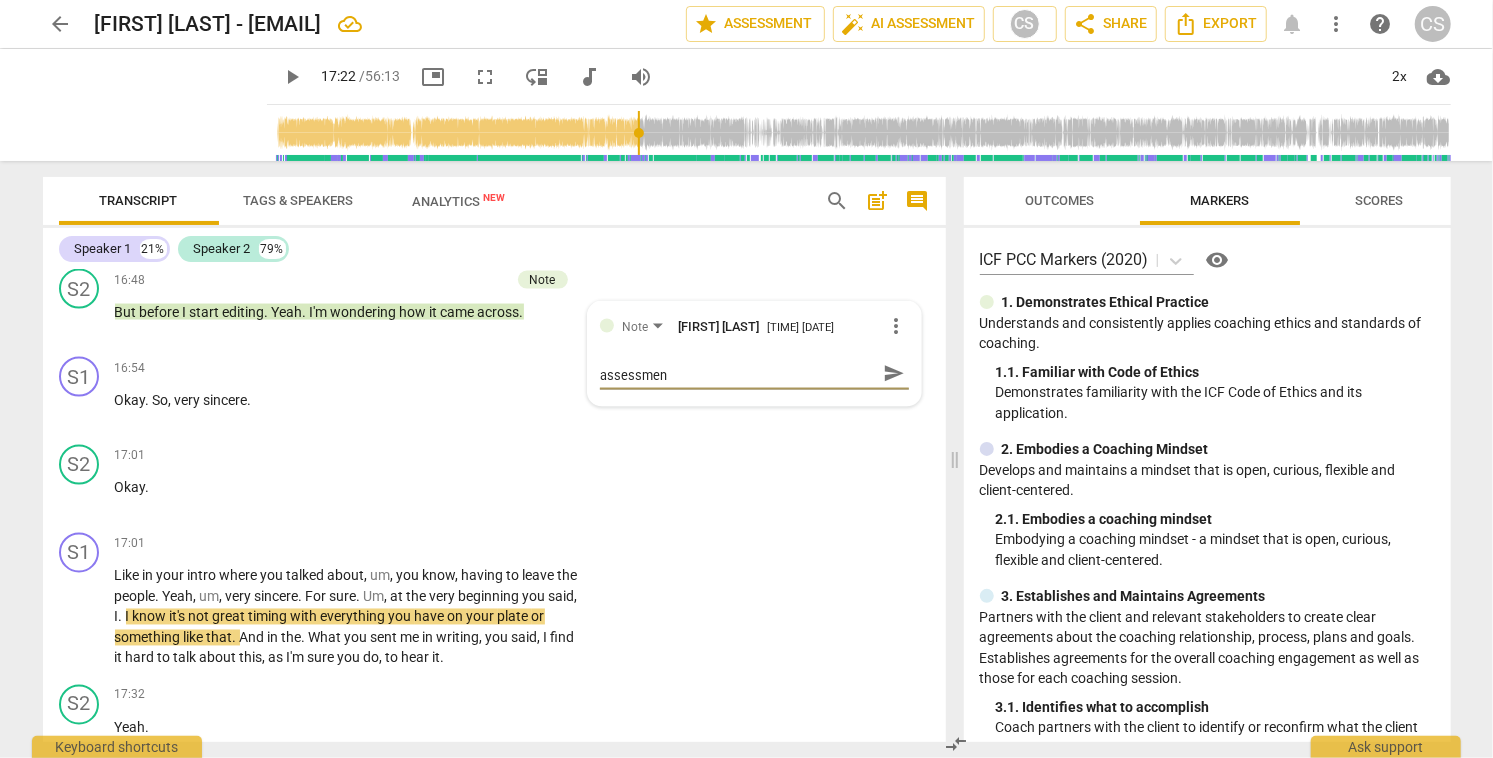 type on "in order to move away from this being your assessment" 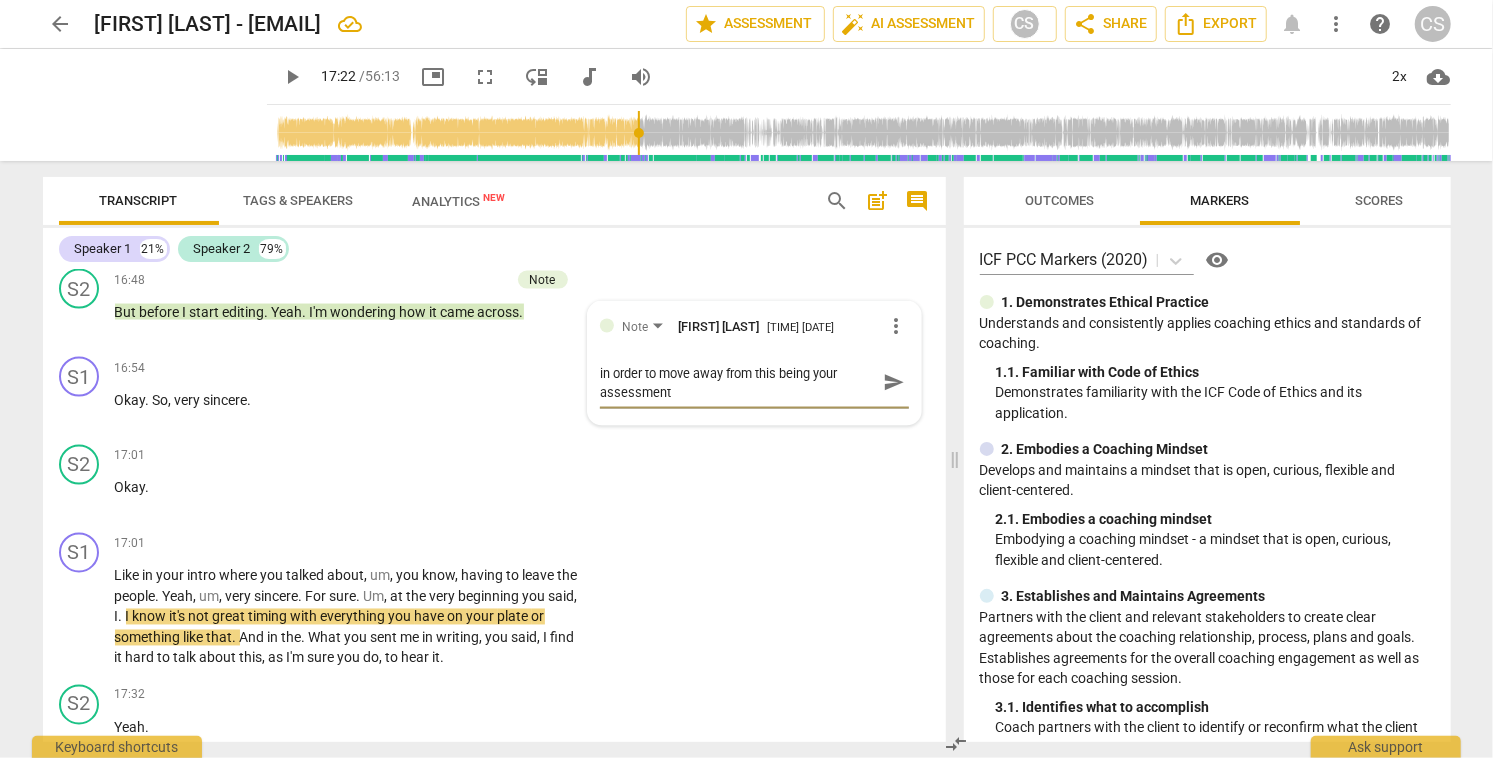 type on "in order to move away from this being your assessment" 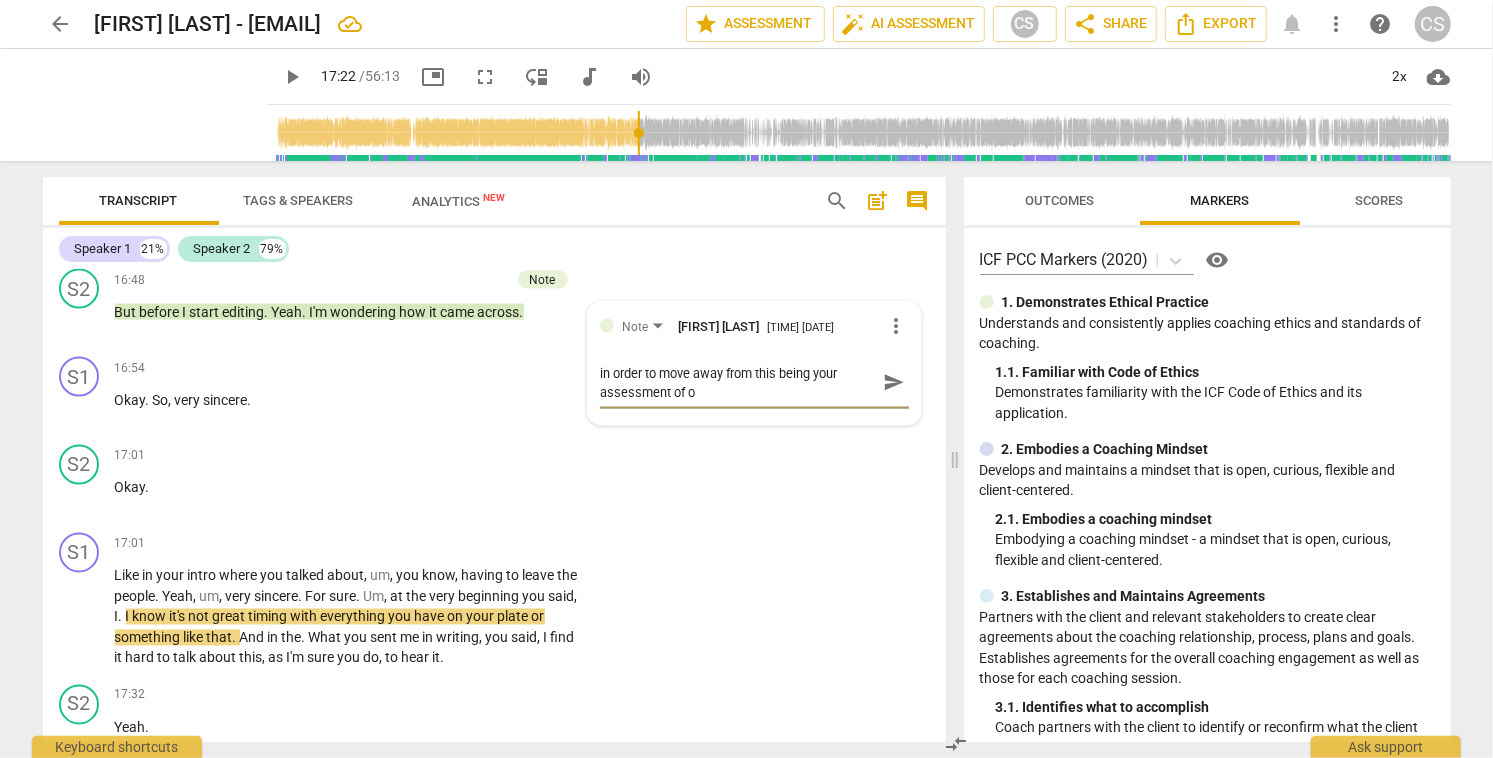 type on "in order to move away from this being your assessment of" 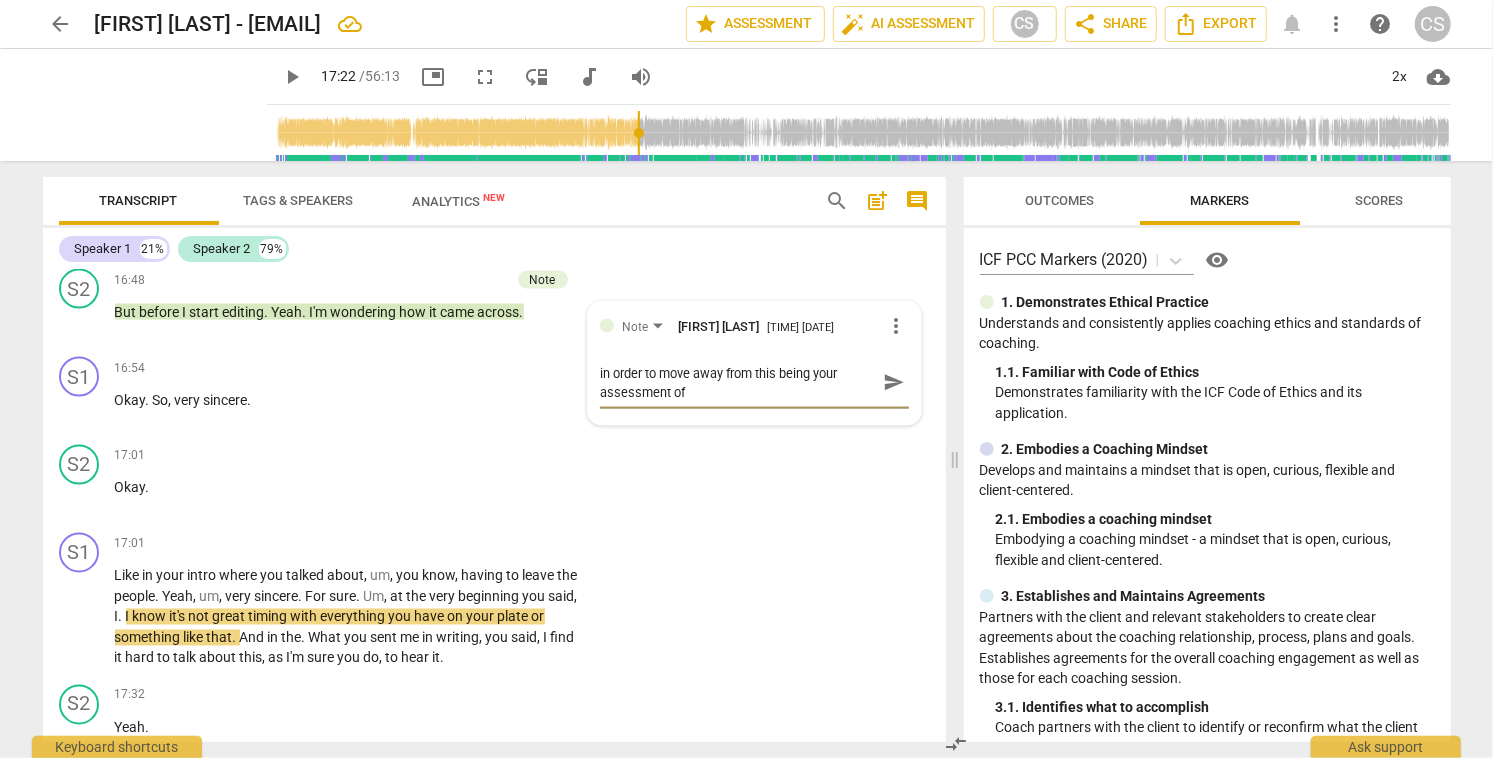 type on "in order to move away from this being your assessment of" 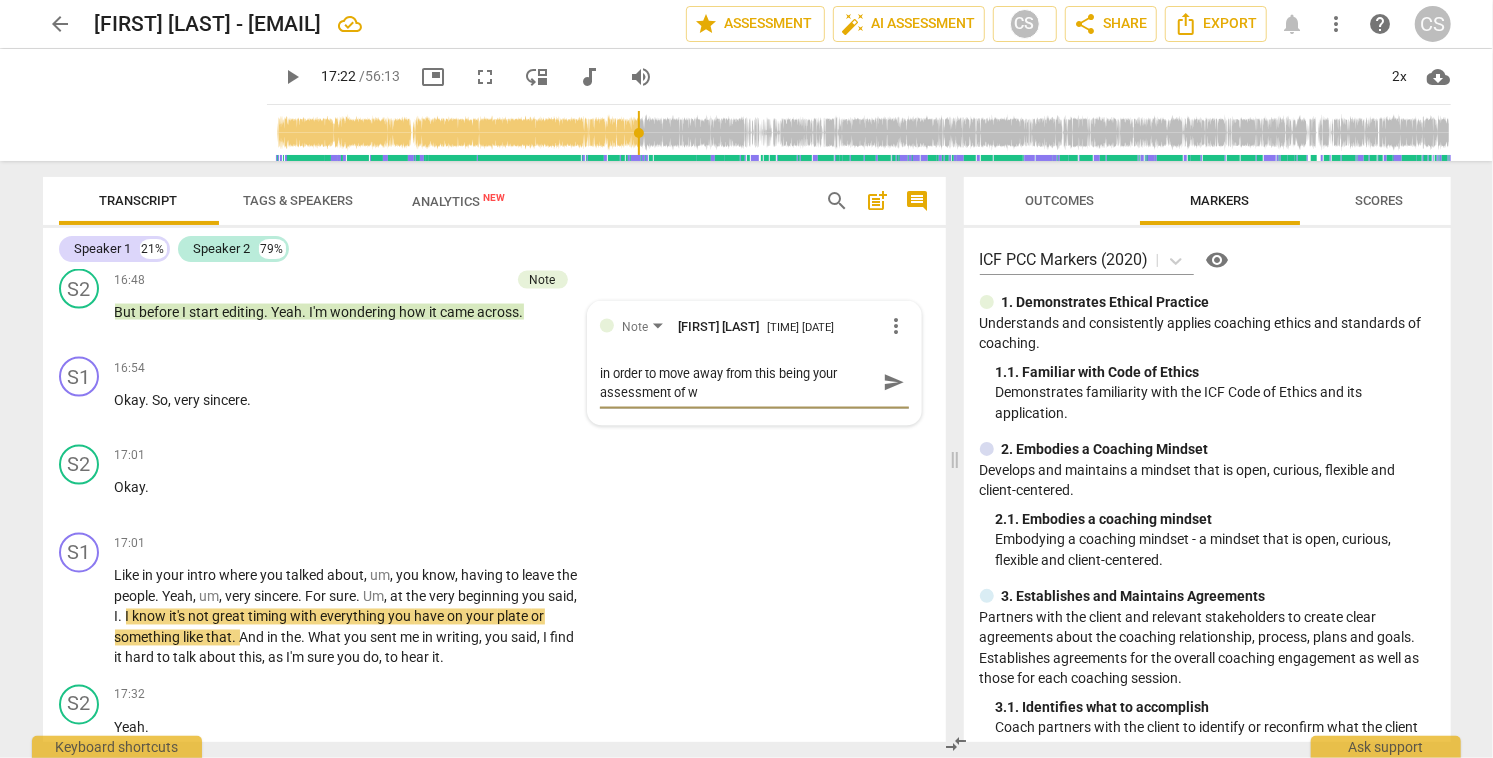 type on "in order to move away from this being your assessment of wh" 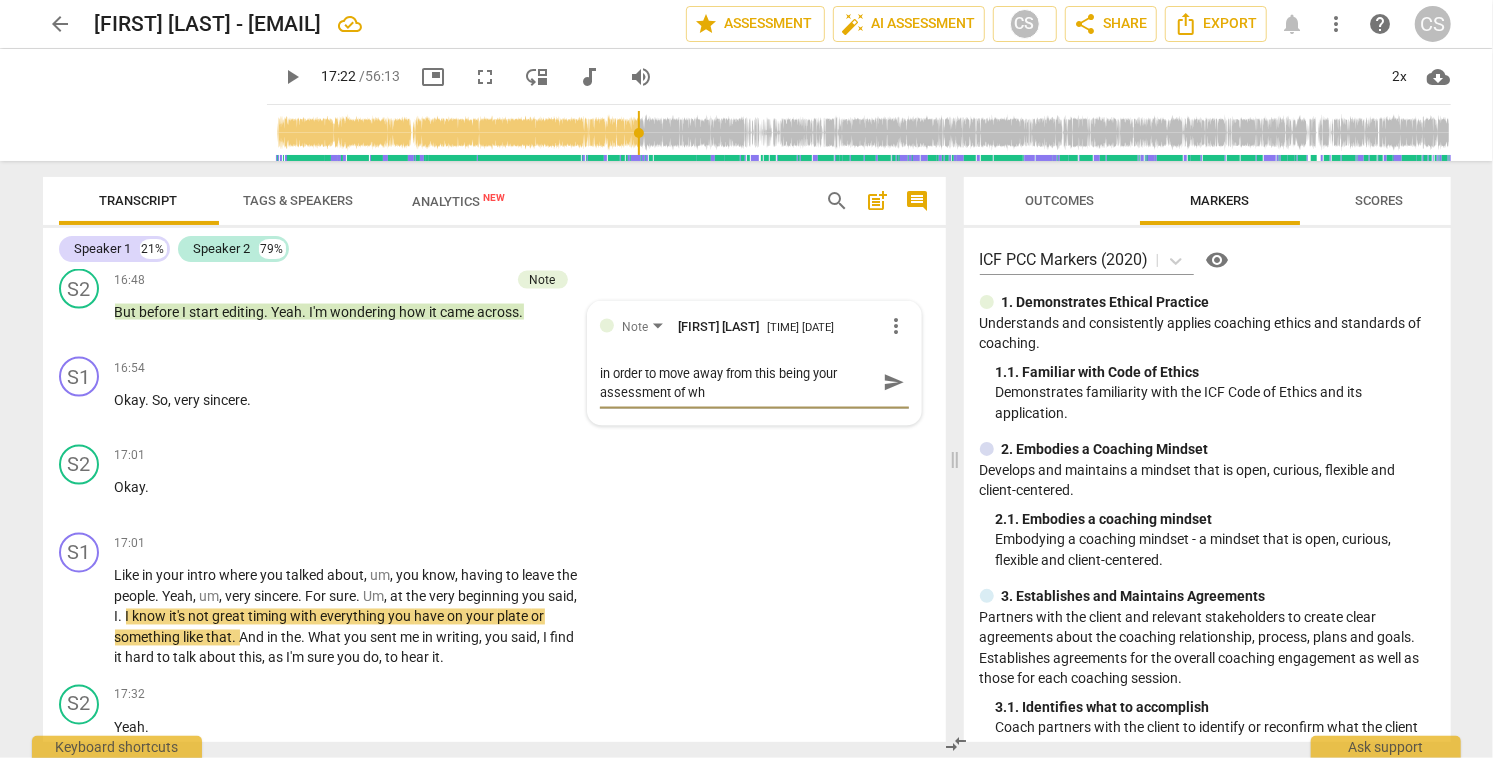 type on "in order to move away from this being your assessment of wha" 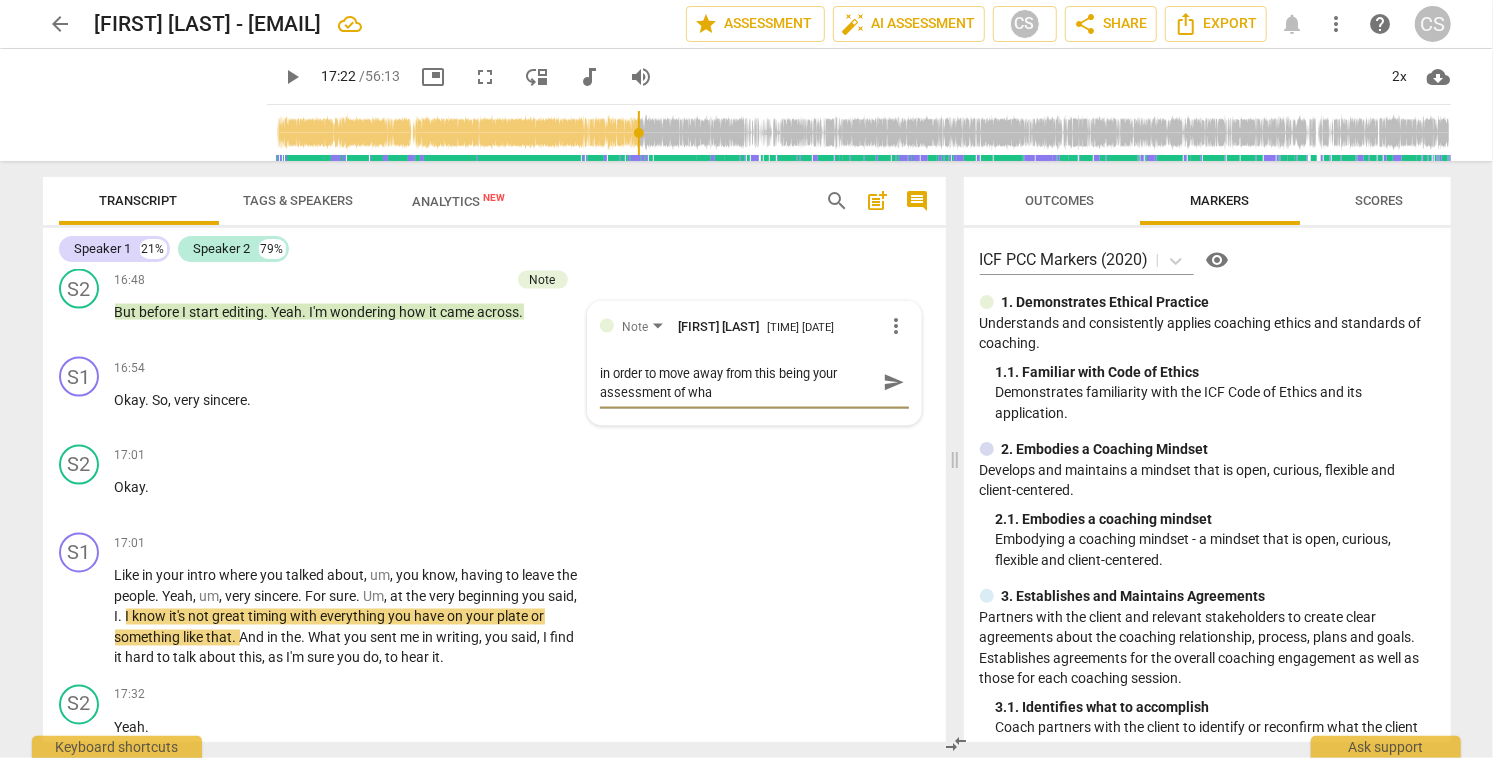 type on "in order to move away from this being your assessment of what" 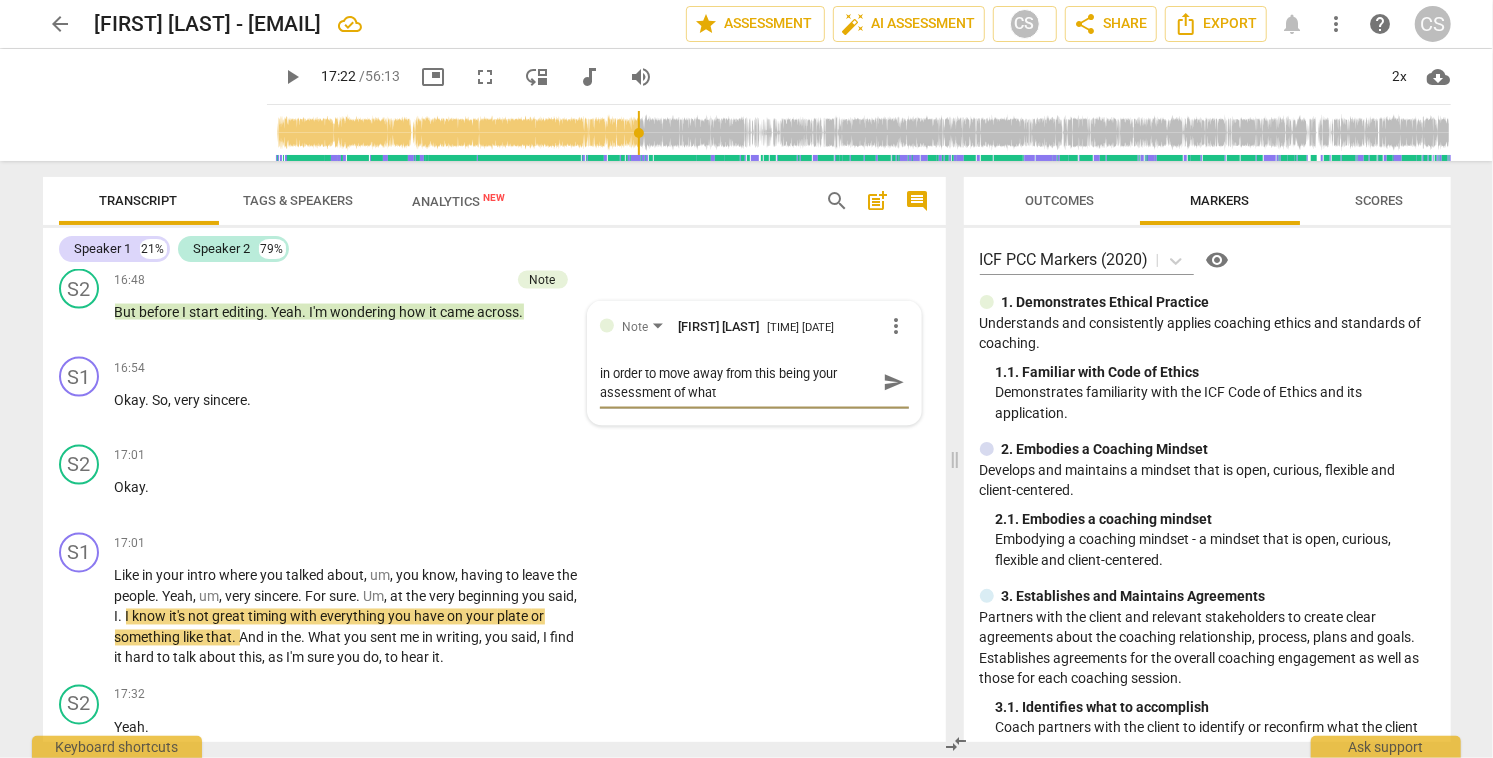 type on "in order to move away from this being your assessment of what" 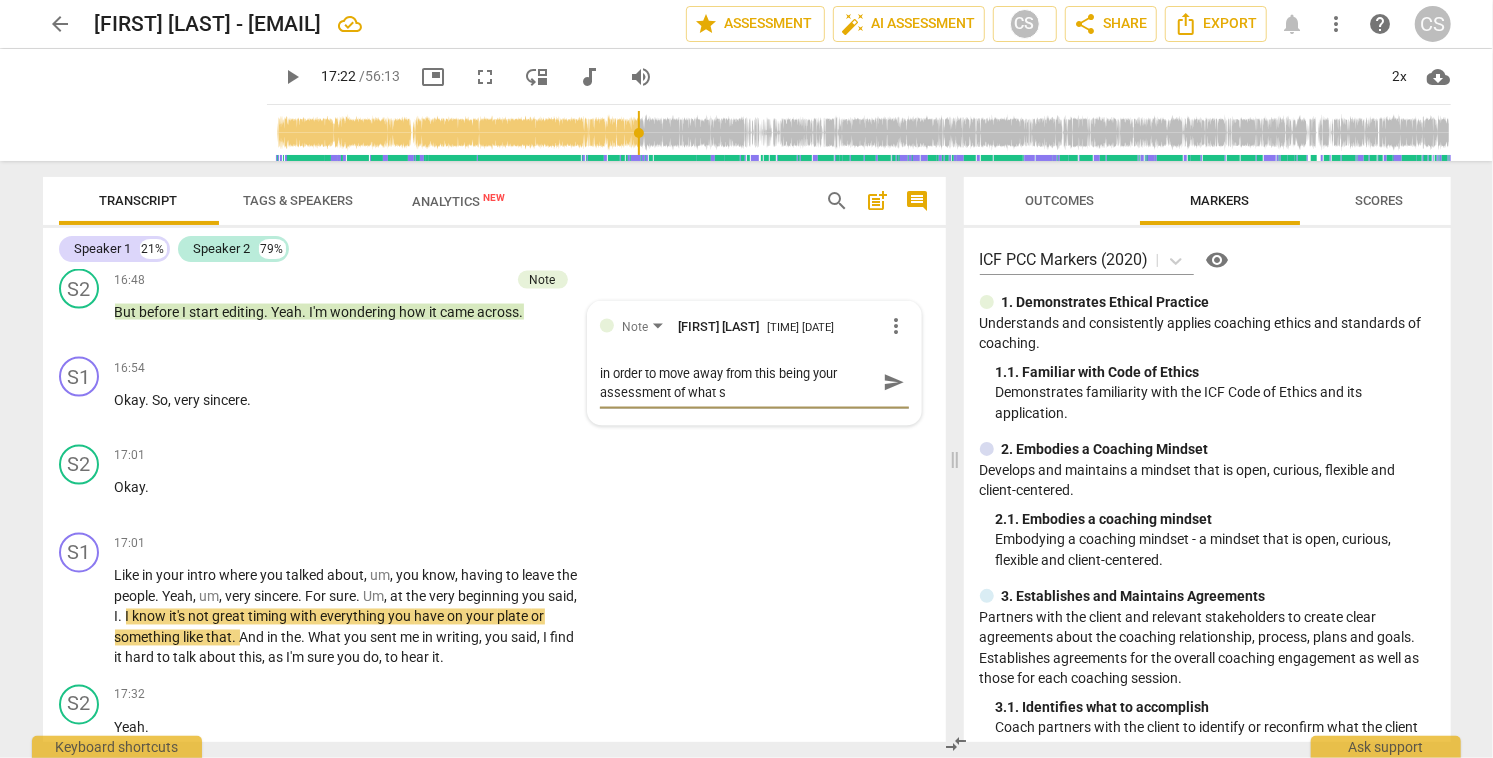 type on "in order to move away from this being your assessment of what sh" 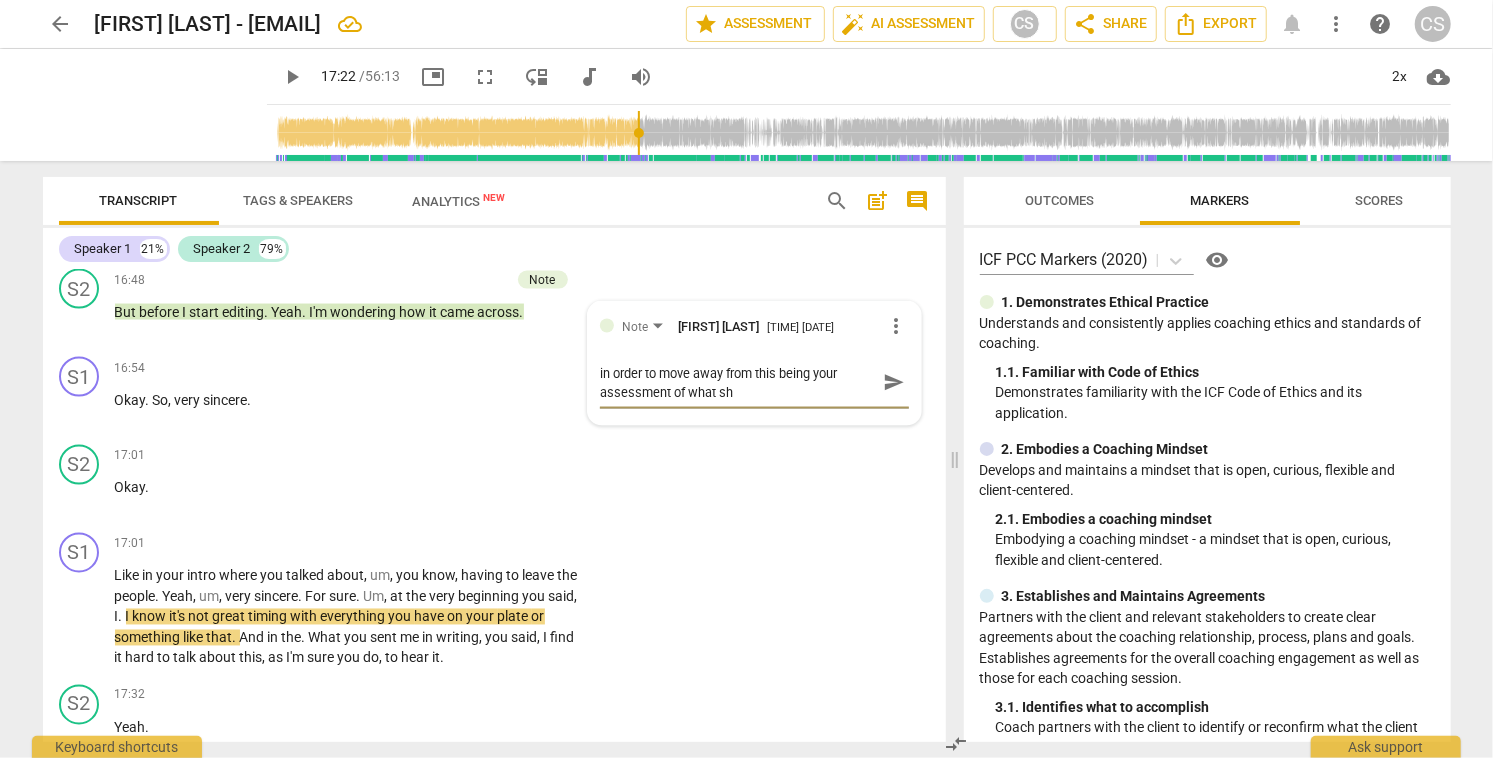 type on "in order to move away from this being your assessment of what she" 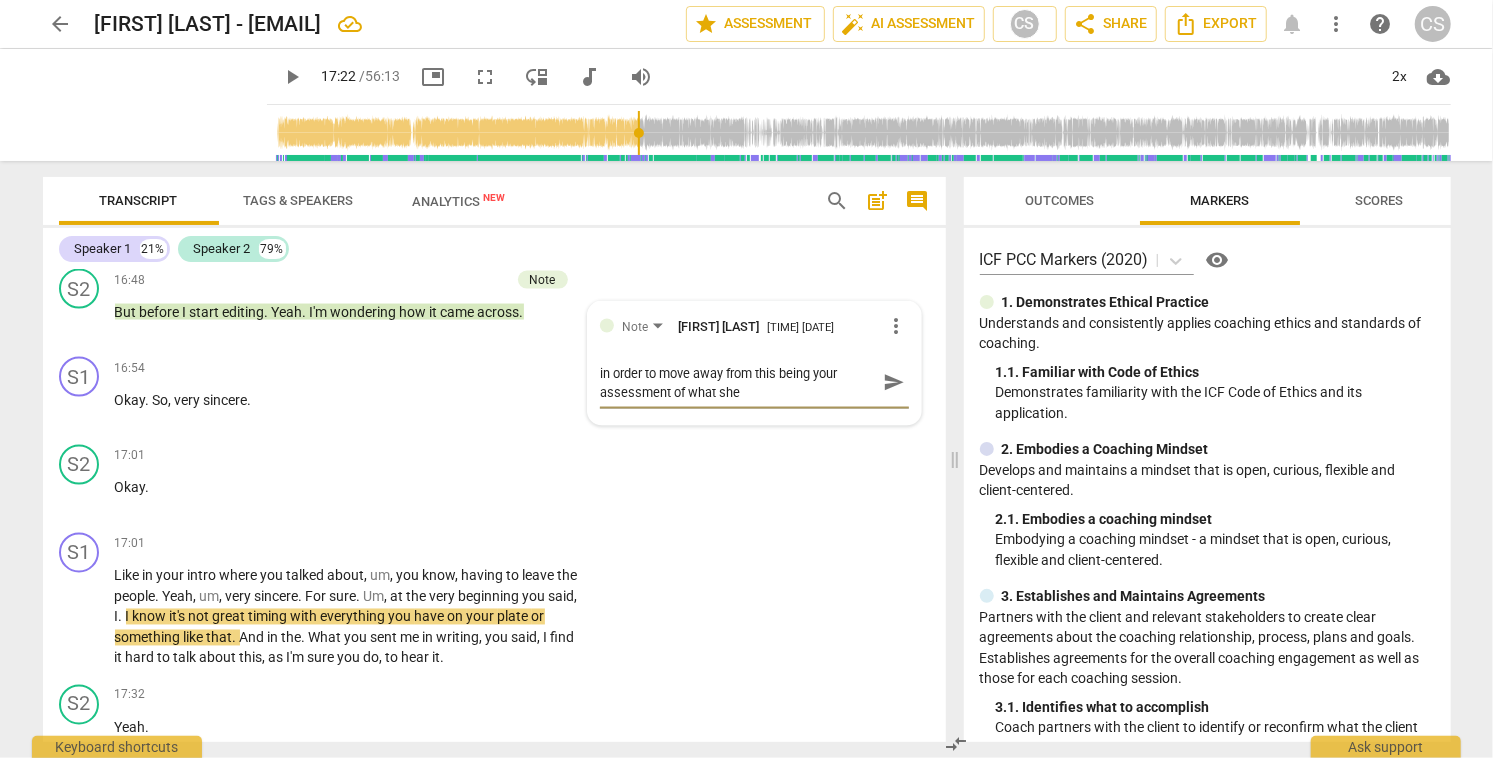 type on "in order to move away from this being your assessment of what she" 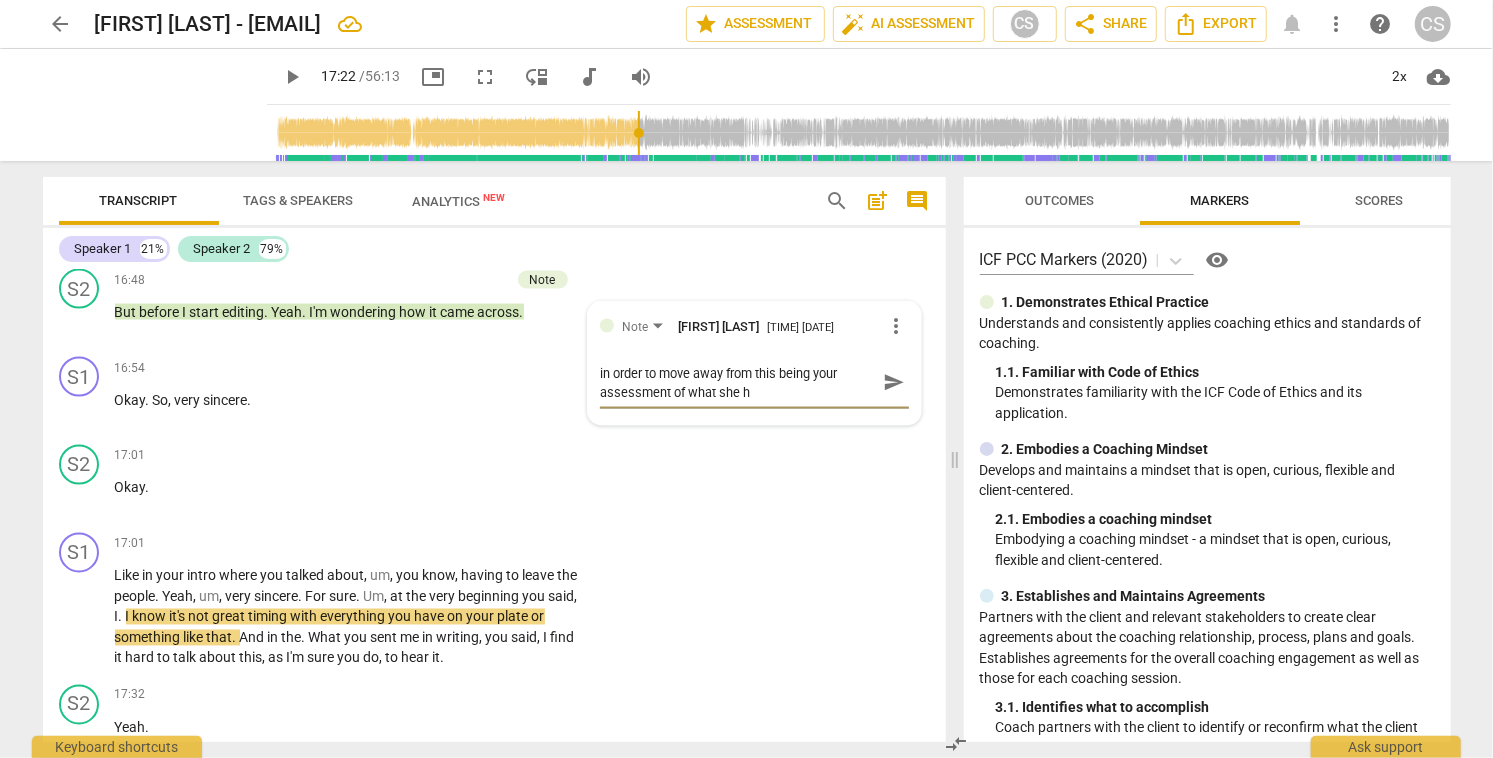 type on "in order to move away from this being your assessment of what she ha" 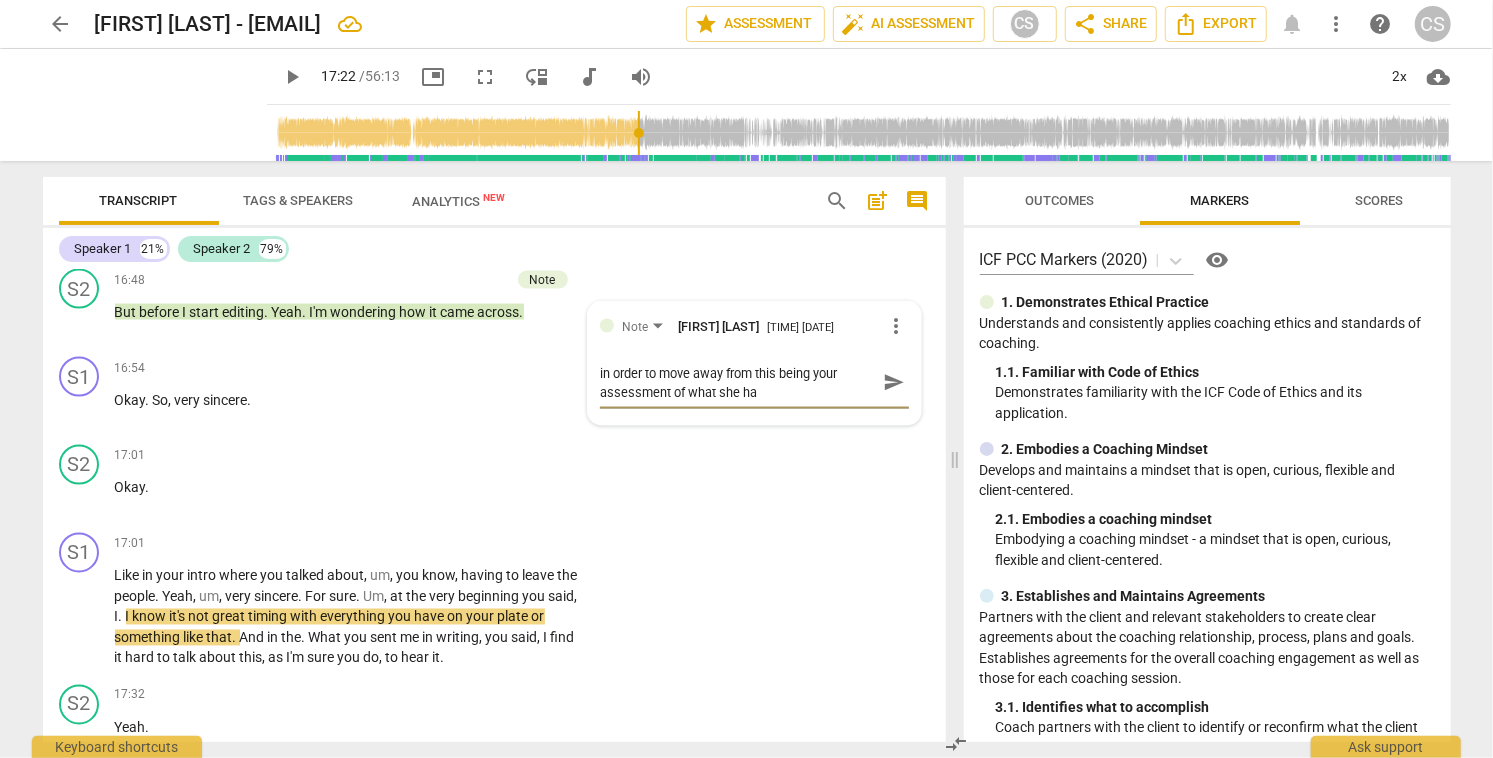 type on "in order to move away from this being your assessment of what she has" 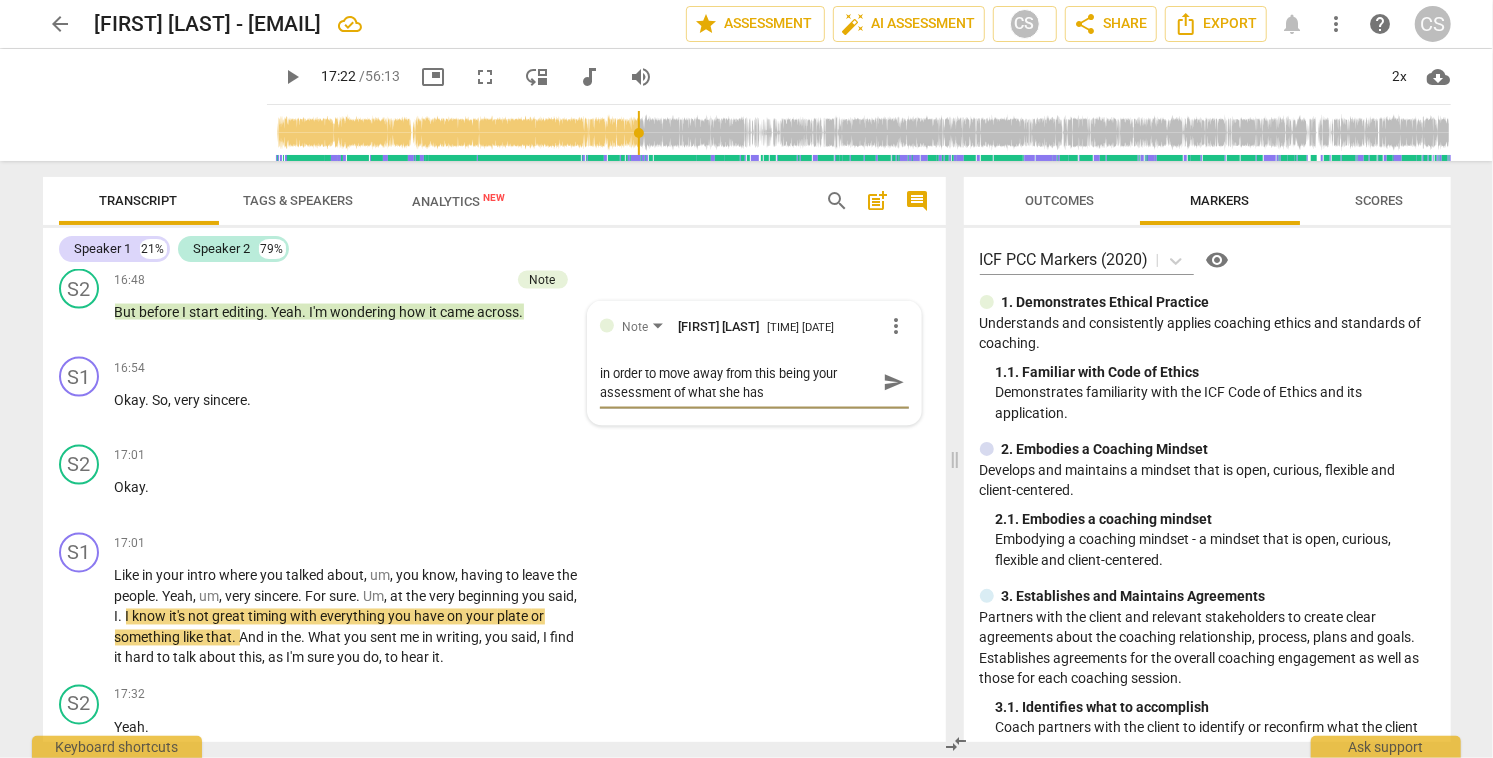 type on "in order to move away from this being your assessment of what she has" 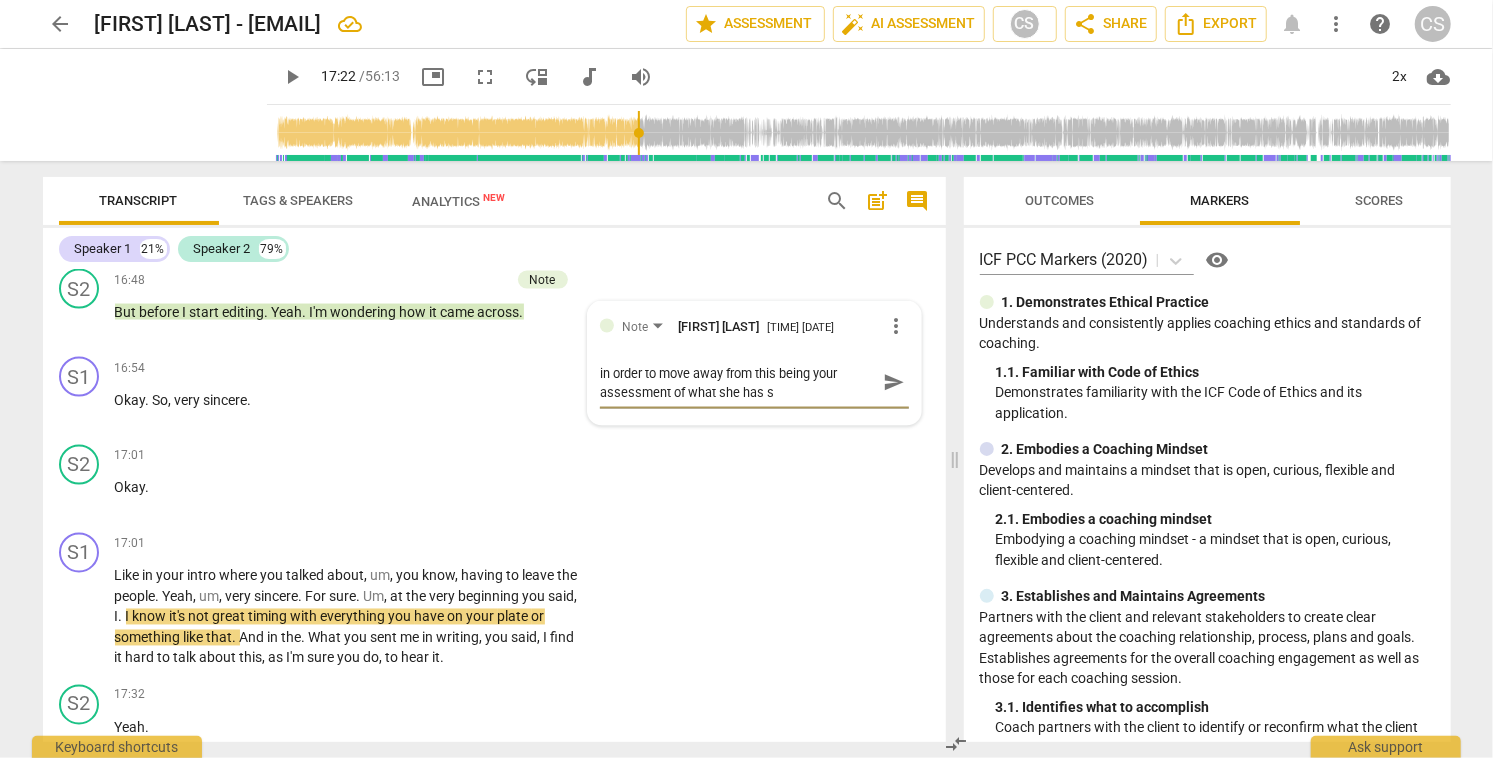 type on "in order to move away from this being your assessment of what she has sh" 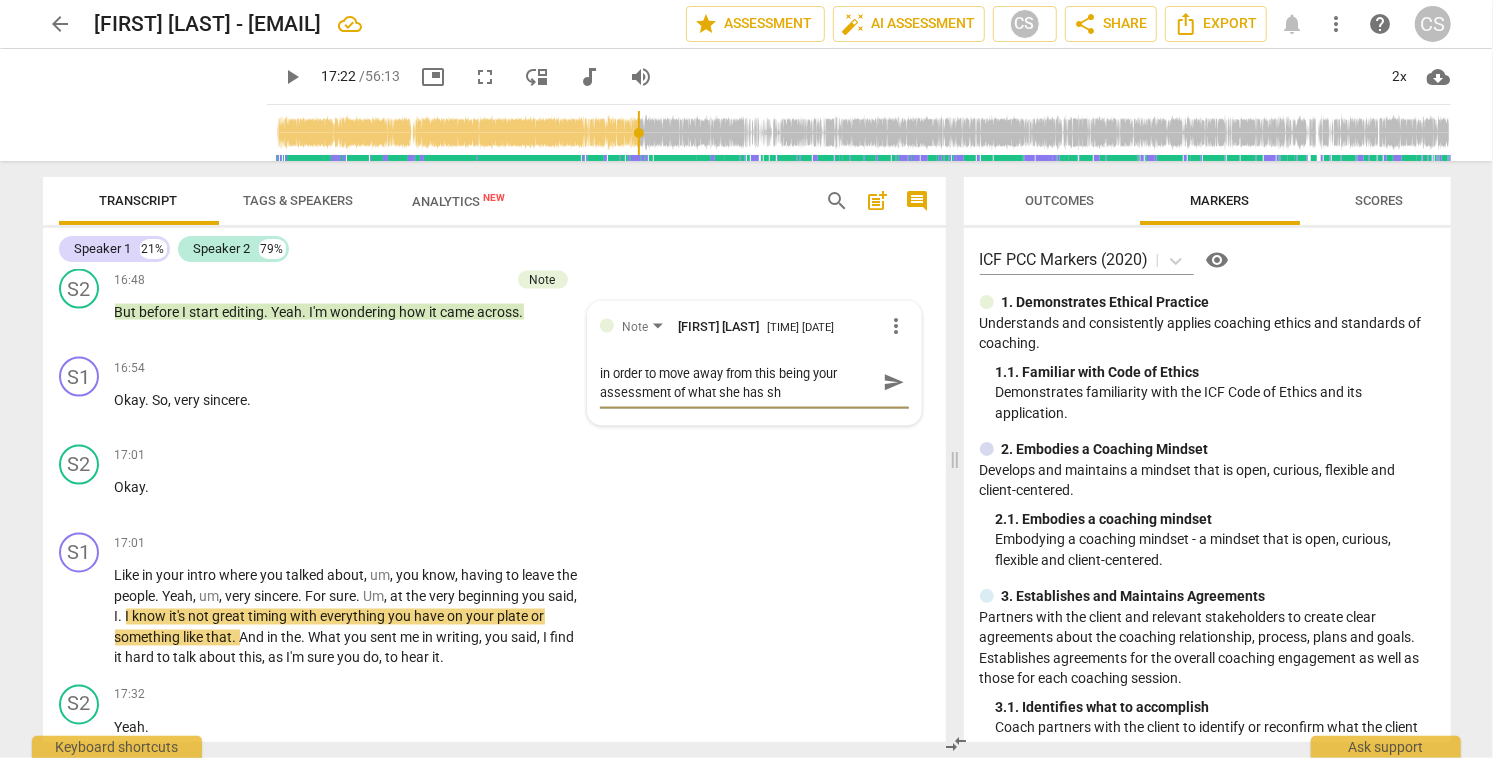 type on "in order to move away from this being your assessment of what she has sha" 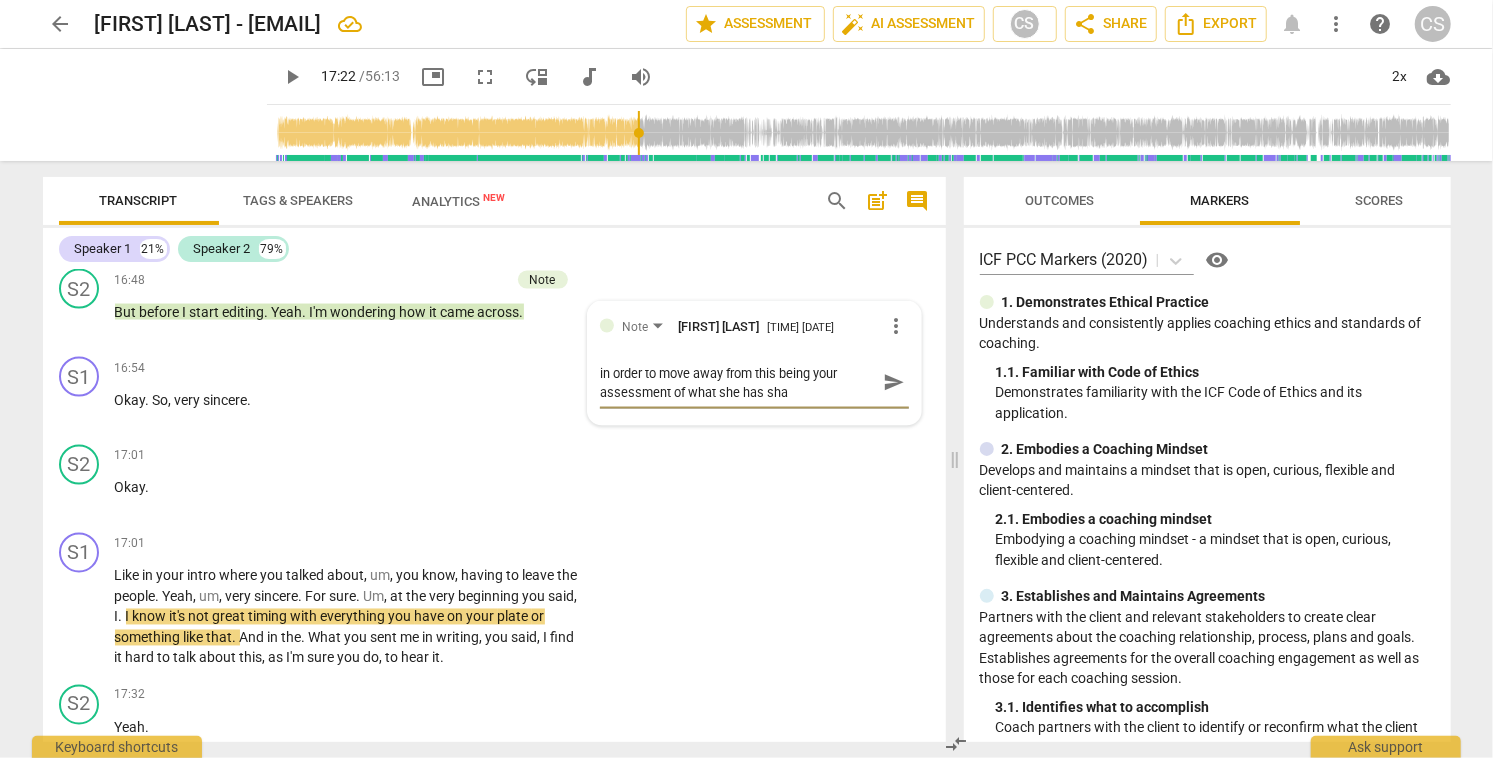 type on "in order to move away from this being your assessment of what she has shar" 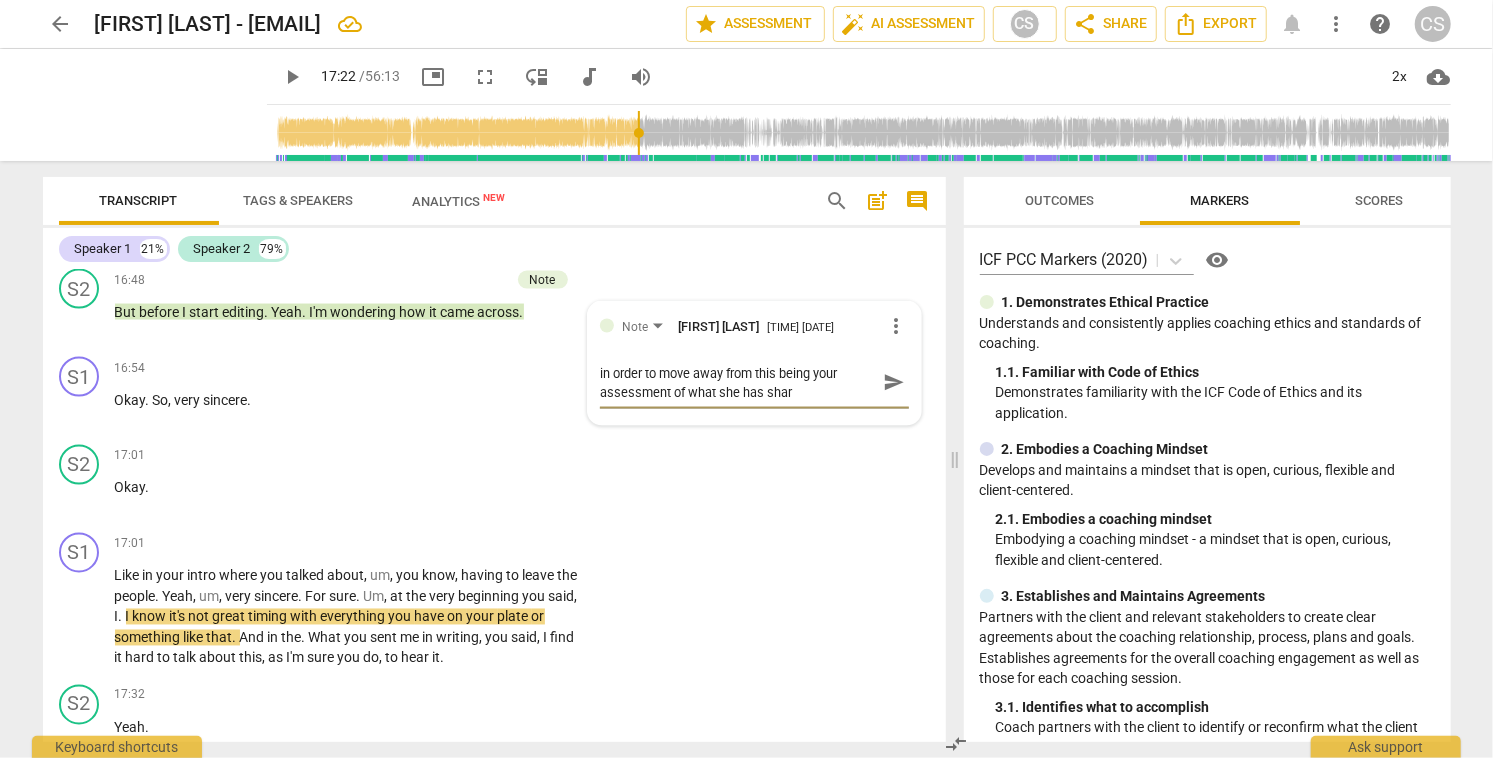 type on "in order to move away from this being your assessment of what she has share" 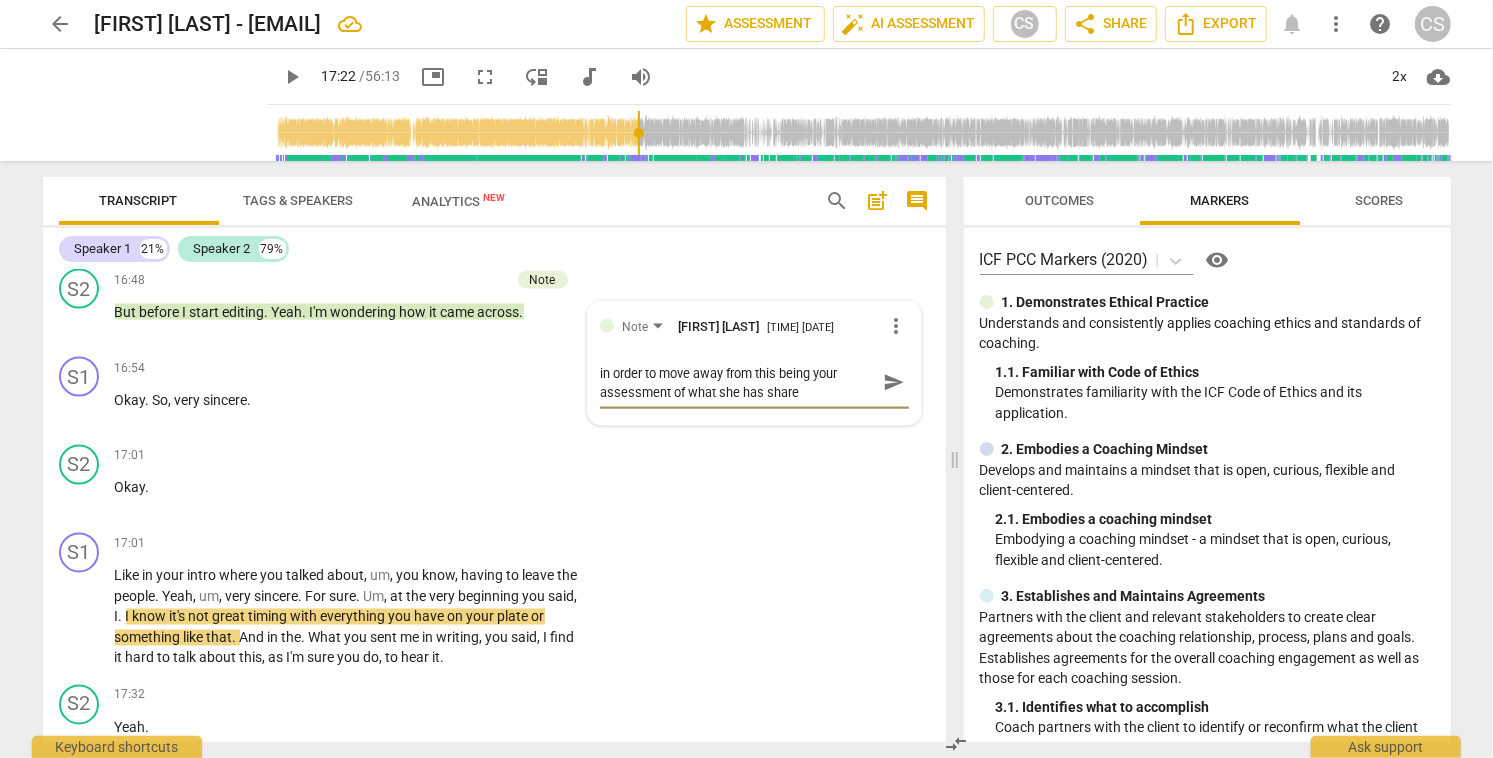 type on "in order to move away from this being your assessment of what she has shared" 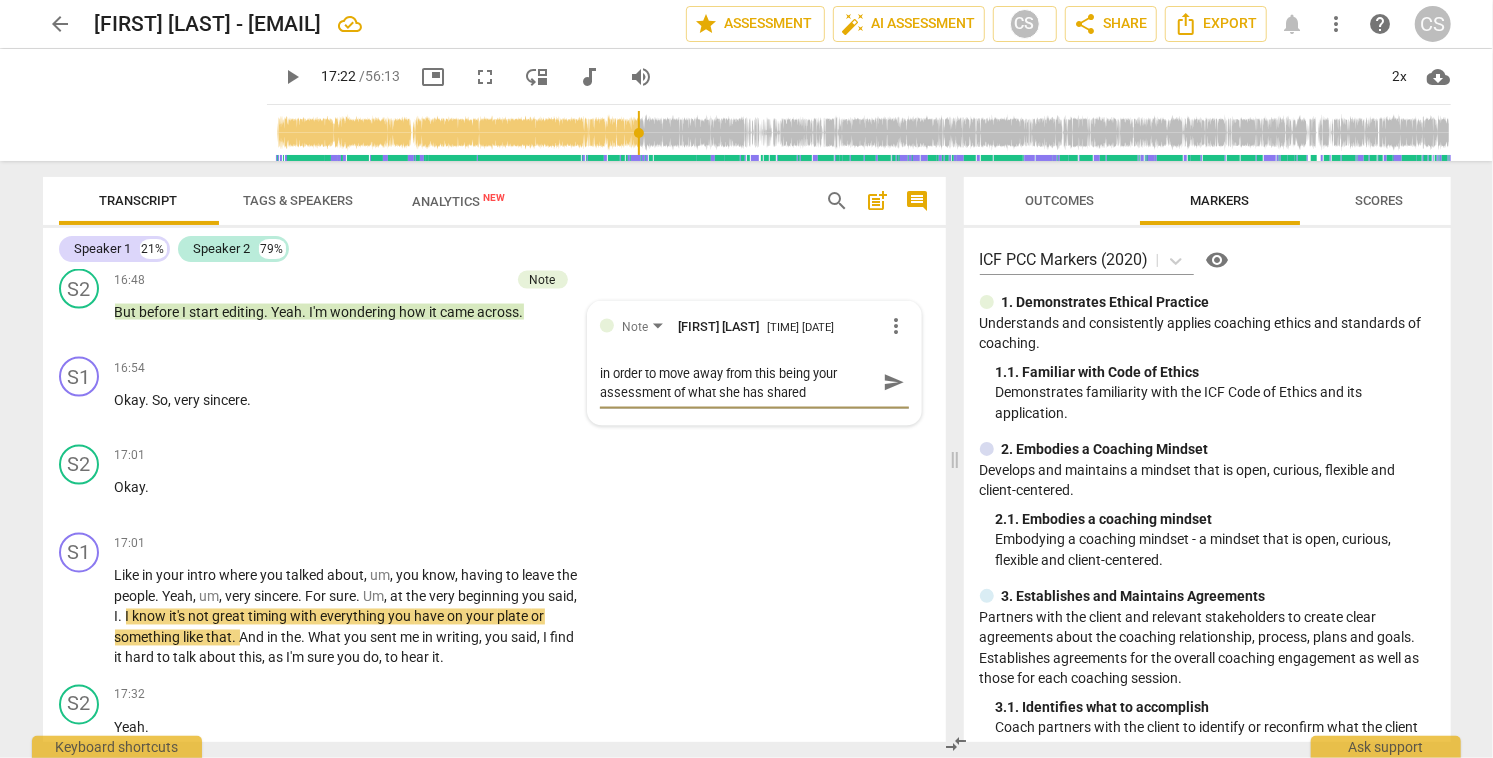 type on "in order to move away from this being your assessment of what she has shared" 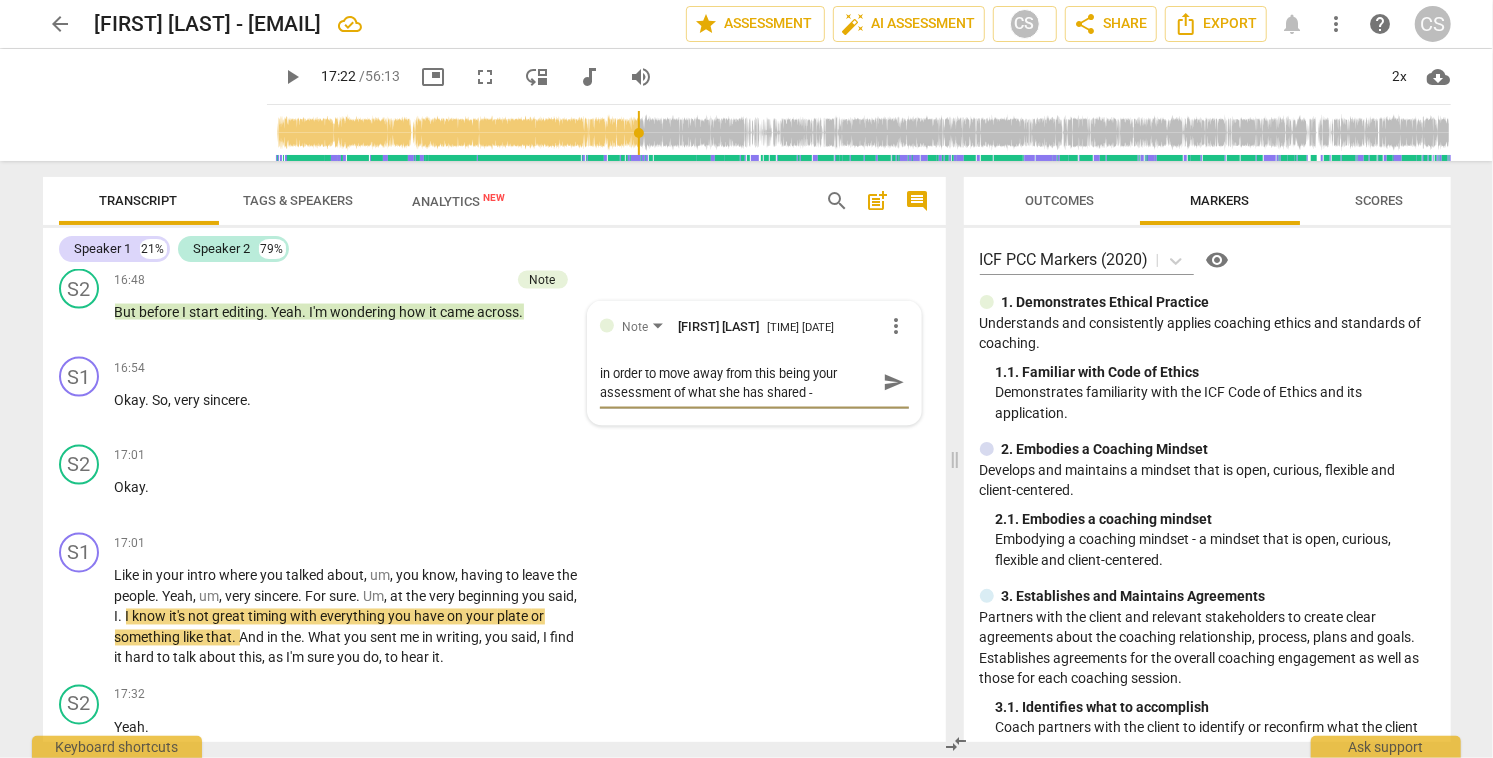 type on "in order to move away from this being your assessment of what she has shared -" 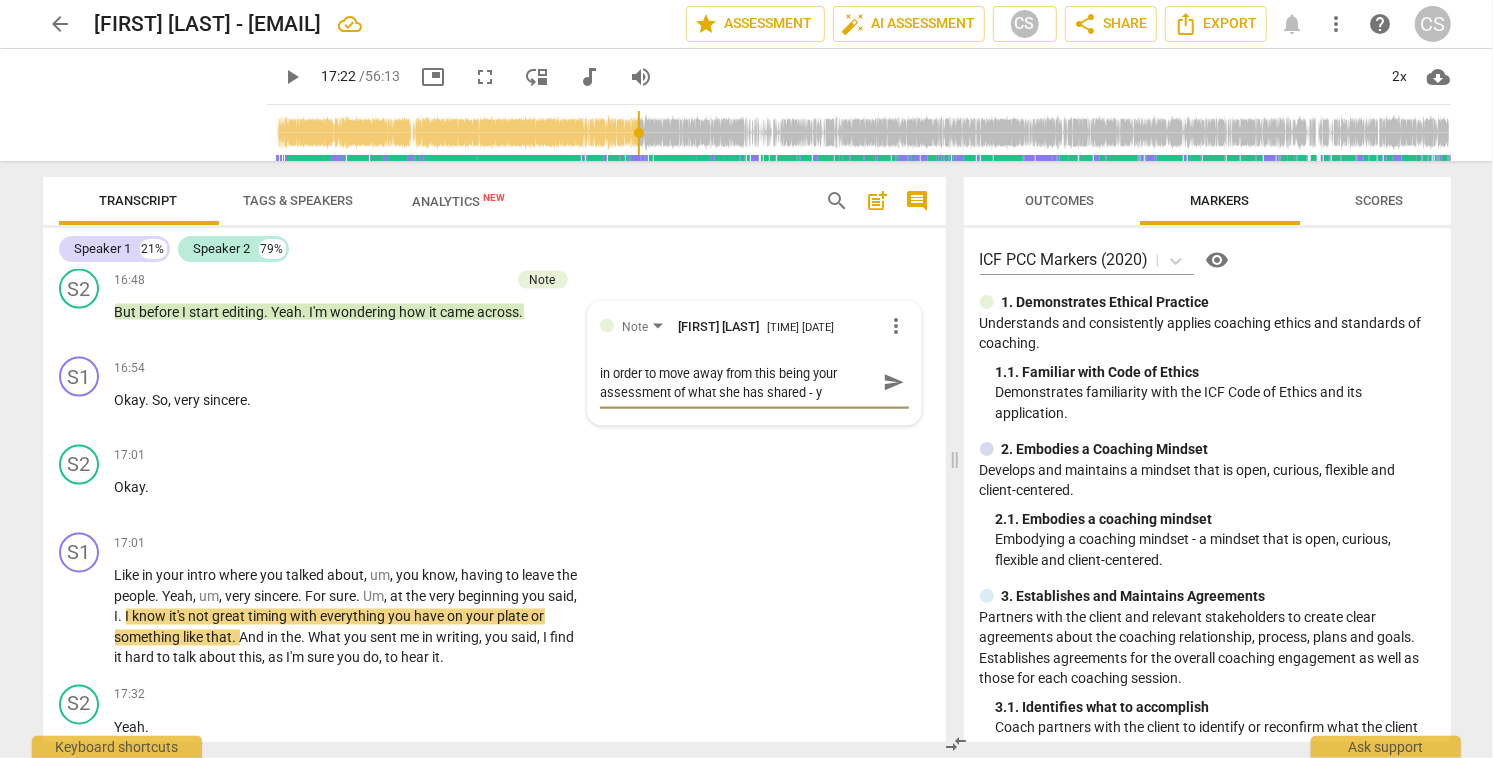 type on "in order to move away from this being your assessment of what she has shared - yo" 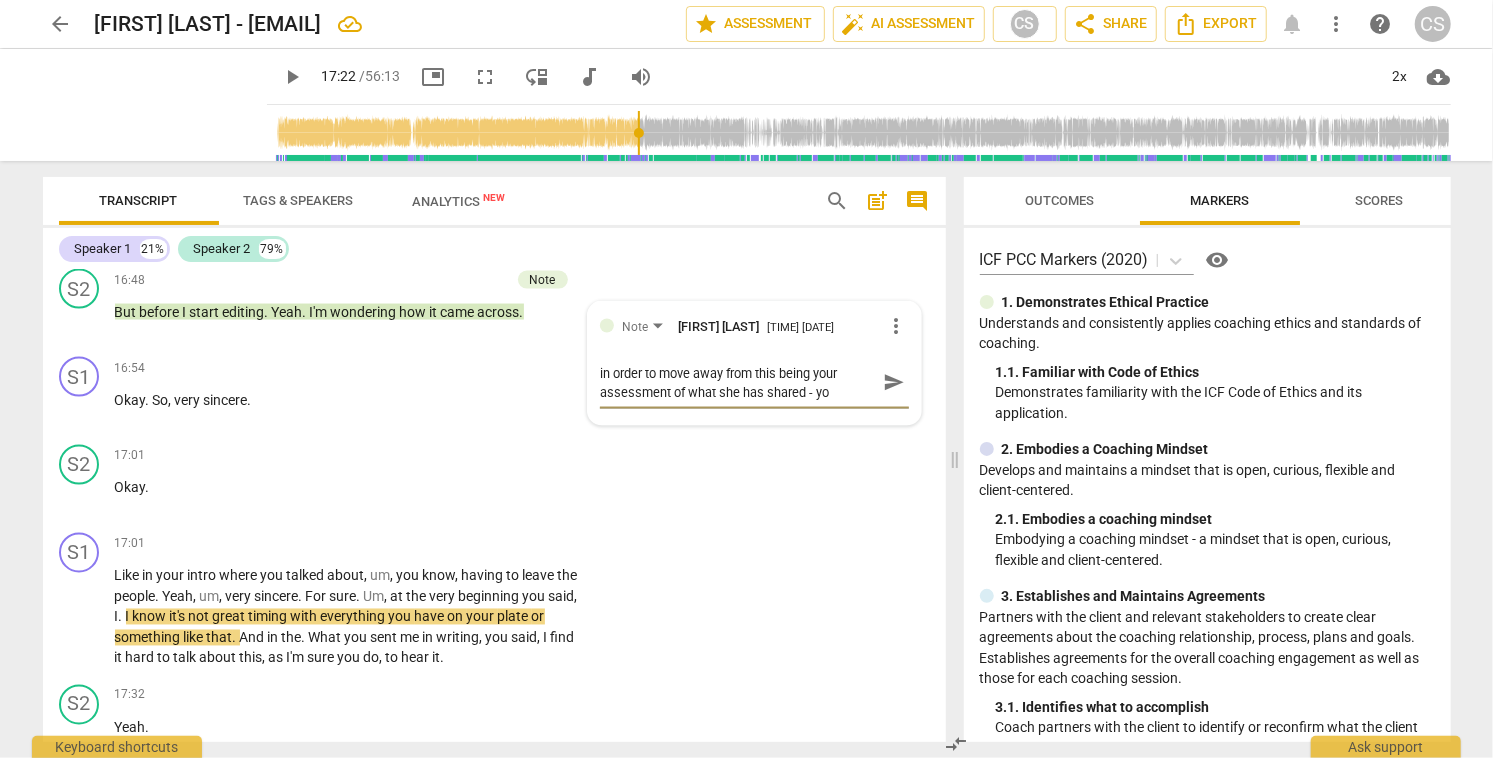 type on "in order to move away from this being your assessment of what she has shared - you" 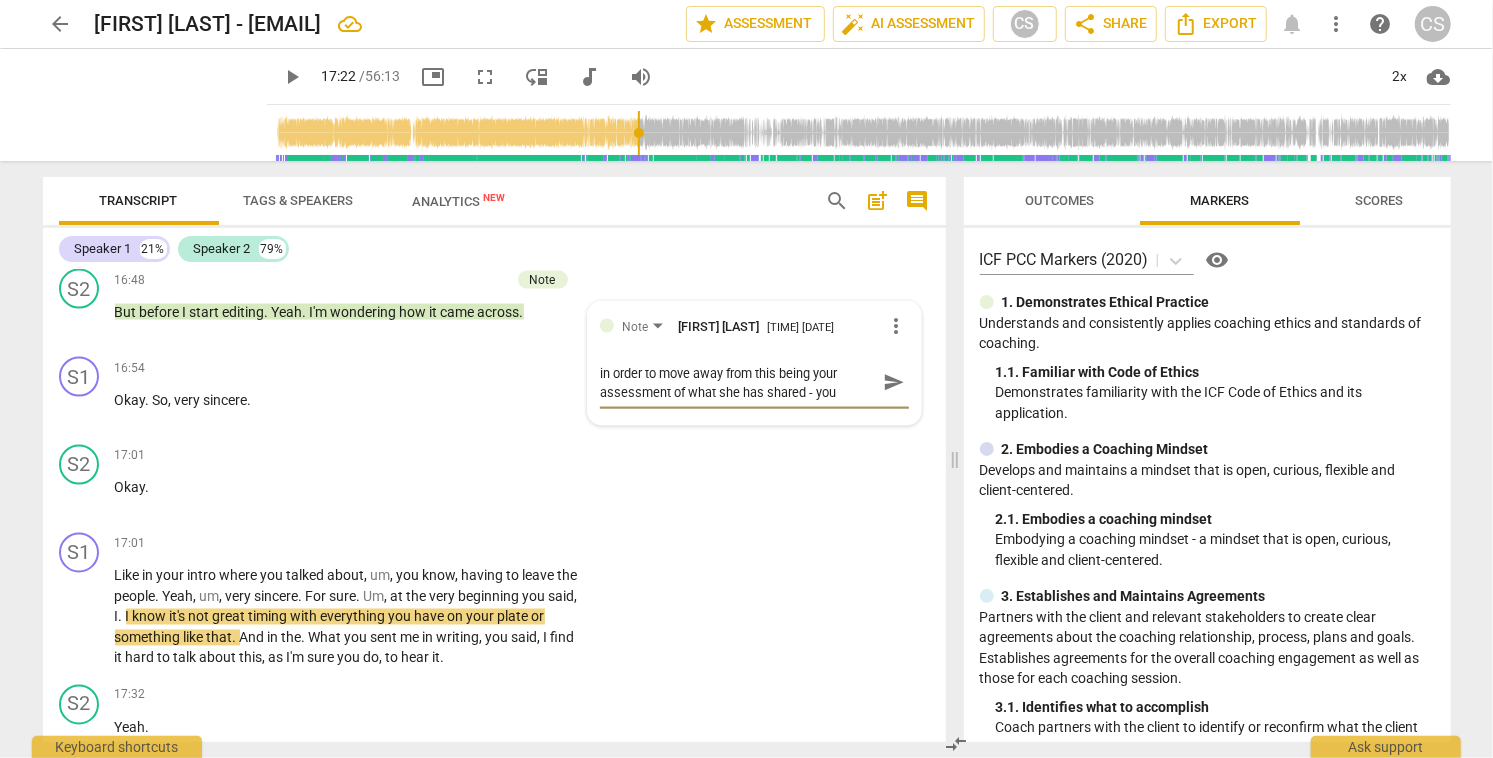 type on "in order to move away from this being your assessment of what she has shared - you" 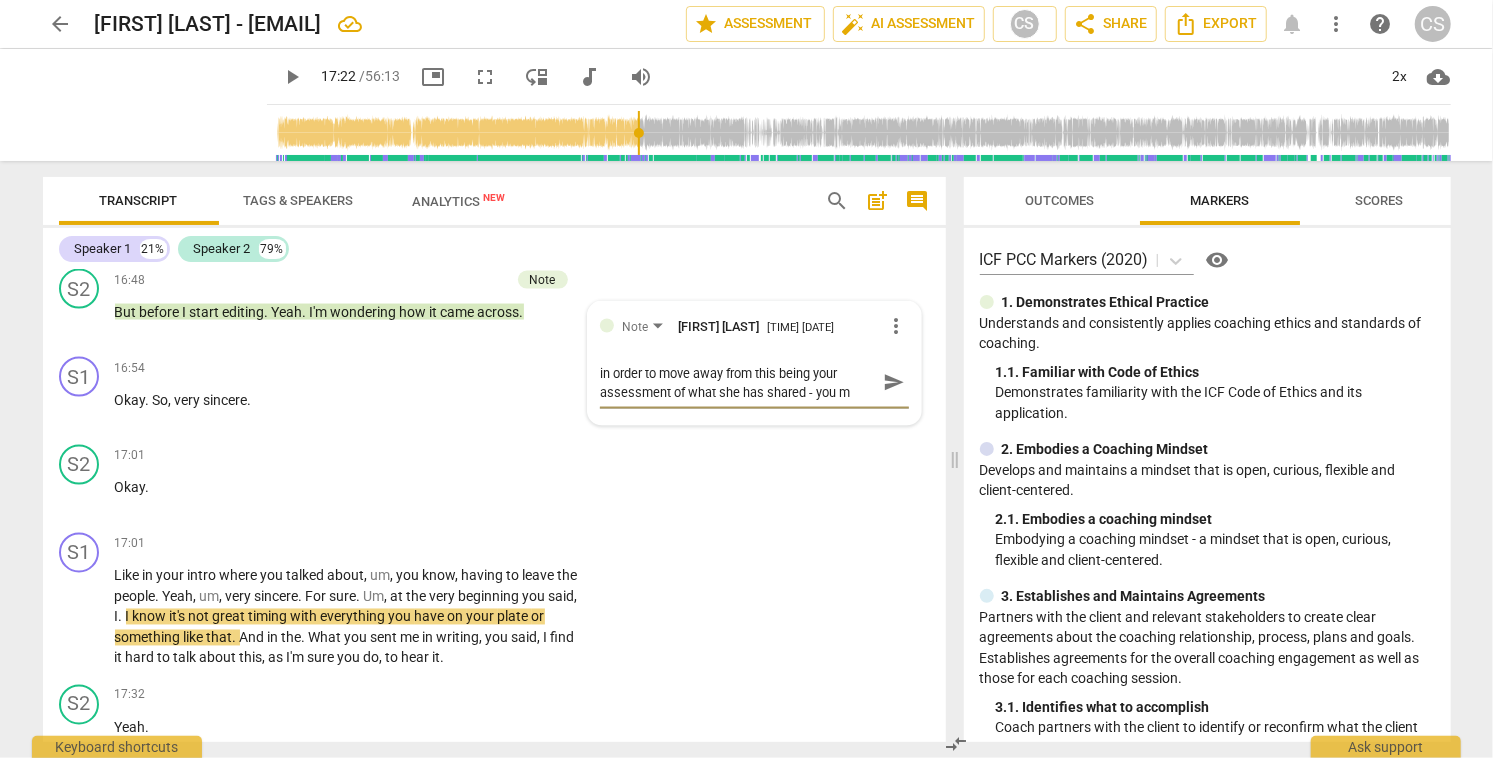 type on "in order to move away from this being your assessment of what she has shared - you mi" 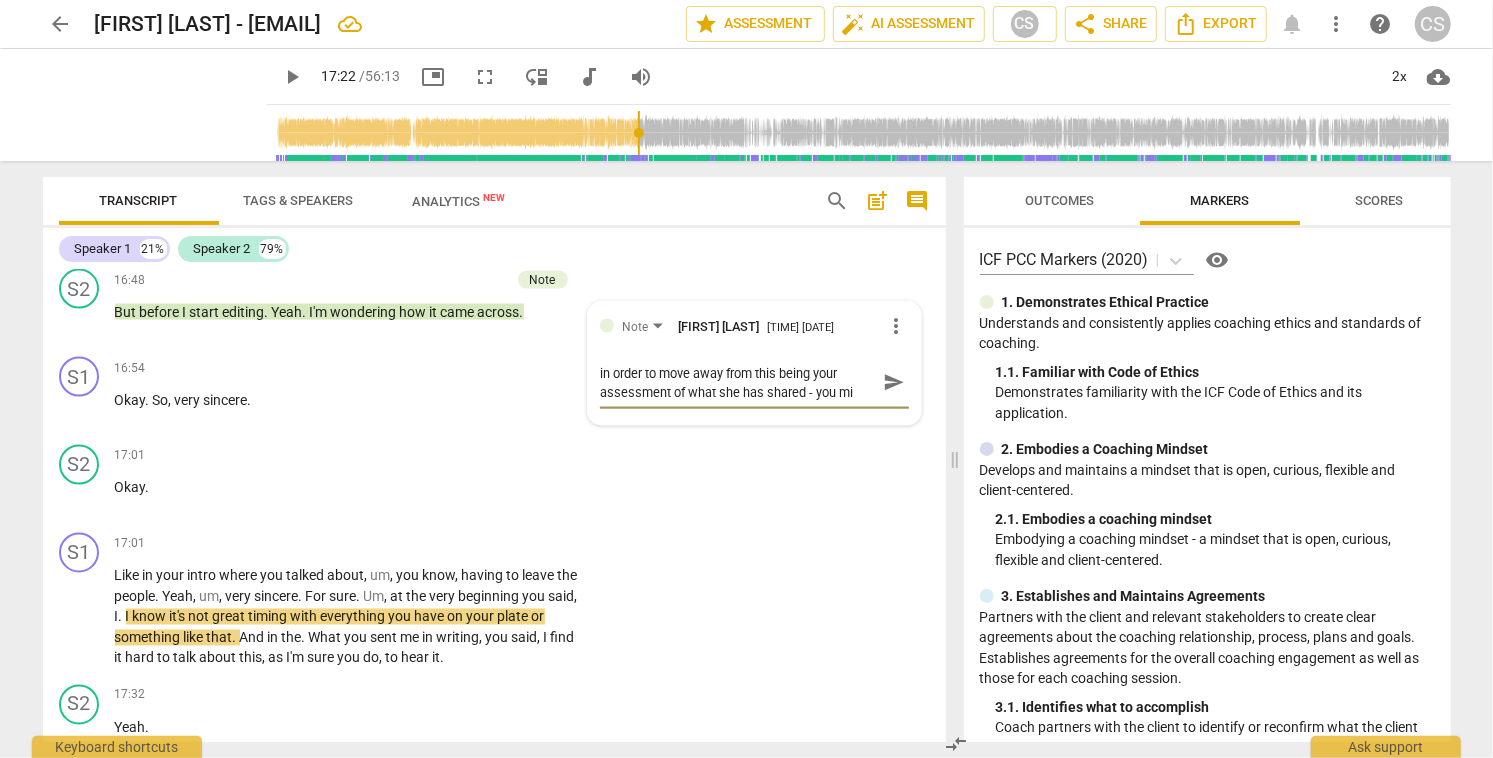 type on "in order to move away from this being your assessment of what she has shared - you mig" 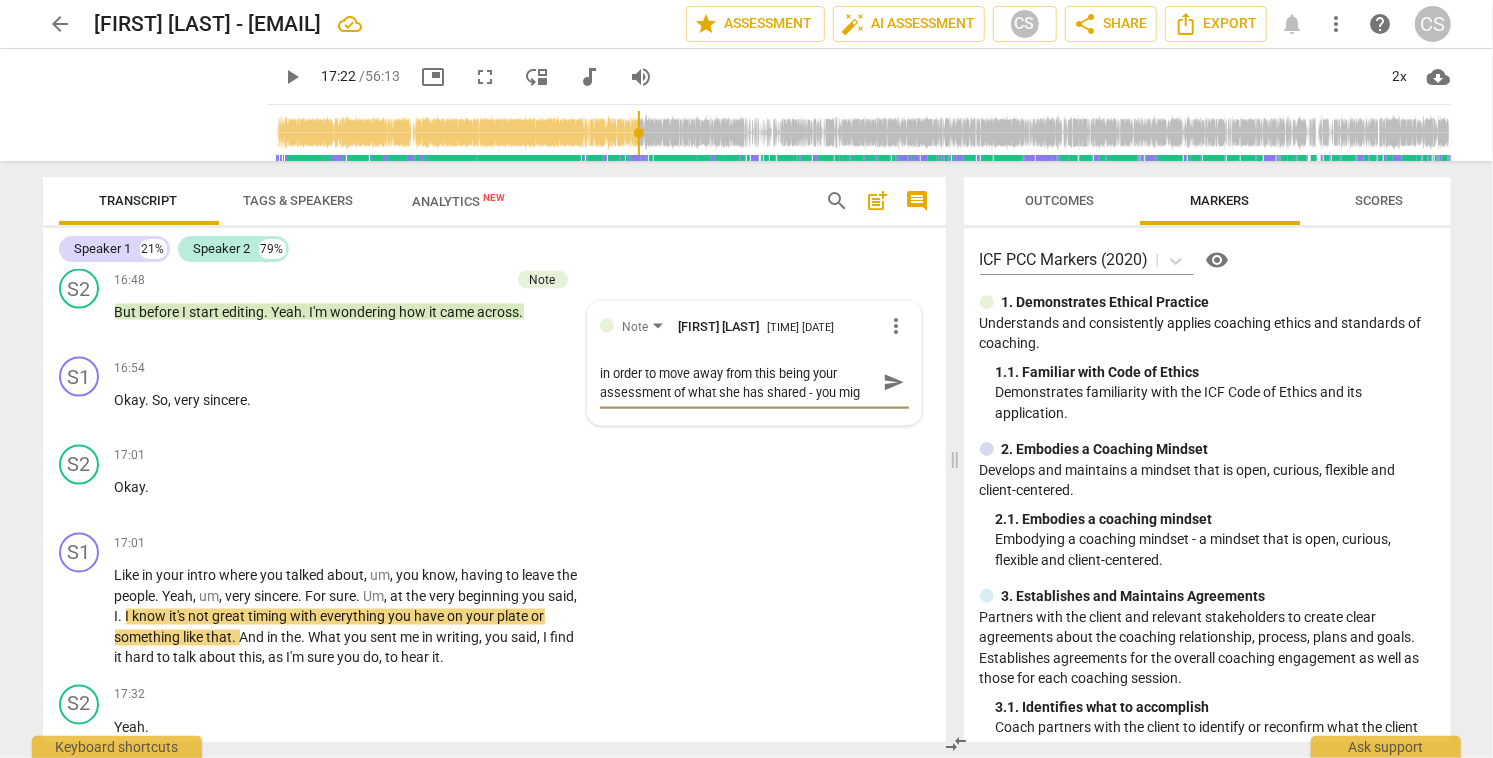 type on "in order to move away from this being your assessment of what she has shared - you migh" 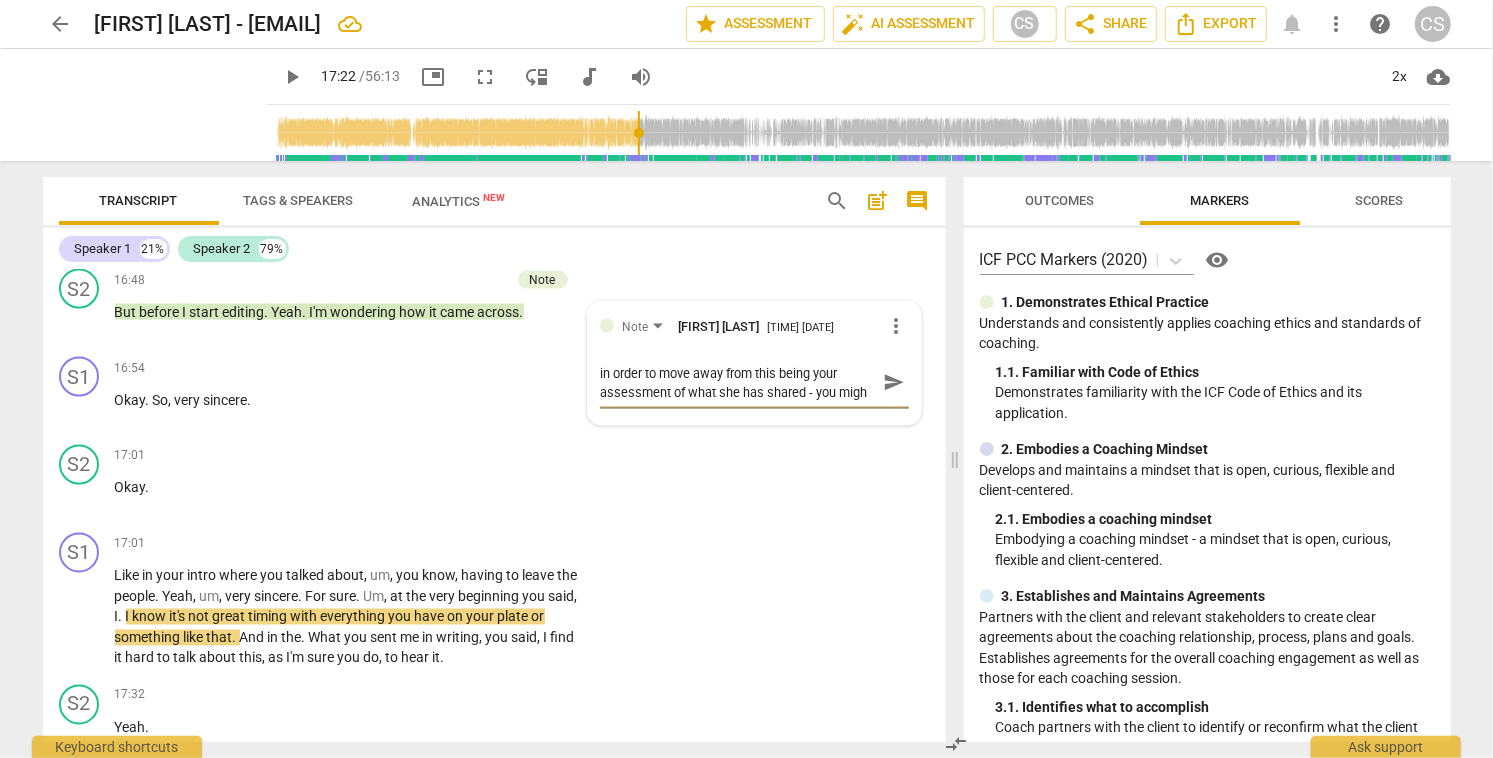 type on "in order to move away from this being your assessment of what she has shared - you might" 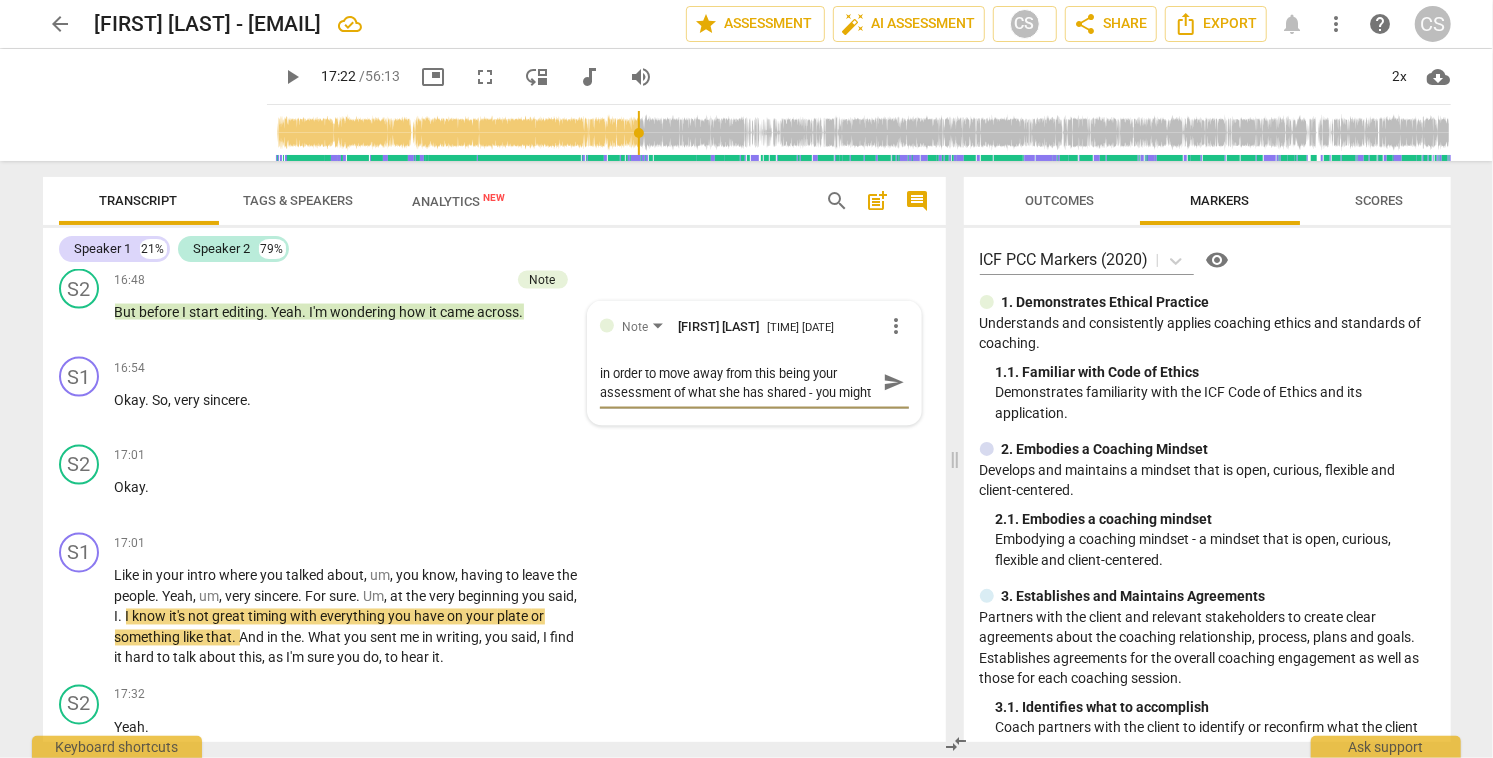type on "in order to move away from this being your assessment of what she has shared - you might" 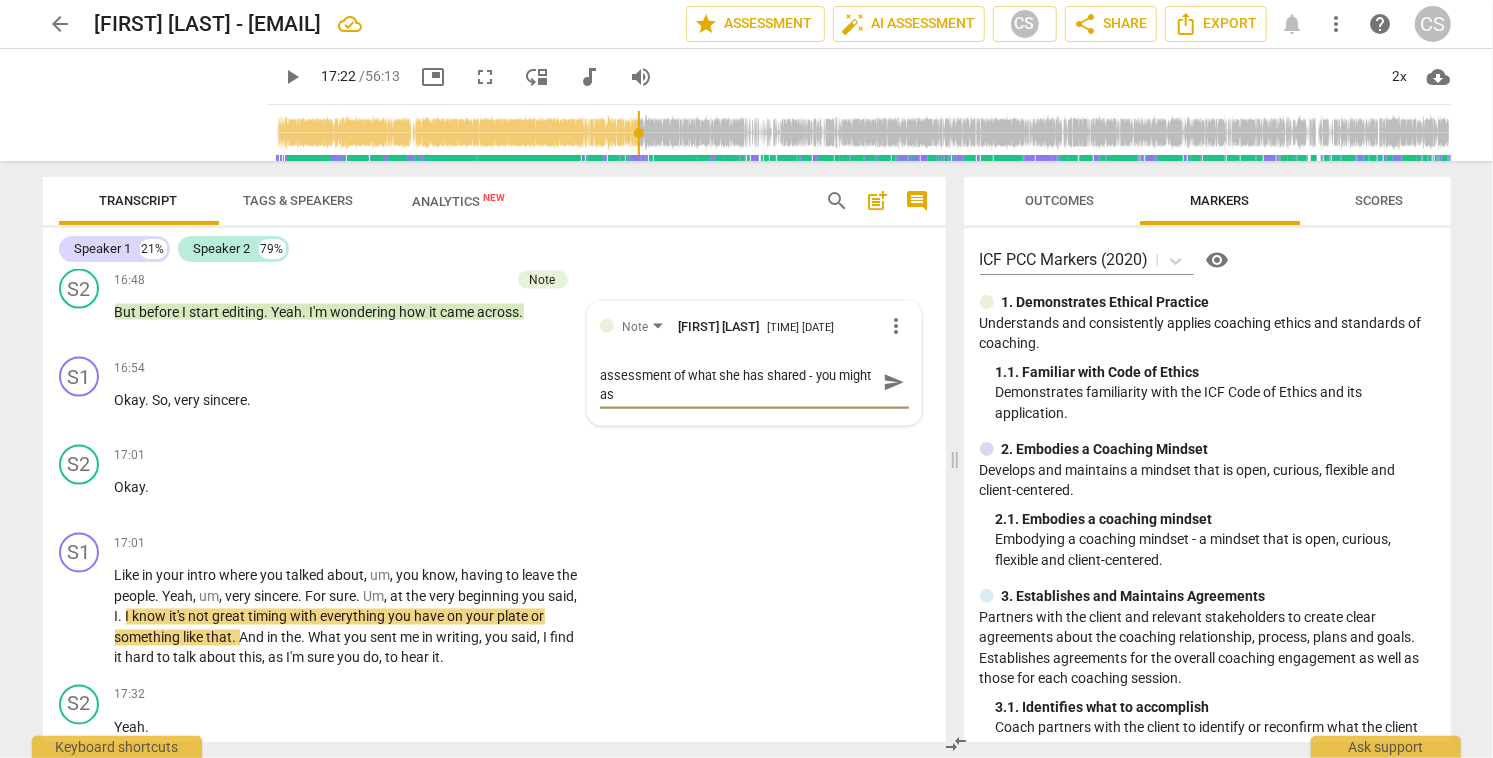 type on "in order to move away from this being your assessment of what she has shared - you might ask" 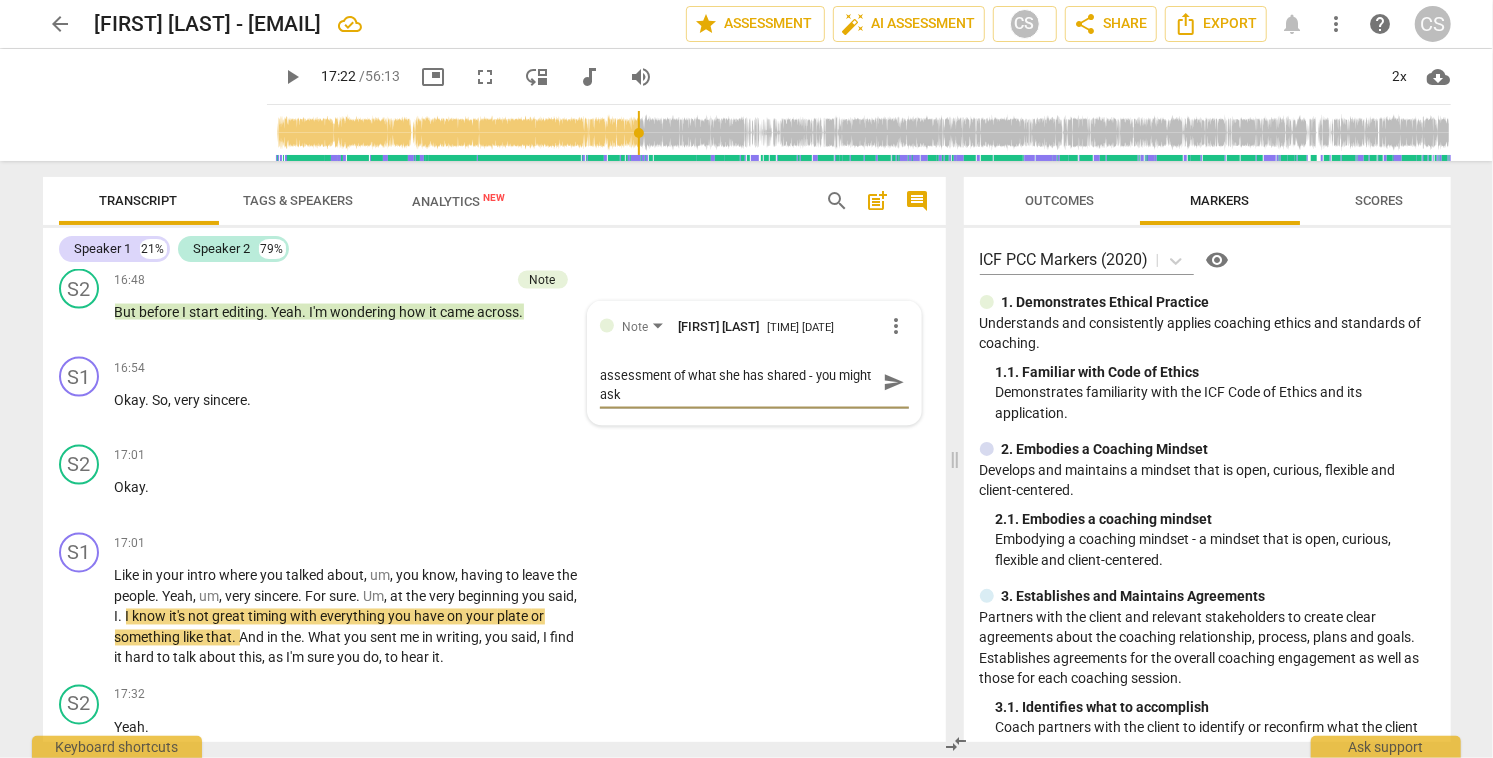type on "in order to move away from this being your assessment of what she has shared - you might ask" 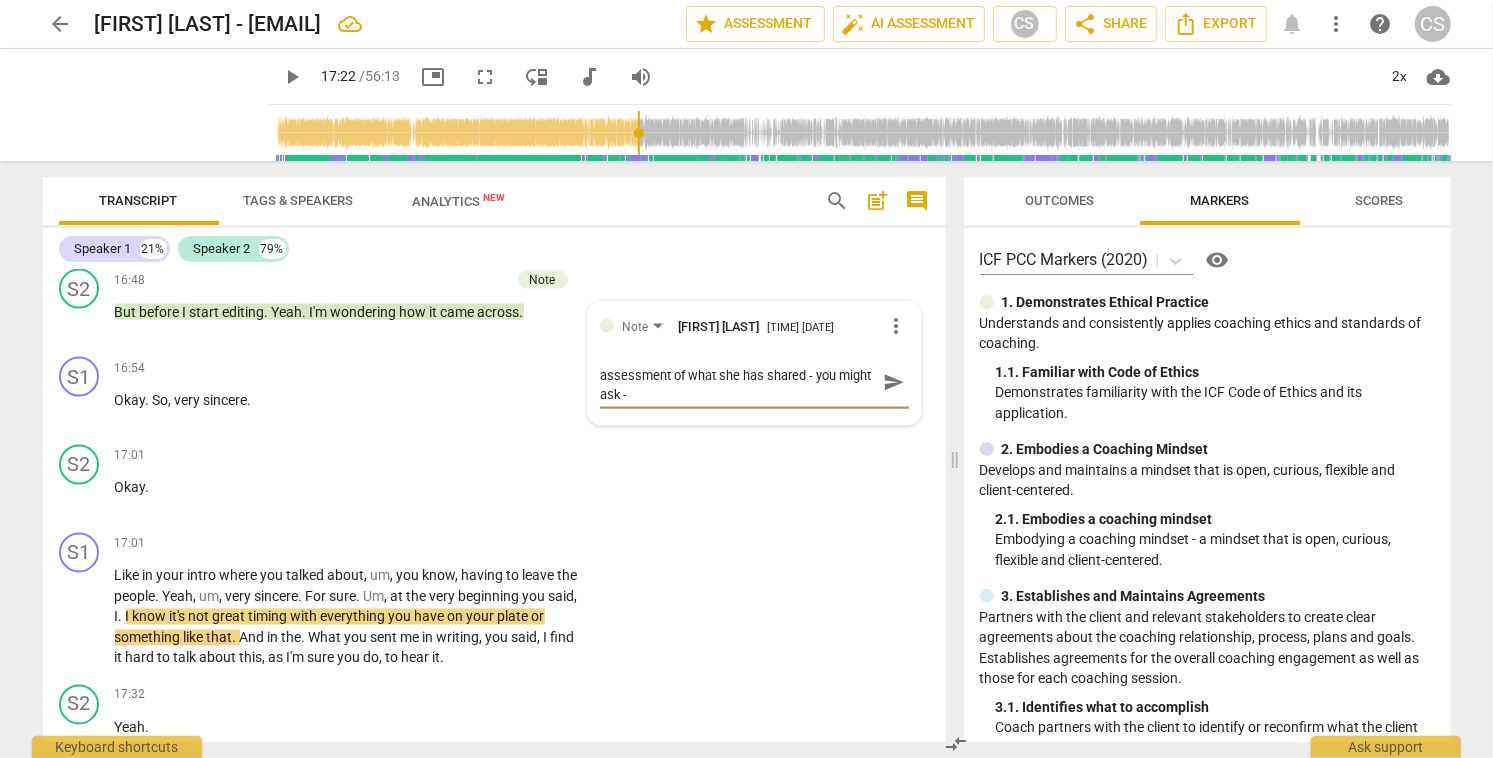 type on "in order to move away from this being your assessment of what she has shared - you might ask -" 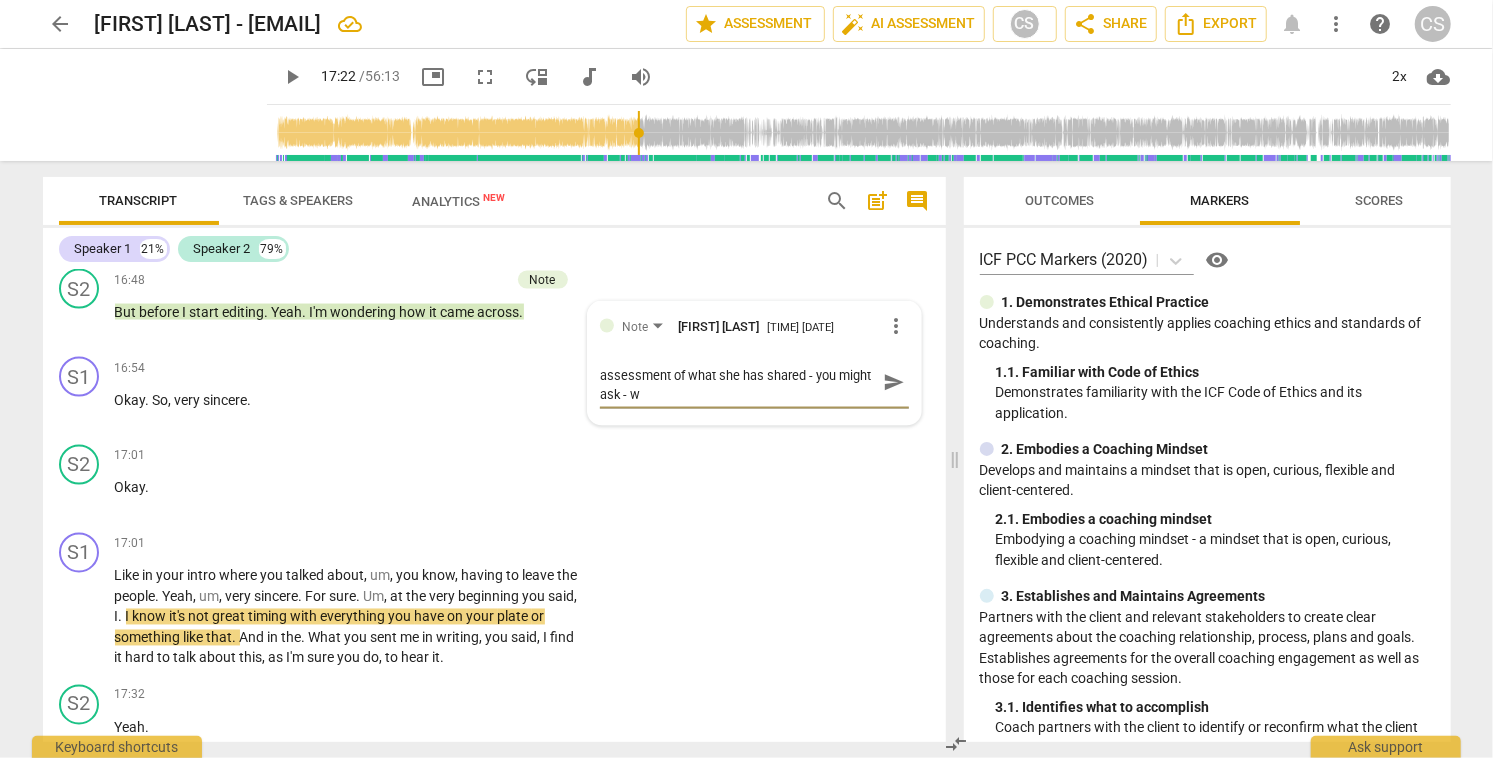 scroll, scrollTop: 0, scrollLeft: 0, axis: both 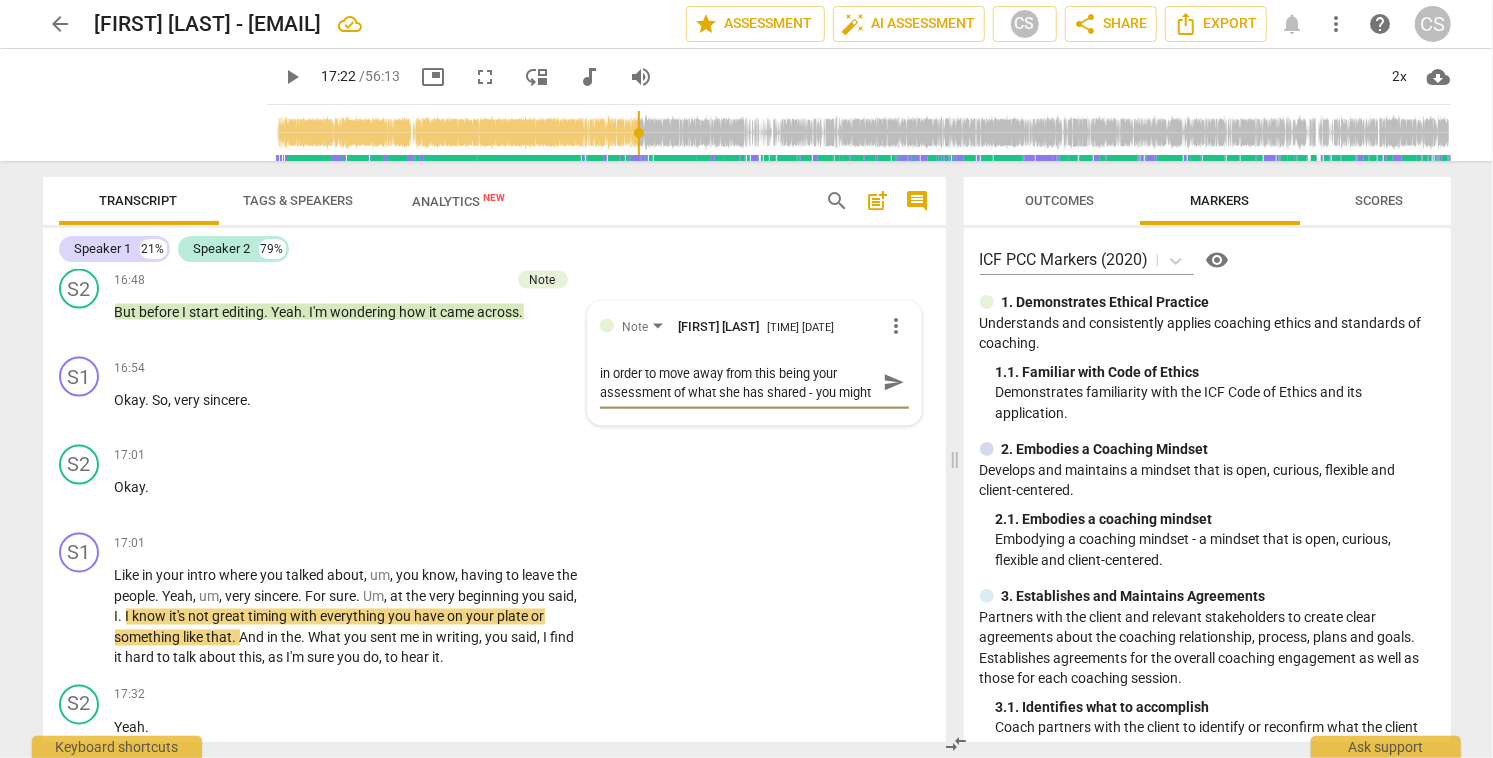 type on "in order to move away from this being your assessment of what she has shared - you might ask - wh" 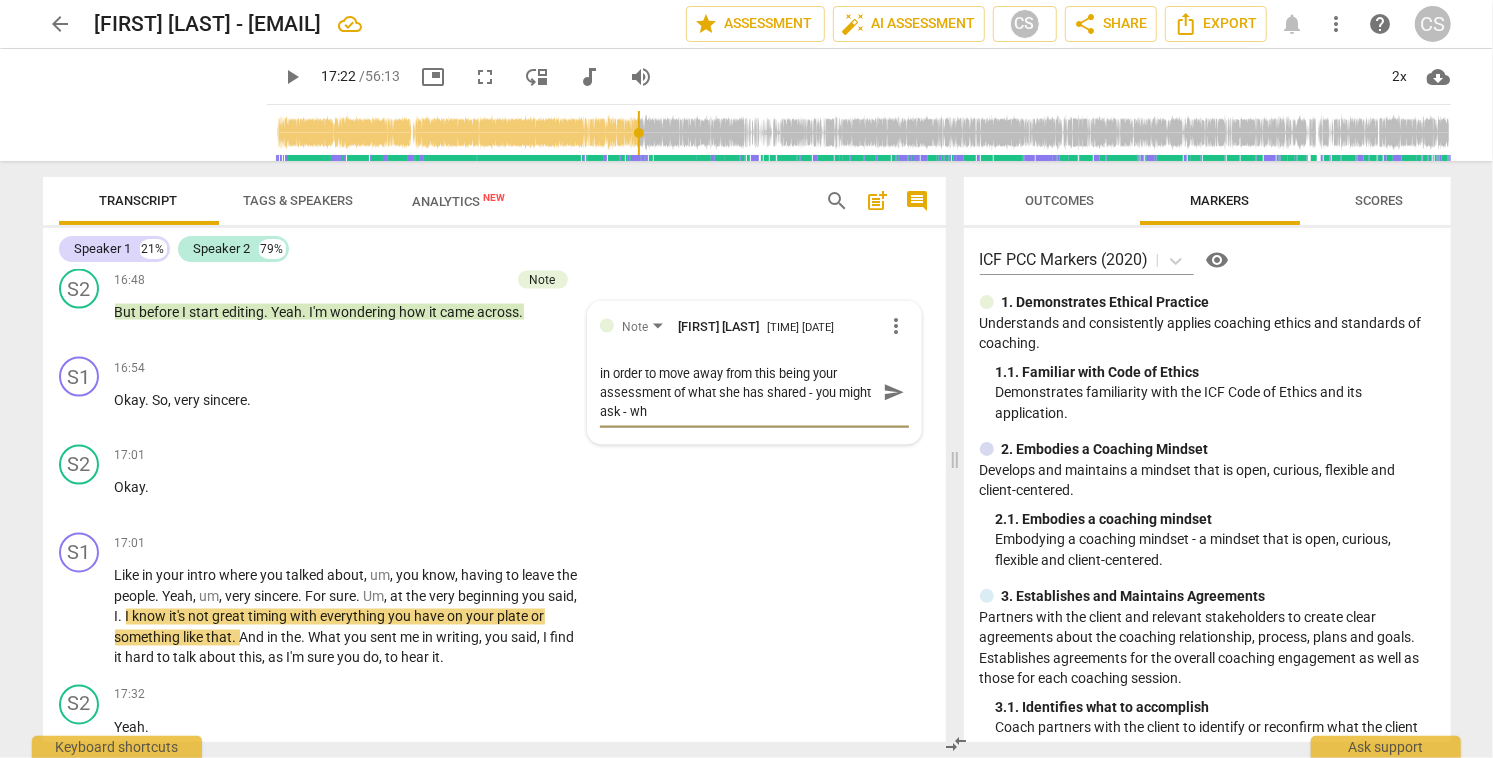 type on "in order to move away from this being your assessment of what she has shared - you might ask - wha" 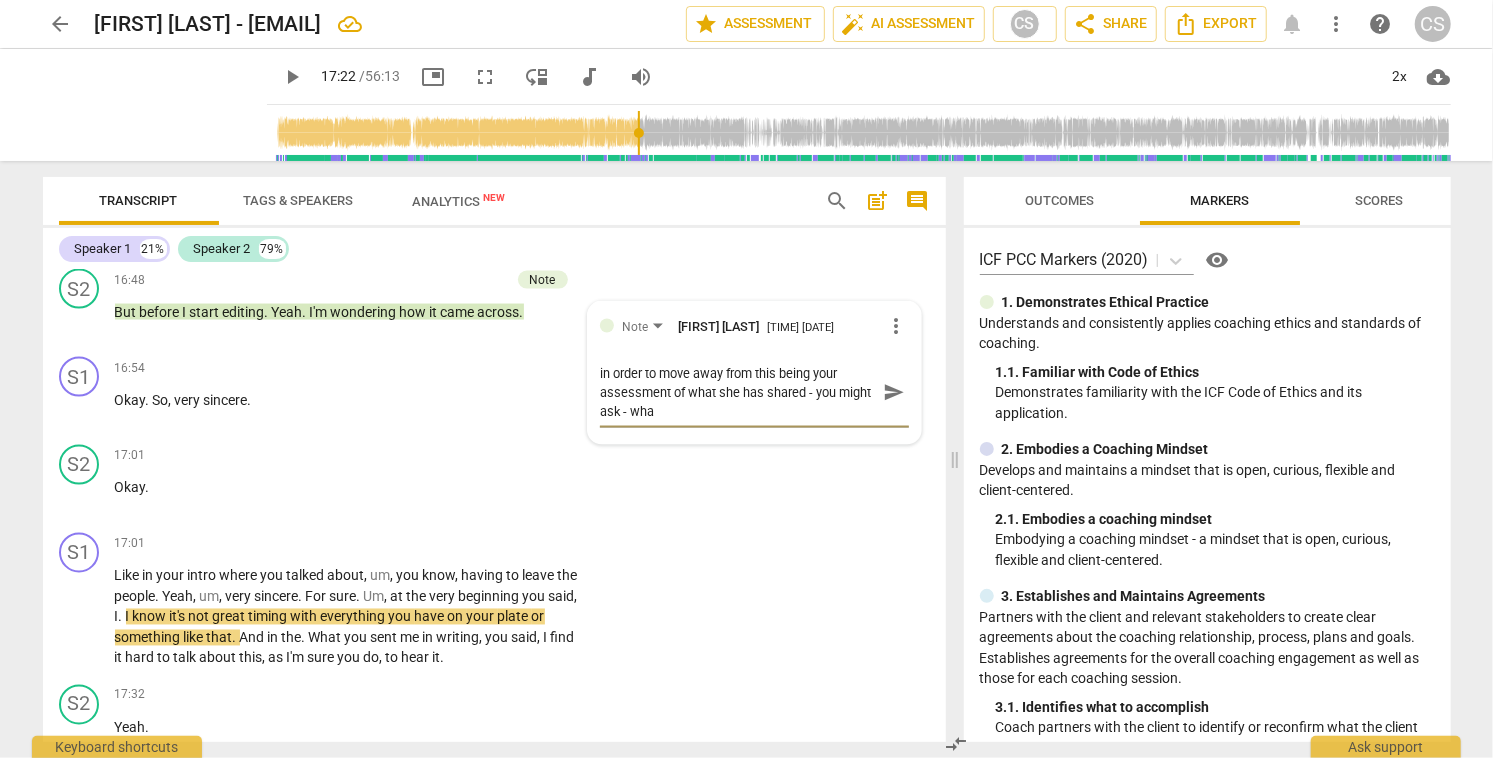 type on "in order to move away from this being your assessment of what she has shared - you might ask - what" 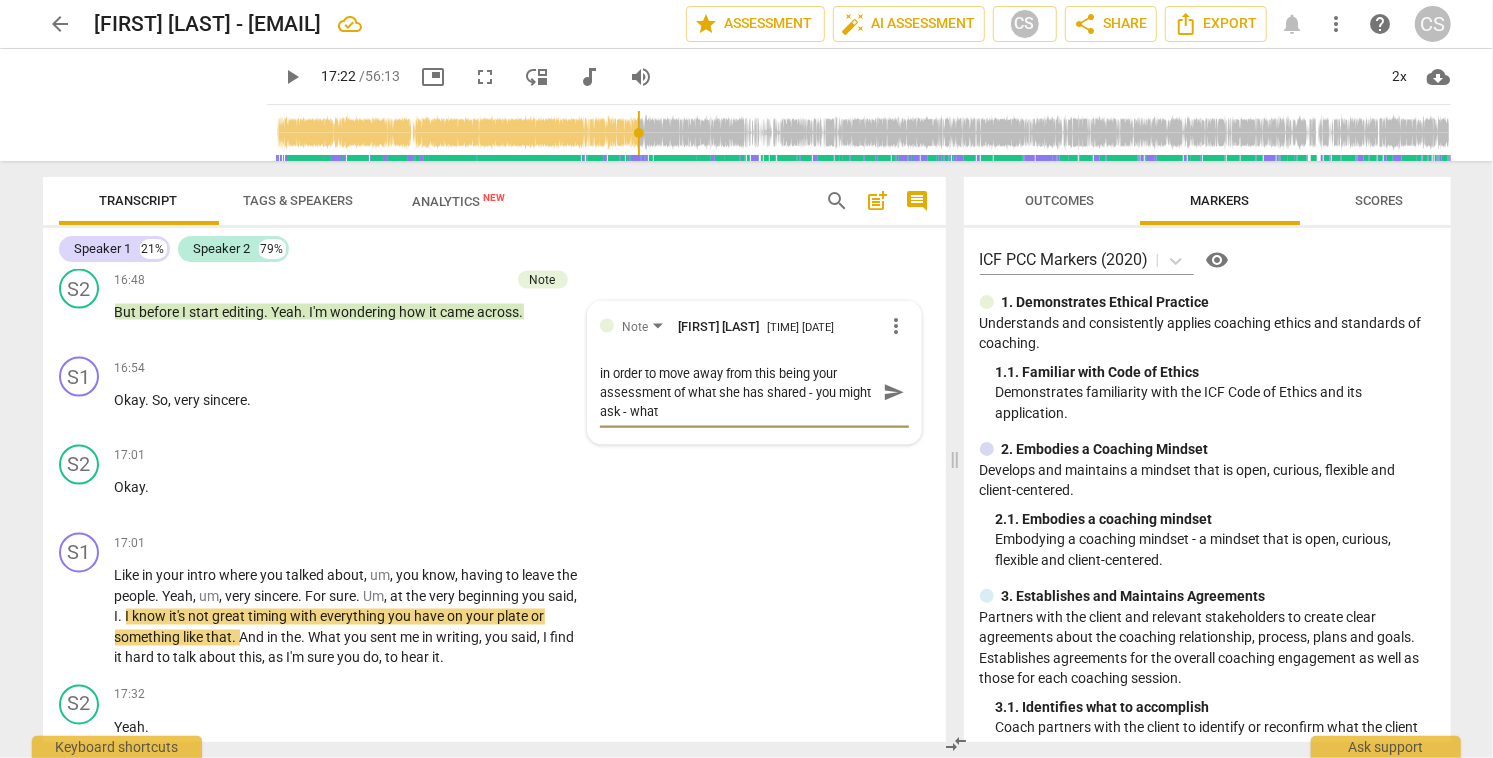 type on "in order to move away from this being your assessment of what she has shared - you might ask - what" 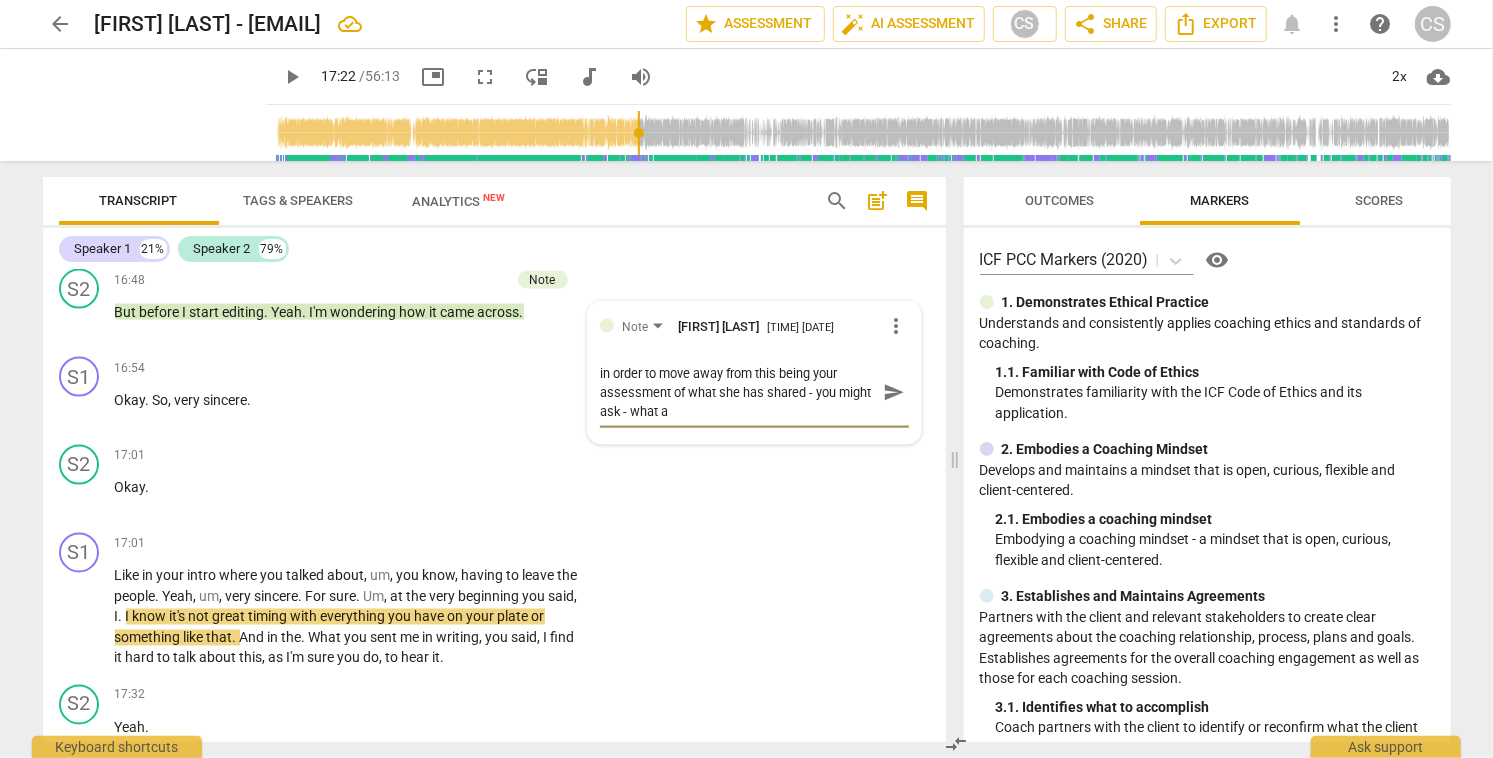 type on "in order to move away from this being your assessment of what she has shared - you might ask - what ar" 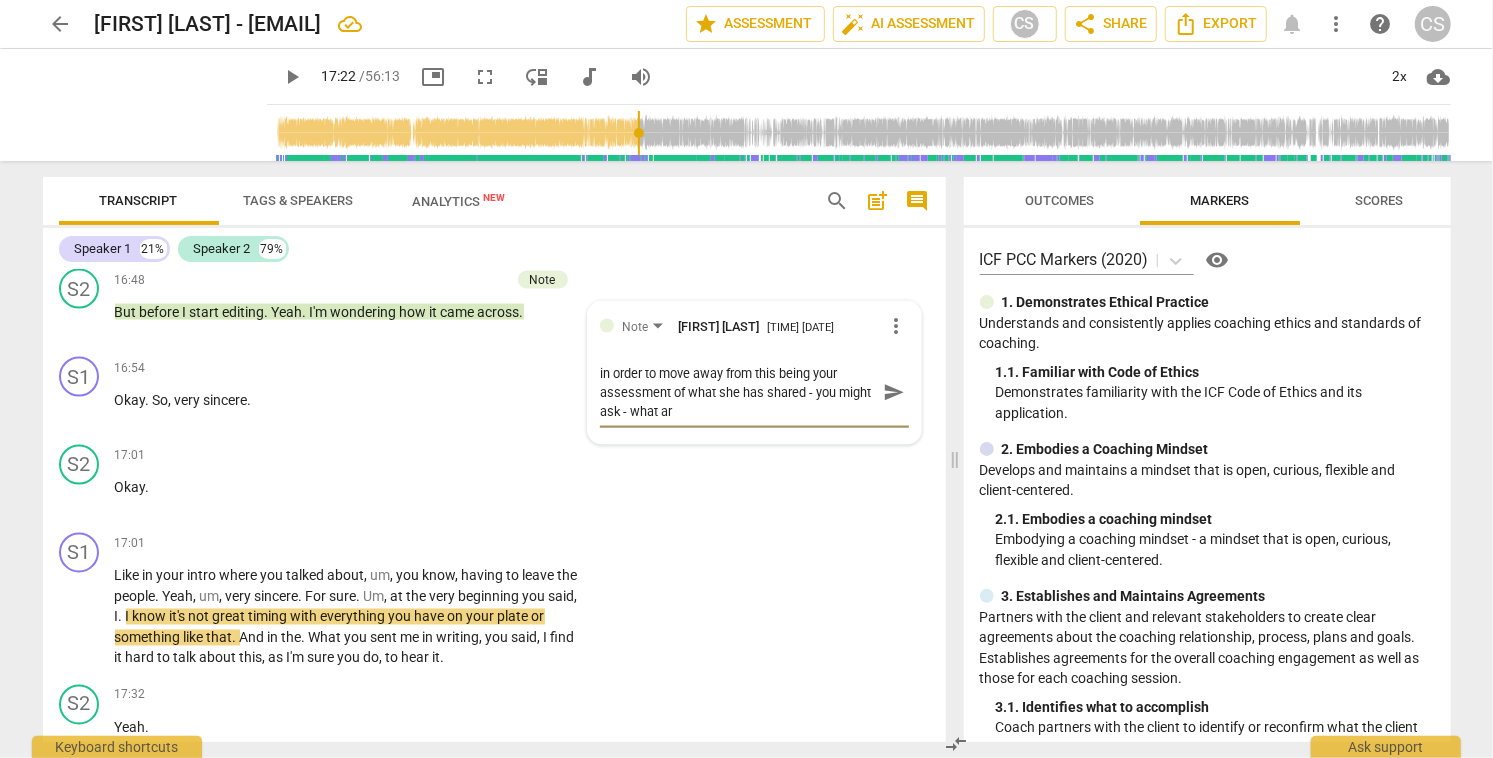type on "in order to move away from this being your assessment of what she has shared - you might ask - what are" 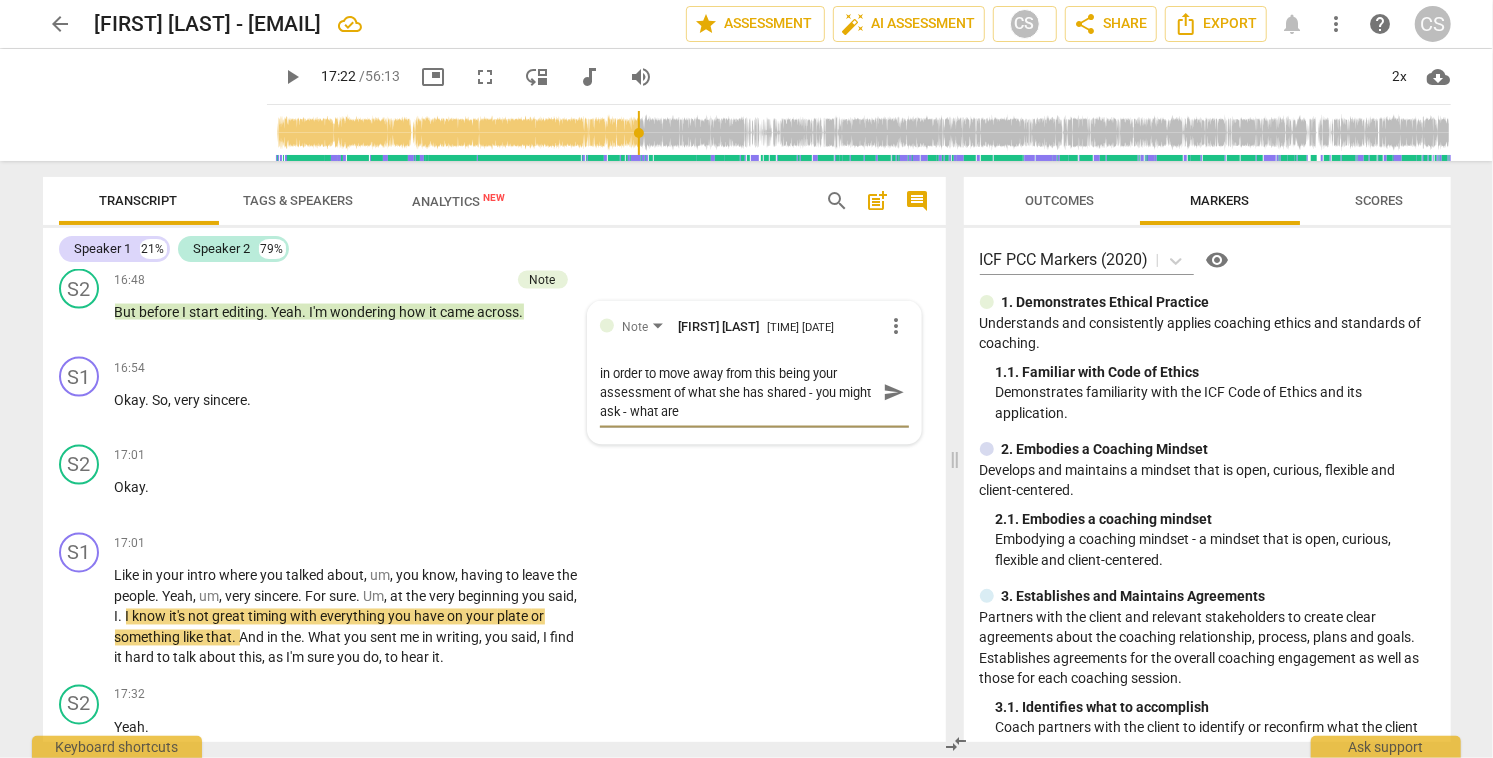 type on "in order to move away from this being your assessment of what she has shared - you might ask - what are" 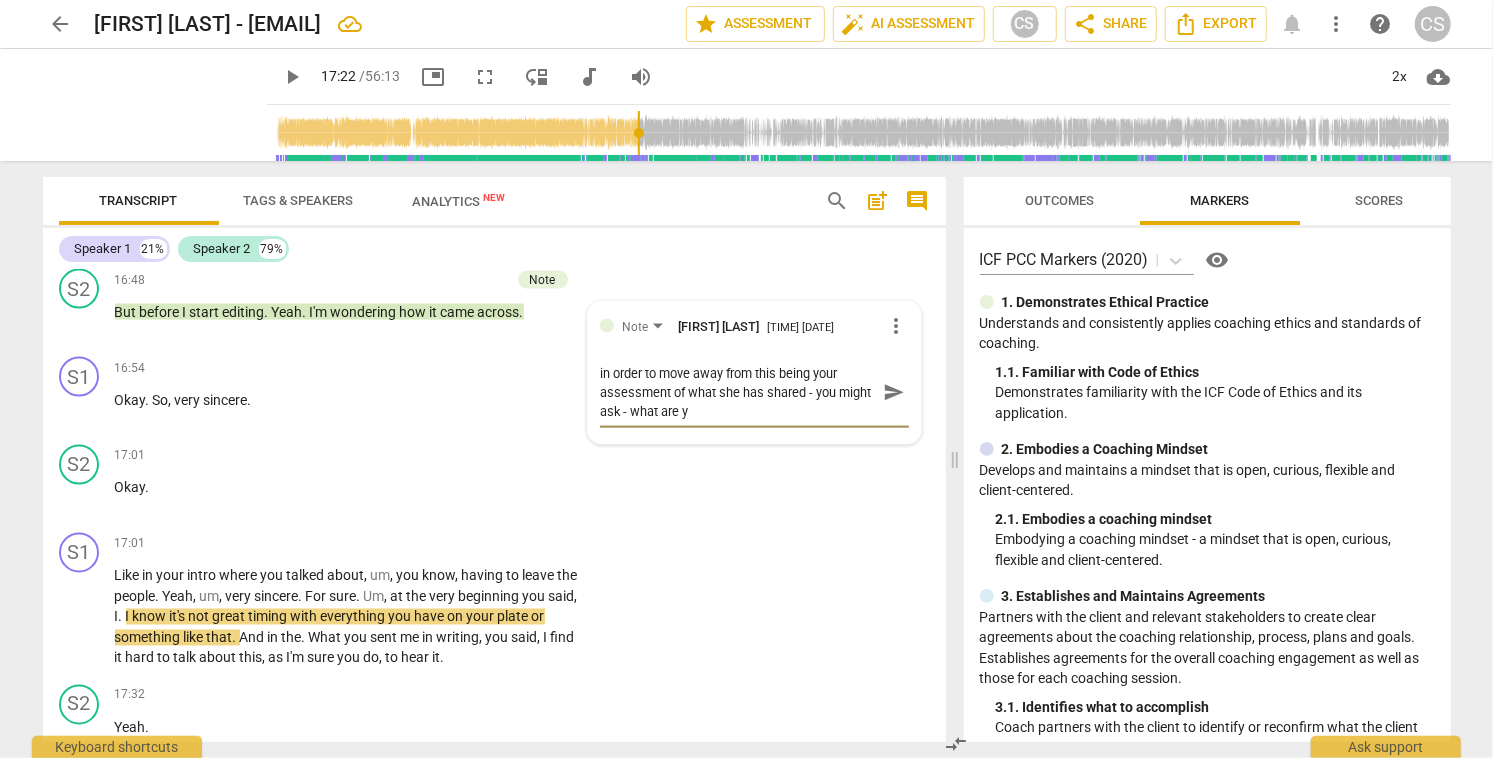 type on "in order to move away from this being your assessment of what she has shared - you might ask - what are yo" 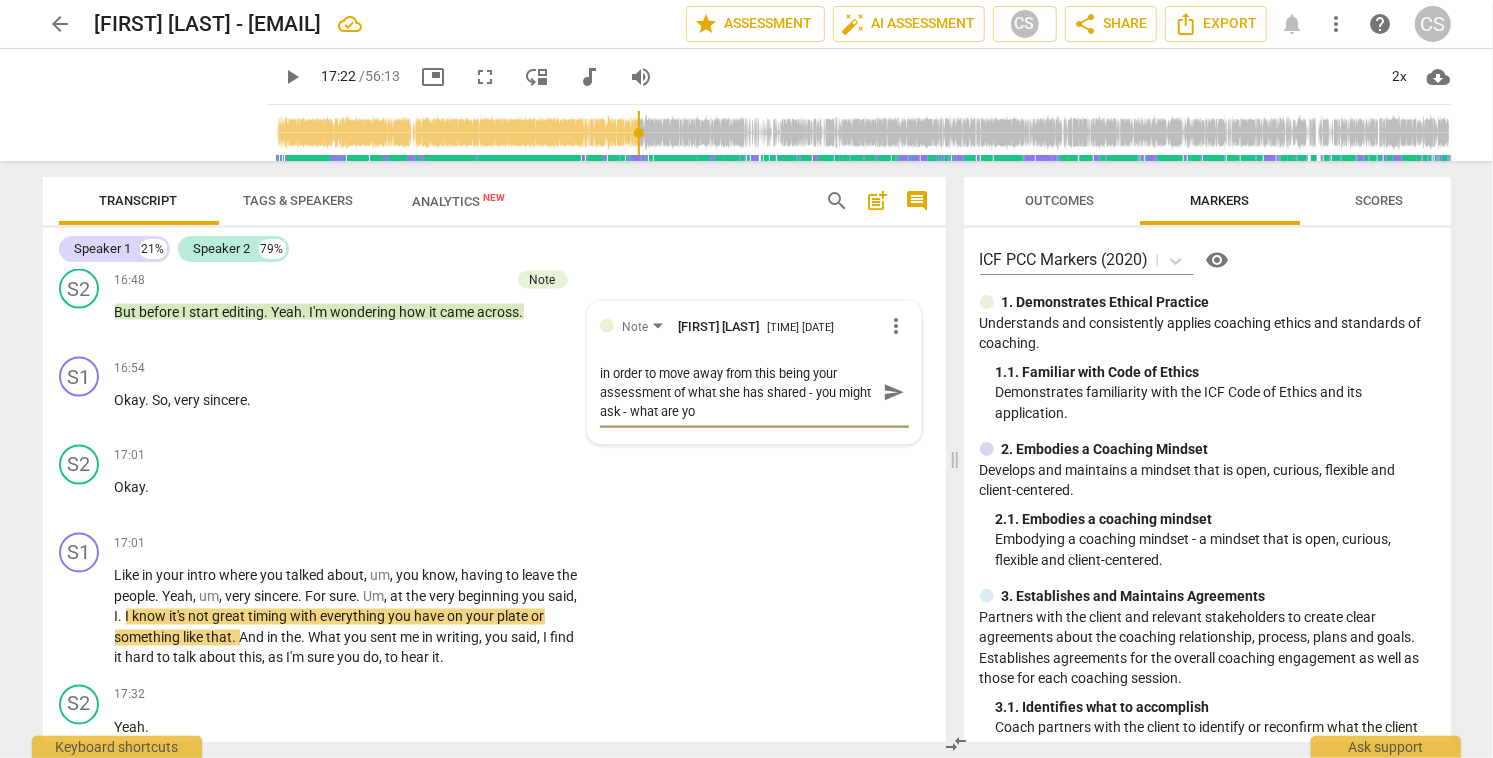 type on "in order to move away from this being your assessment of what she has shared - you might ask - what are you" 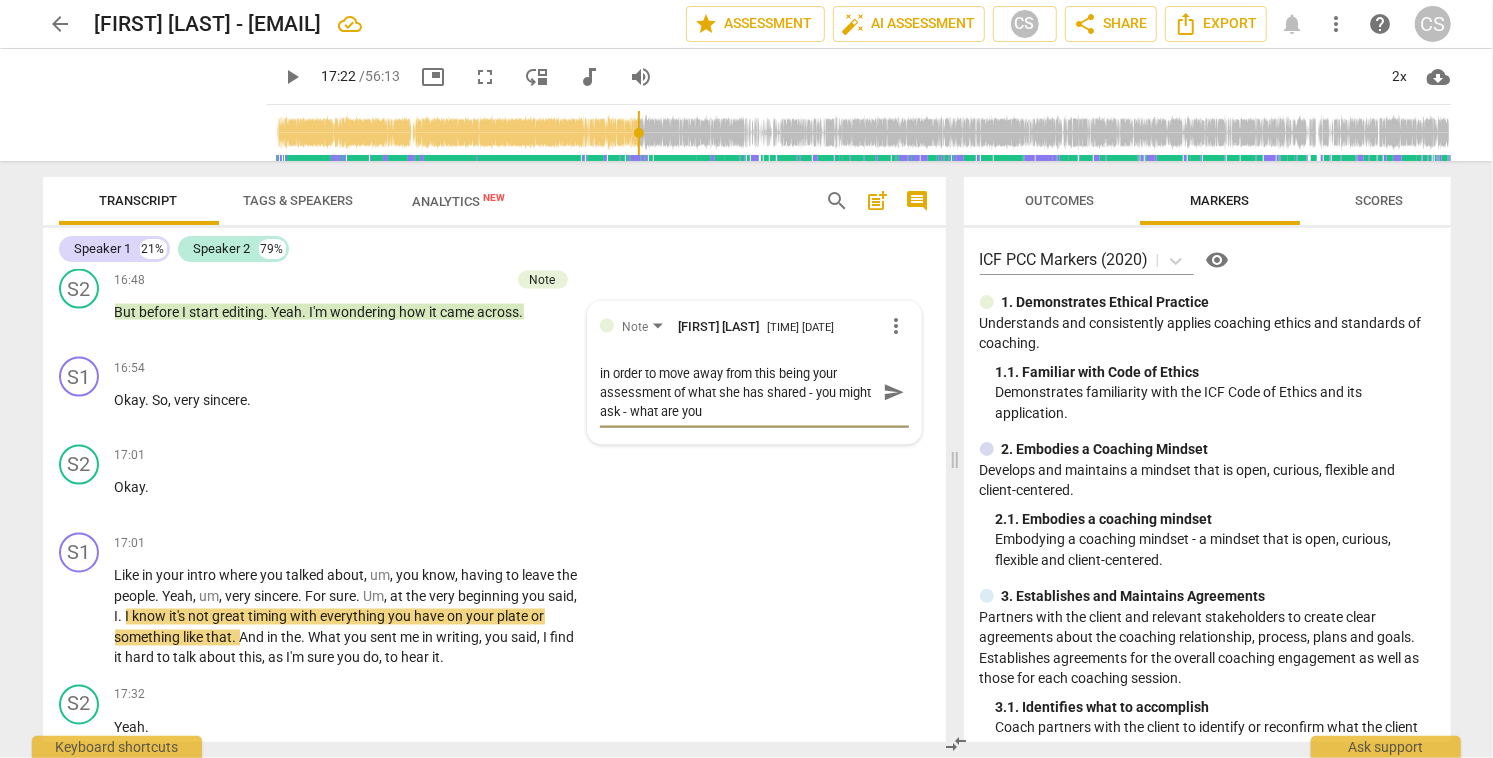 type on "in order to move away from this being your assessment of what she has shared - you might ask - what are your" 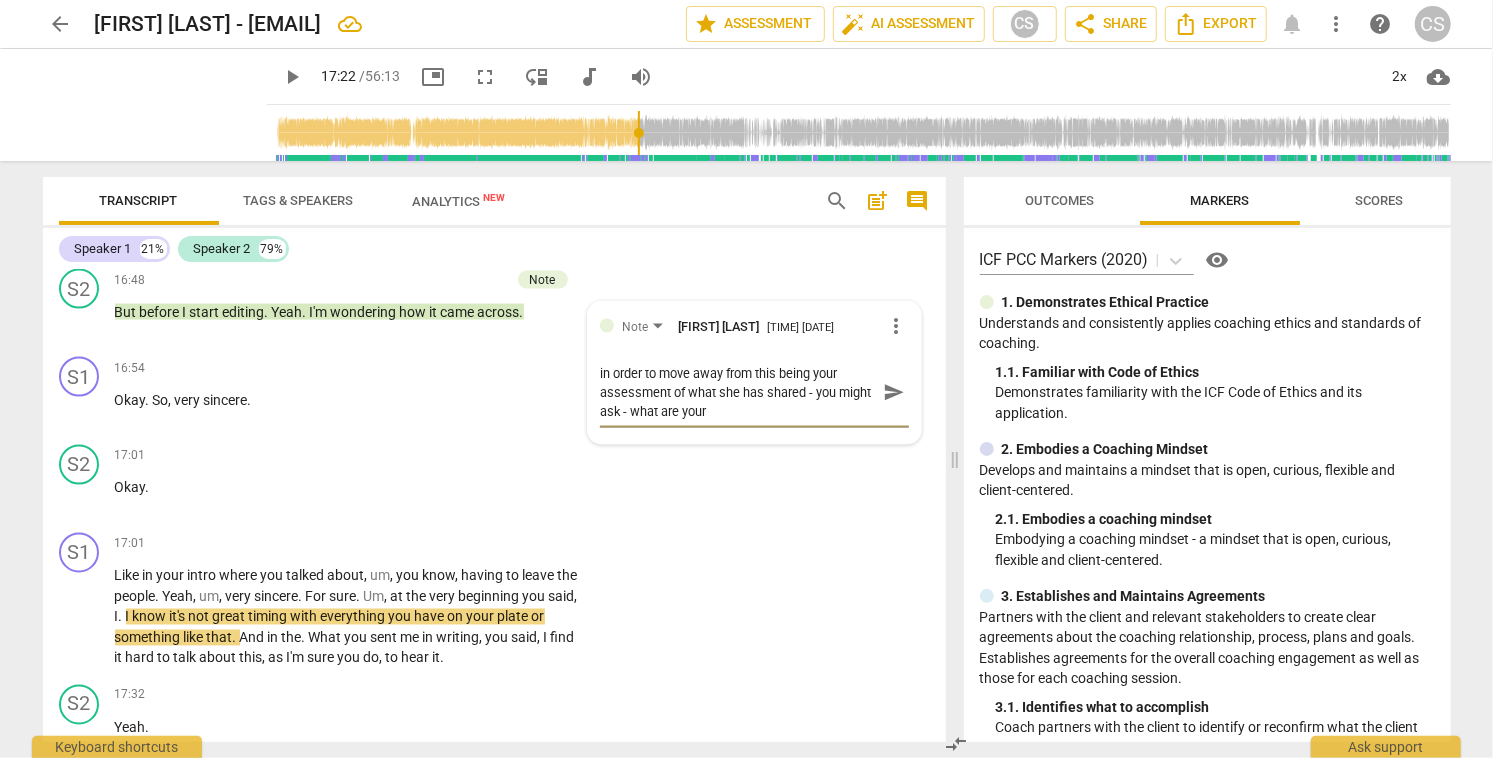type on "in order to move away from this being your assessment of what she has shared - you might ask - what are your" 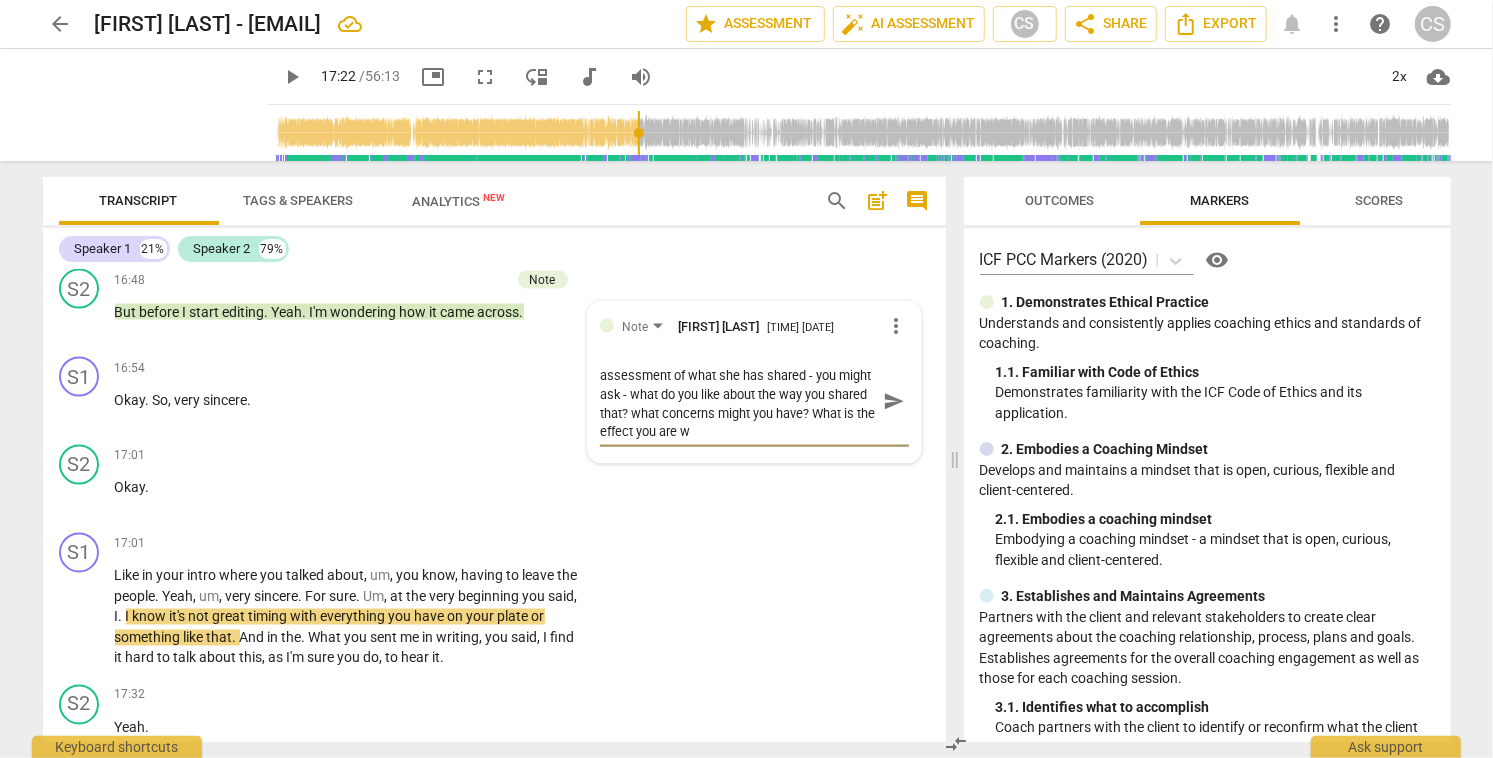 scroll, scrollTop: 0, scrollLeft: 0, axis: both 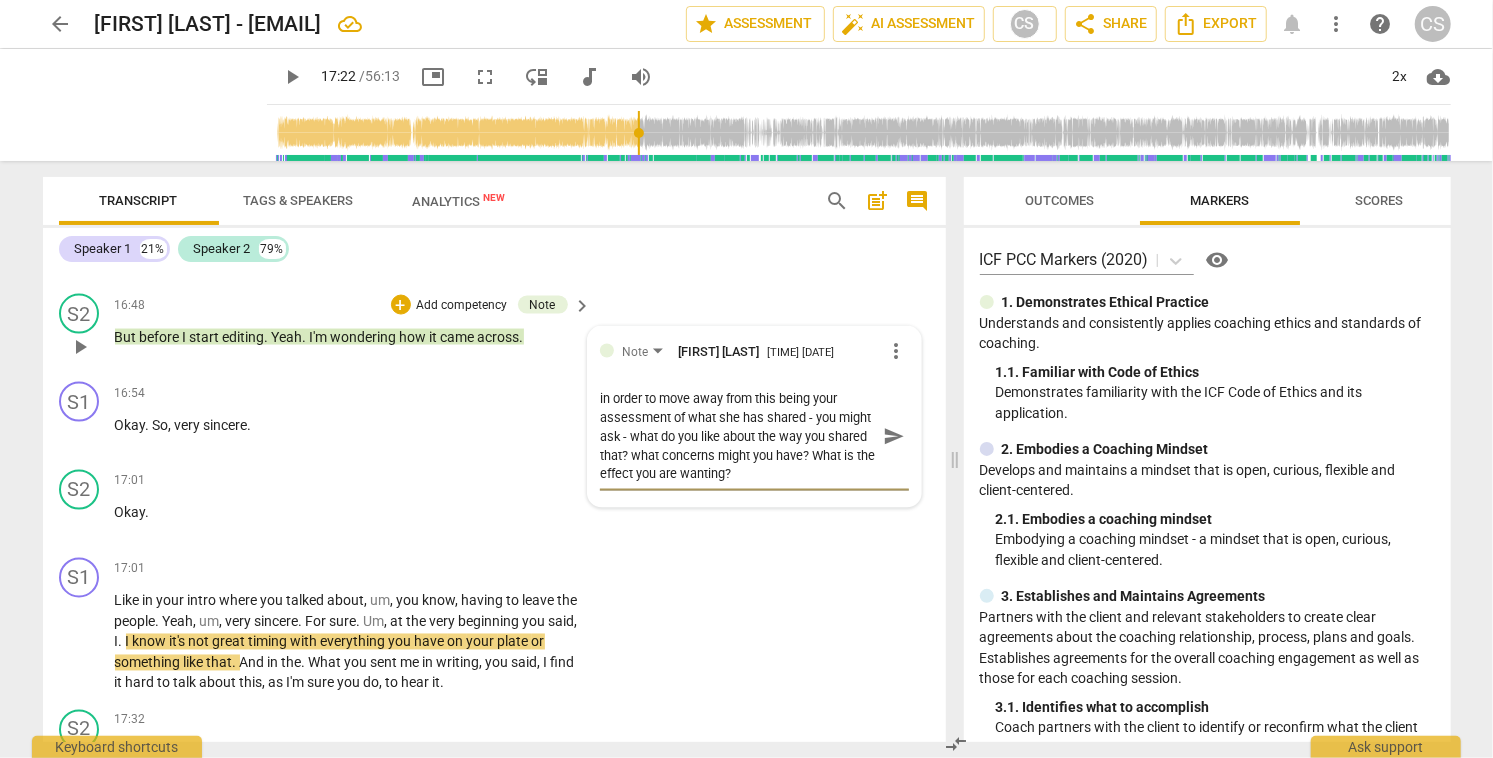 click on "send" at bounding box center [894, 437] 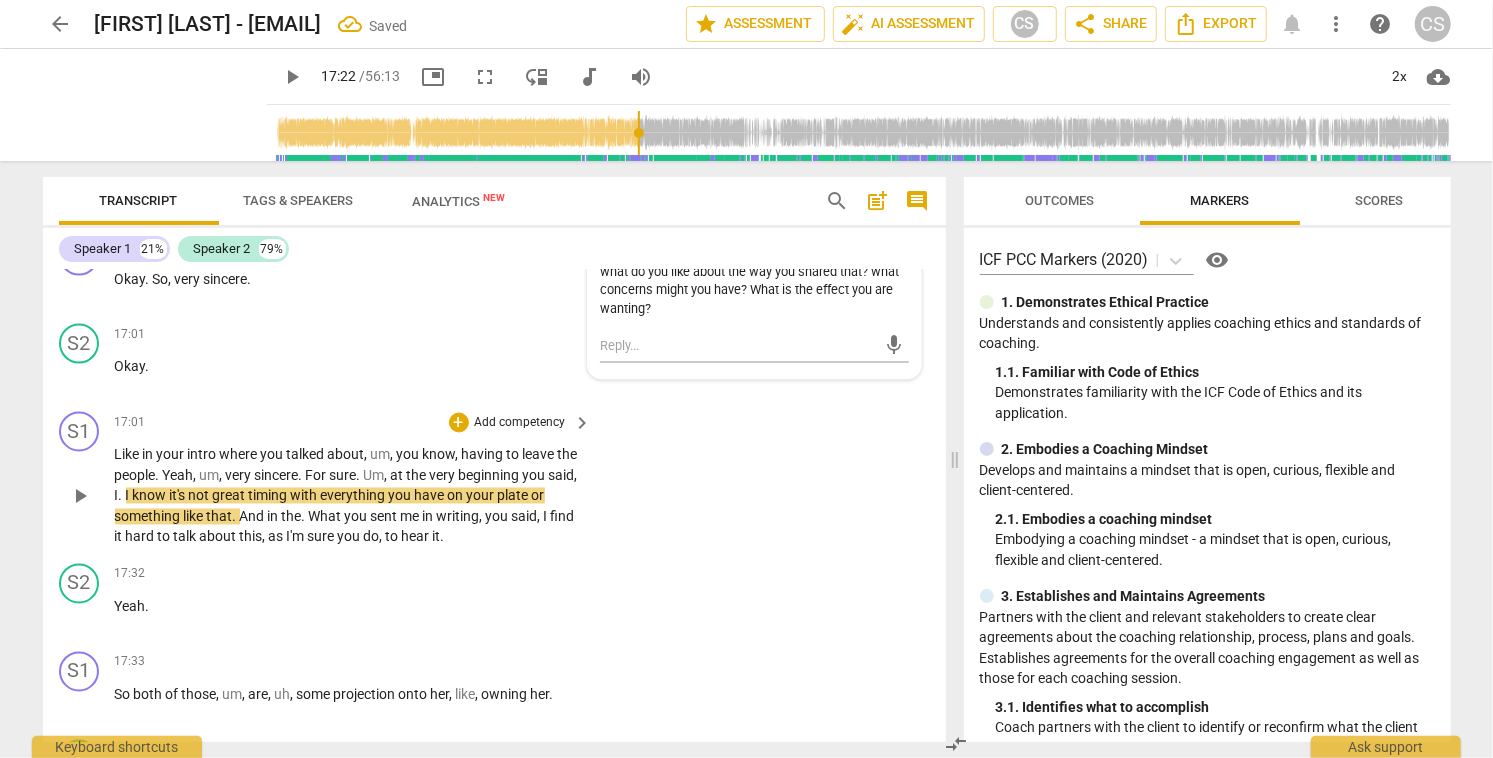 scroll, scrollTop: 6696, scrollLeft: 0, axis: vertical 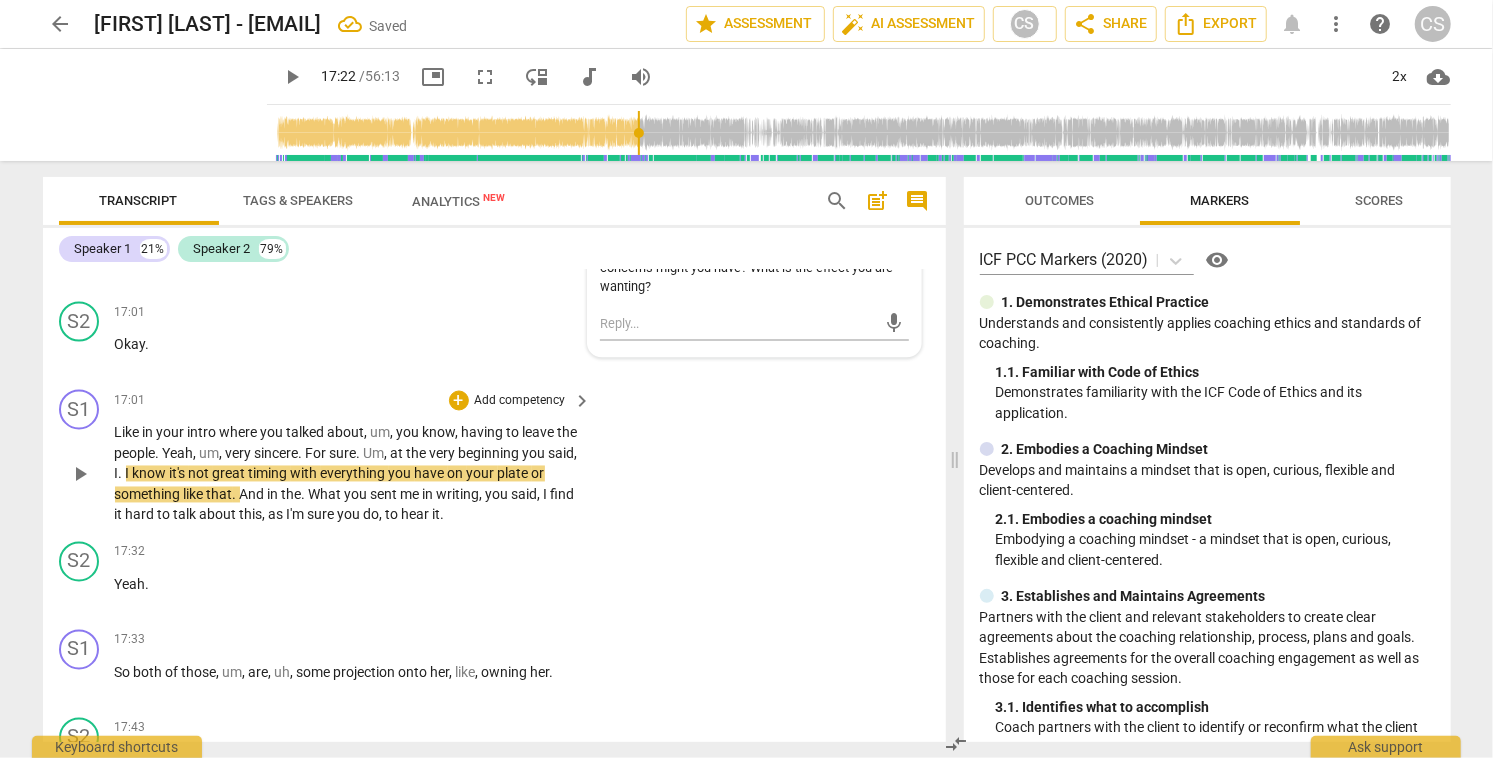 click on "play_arrow" at bounding box center (80, 475) 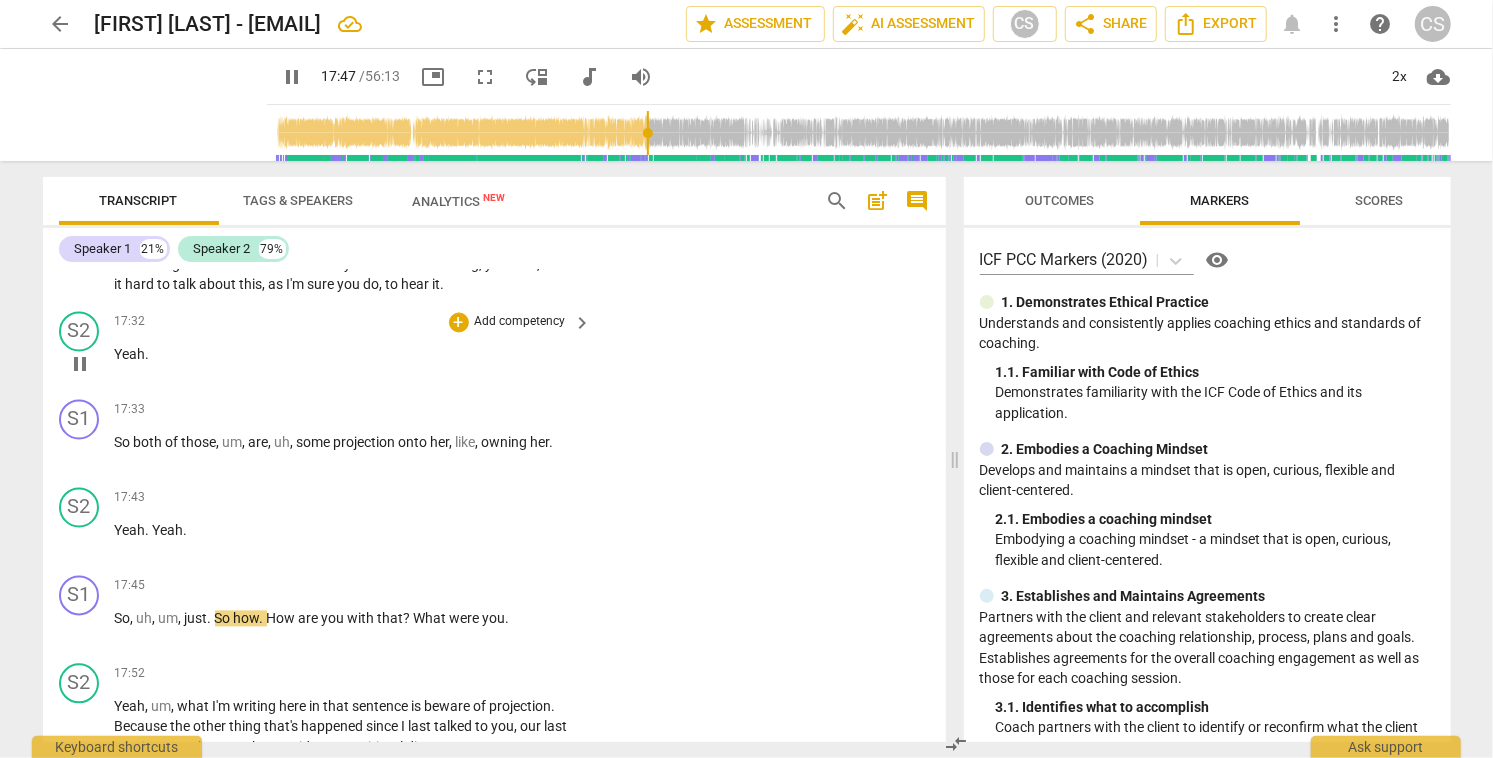 scroll, scrollTop: 6928, scrollLeft: 0, axis: vertical 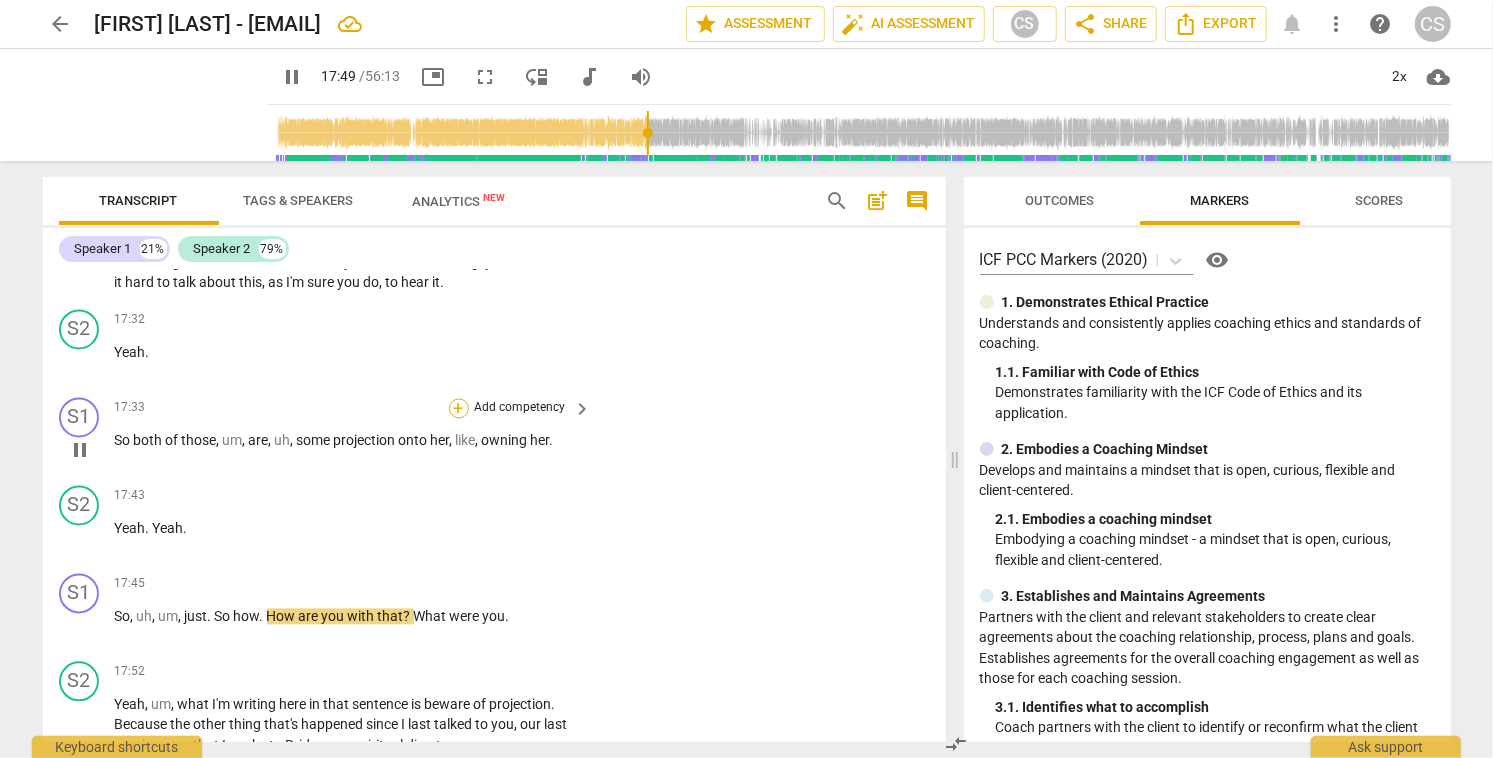 click on "+" at bounding box center [459, 409] 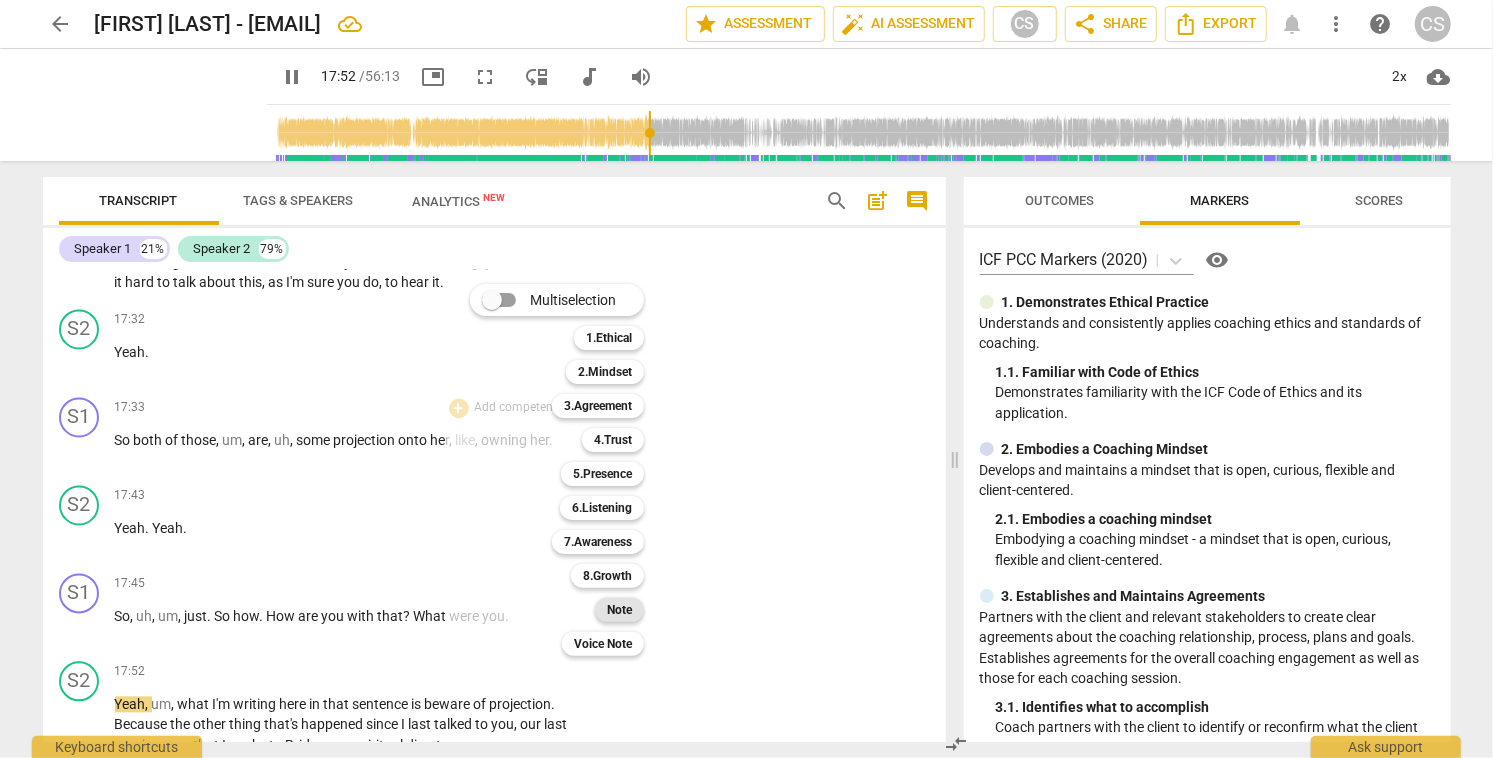 click on "Note" at bounding box center [619, 610] 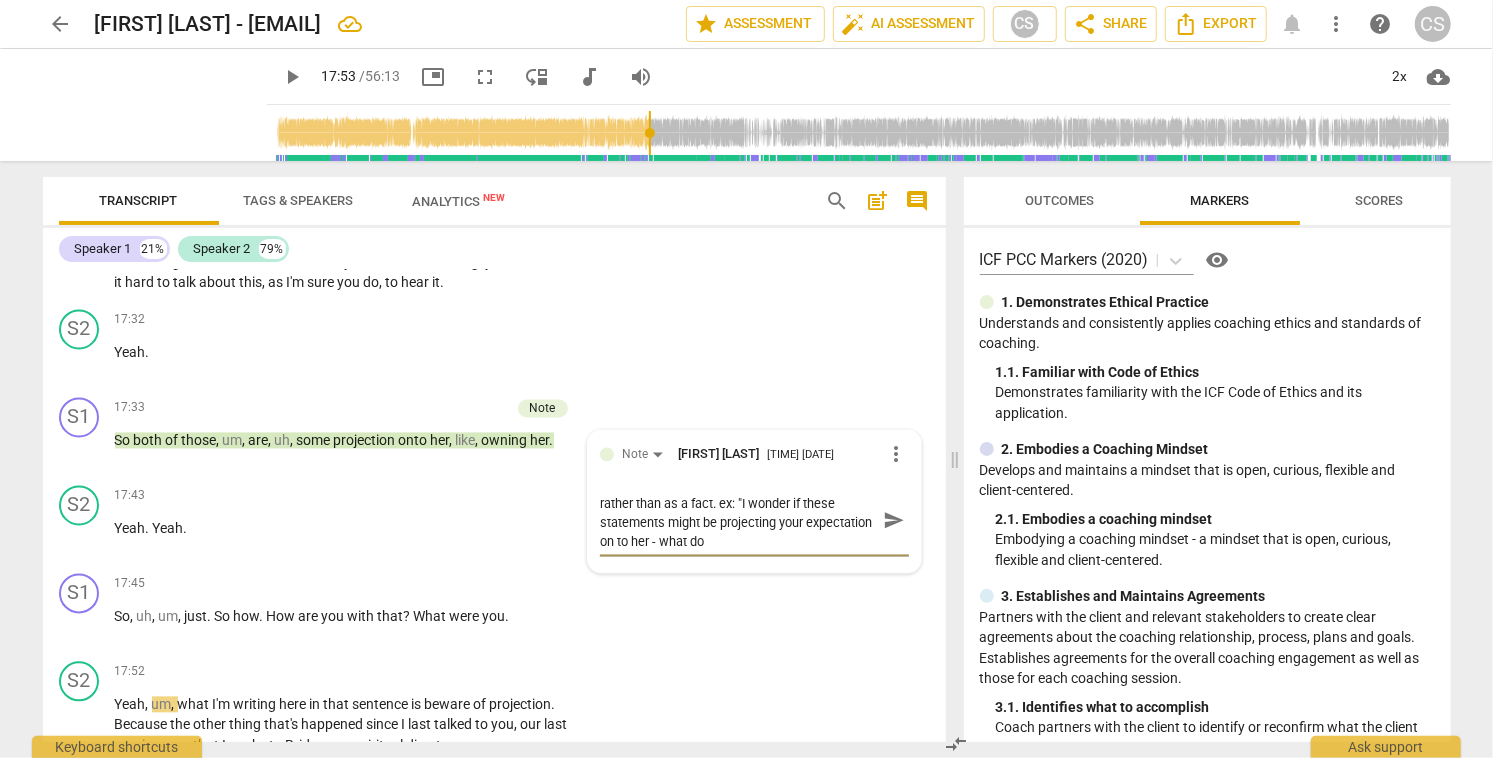 scroll, scrollTop: 0, scrollLeft: 0, axis: both 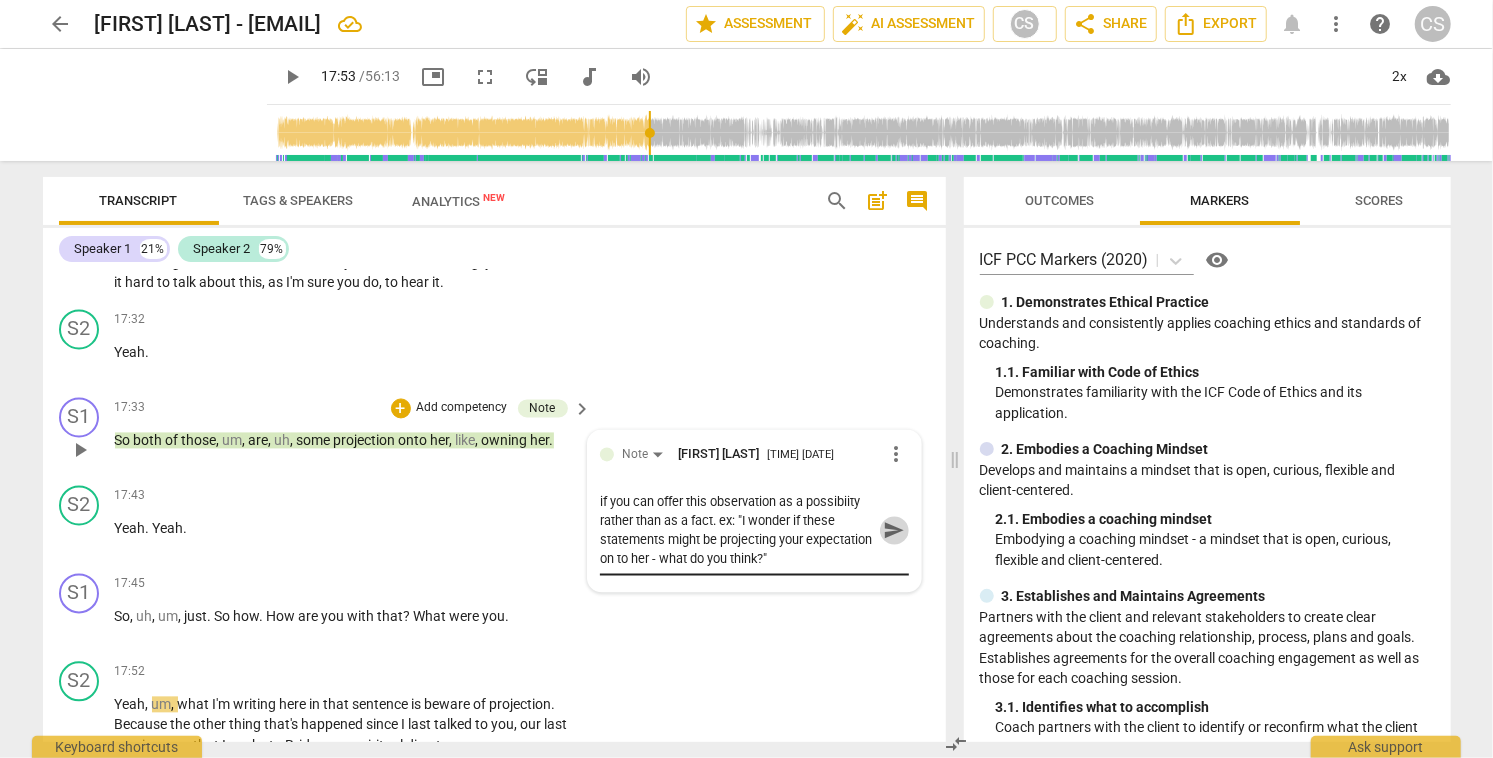 click on "send" at bounding box center [894, 531] 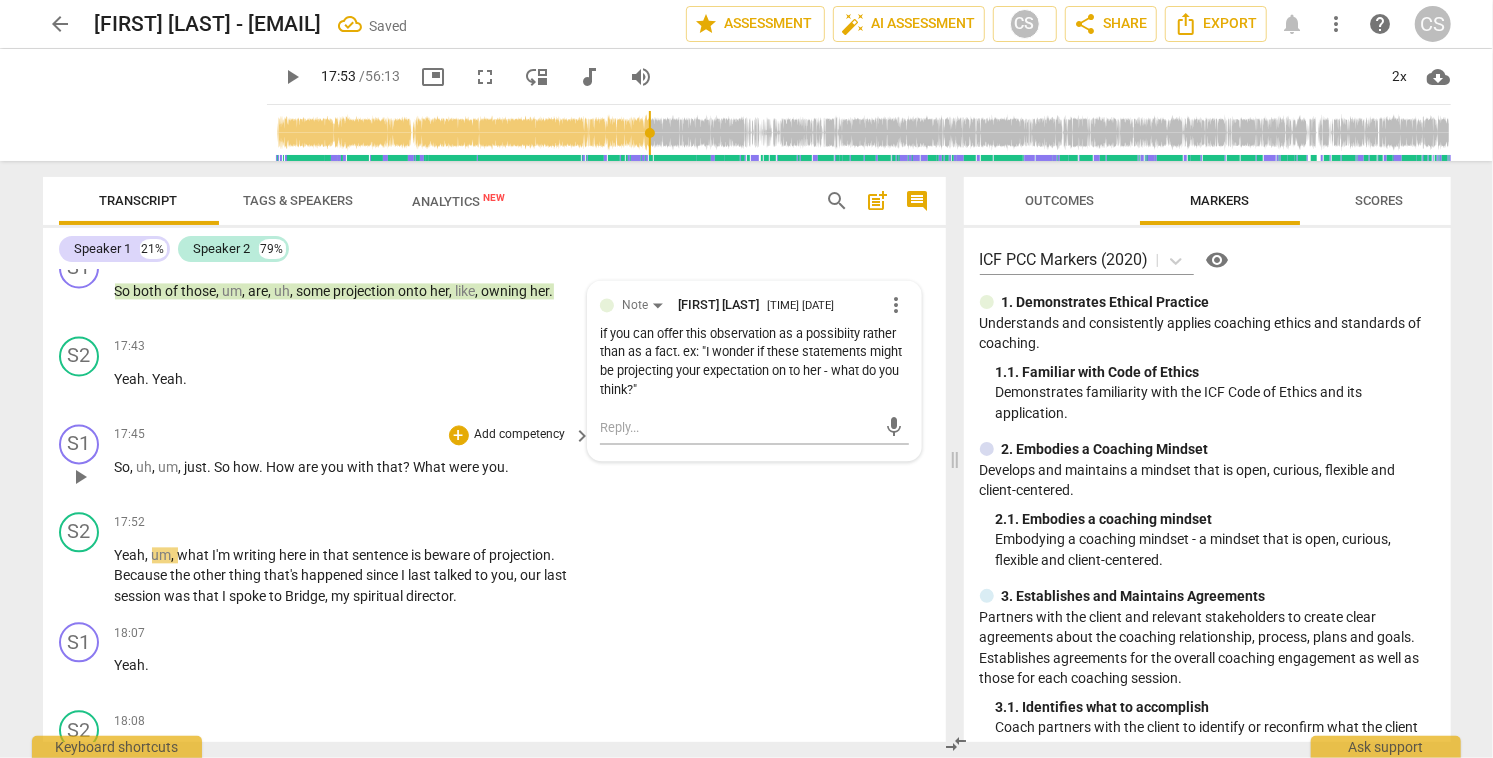 scroll, scrollTop: 7088, scrollLeft: 0, axis: vertical 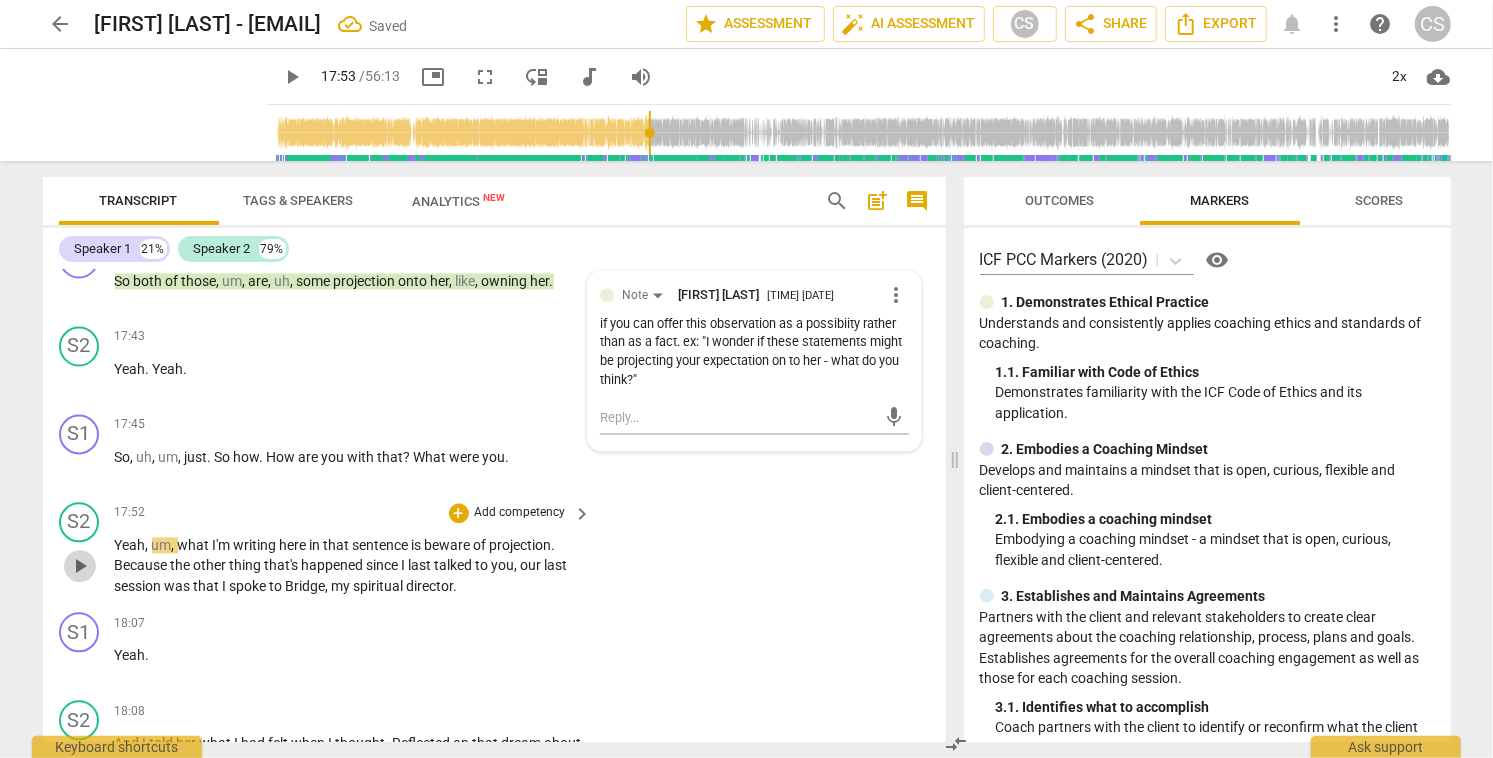 click on "play_arrow" at bounding box center [80, 566] 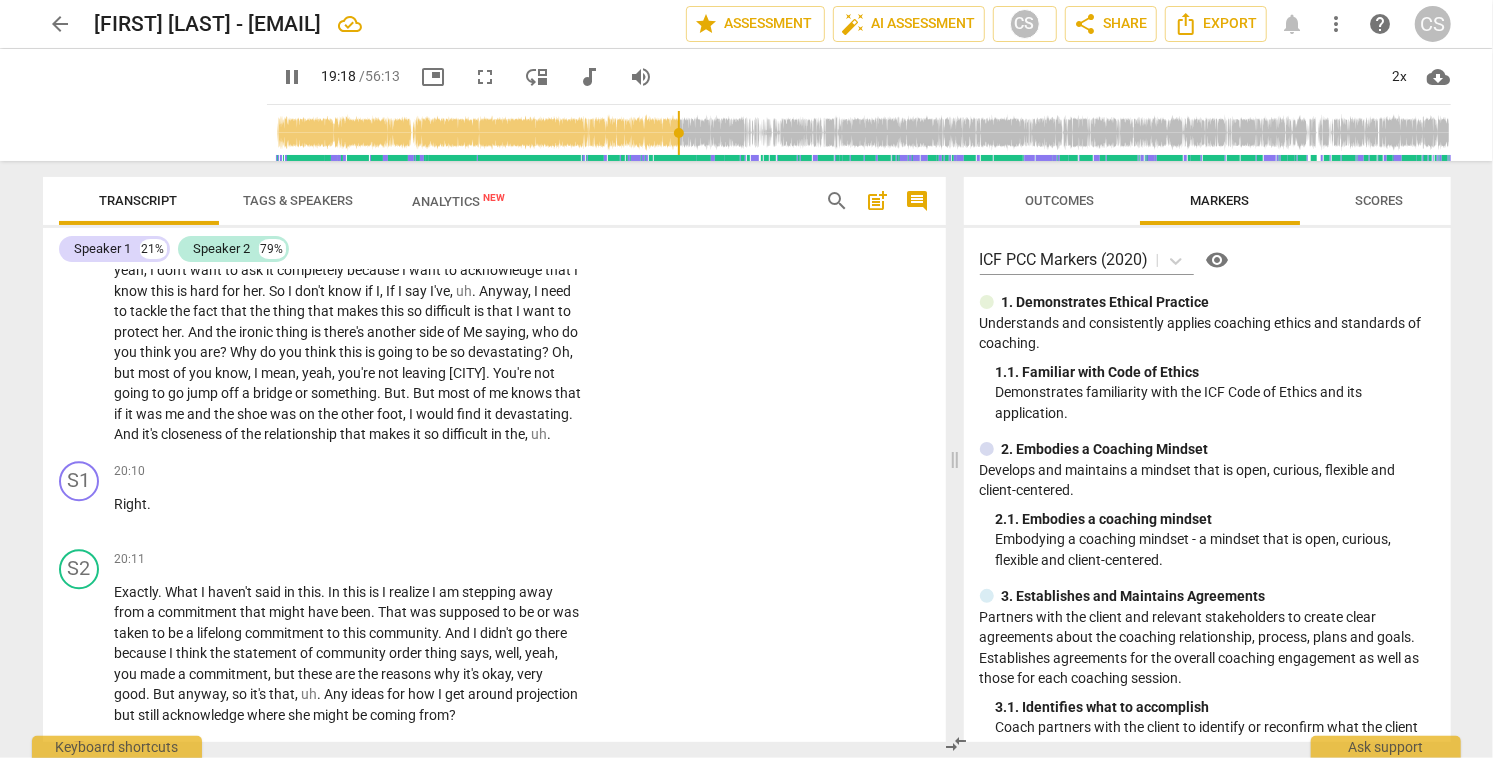 scroll, scrollTop: 7811, scrollLeft: 0, axis: vertical 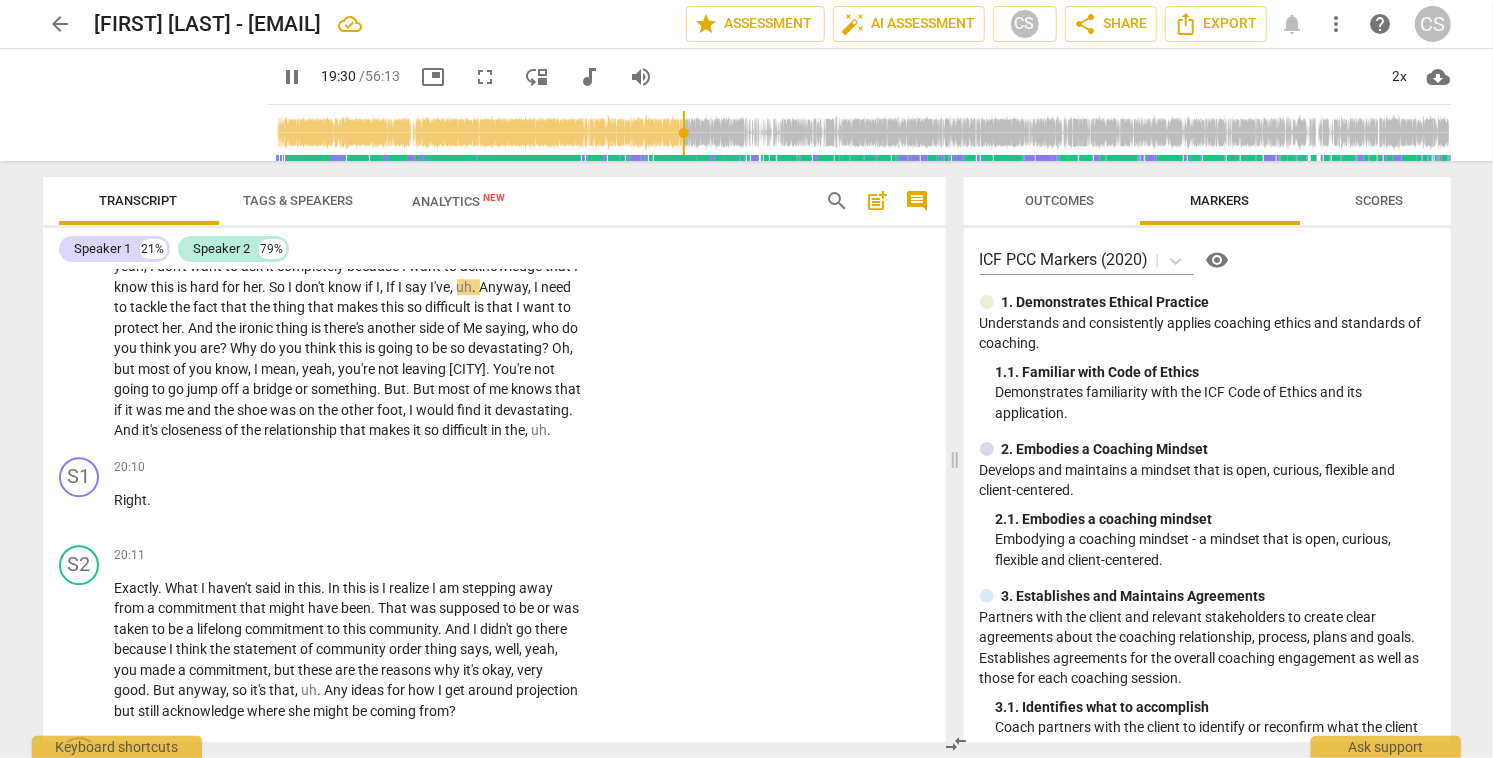 click on "ask" at bounding box center (254, 266) 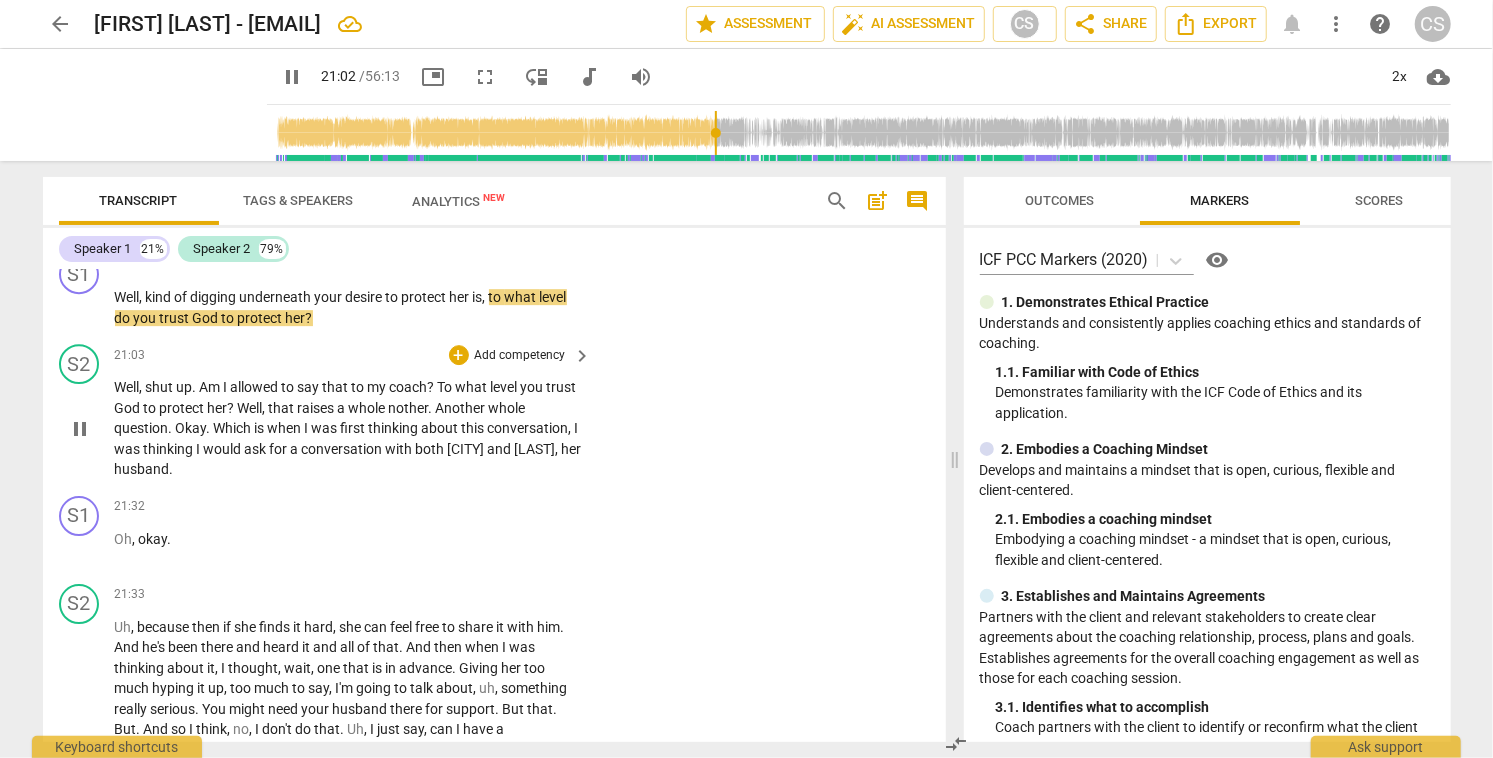 scroll, scrollTop: 8295, scrollLeft: 0, axis: vertical 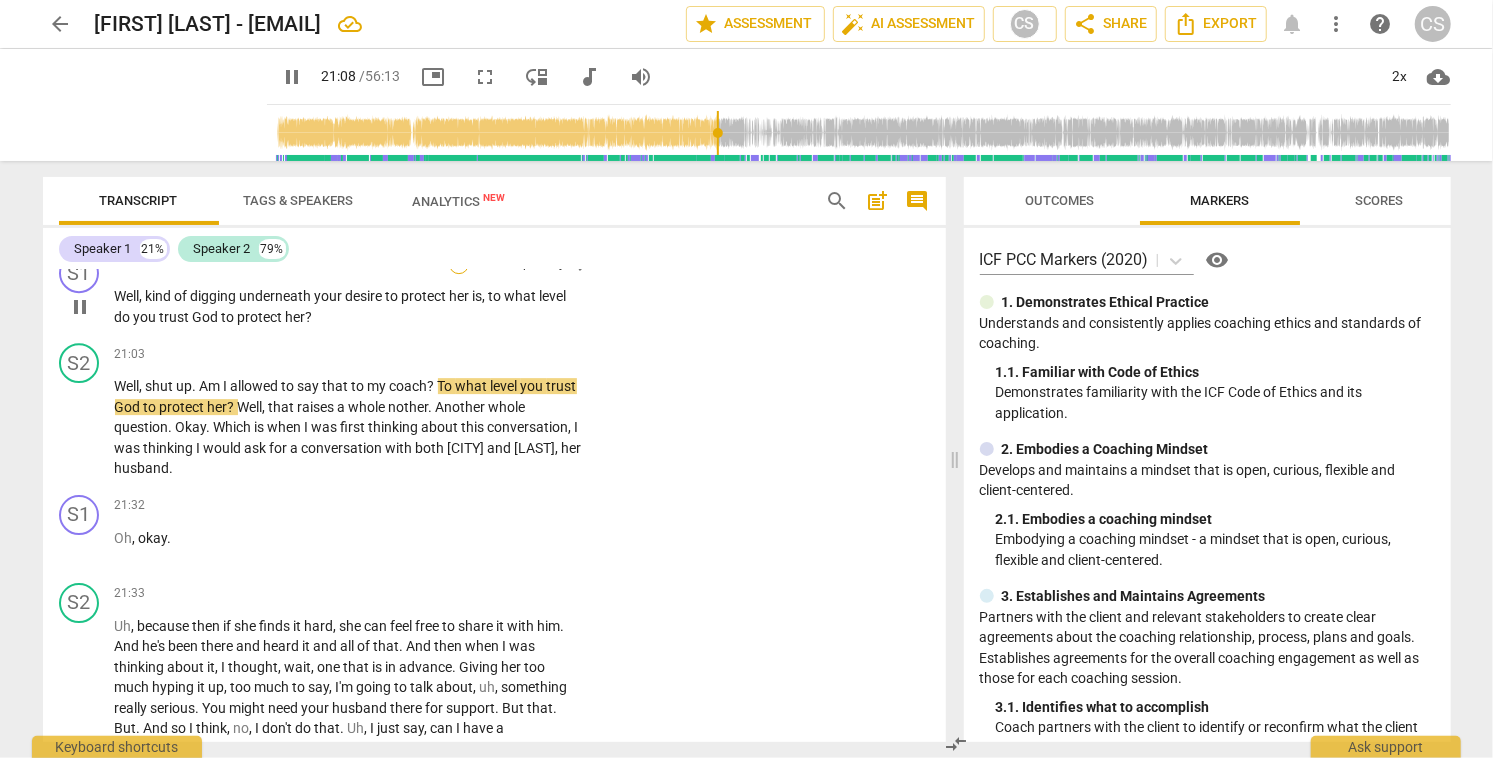 click on "+" at bounding box center (459, 264) 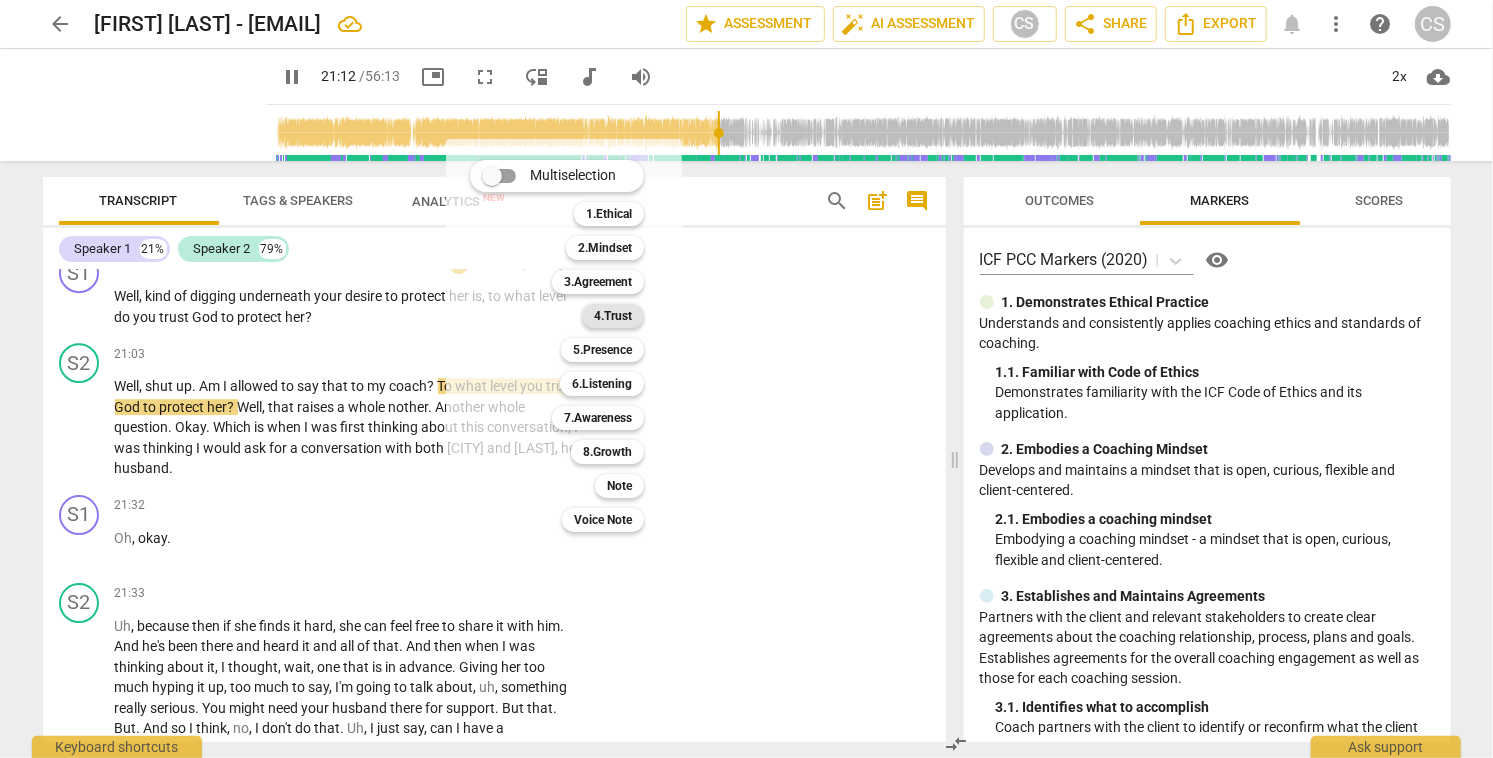 click on "4.Trust" at bounding box center (613, 316) 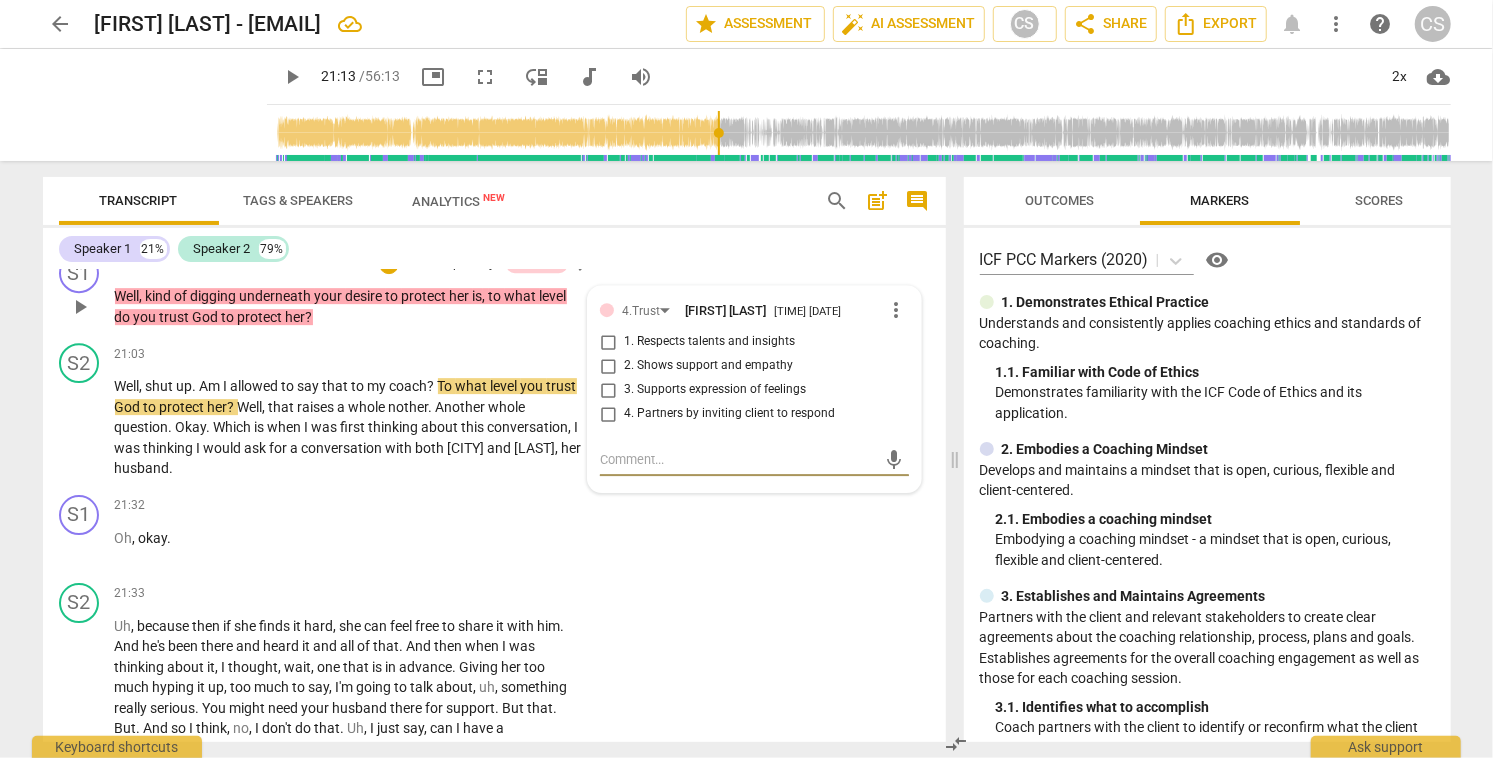 click on "1. Respects talents and insights" at bounding box center (608, 342) 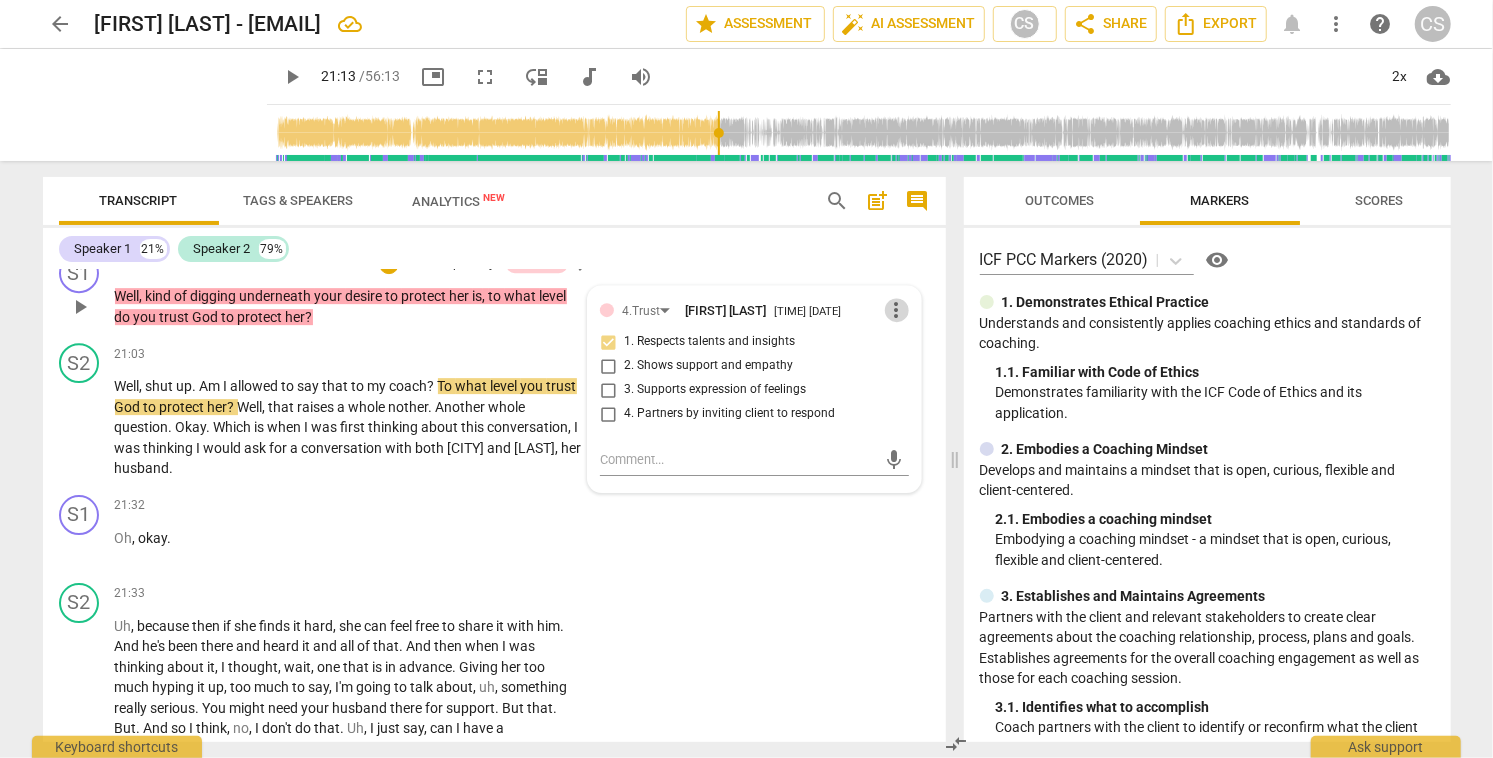 click on "more_vert" at bounding box center (897, 310) 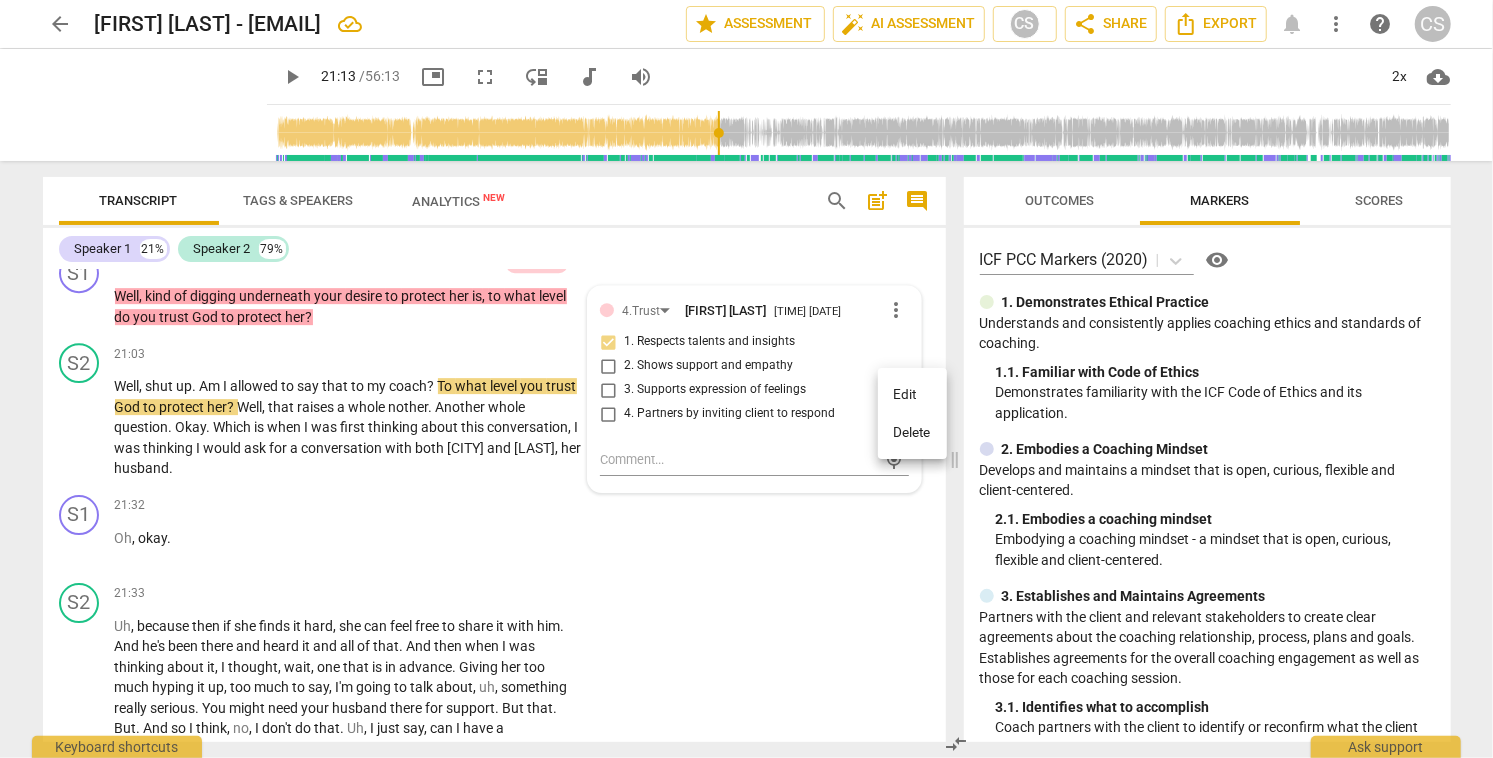 click on "Delete" at bounding box center [912, 433] 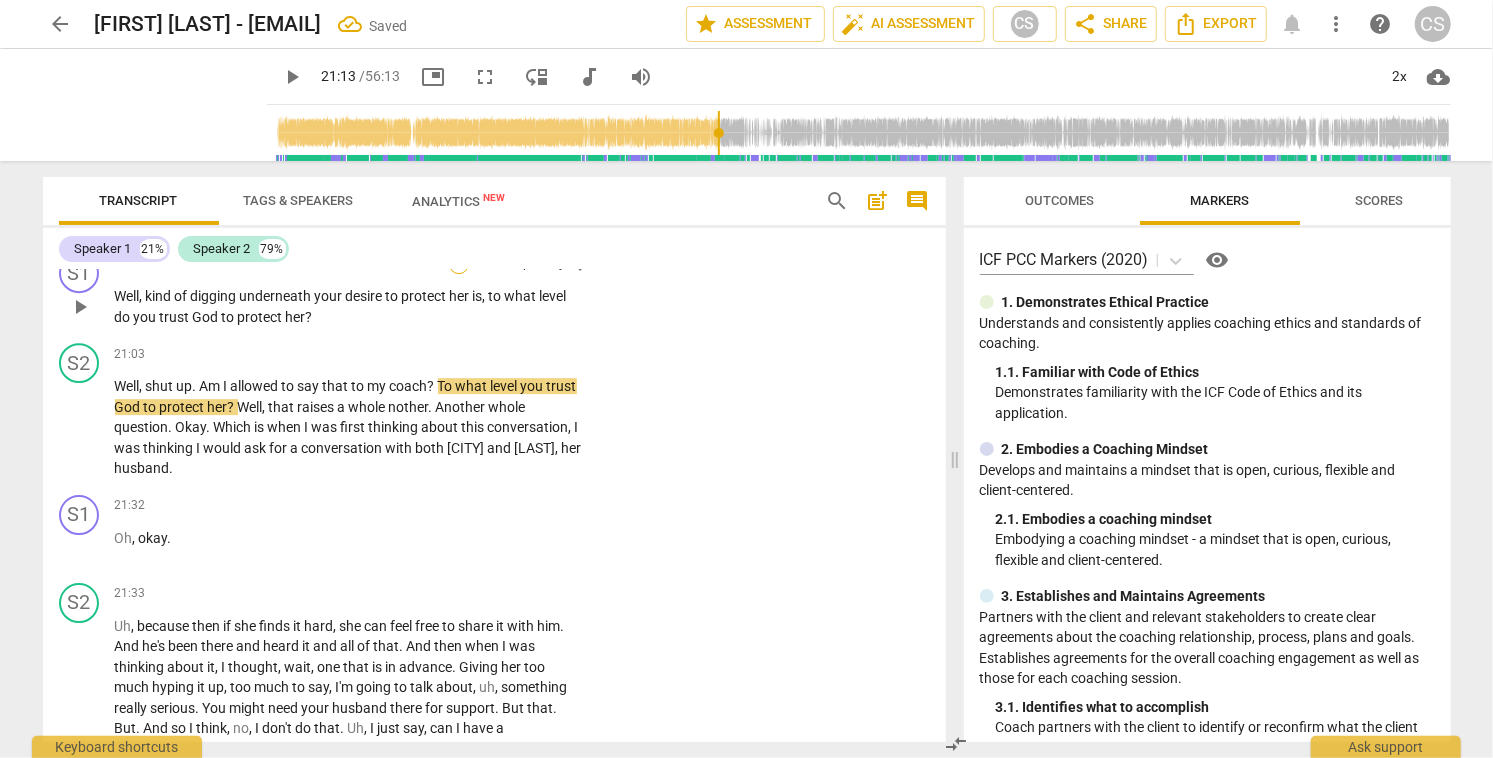 click on "+" at bounding box center (459, 264) 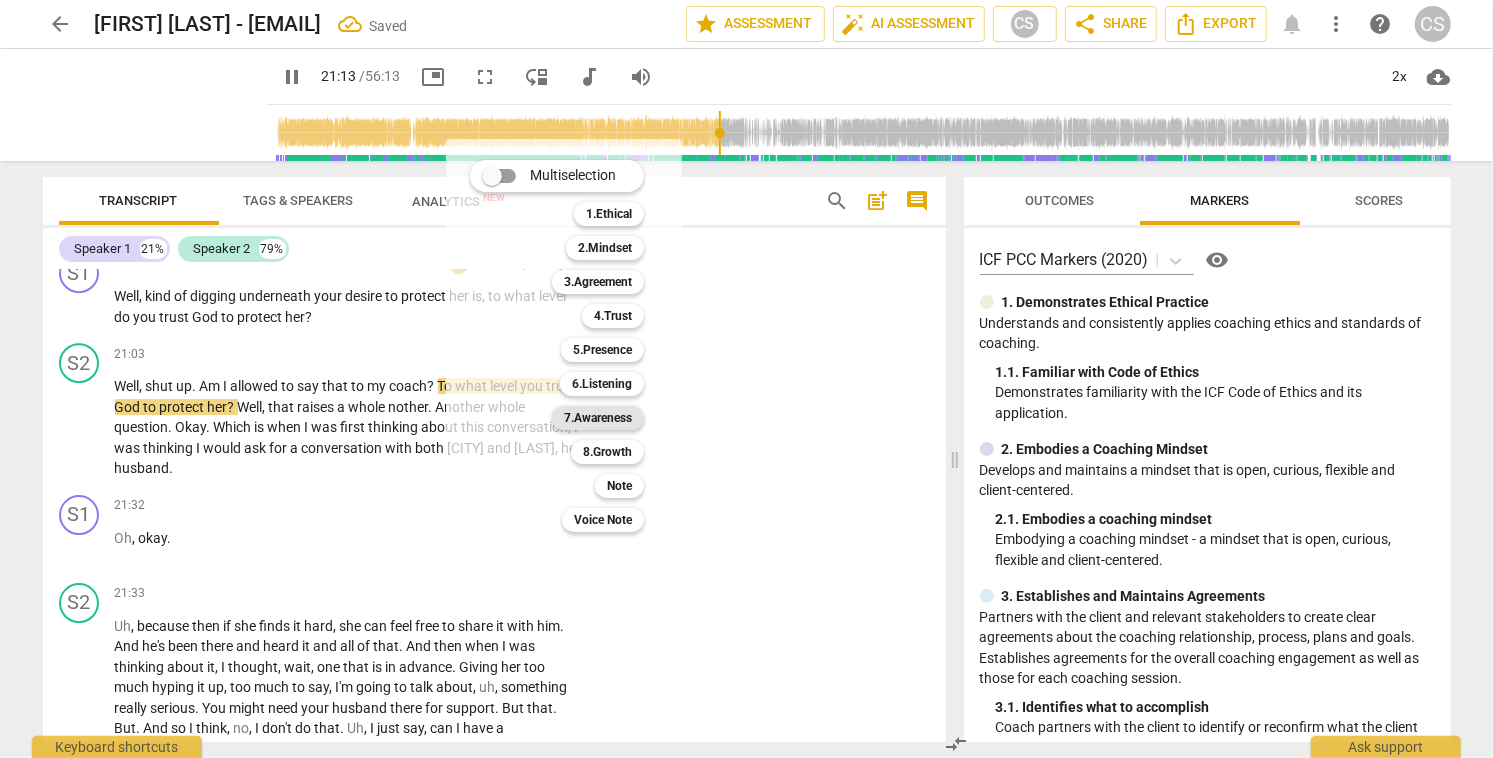 click on "7.Awareness" at bounding box center (598, 418) 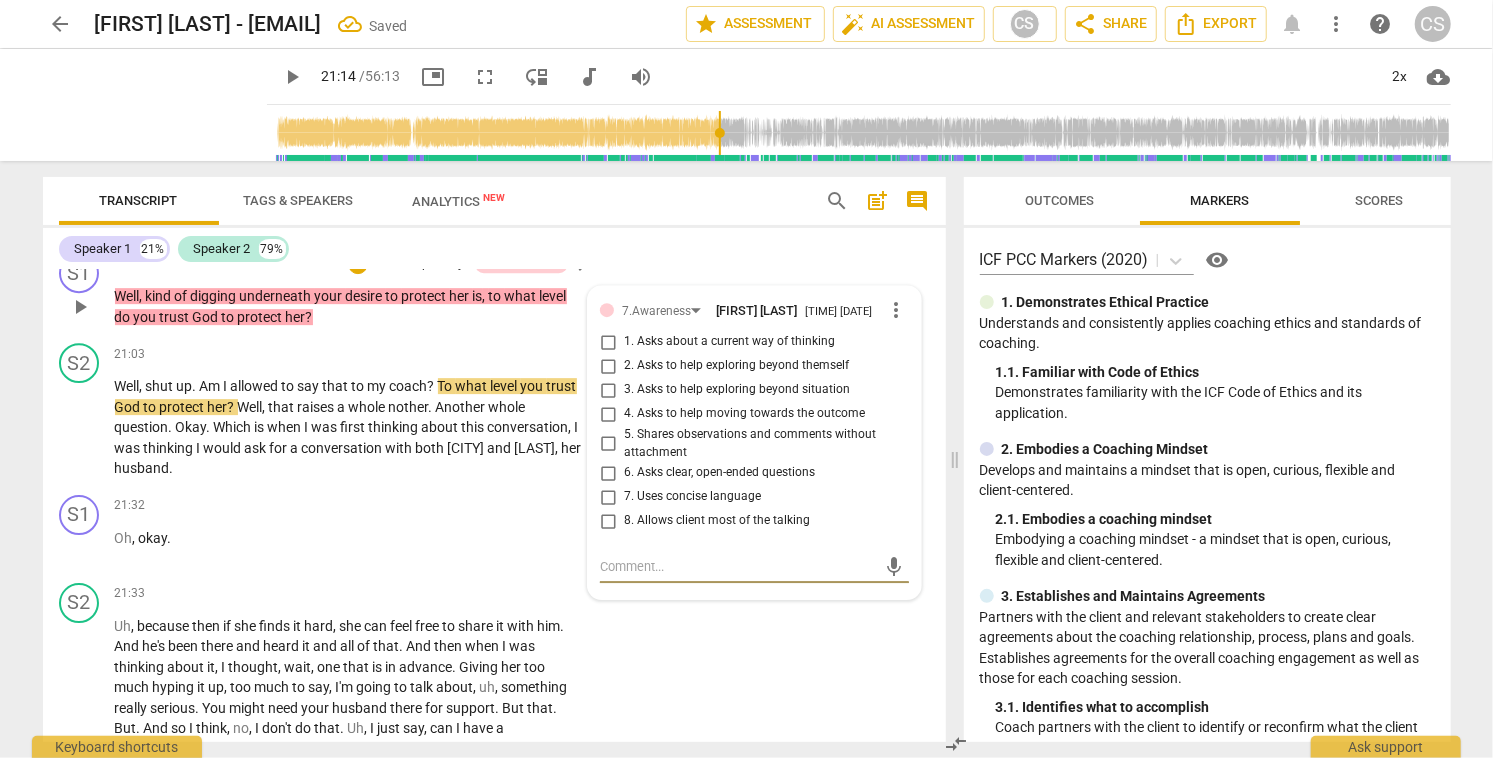 click on "2. Asks to help exploring beyond themself" at bounding box center (608, 366) 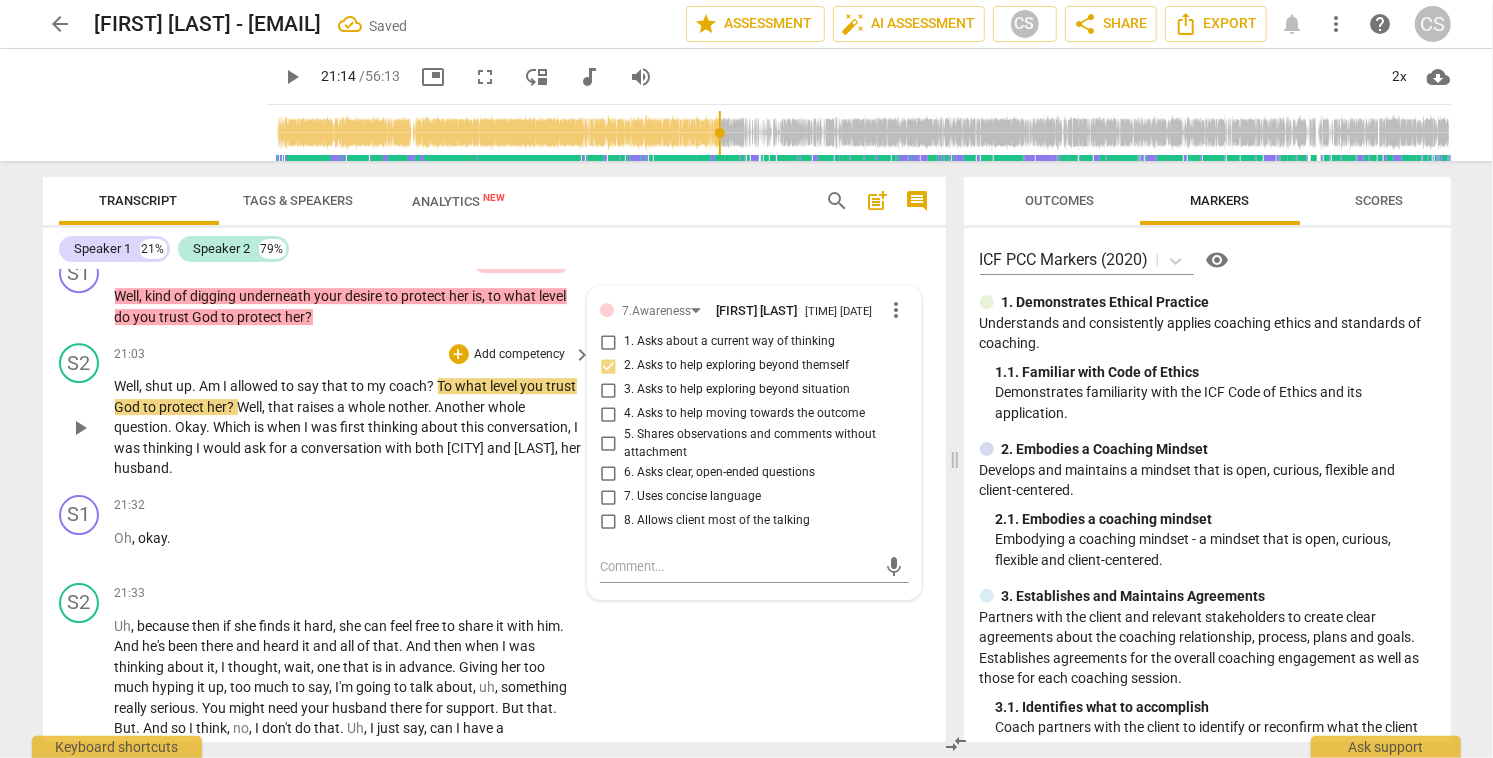 click on "play_arrow" at bounding box center [80, 428] 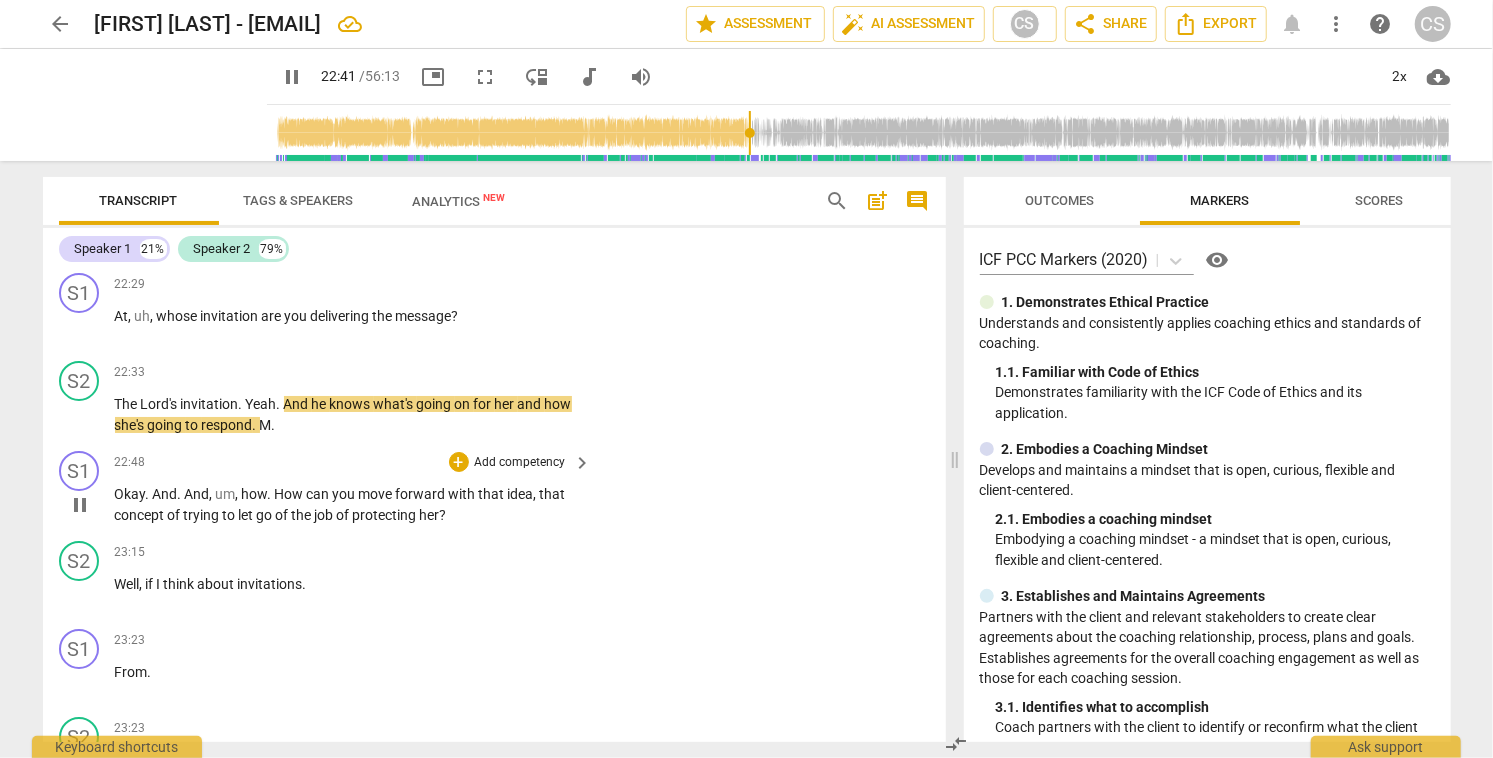 scroll, scrollTop: 9022, scrollLeft: 0, axis: vertical 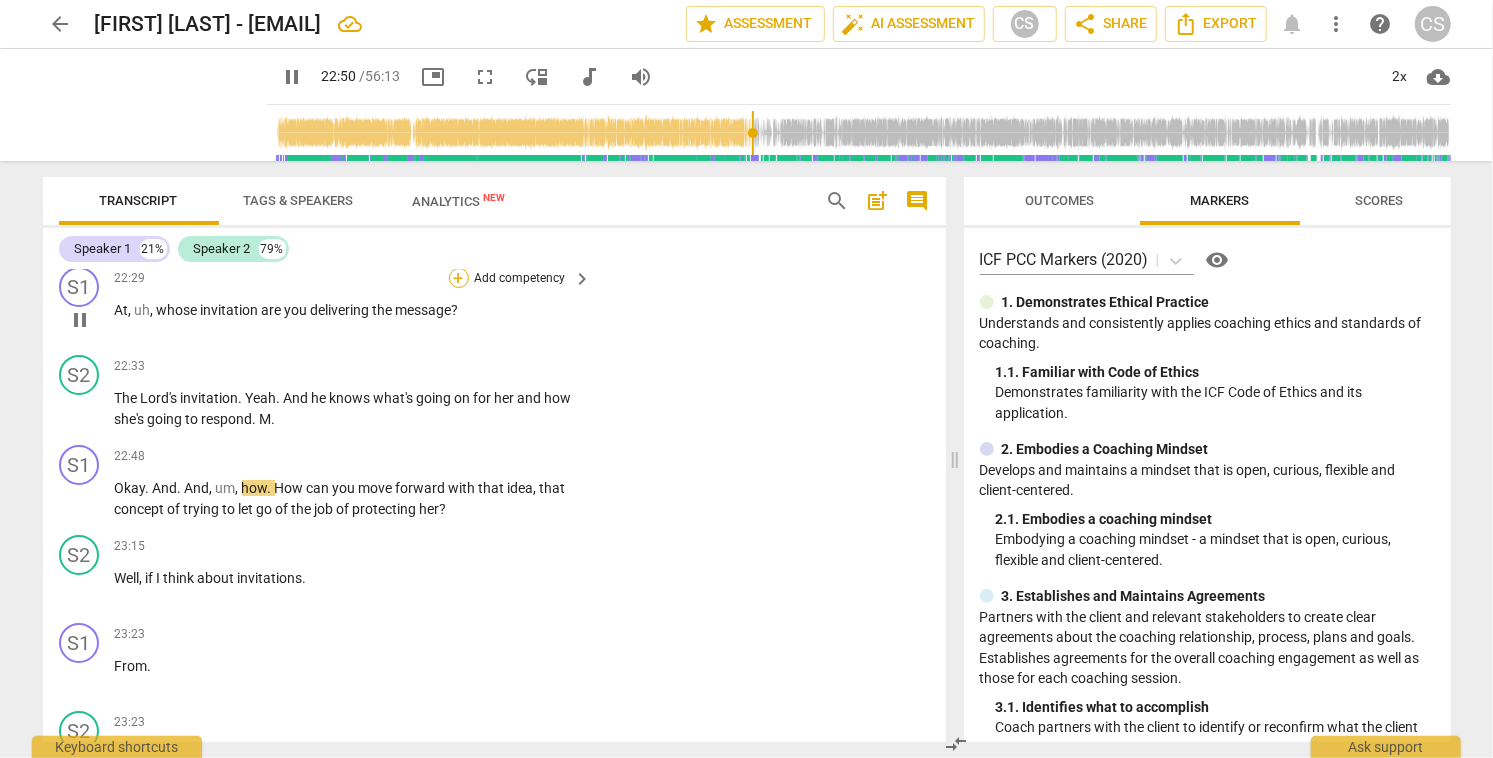 click on "+" at bounding box center [459, 278] 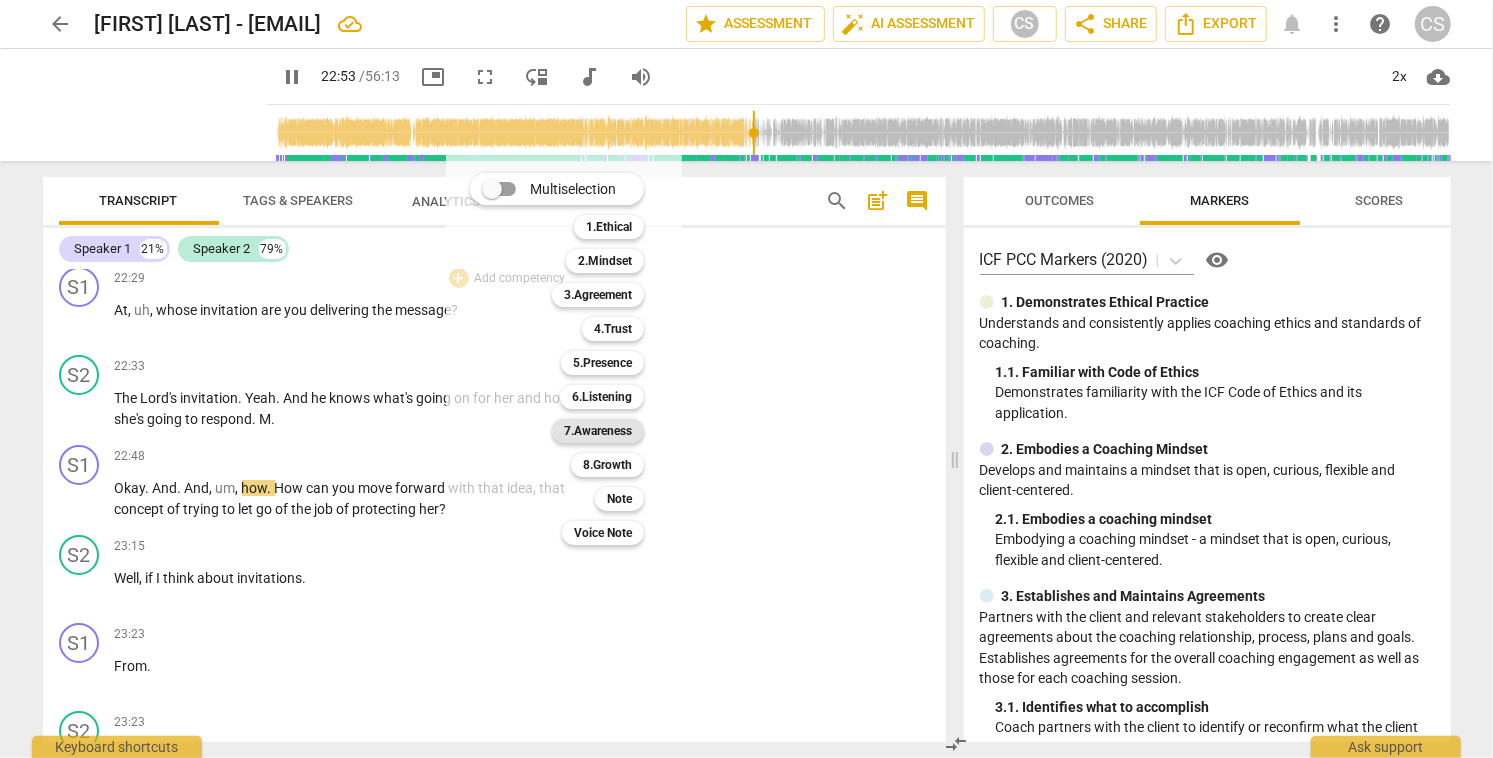 click on "7.Awareness" at bounding box center [598, 431] 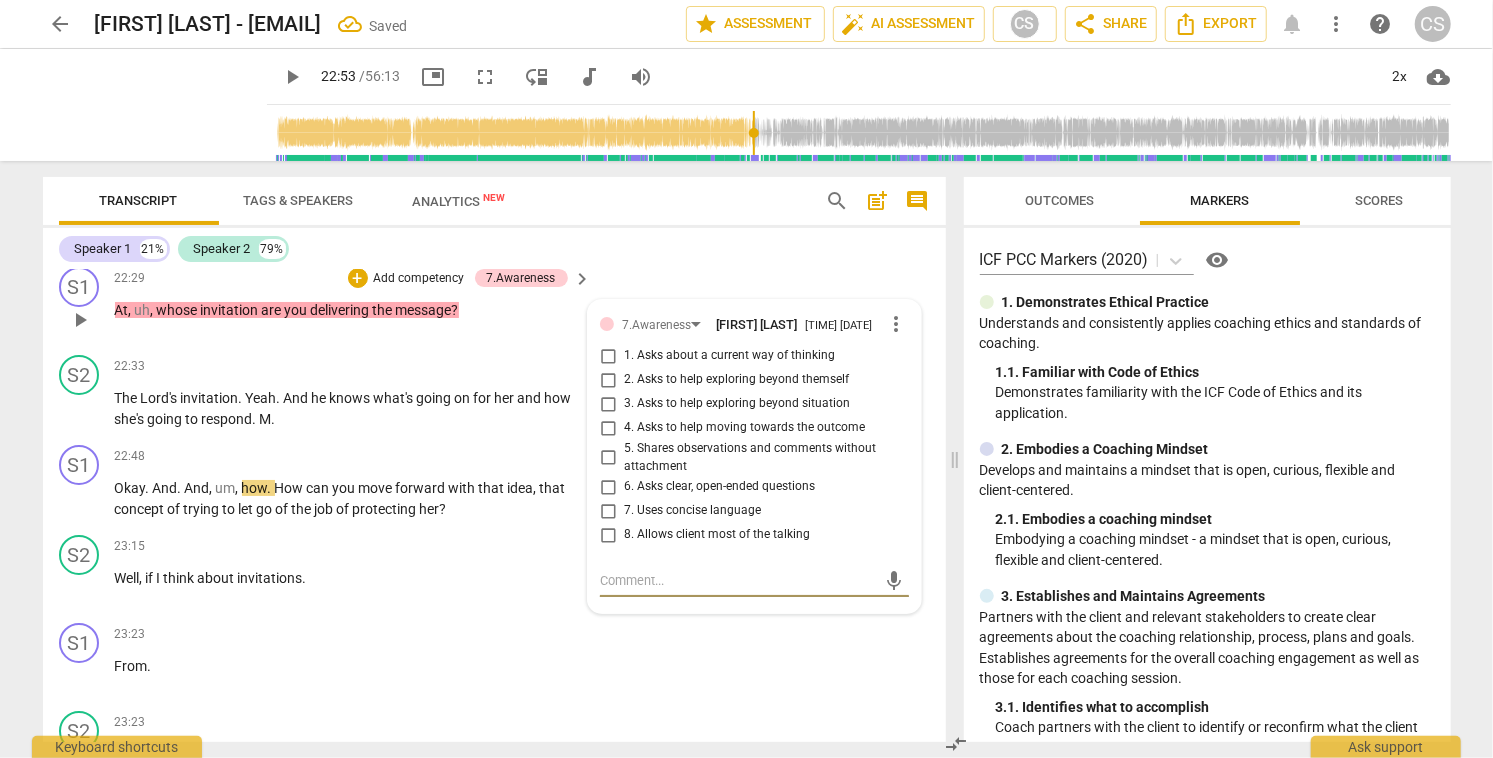 click on "3. Asks to help exploring beyond situation" at bounding box center [608, 404] 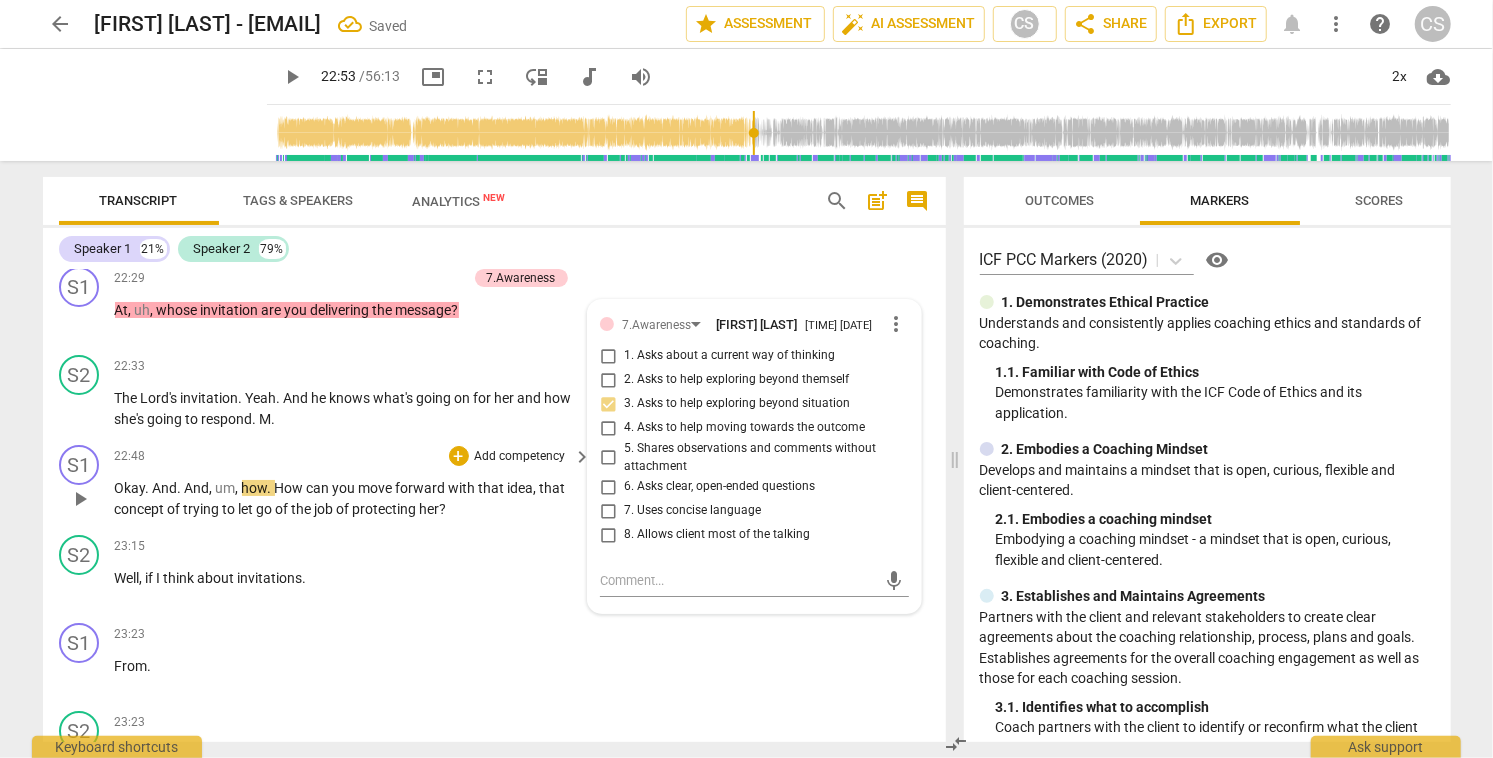 click on "play_arrow" at bounding box center [80, 499] 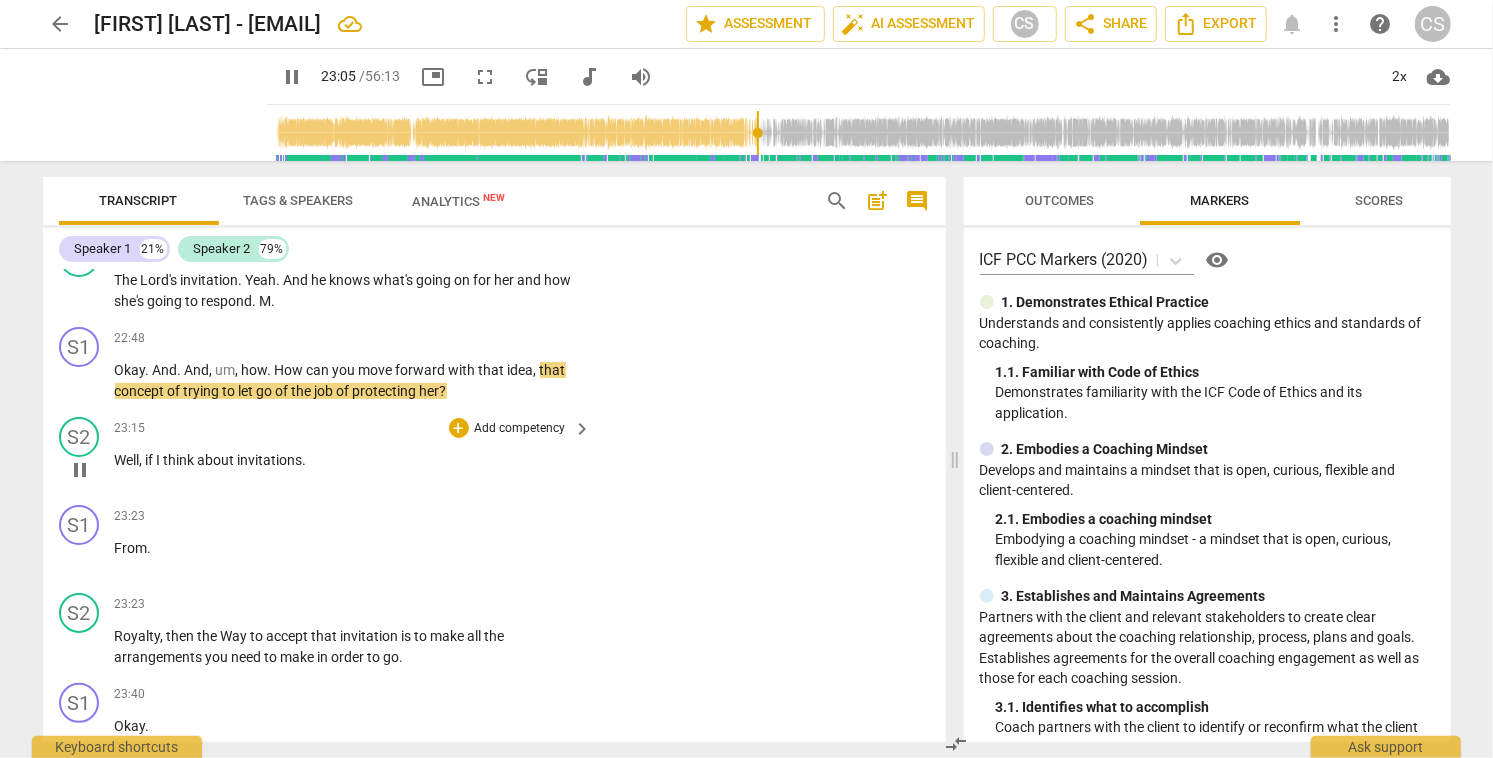 scroll, scrollTop: 9151, scrollLeft: 0, axis: vertical 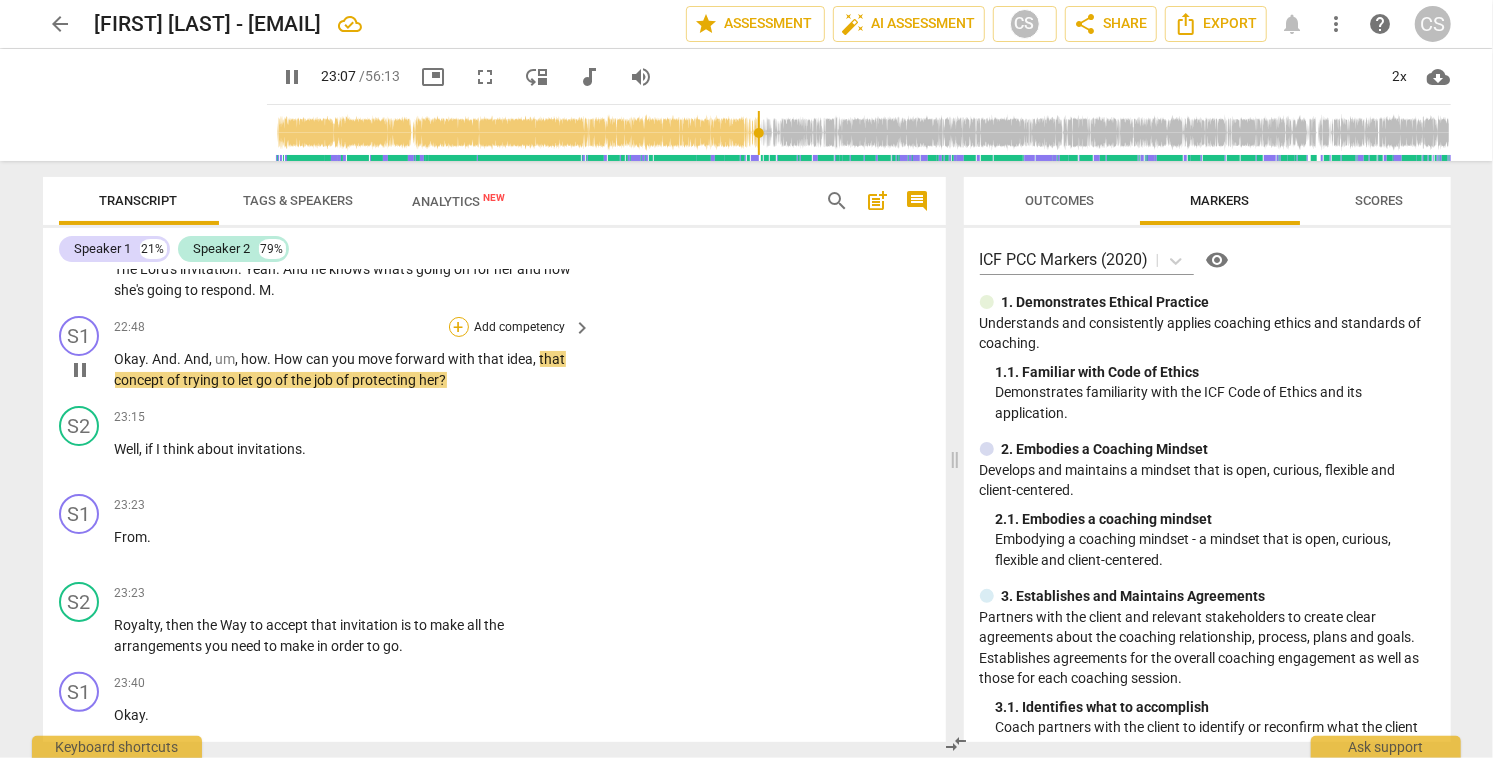 click on "+" at bounding box center (459, 327) 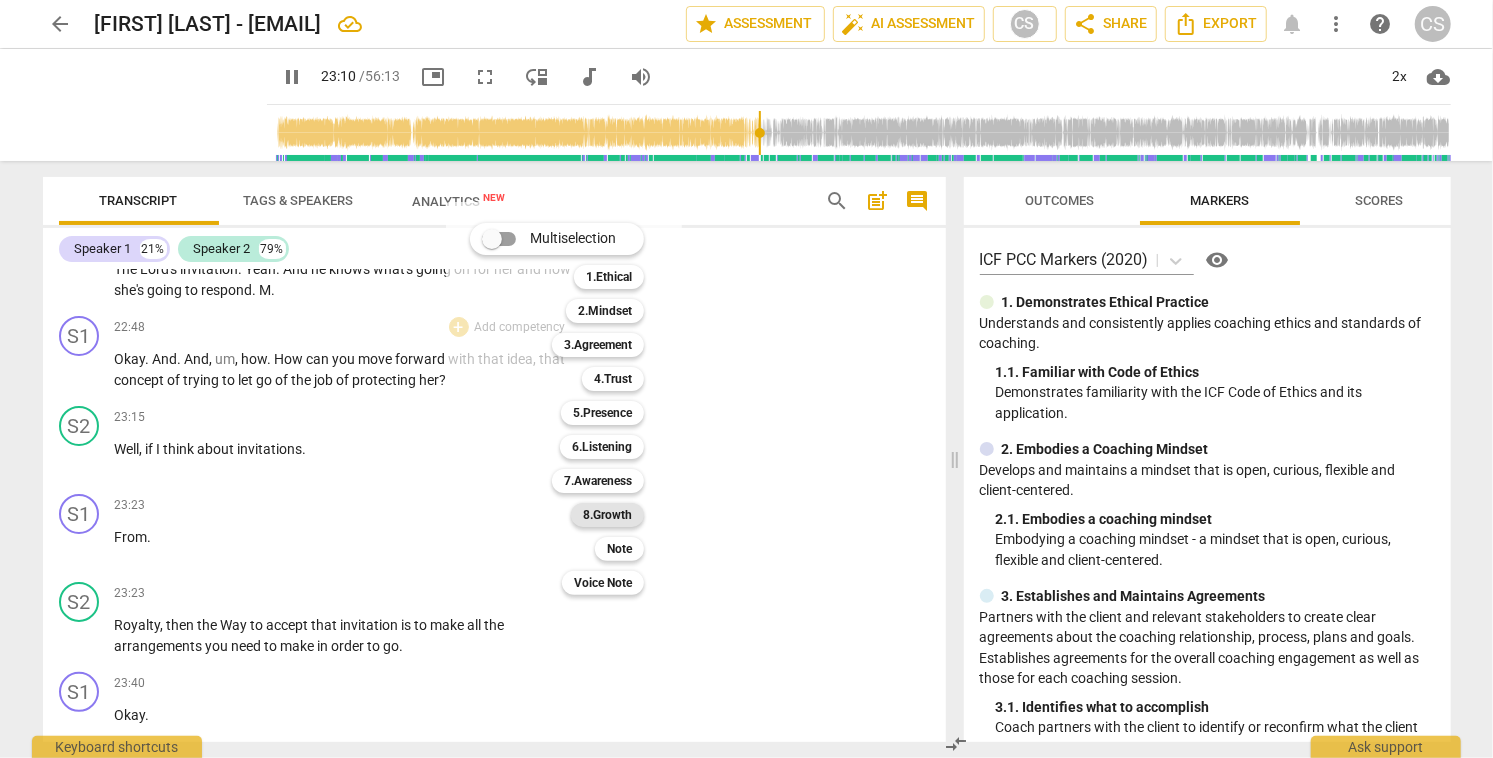 click on "8.Growth" at bounding box center (607, 515) 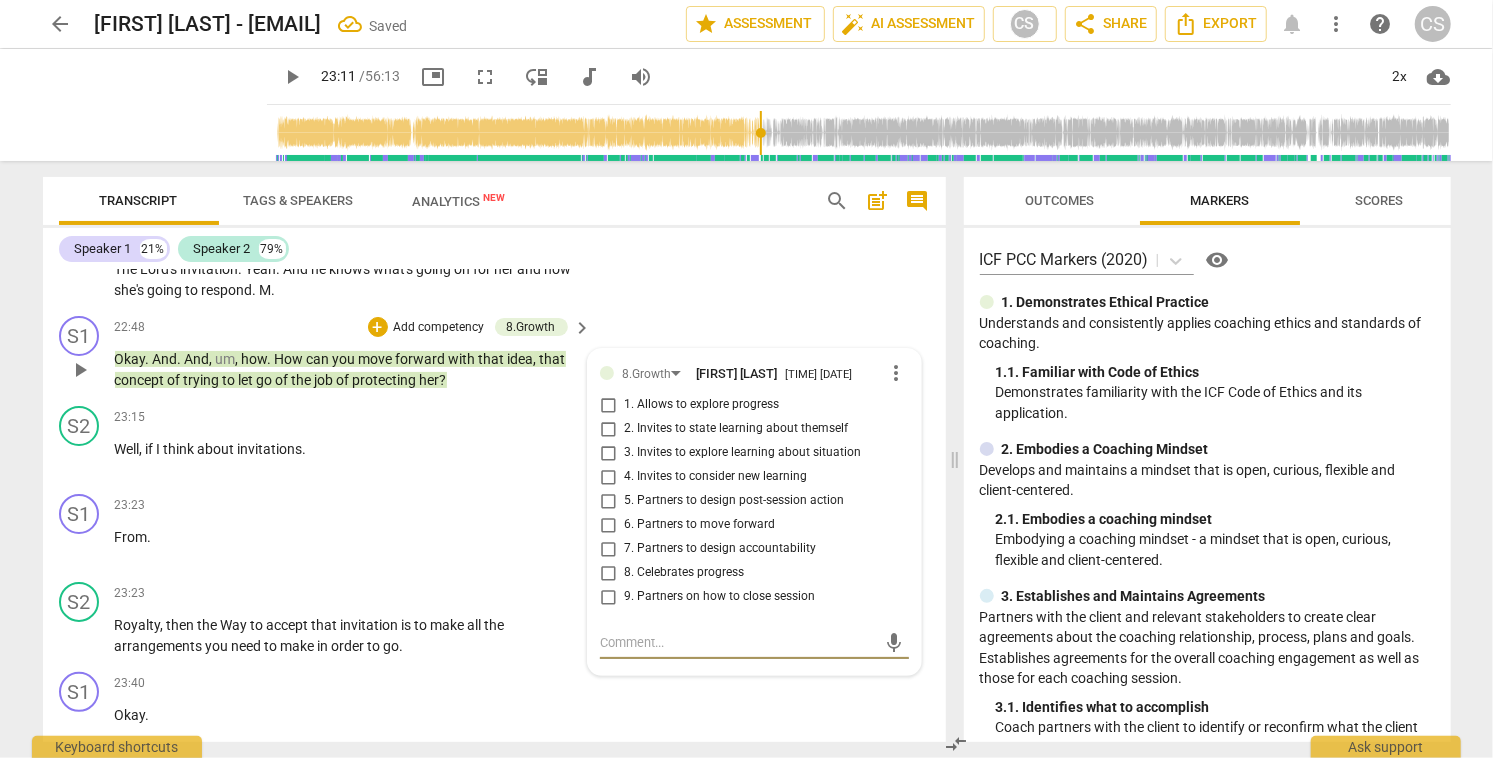 click on "4. Invites to consider new learning" at bounding box center [608, 477] 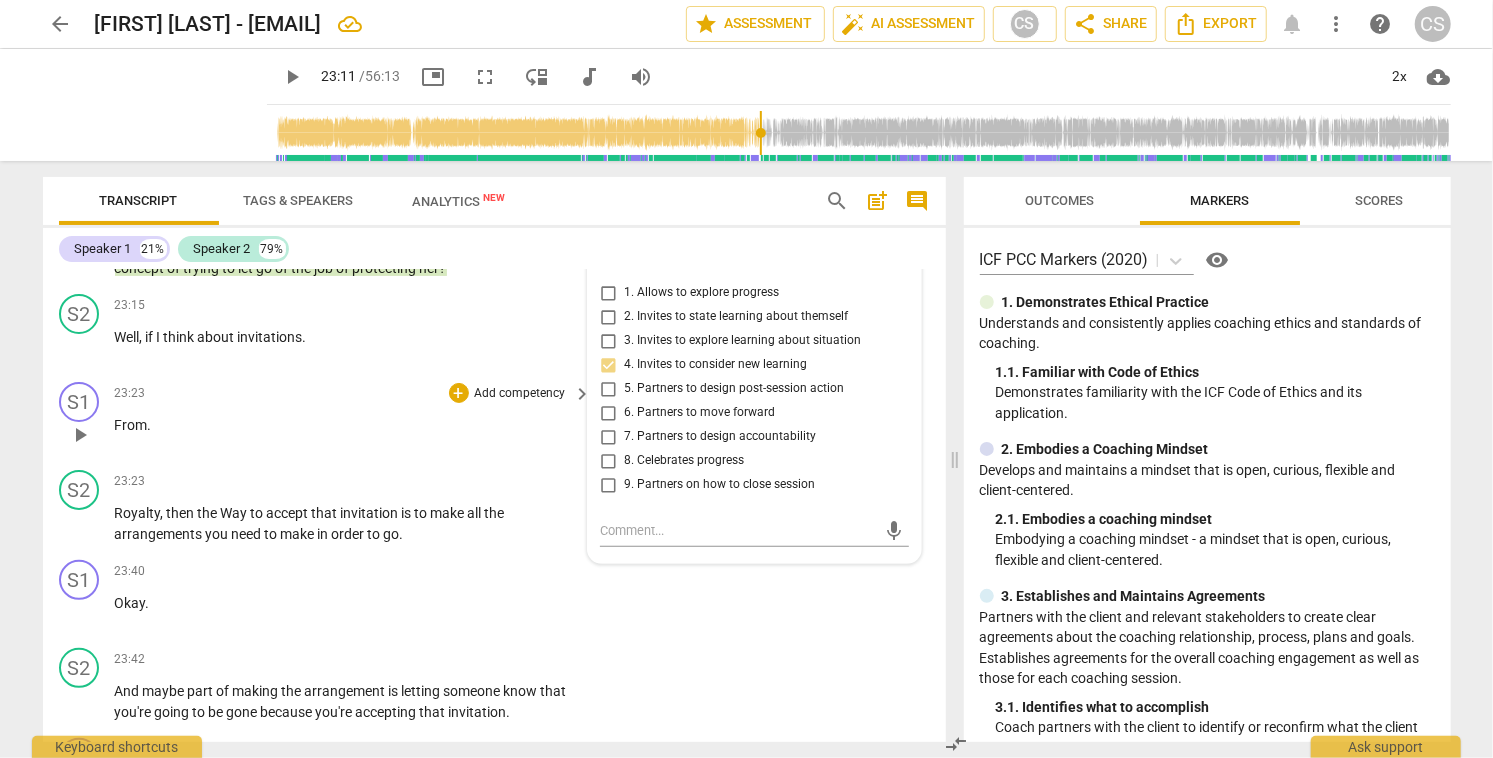 scroll, scrollTop: 9264, scrollLeft: 0, axis: vertical 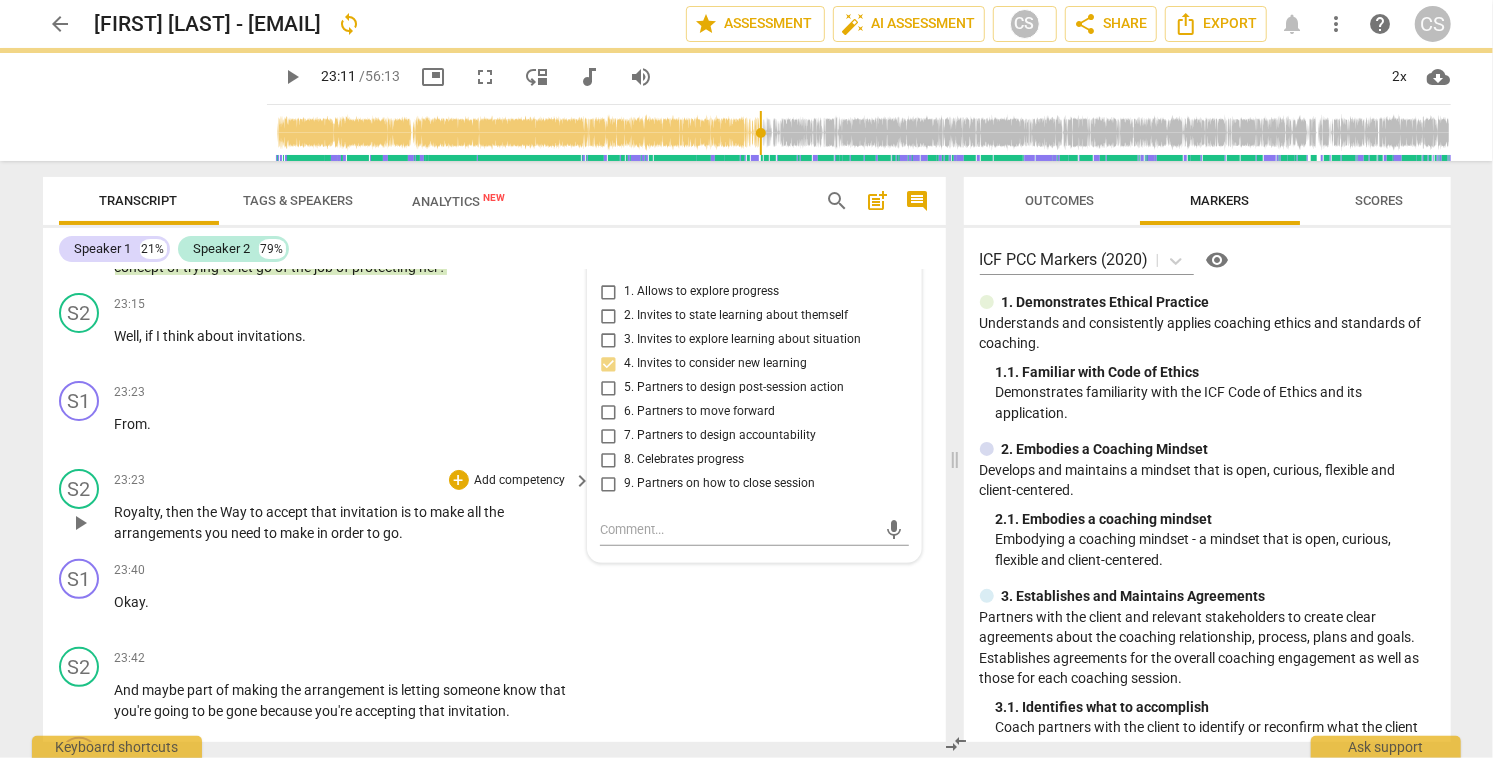 click on "play_arrow" at bounding box center (80, 523) 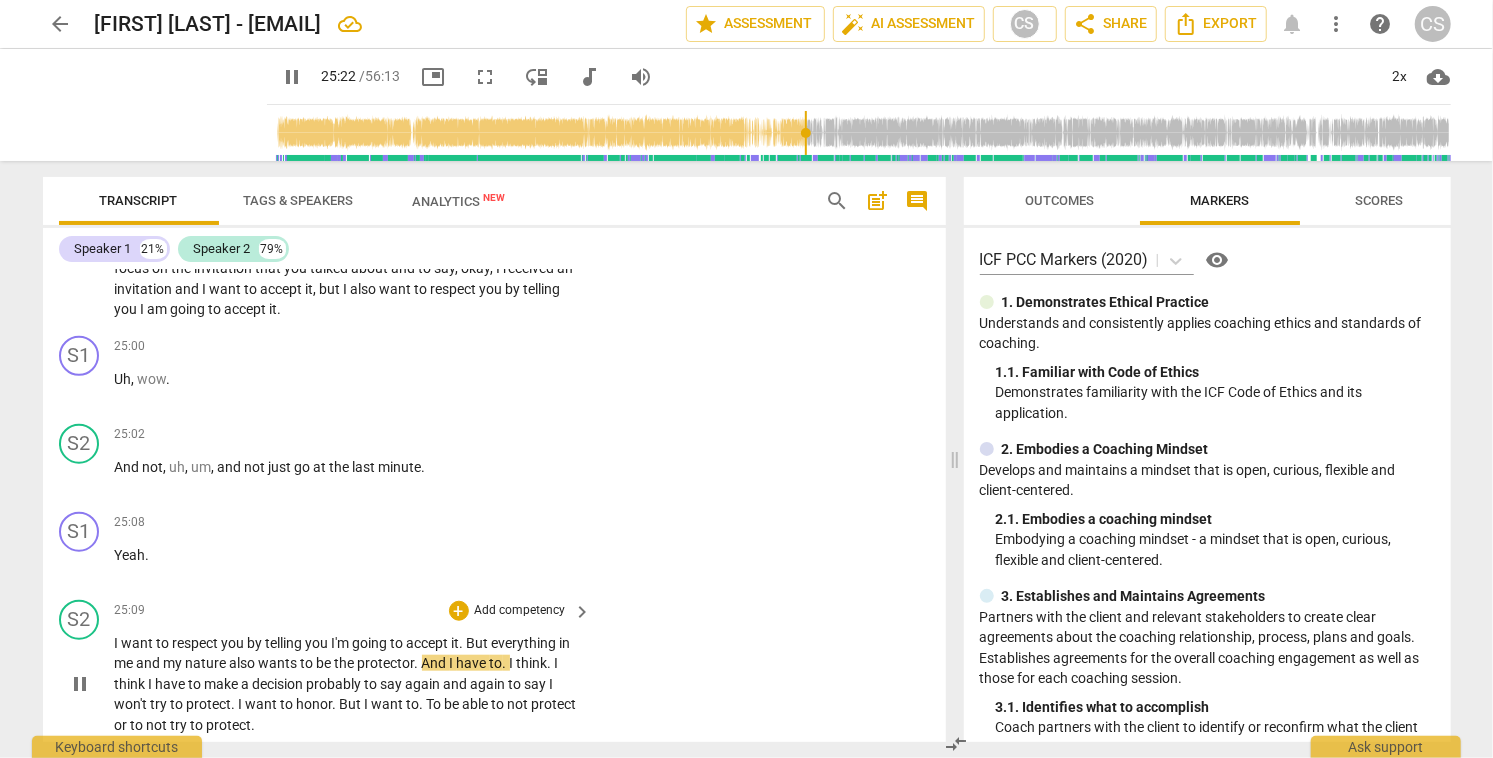 scroll, scrollTop: 9975, scrollLeft: 0, axis: vertical 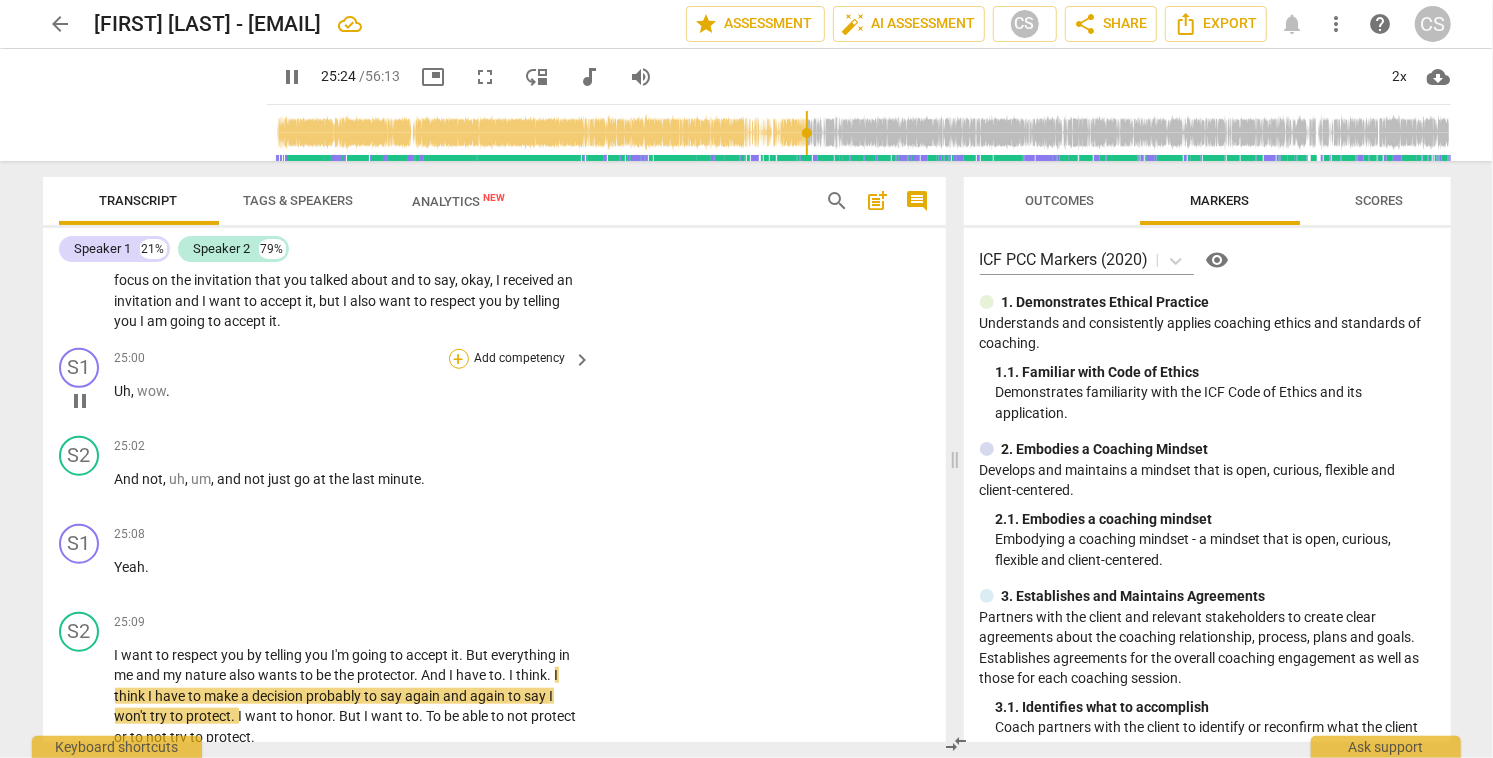 click on "+" at bounding box center (459, 359) 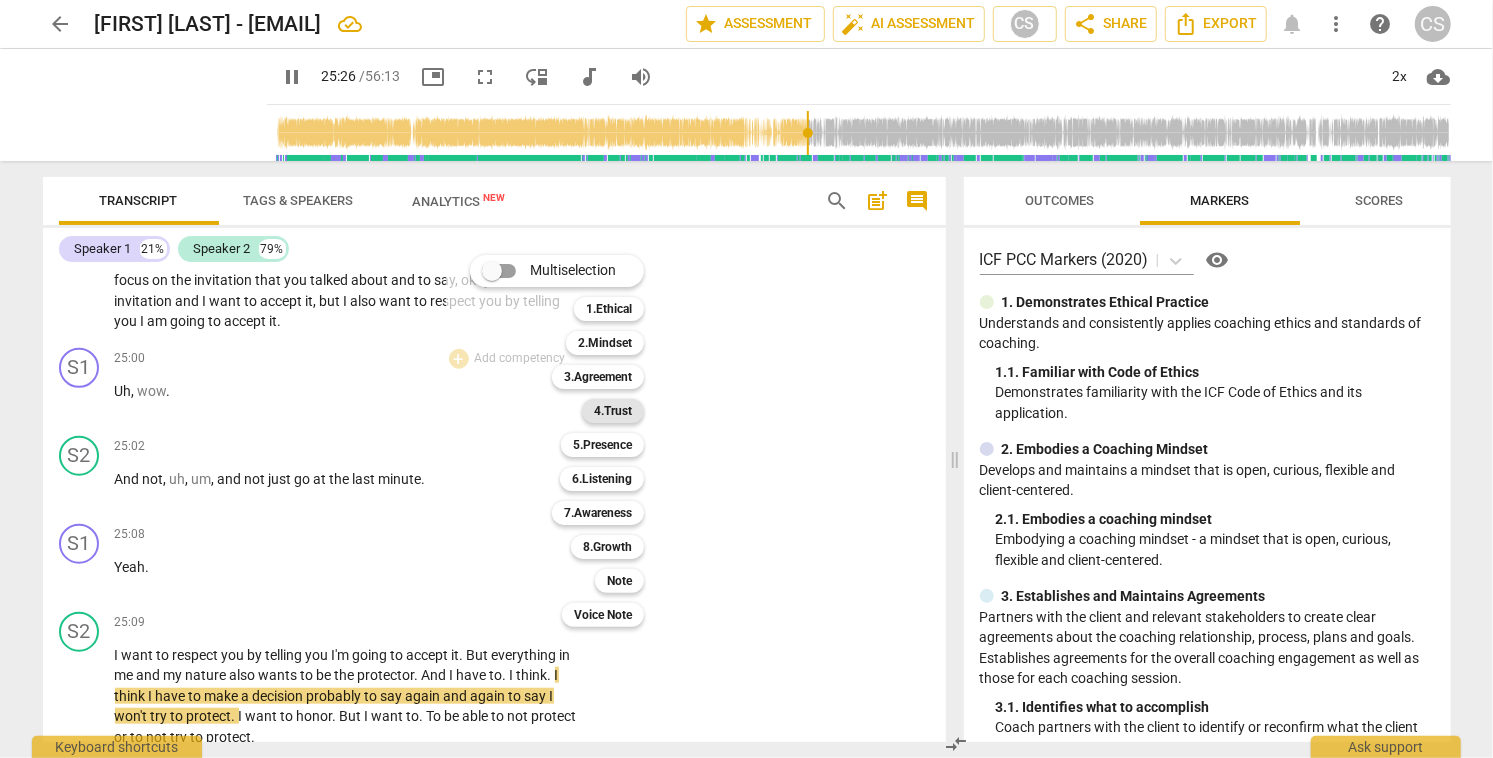 click on "4.Trust" at bounding box center (613, 411) 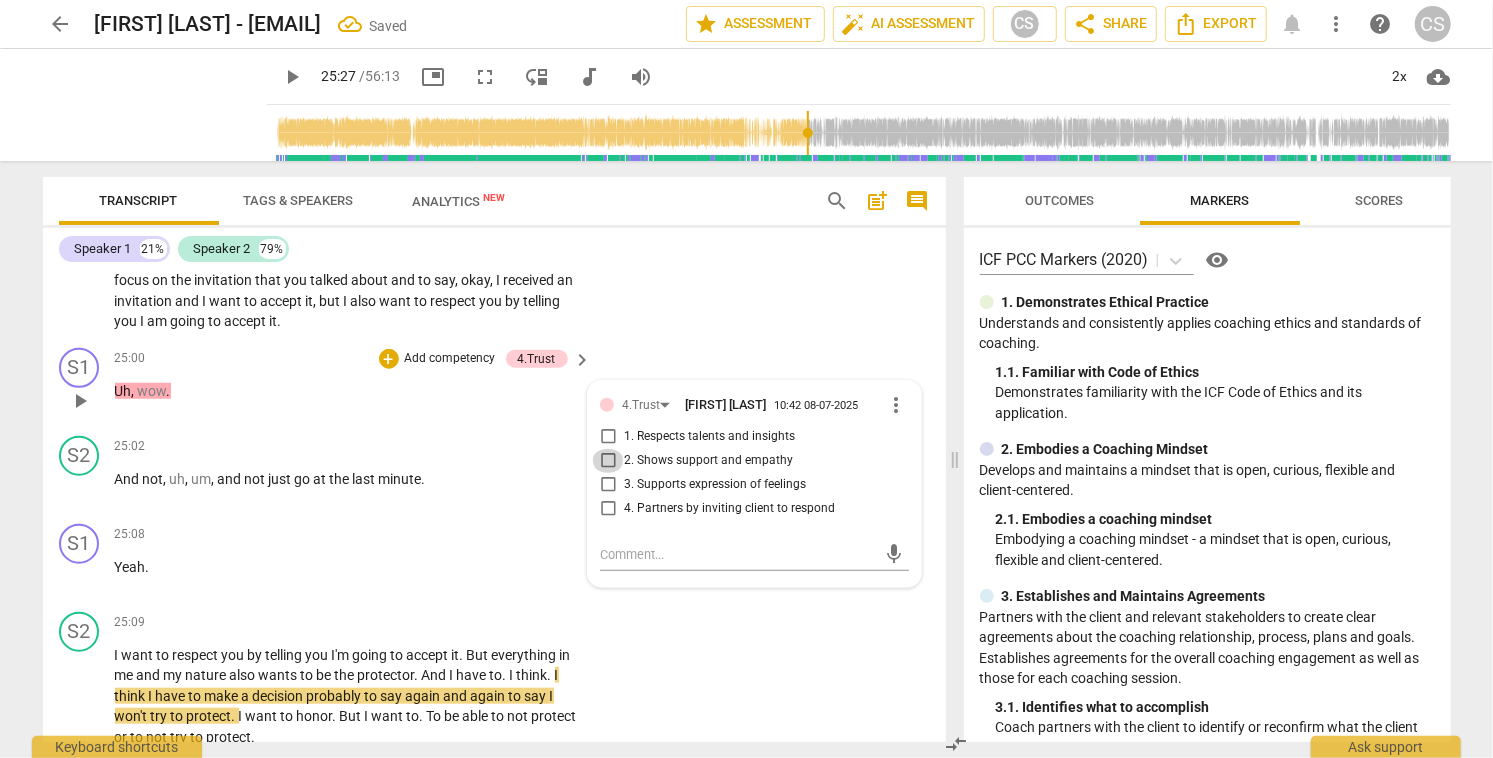 click on "2. Shows support and empathy" at bounding box center [608, 461] 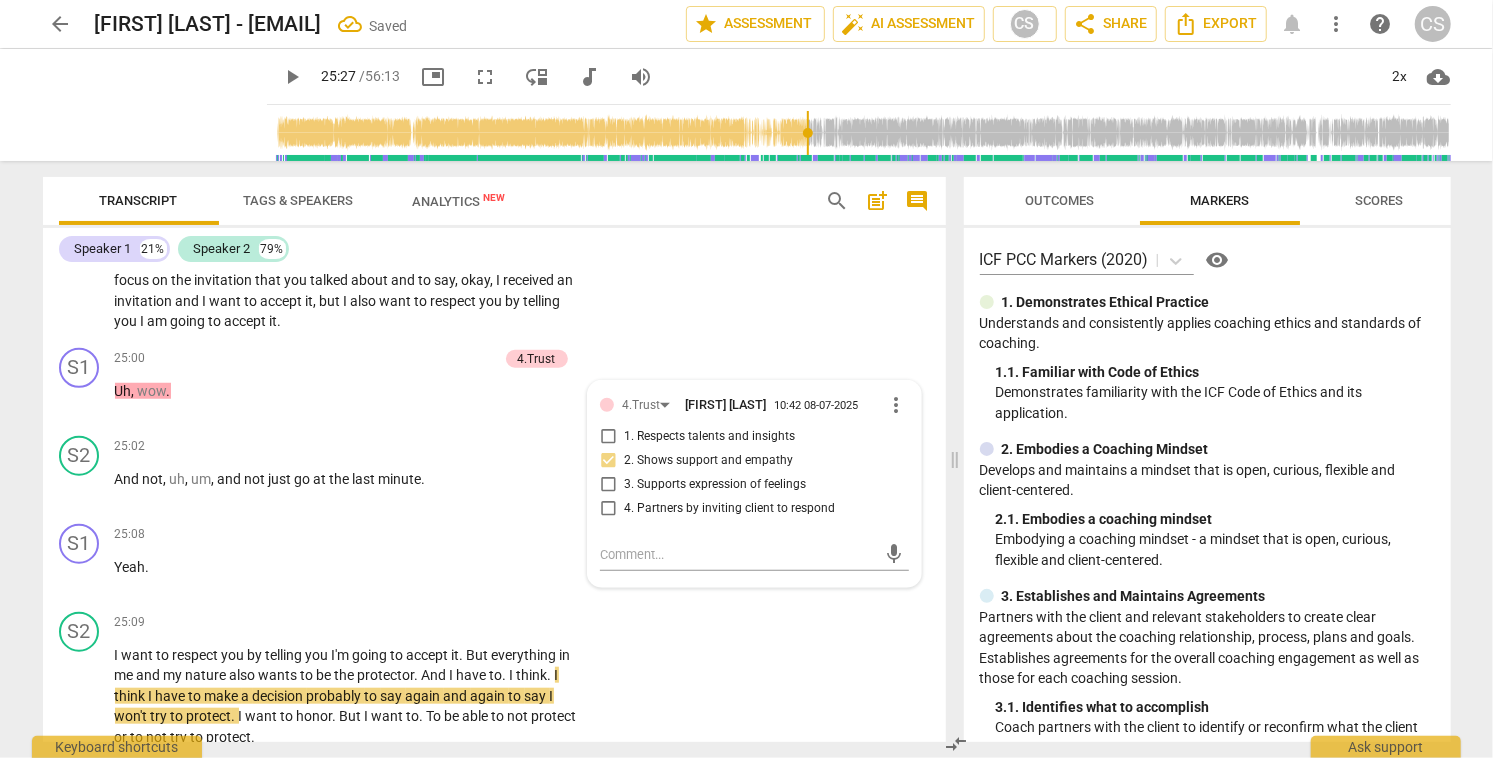 click on "S2 play_arrow pause 24:04 + Add competency keyboard_arrow_right If   my   job ,   it's .   It's   about ,   it's   about   trying   to   leave   without   leaving ,   isn't   it ?   Because   basically ,   you   know ,   I   said ,   okay ,   I'm   gonna   go   without   the   baggage   and   without   the .   Without   the   wheelchair   and   without   the   car .   Mhm .   But   while   I'm   talking   to   Florence ,   I'm   hanging   on   to   the   wheelchair   that   I   think   she   might   need   and   I'm   carrying   the   baggage   of   my   caretaking .   And ,   um ,   I'm ,   you   know ,   so   how   do   I   move   forward   with   that ?   I   think   it's   important   to   focus   on   the   invitation   that   you   talked   about   and   to   say ,   okay ,   I   received   an   invitation   and   I   want   to   accept   it ,   but   I   also   want   to   respect   you   by   telling   you   I   am   going   to   accept   it ." at bounding box center (494, 223) 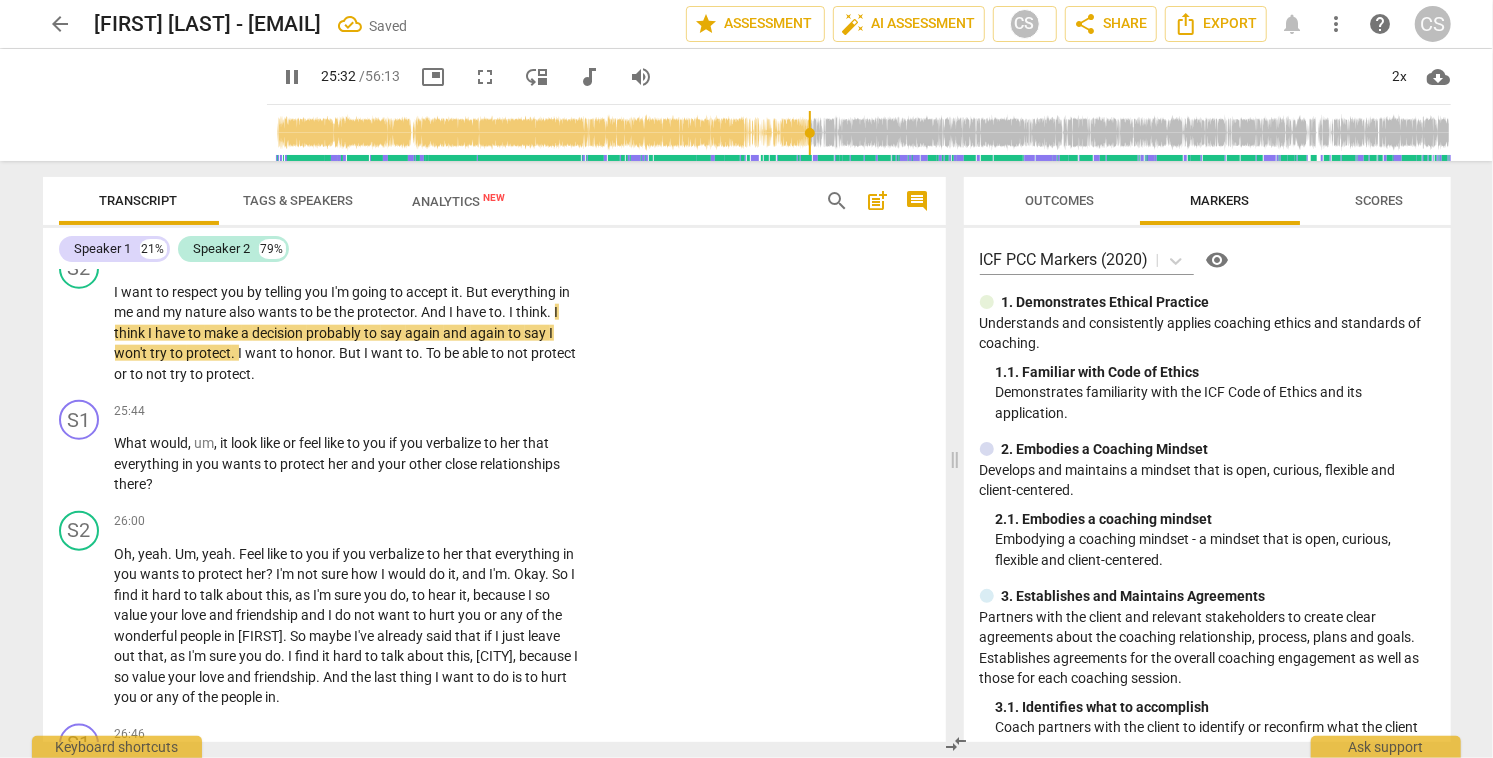 scroll, scrollTop: 10343, scrollLeft: 0, axis: vertical 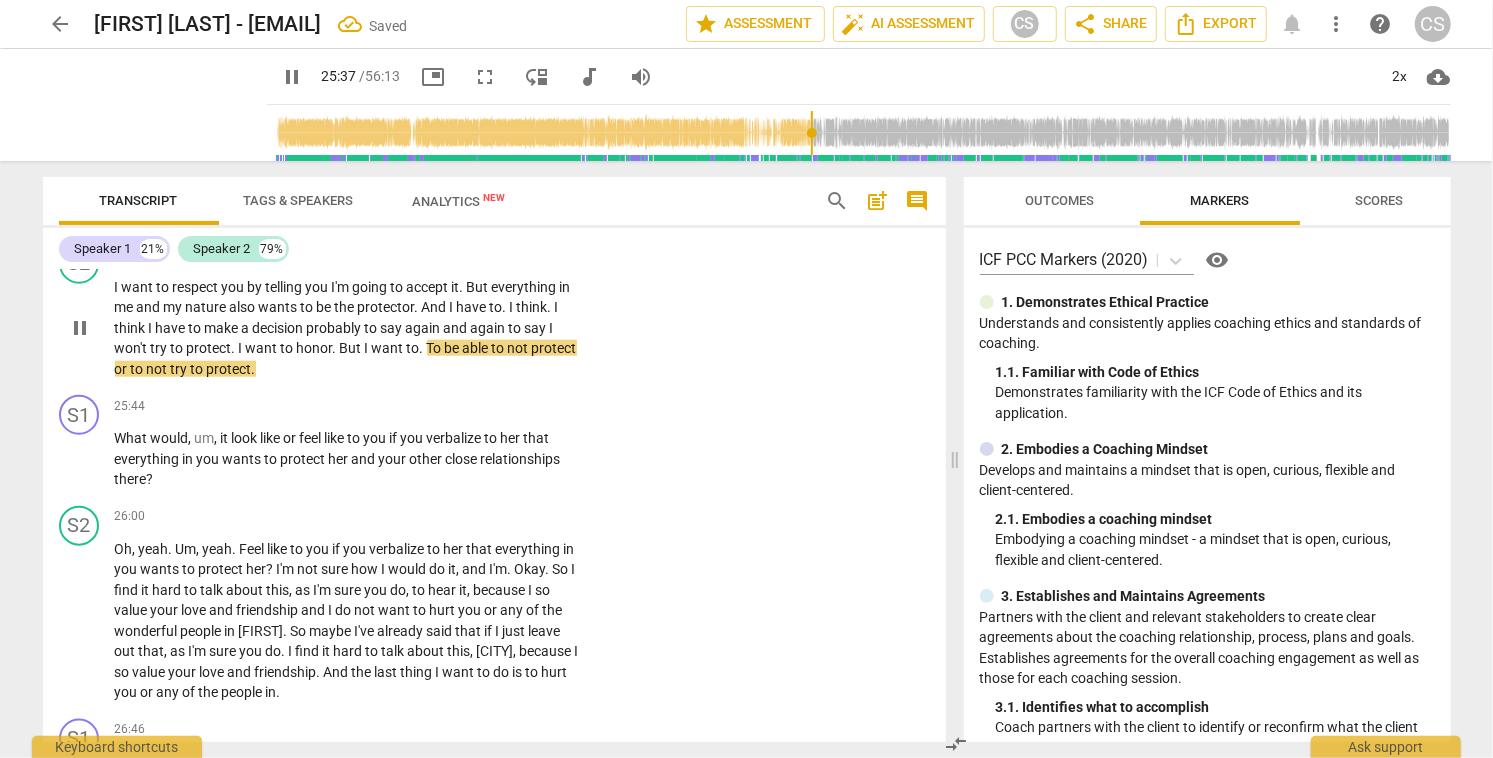 click on "pause" at bounding box center (80, 328) 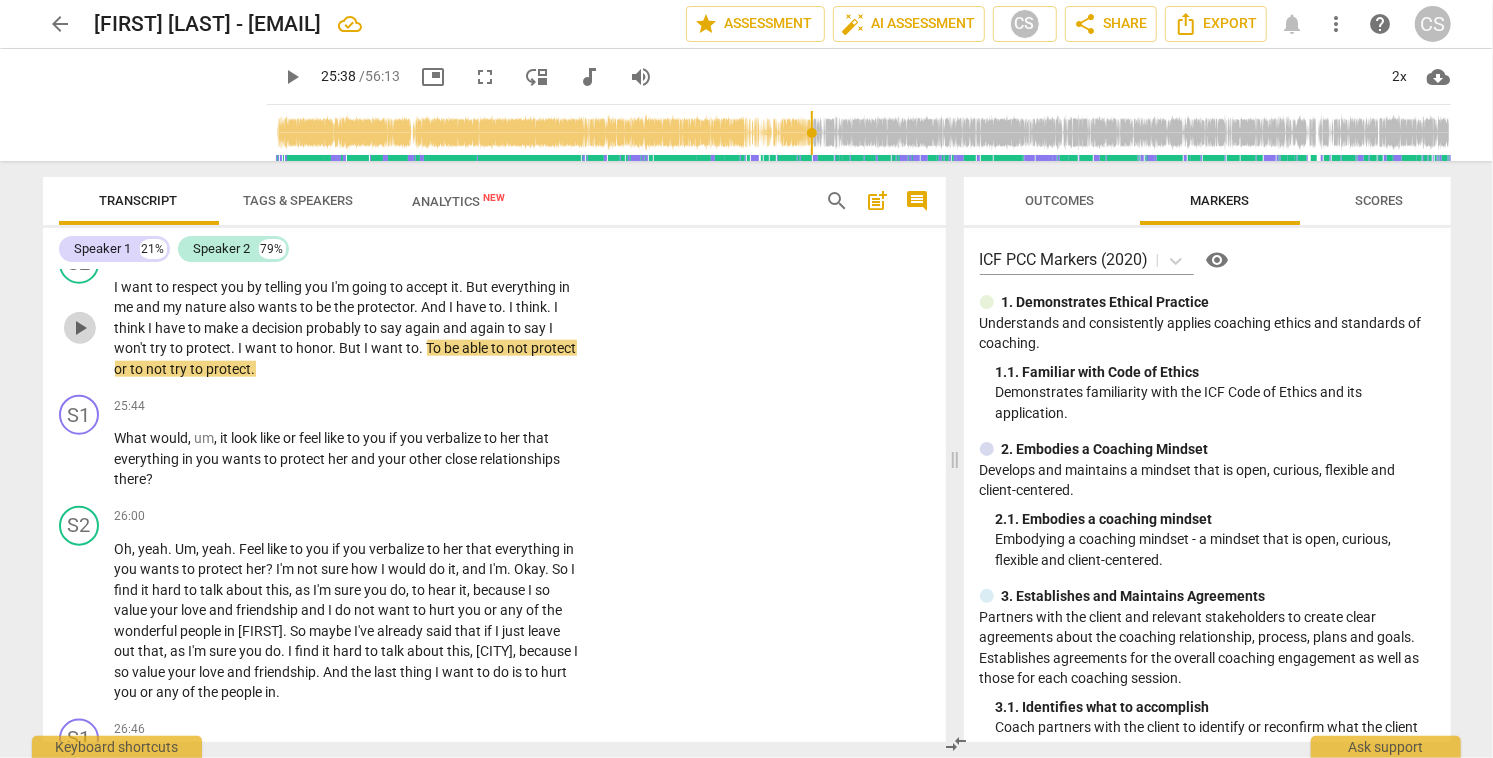 click on "play_arrow" at bounding box center (80, 328) 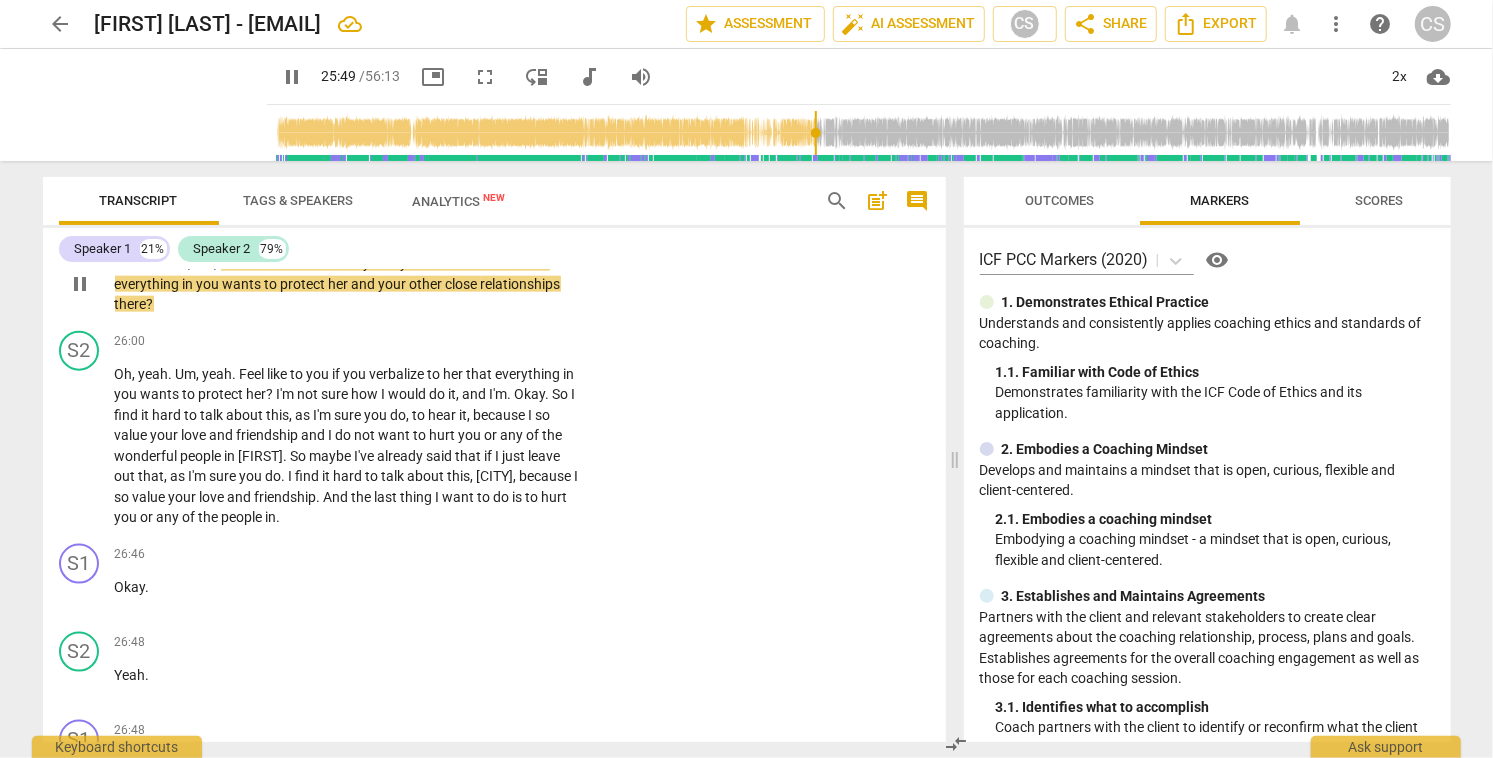 scroll, scrollTop: 10525, scrollLeft: 0, axis: vertical 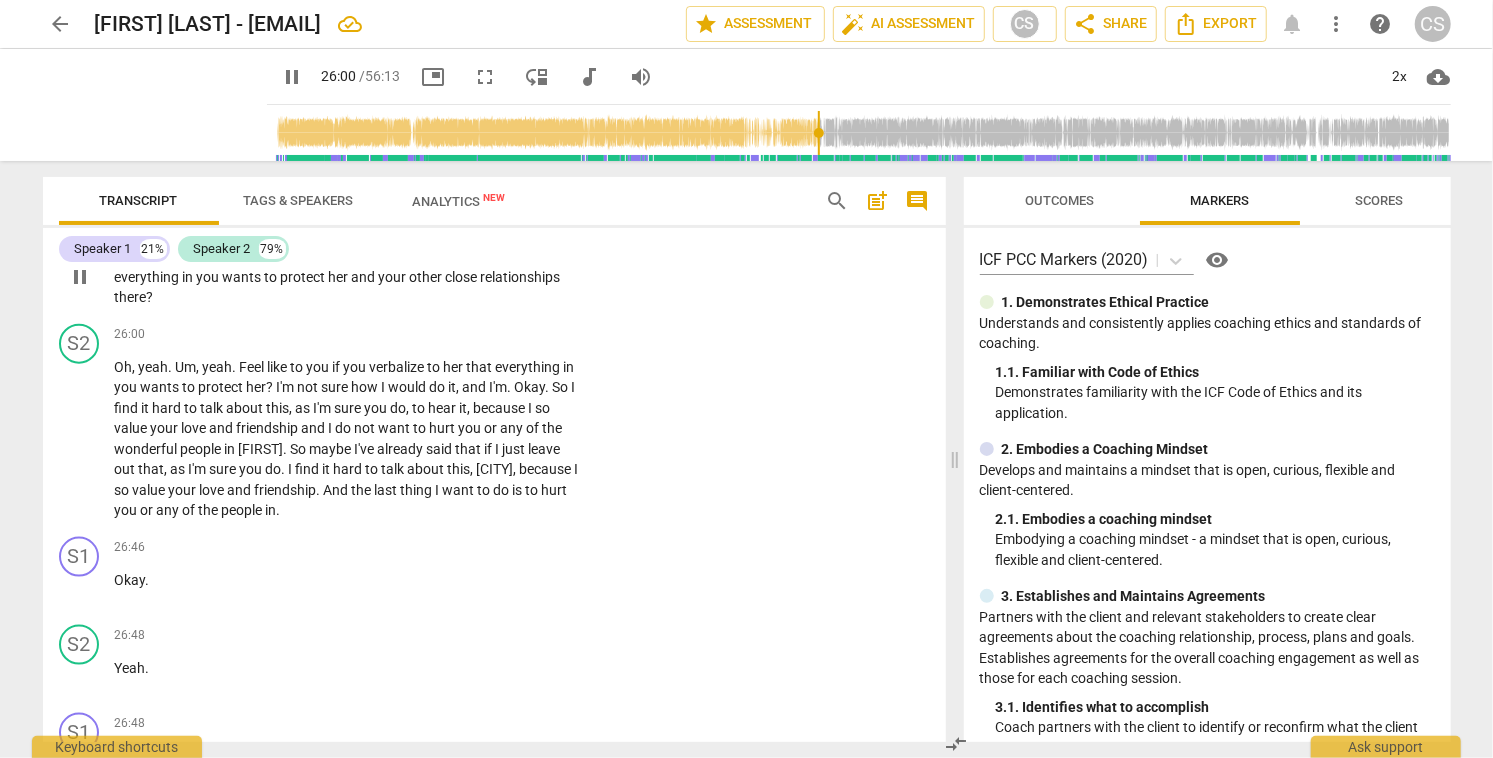 click on "+" at bounding box center (459, 224) 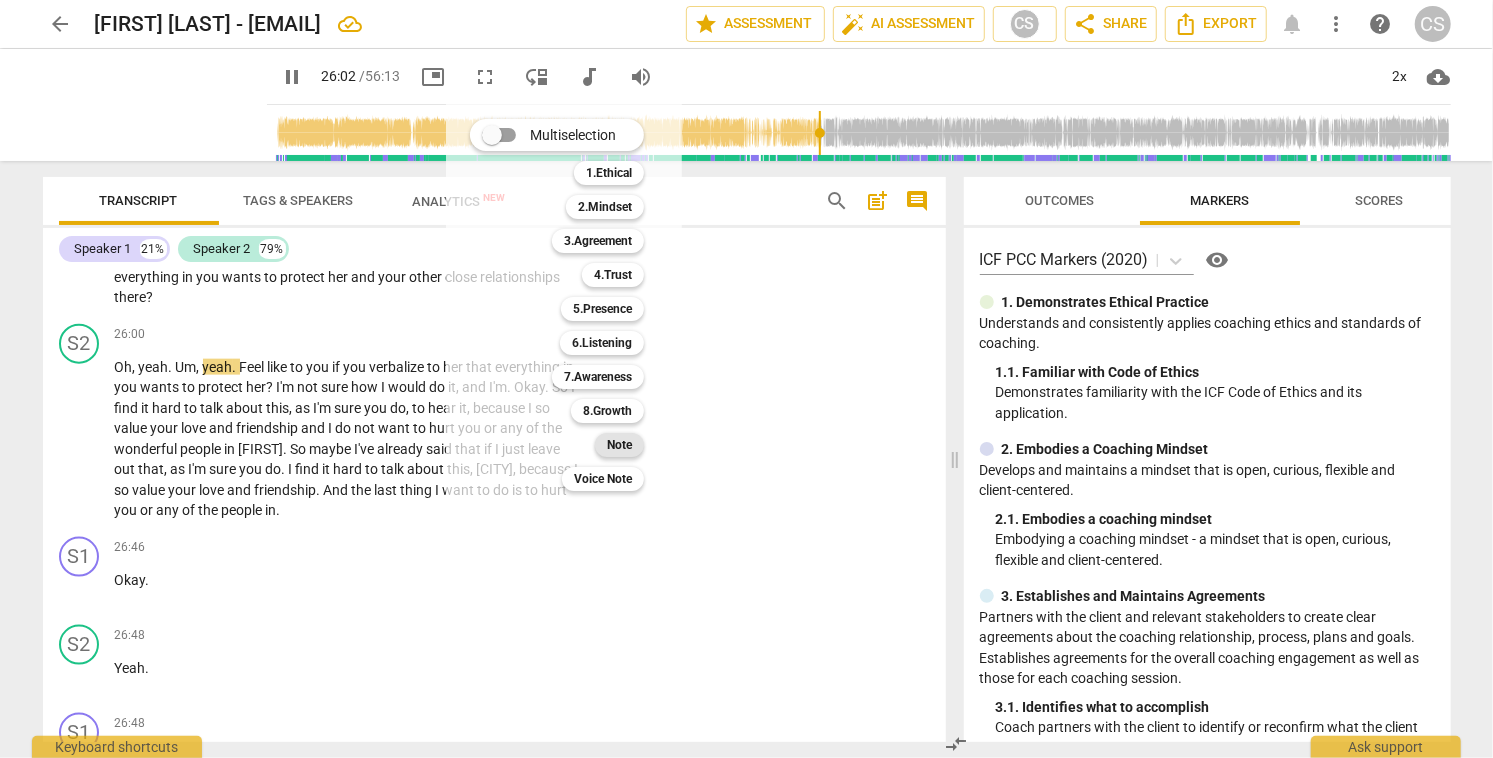 click on "Note" at bounding box center (619, 445) 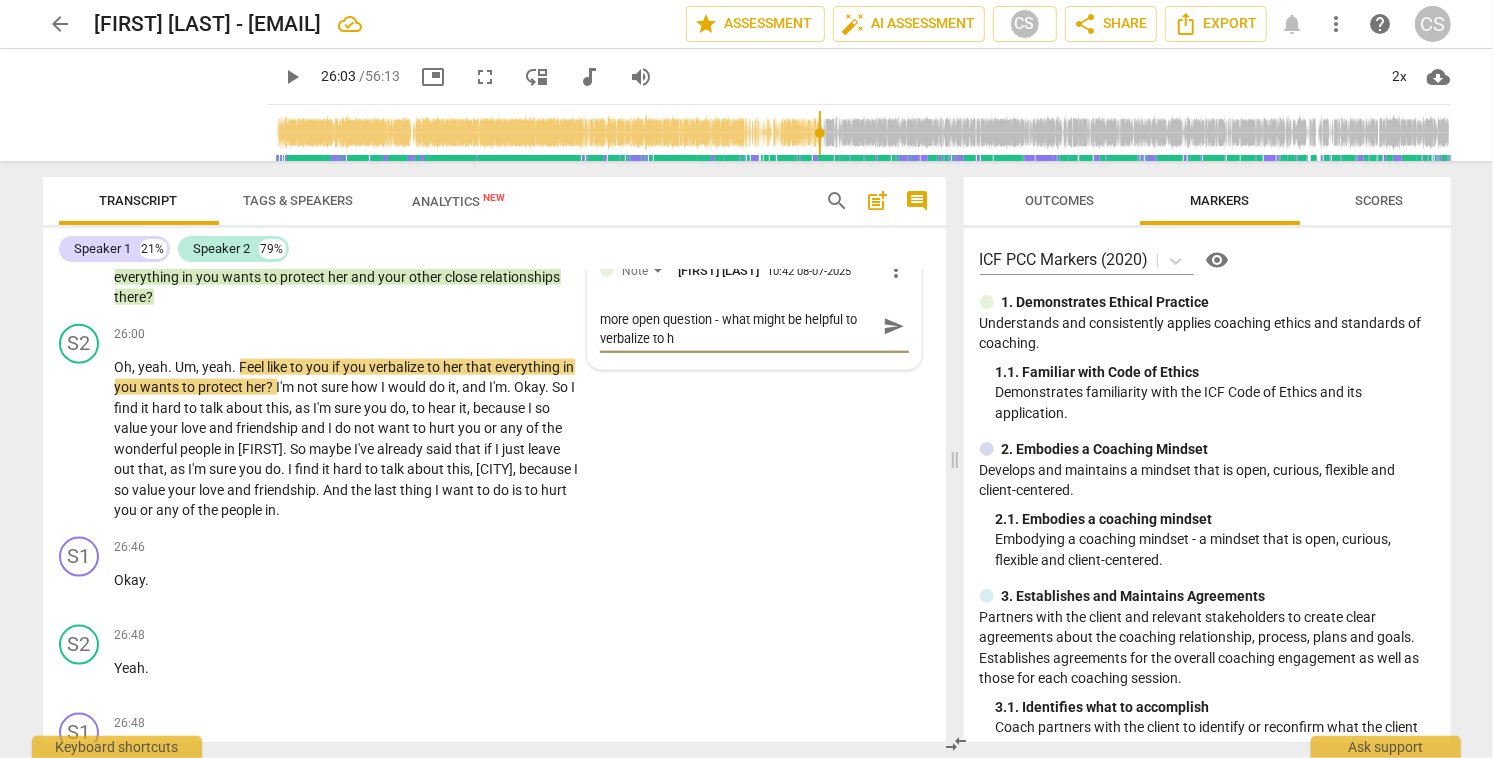 scroll, scrollTop: 0, scrollLeft: 0, axis: both 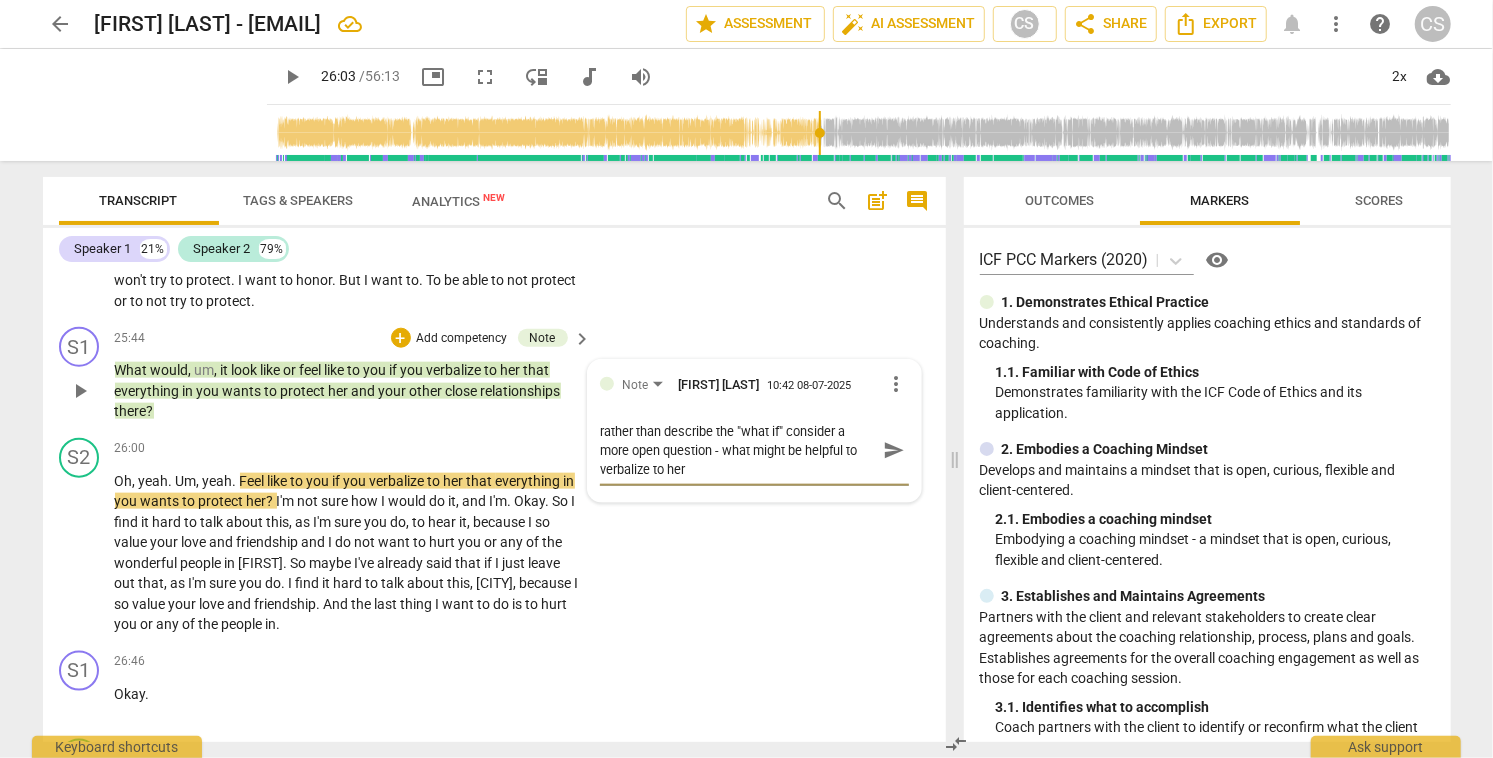 click on "rather than describe the "what if" consider a more open question - what might be helpful to verbalize to her" at bounding box center [738, 450] 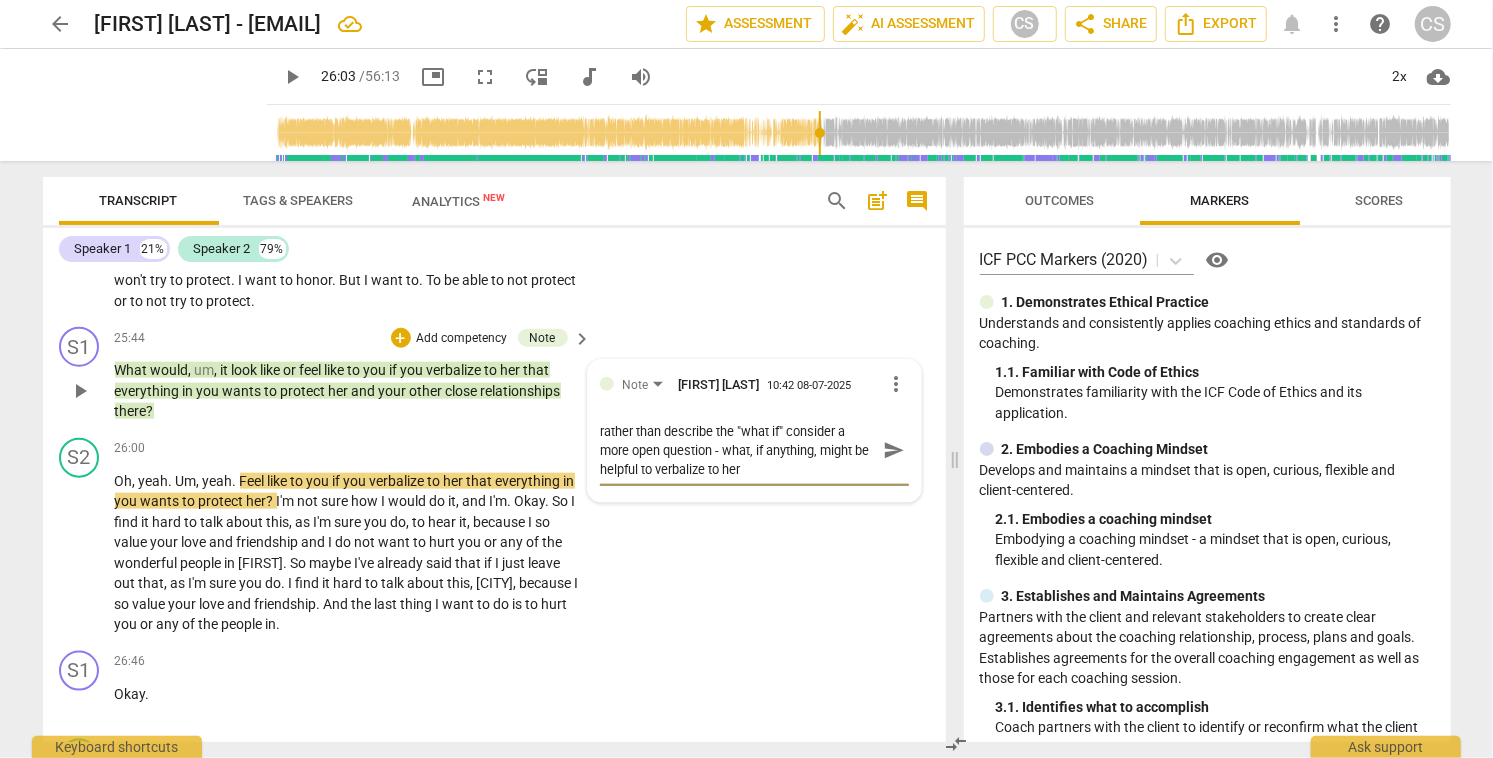 click on "rather than describe the "what if" consider a more open question - what, if anything, might be helpful to verbalize to her" at bounding box center (738, 450) 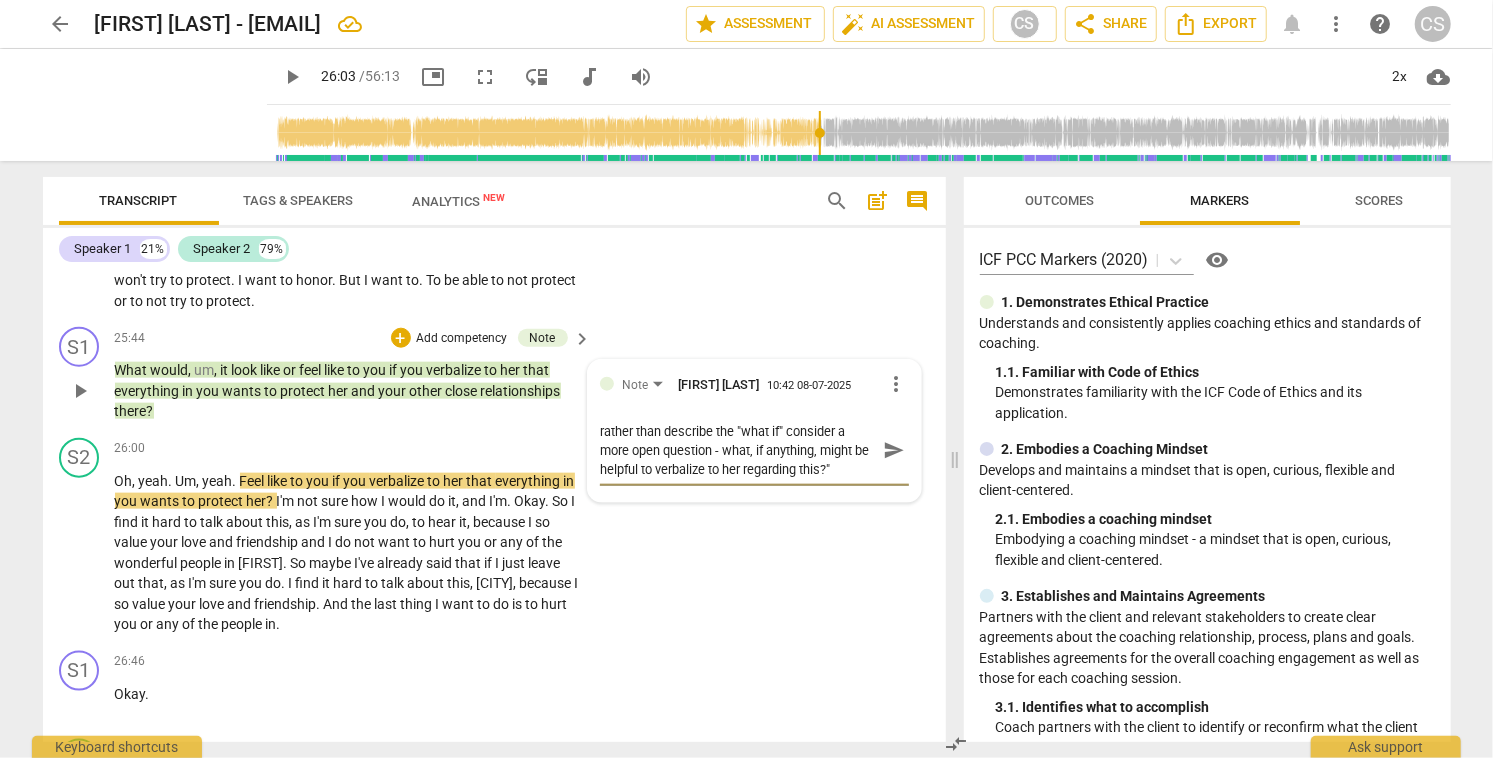 click on "send" at bounding box center [894, 451] 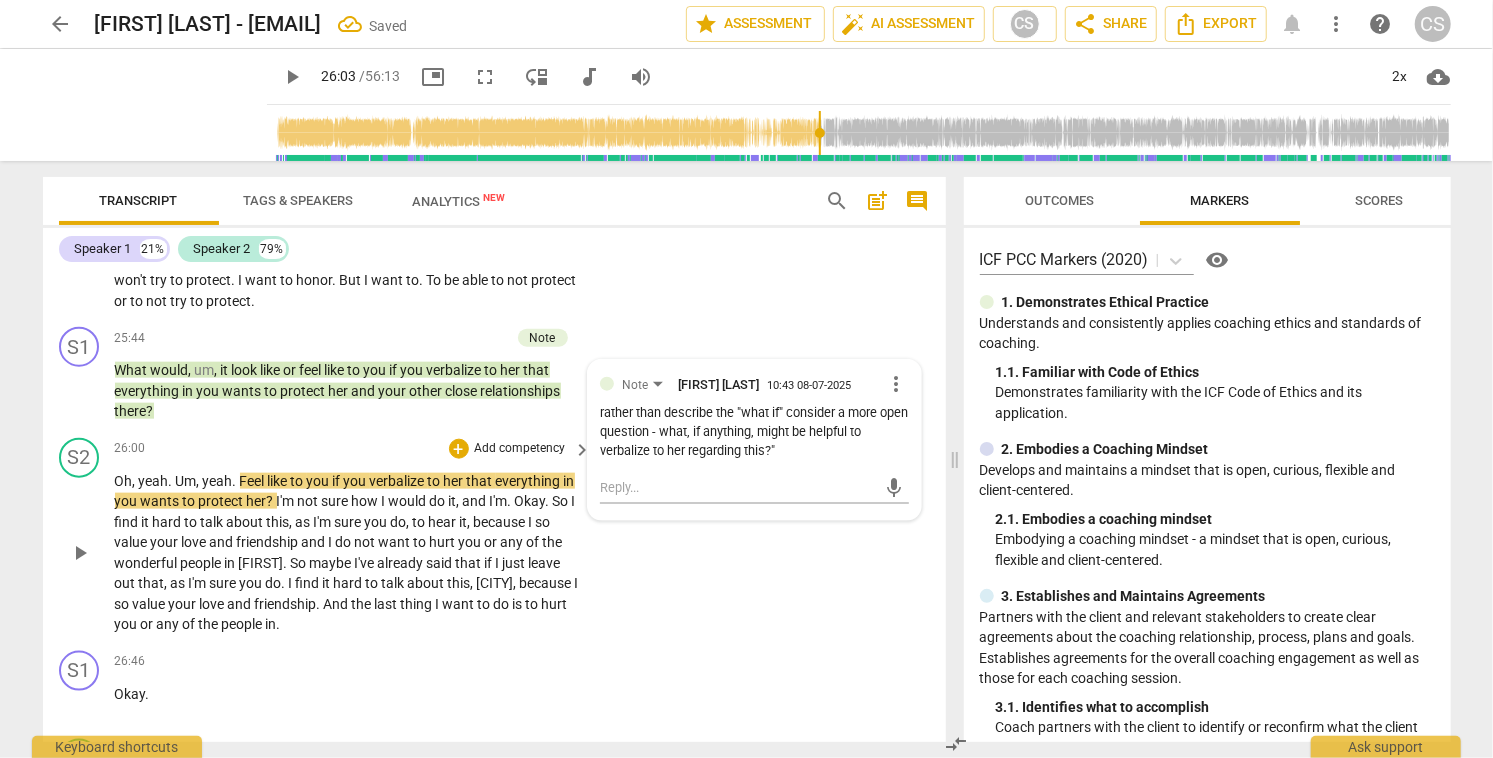 click on "play_arrow" at bounding box center [80, 553] 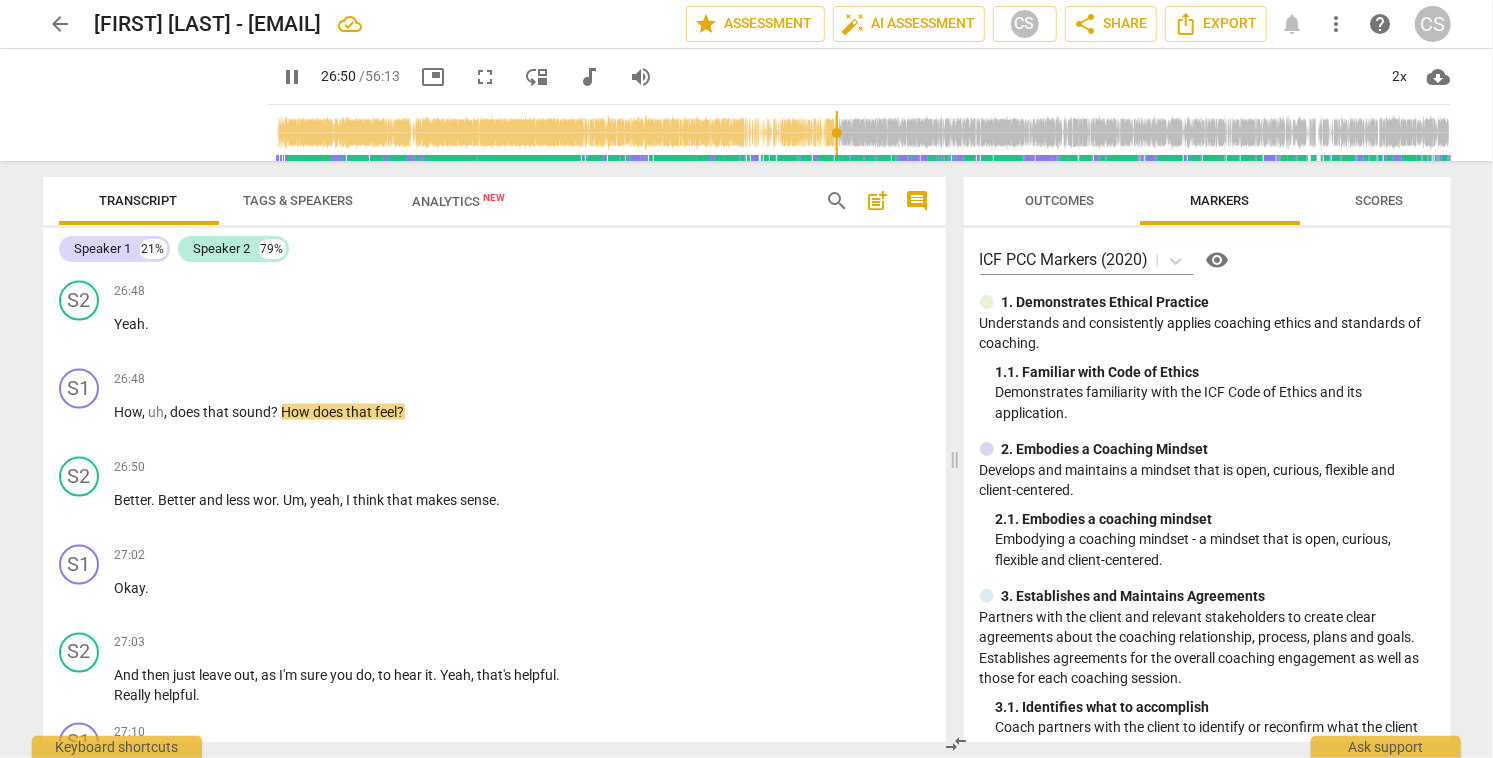 scroll, scrollTop: 10873, scrollLeft: 0, axis: vertical 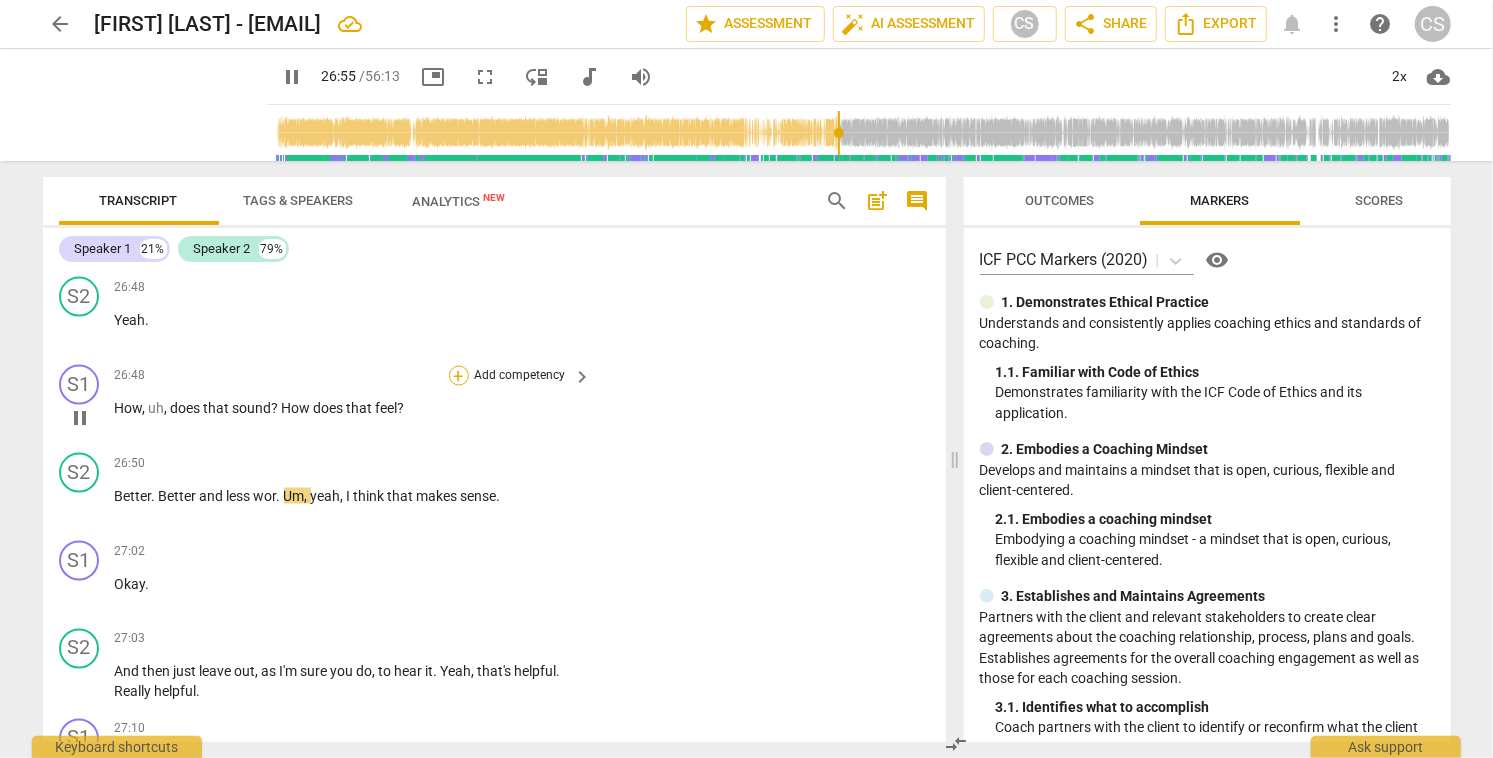 click on "+" at bounding box center [459, 376] 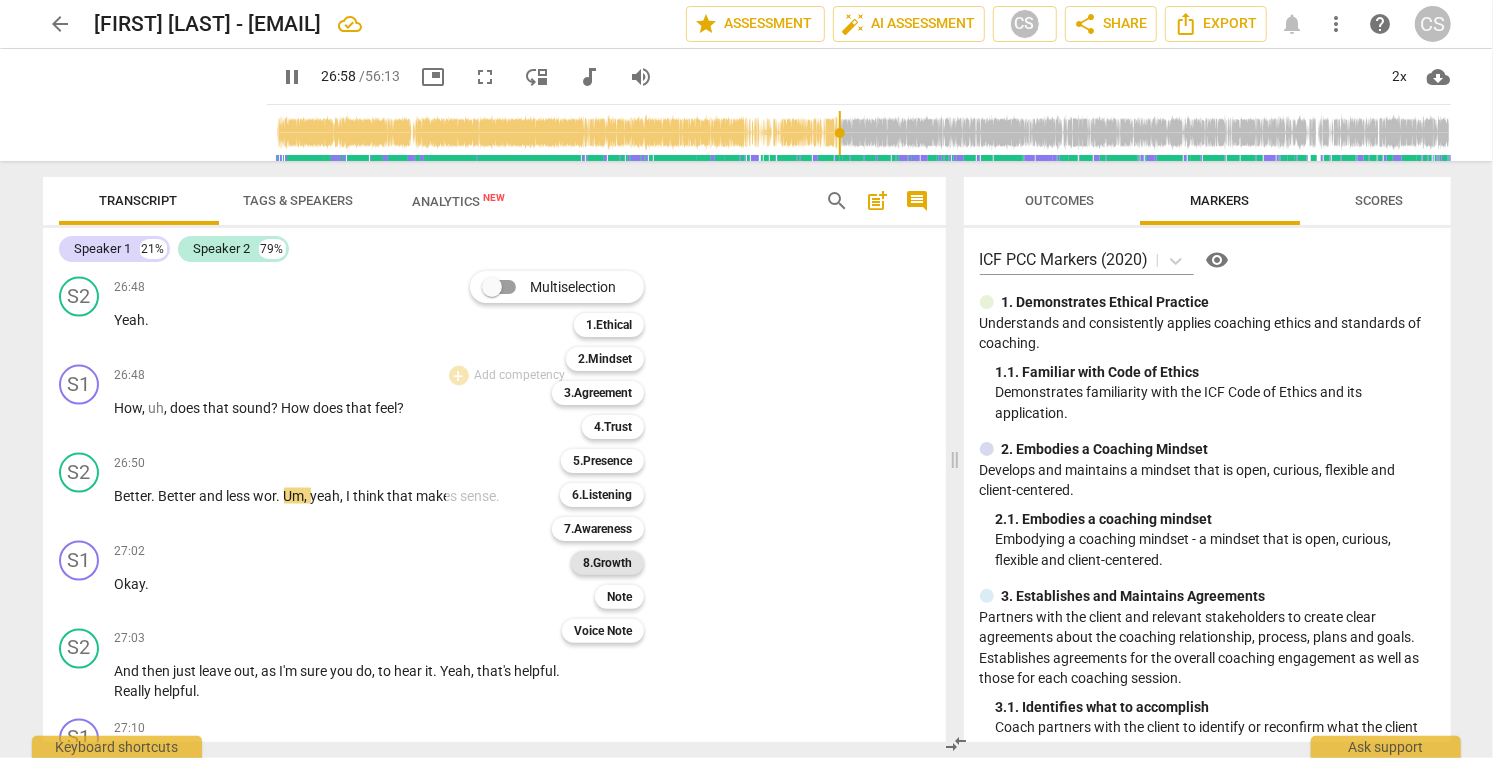 click on "8.Growth" at bounding box center [607, 563] 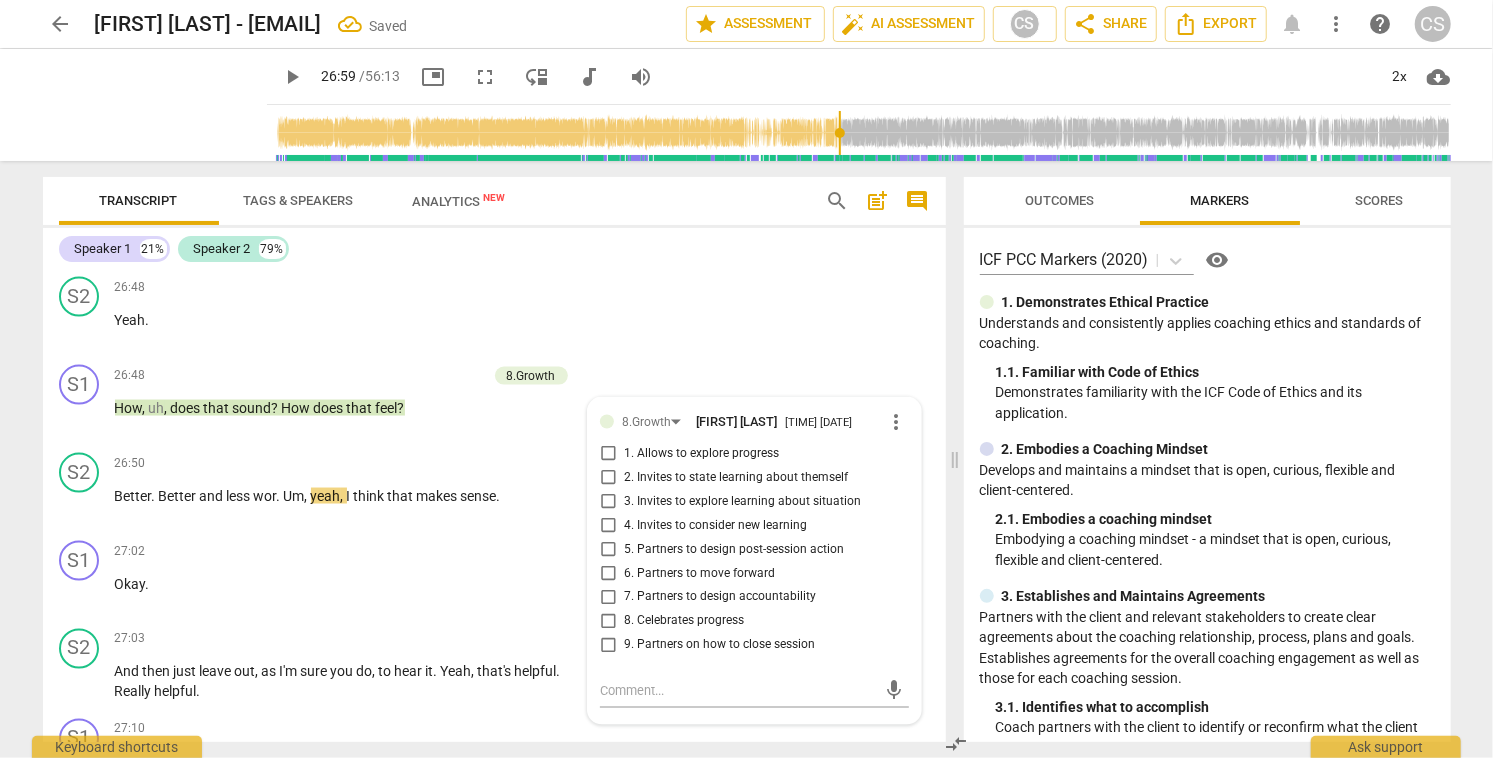 scroll, scrollTop: 11147, scrollLeft: 0, axis: vertical 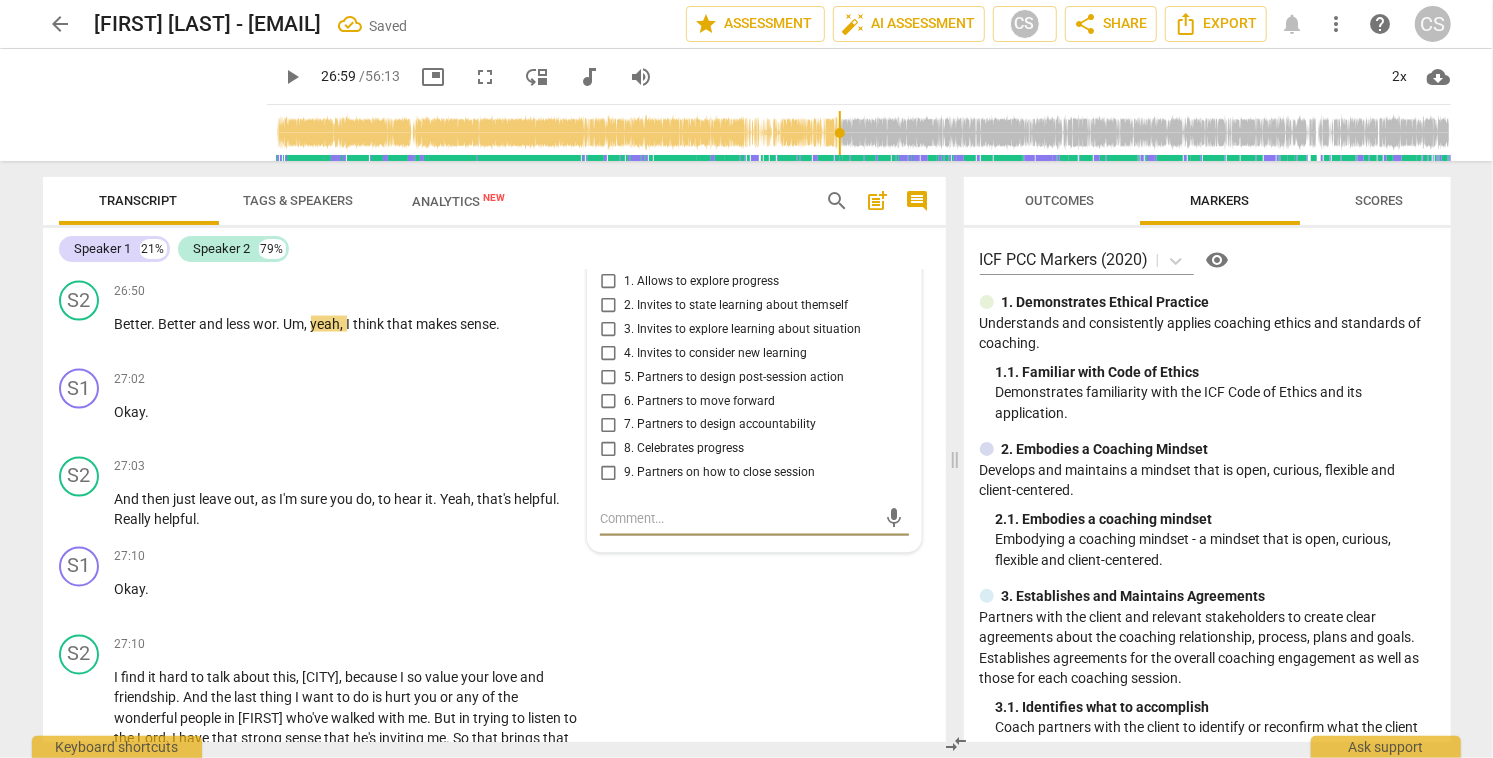click on "1. Allows to explore progress" at bounding box center [608, 282] 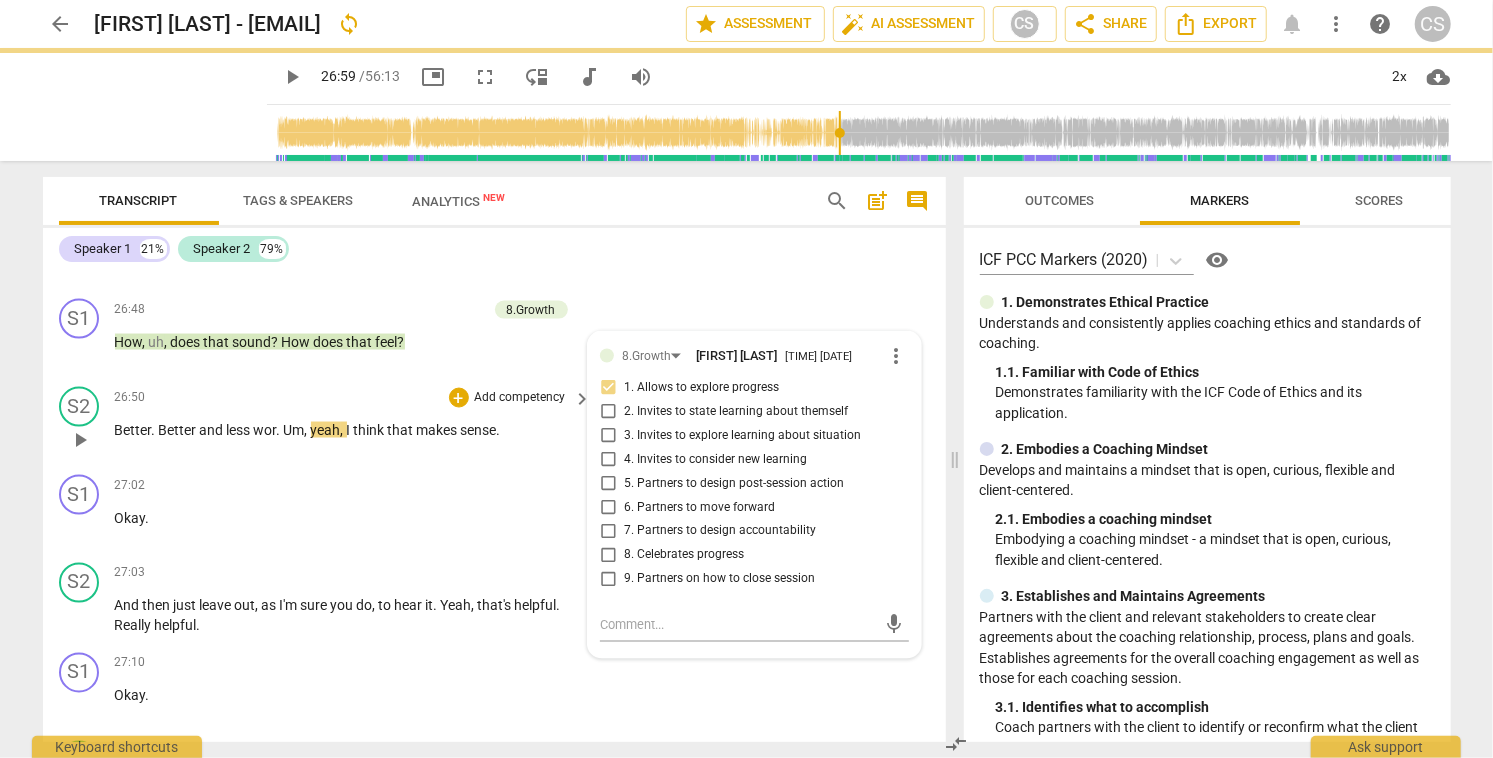 scroll, scrollTop: 10933, scrollLeft: 0, axis: vertical 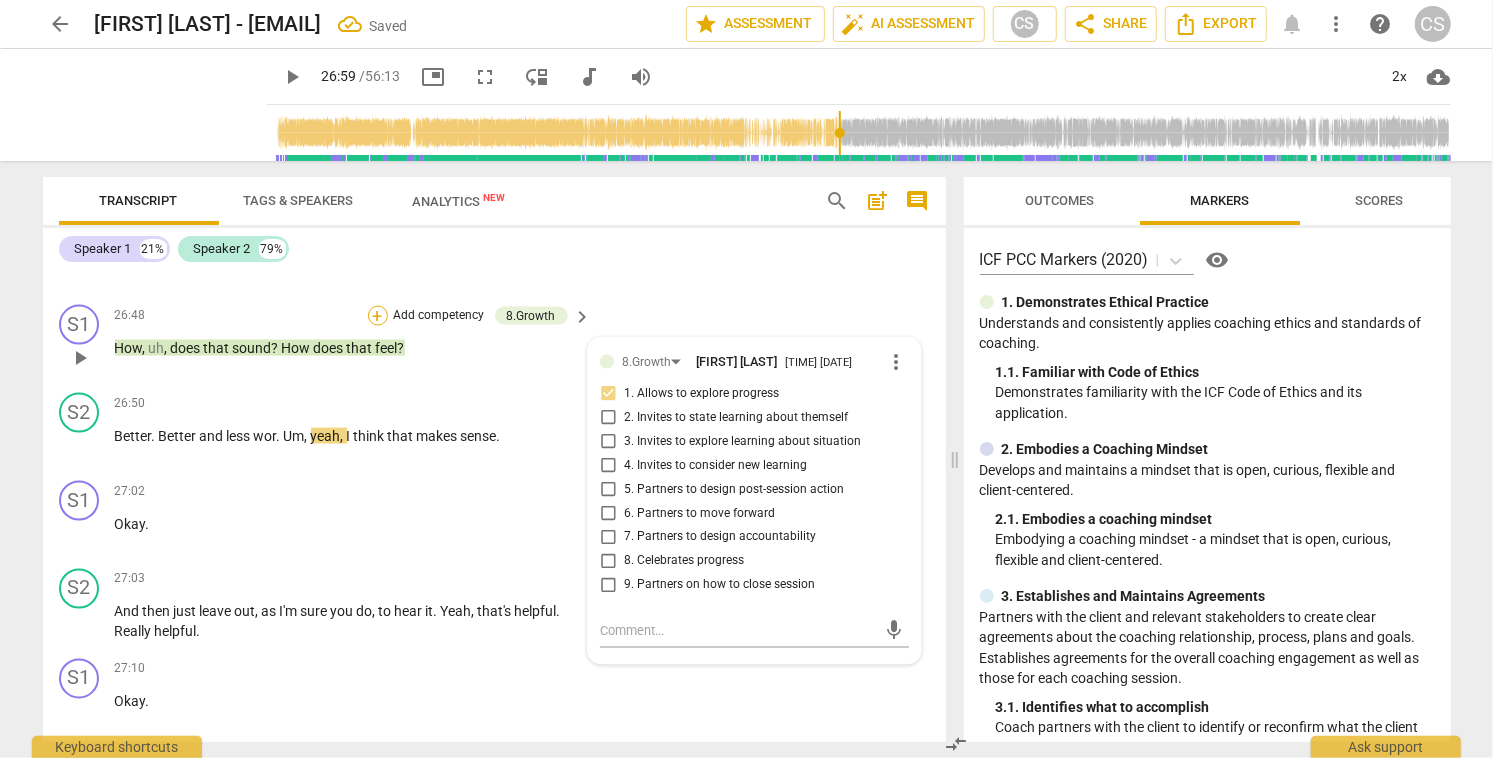 click on "+" at bounding box center (378, 316) 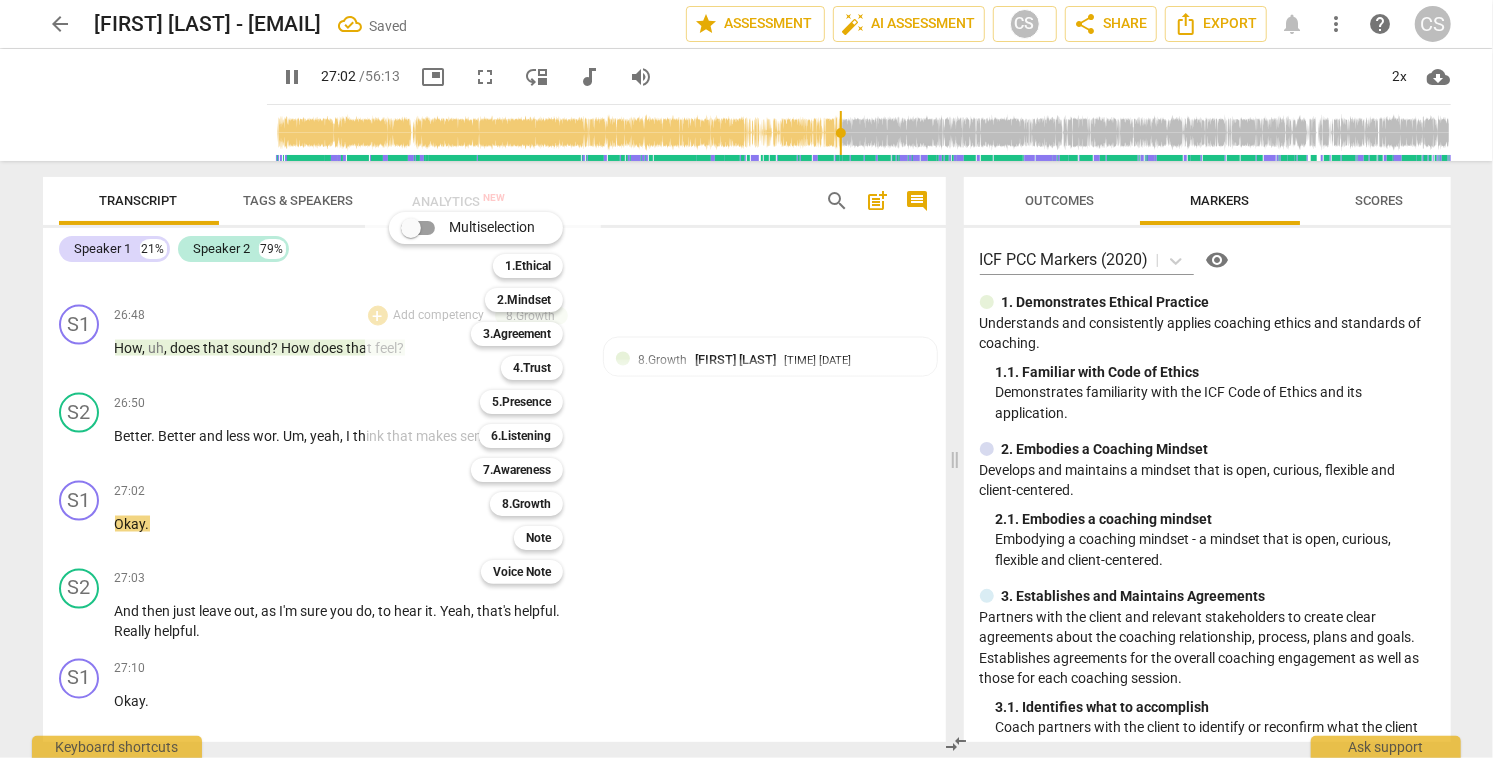 click at bounding box center [746, 379] 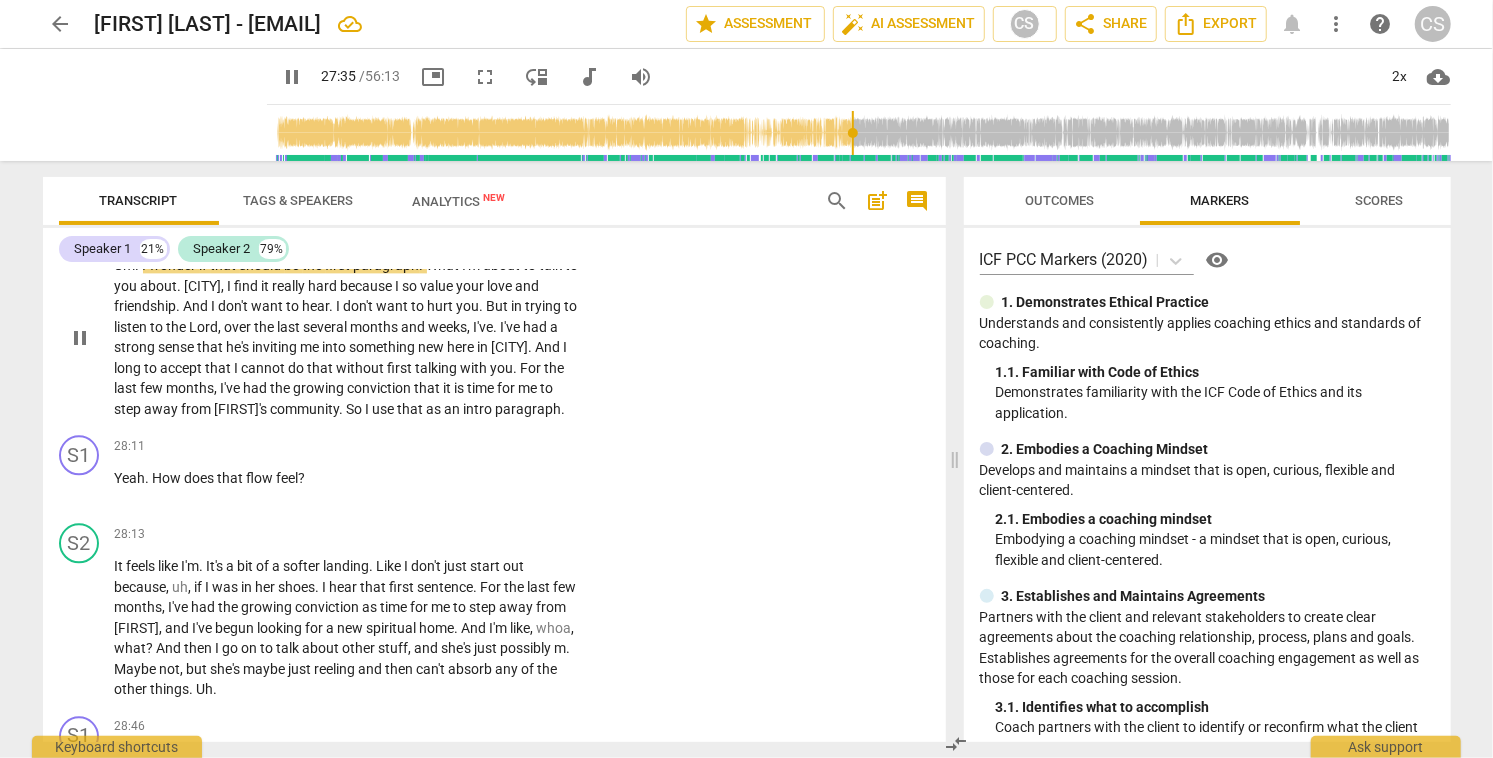 scroll, scrollTop: 11699, scrollLeft: 0, axis: vertical 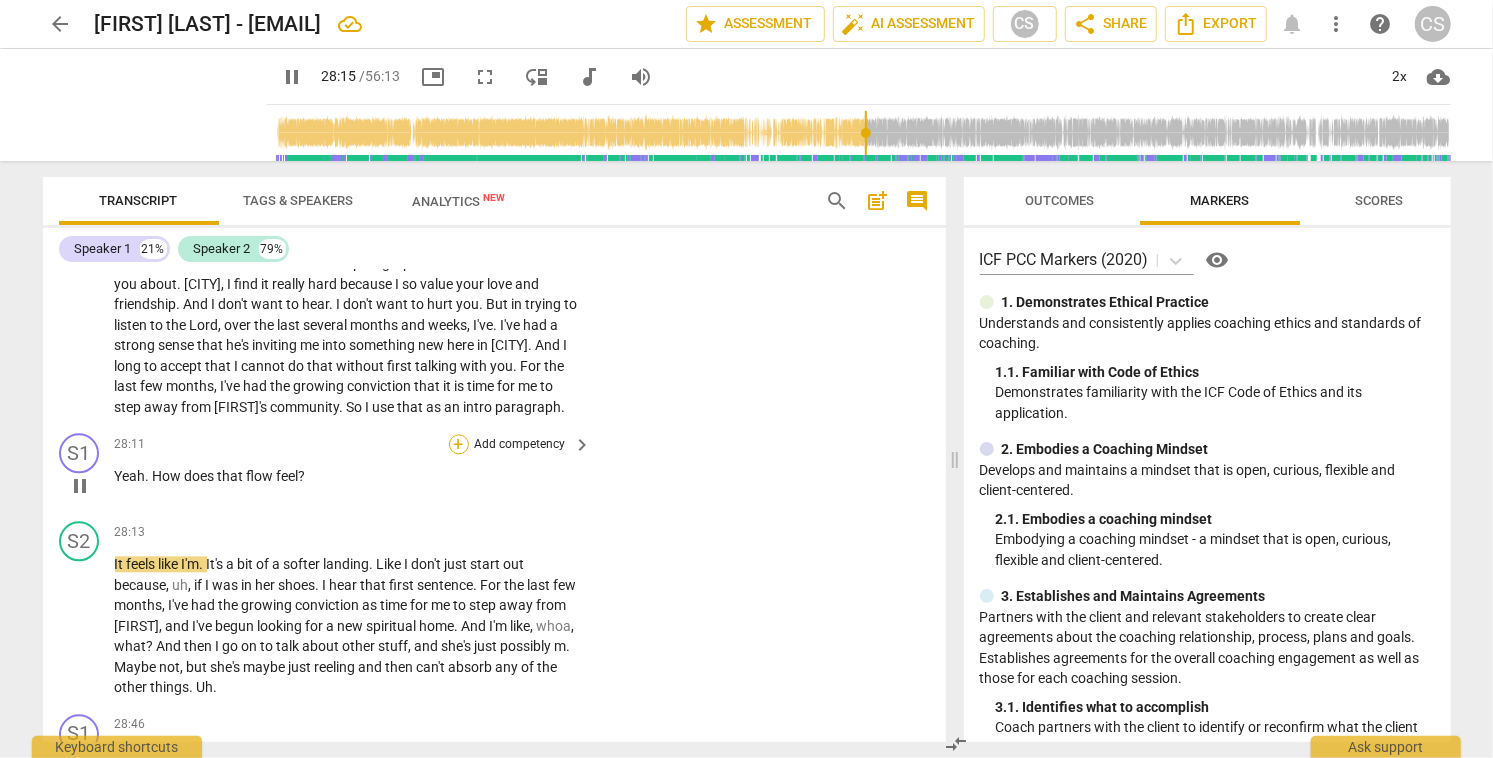 click on "+" at bounding box center (459, 444) 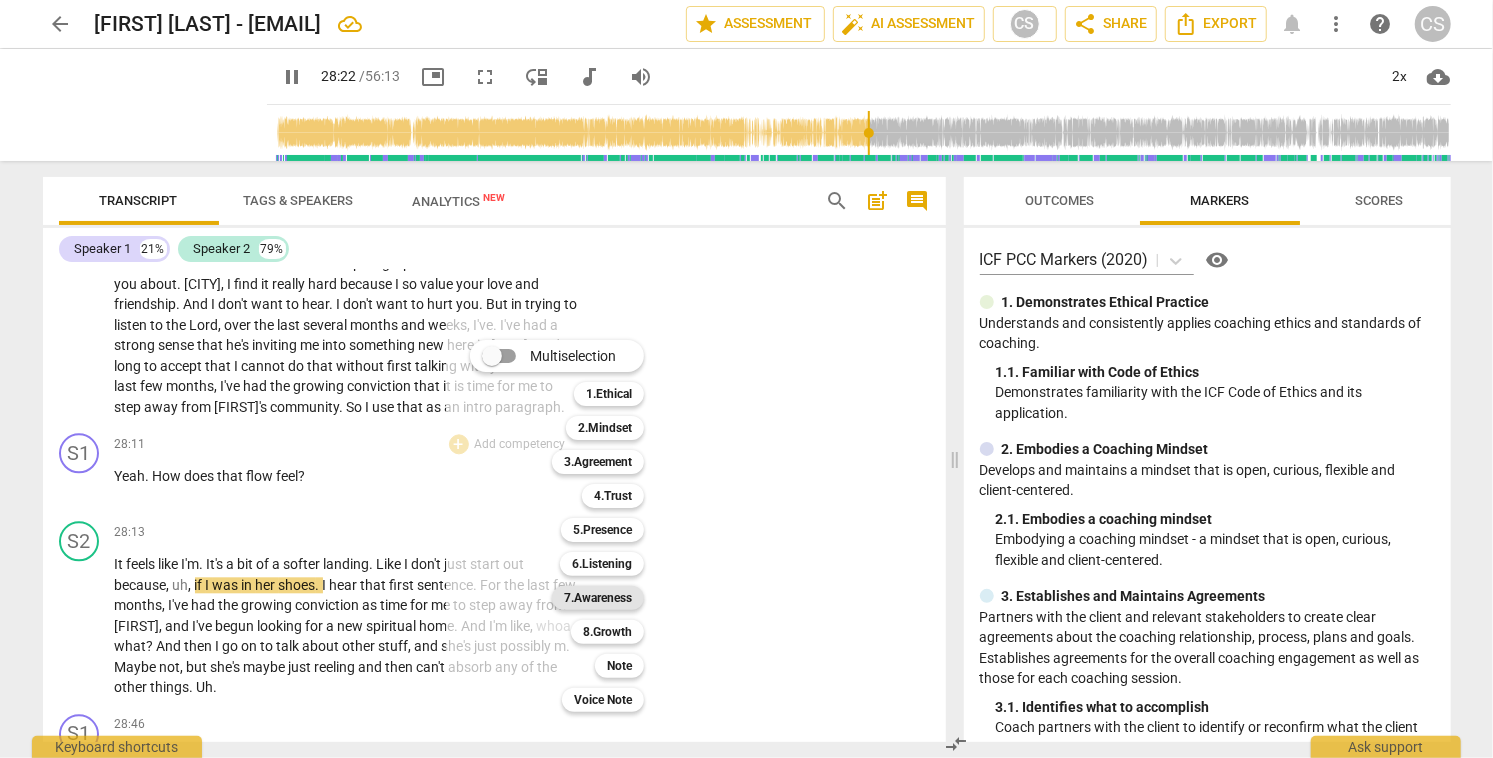 click on "7.Awareness" at bounding box center (598, 598) 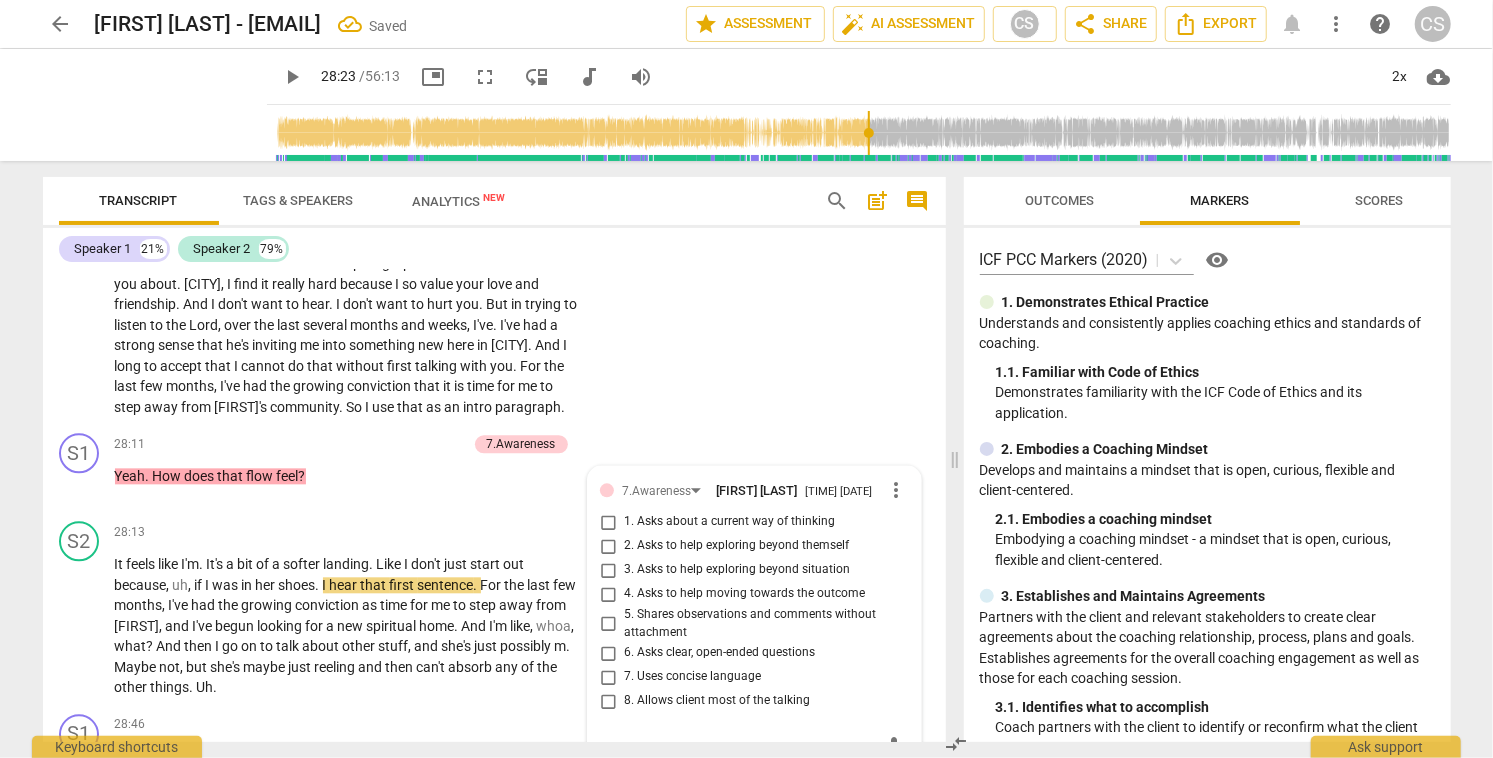 scroll, scrollTop: 12028, scrollLeft: 0, axis: vertical 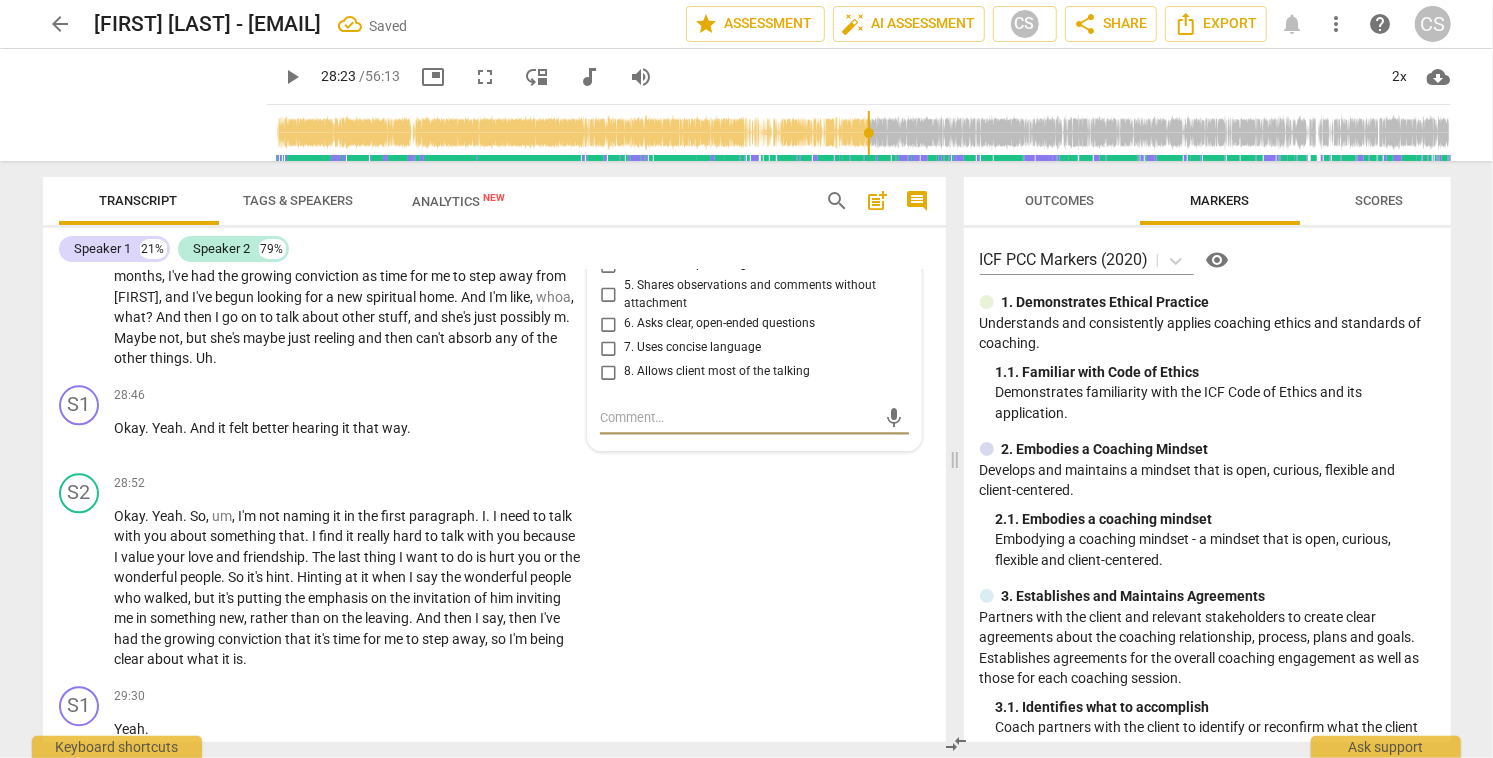 click on "3. Asks to help exploring beyond situation" at bounding box center [608, 241] 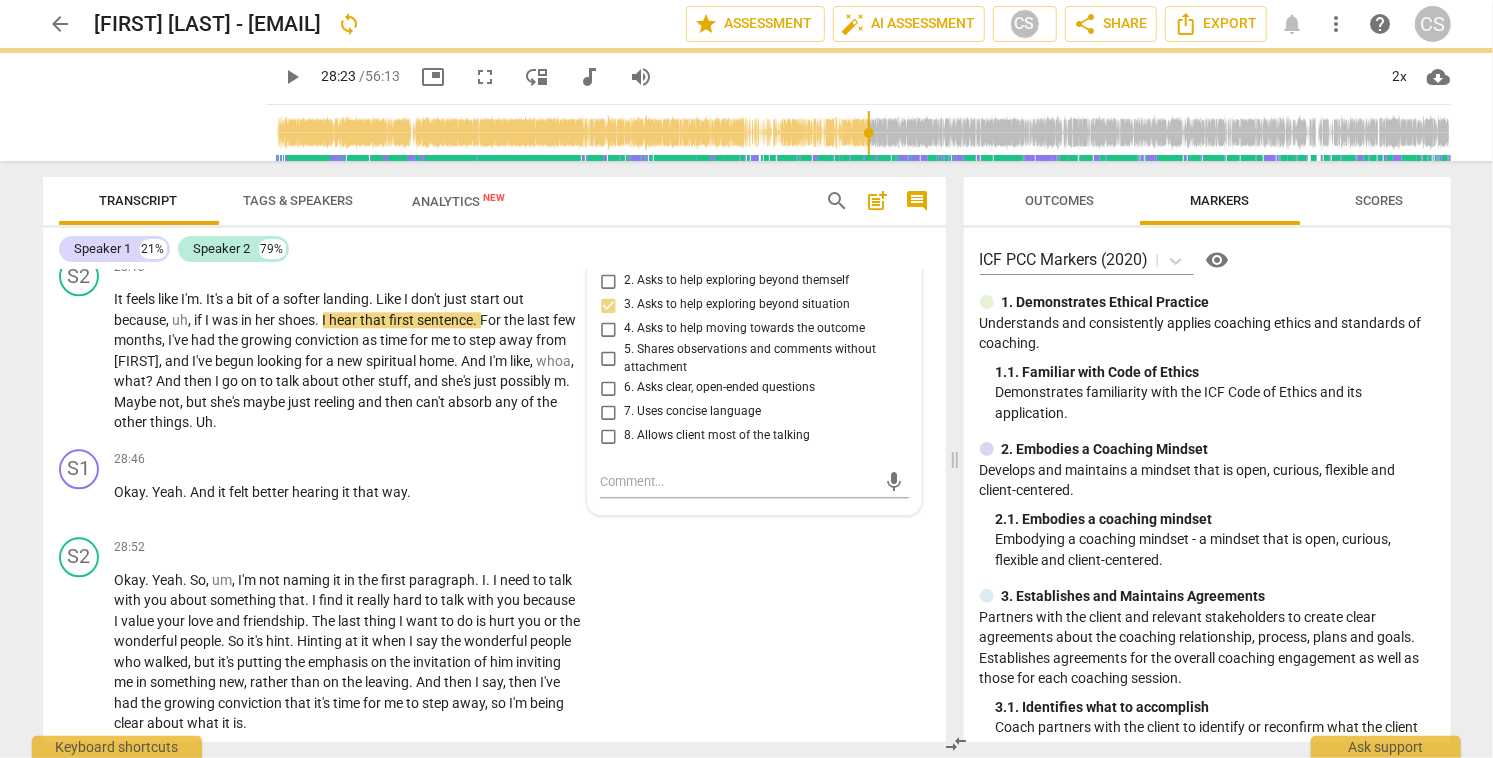 scroll, scrollTop: 11966, scrollLeft: 0, axis: vertical 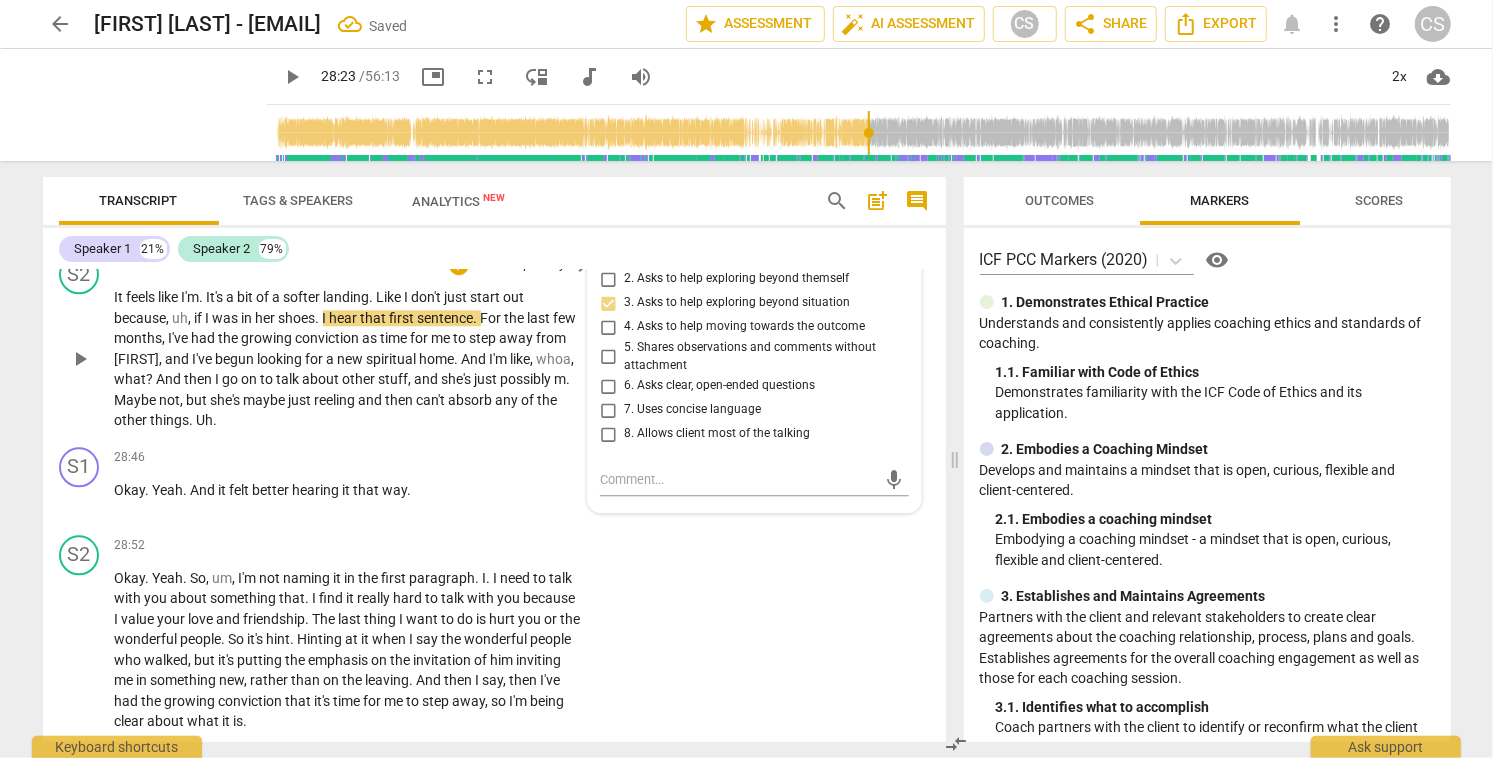 click on "play_arrow" at bounding box center (80, 359) 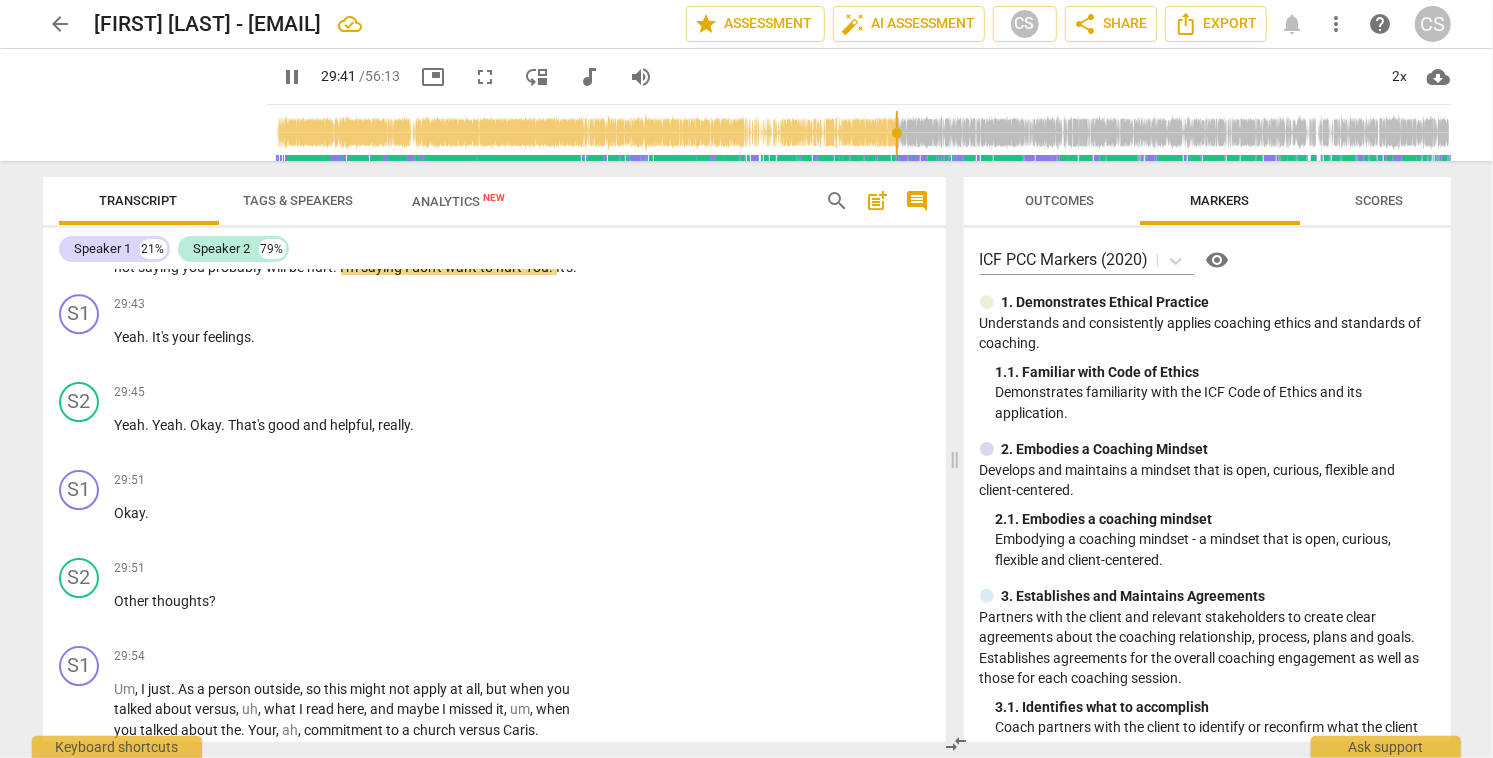 scroll, scrollTop: 12775, scrollLeft: 0, axis: vertical 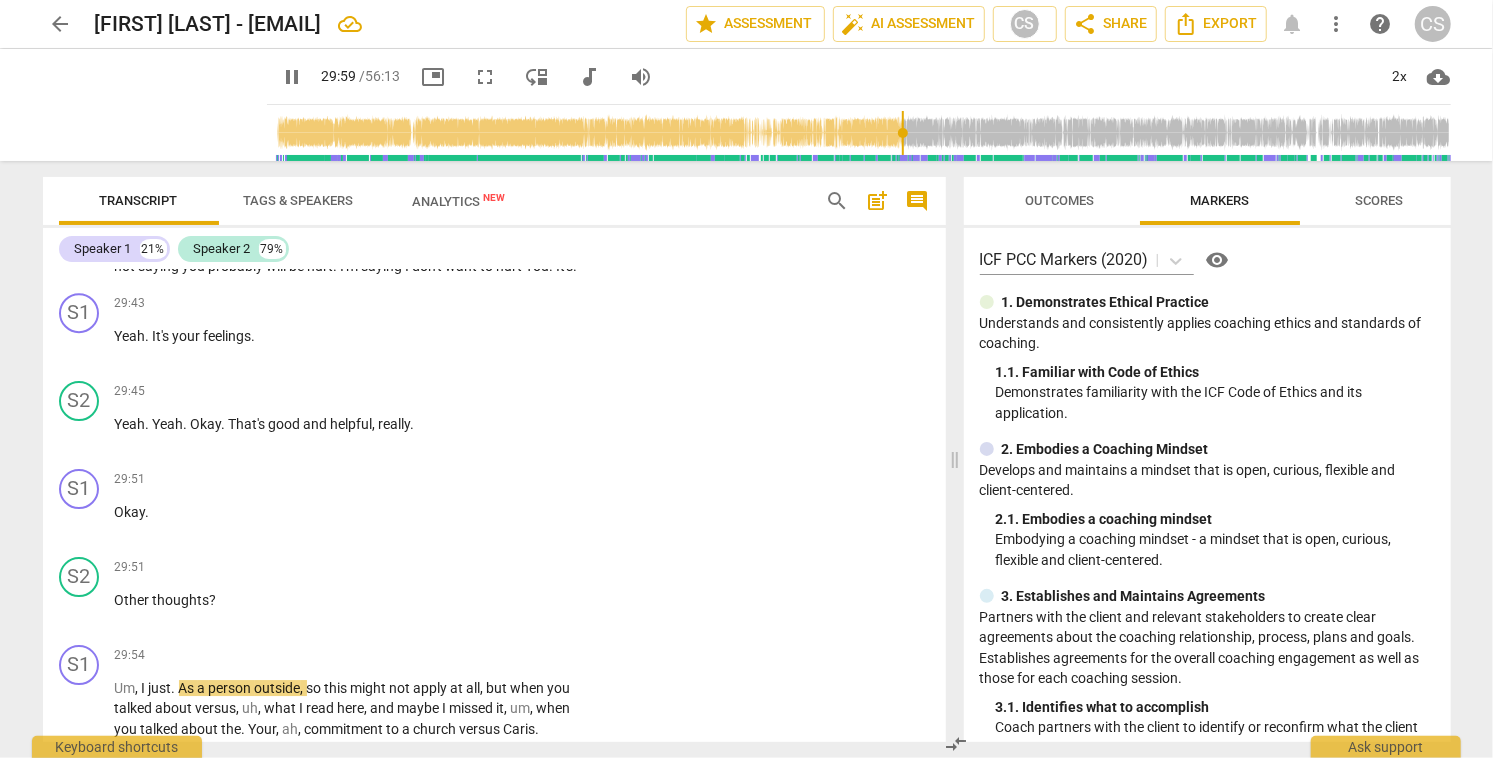click on "really" at bounding box center [395, 424] 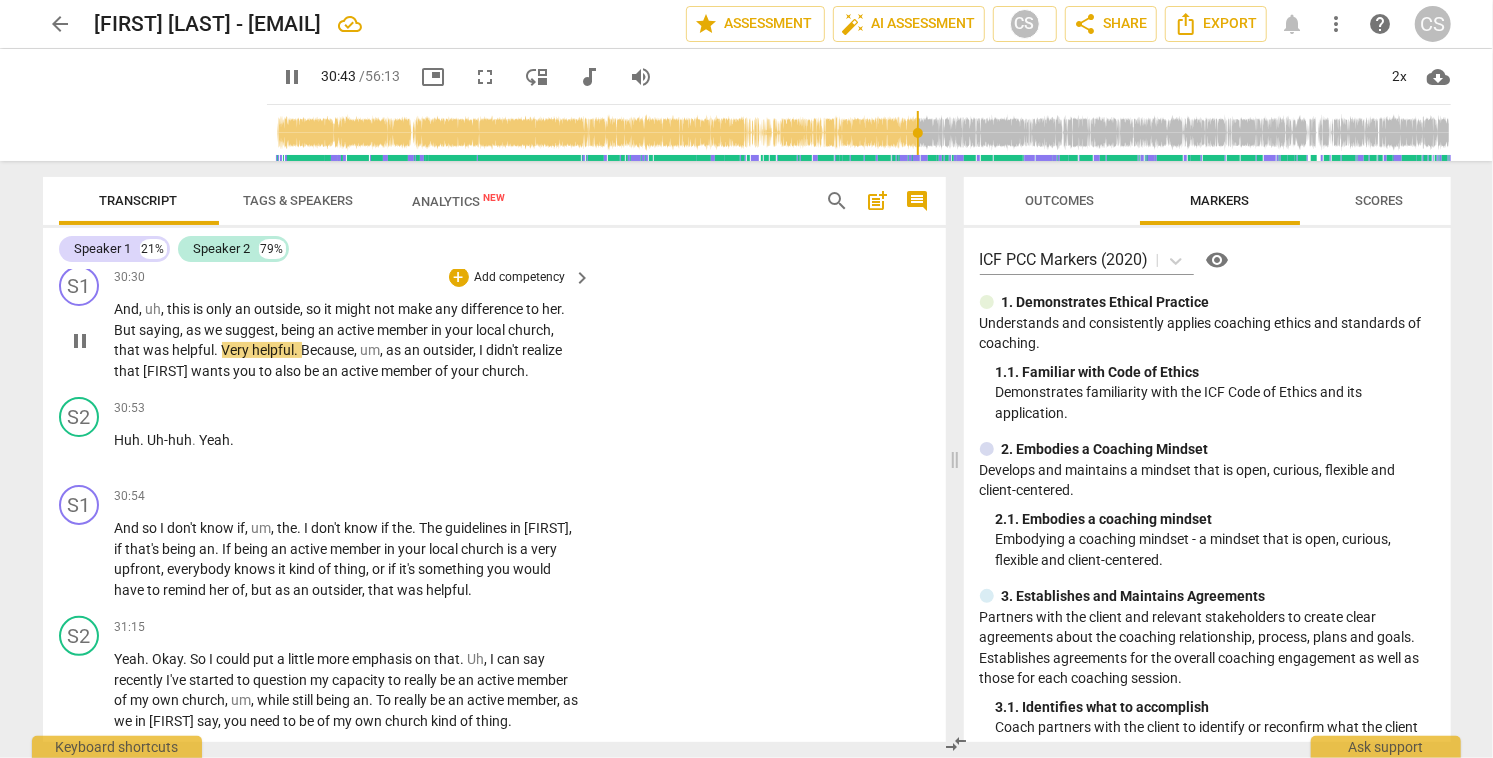 scroll, scrollTop: 13714, scrollLeft: 0, axis: vertical 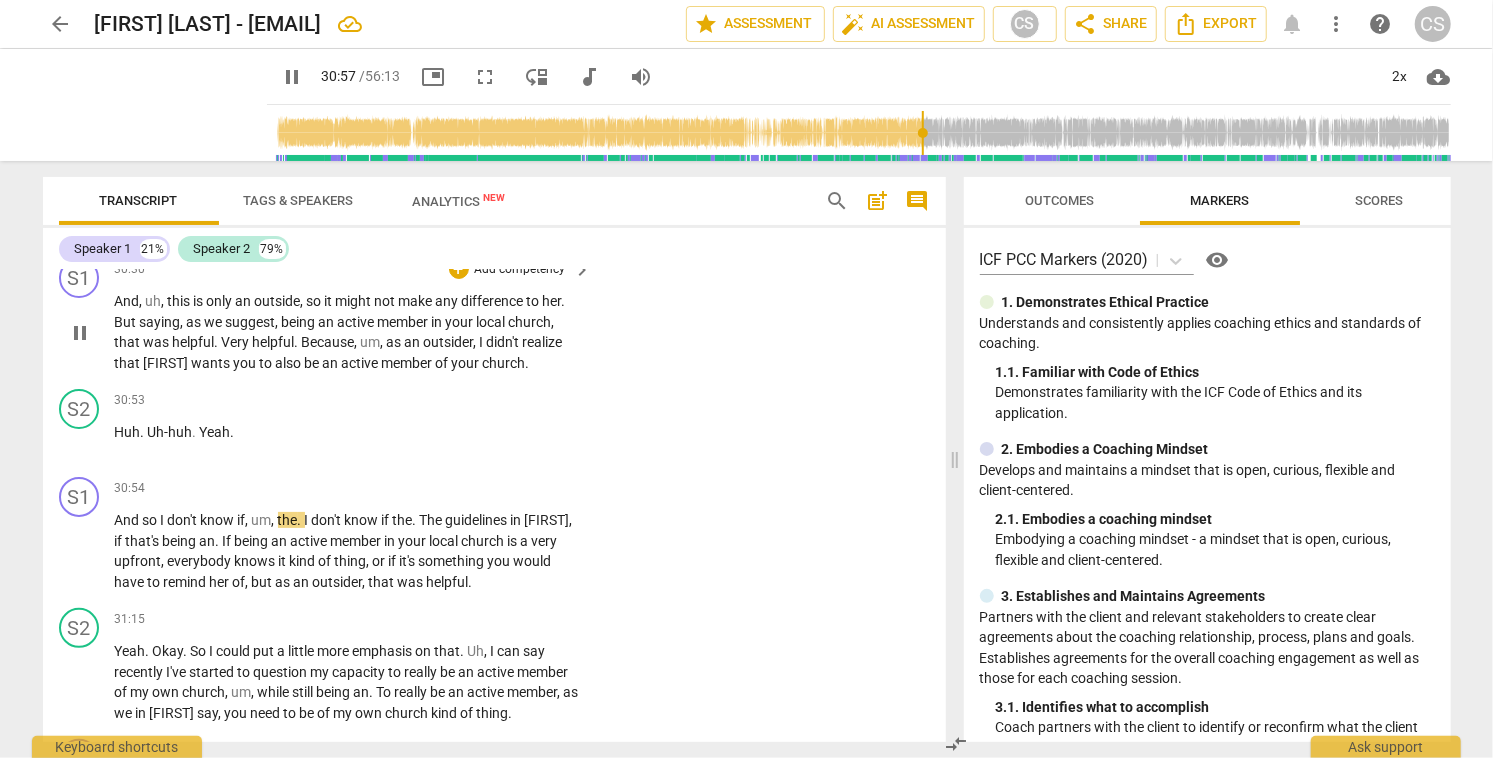 click on "[NUMBER] + Add competency keyboard_arrow_right And so I don't know if , um , the . I don't know if the . The guidelines in Charis , if that's being an . If being an active member in your local church is a very upfront , everybody knows it kind of thing , or if it's something you would have to remind her of , but as an outsider , that was helpful ." at bounding box center [354, 534] 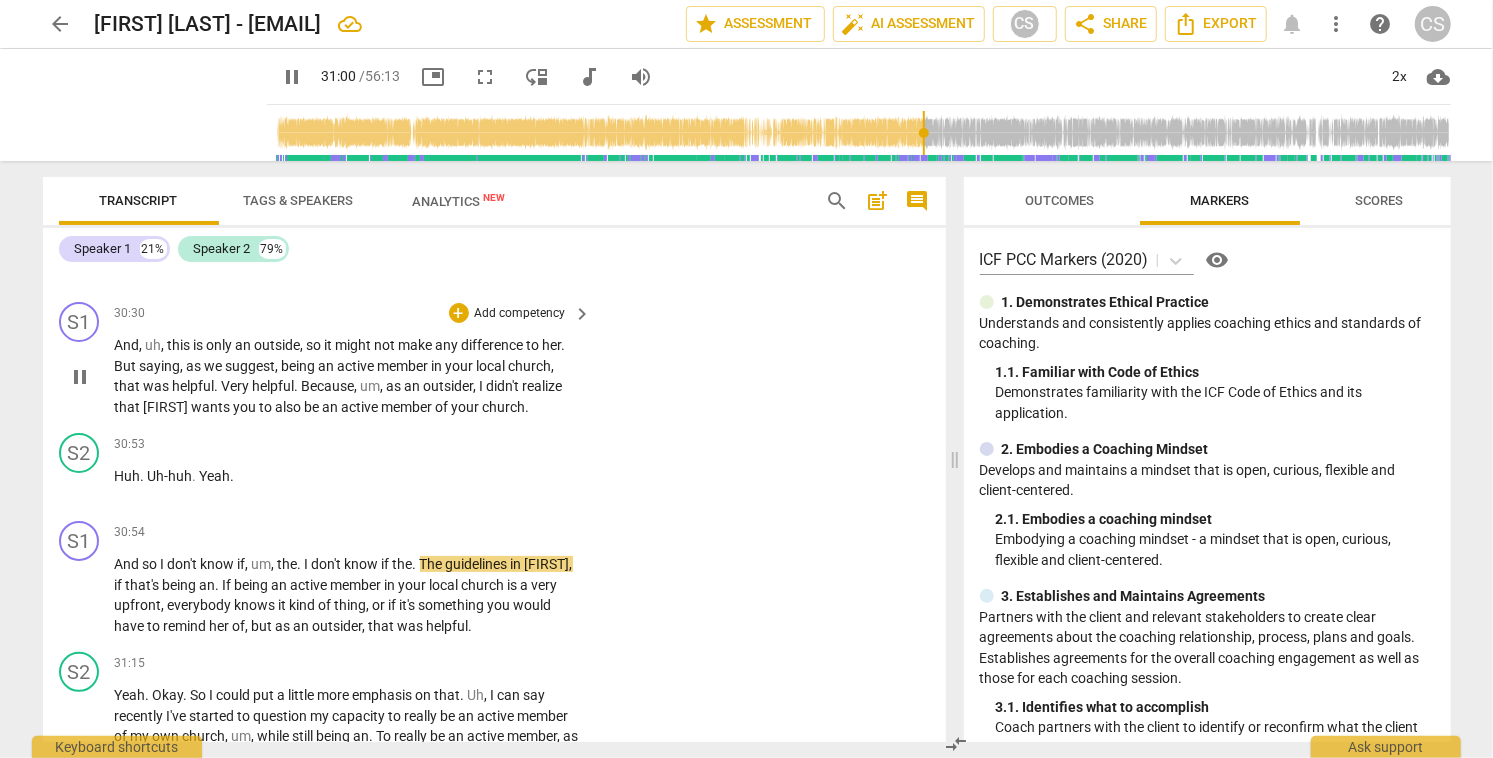 scroll, scrollTop: 13670, scrollLeft: 0, axis: vertical 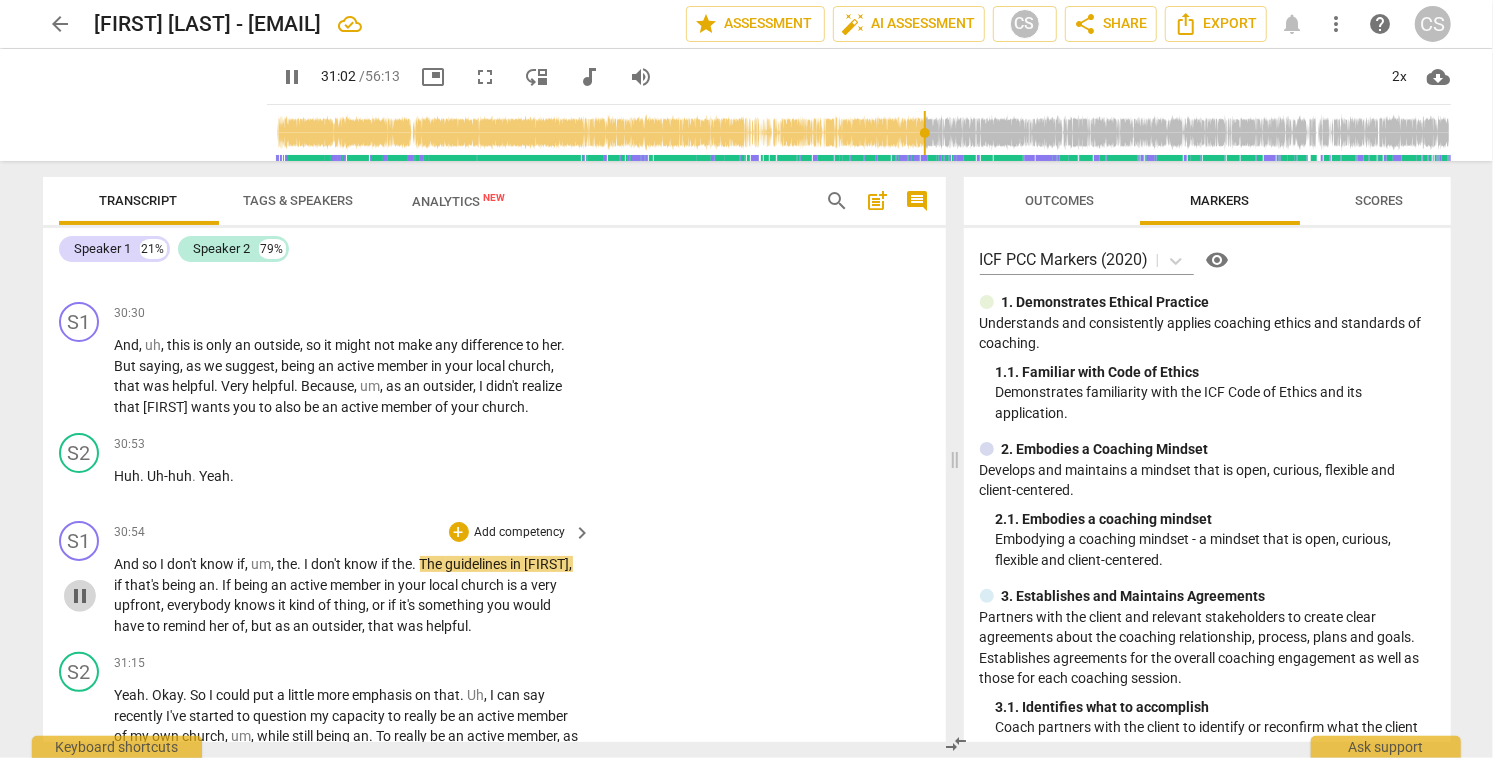 click on "pause" at bounding box center [80, 596] 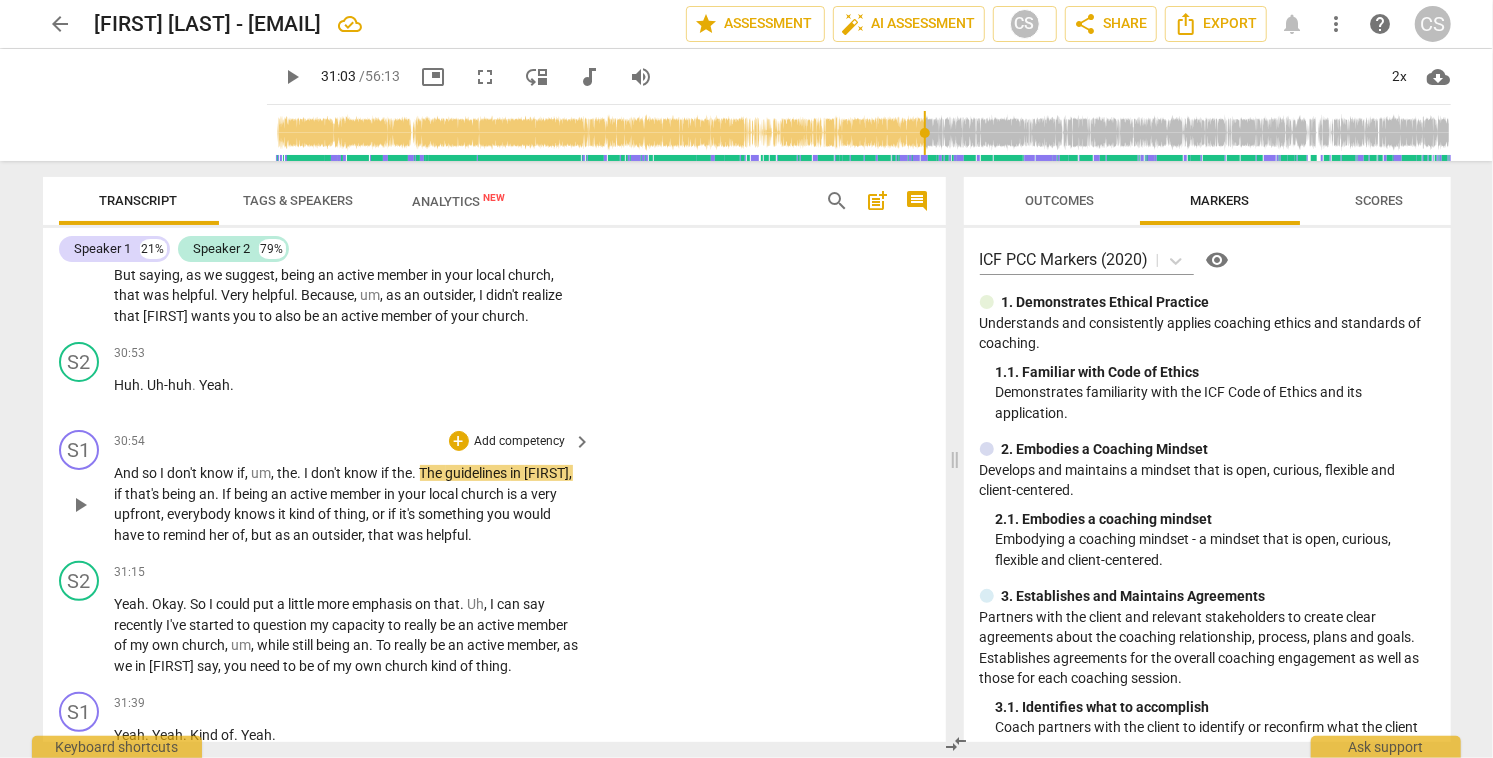 scroll, scrollTop: 13764, scrollLeft: 0, axis: vertical 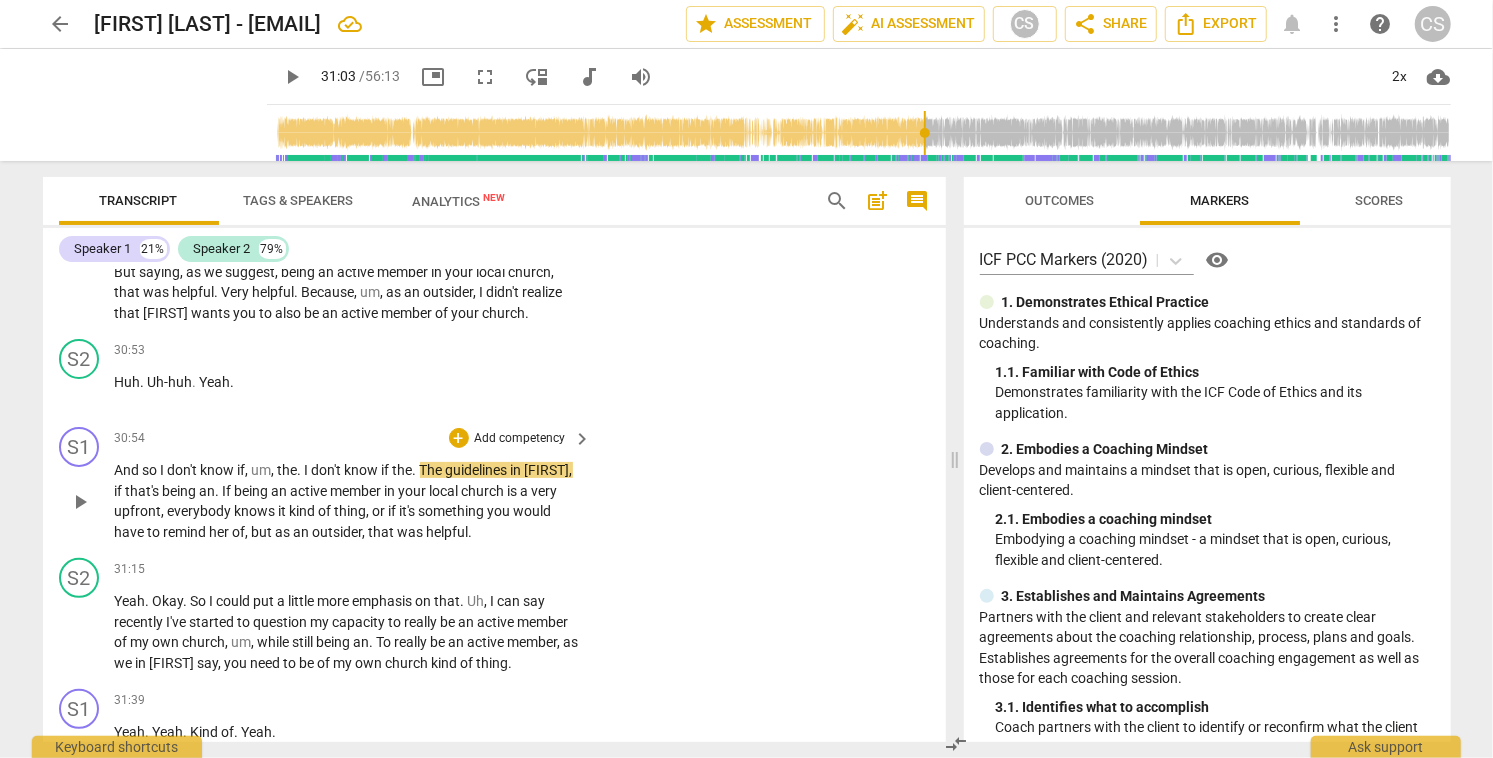 click on "play_arrow" at bounding box center (80, 502) 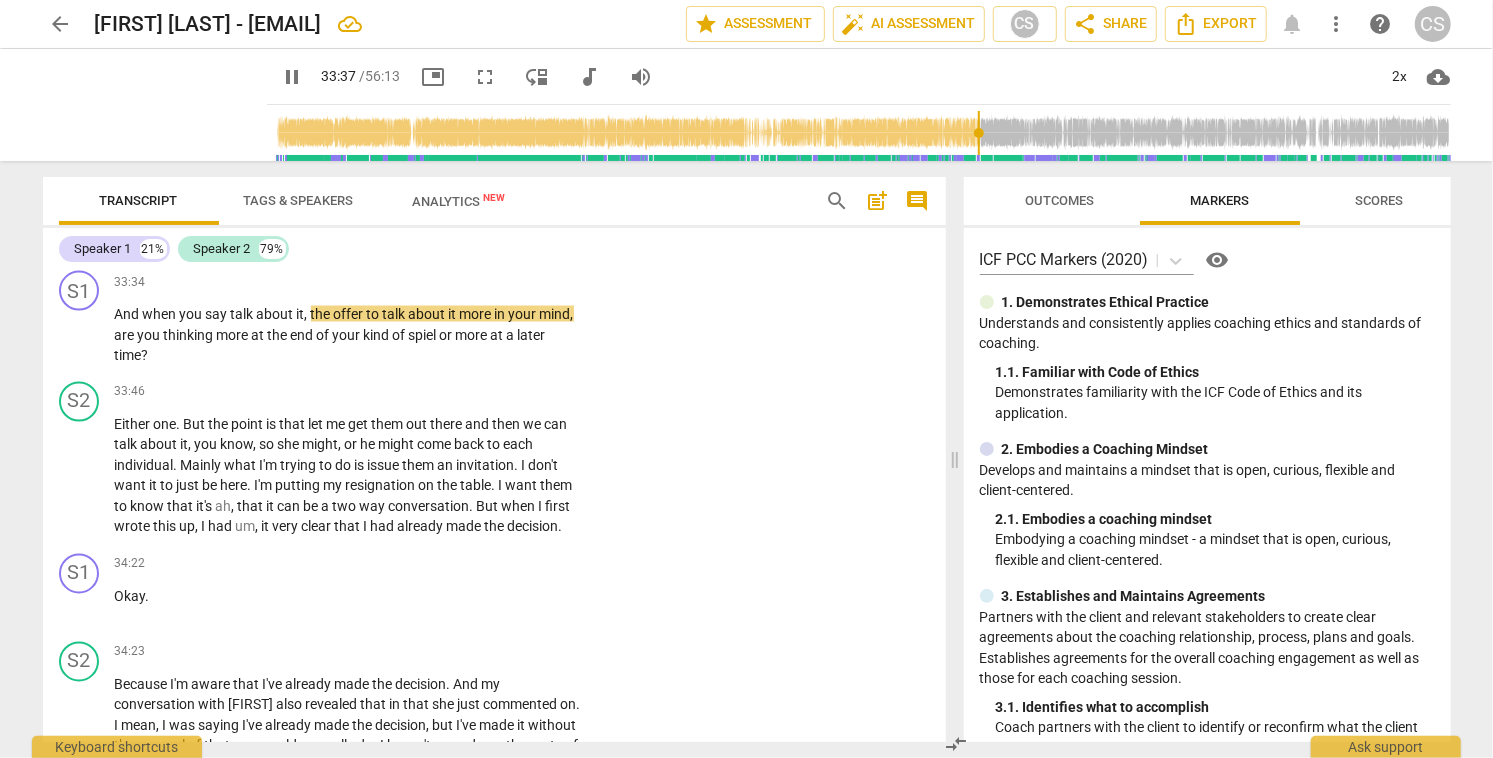 scroll, scrollTop: 15598, scrollLeft: 0, axis: vertical 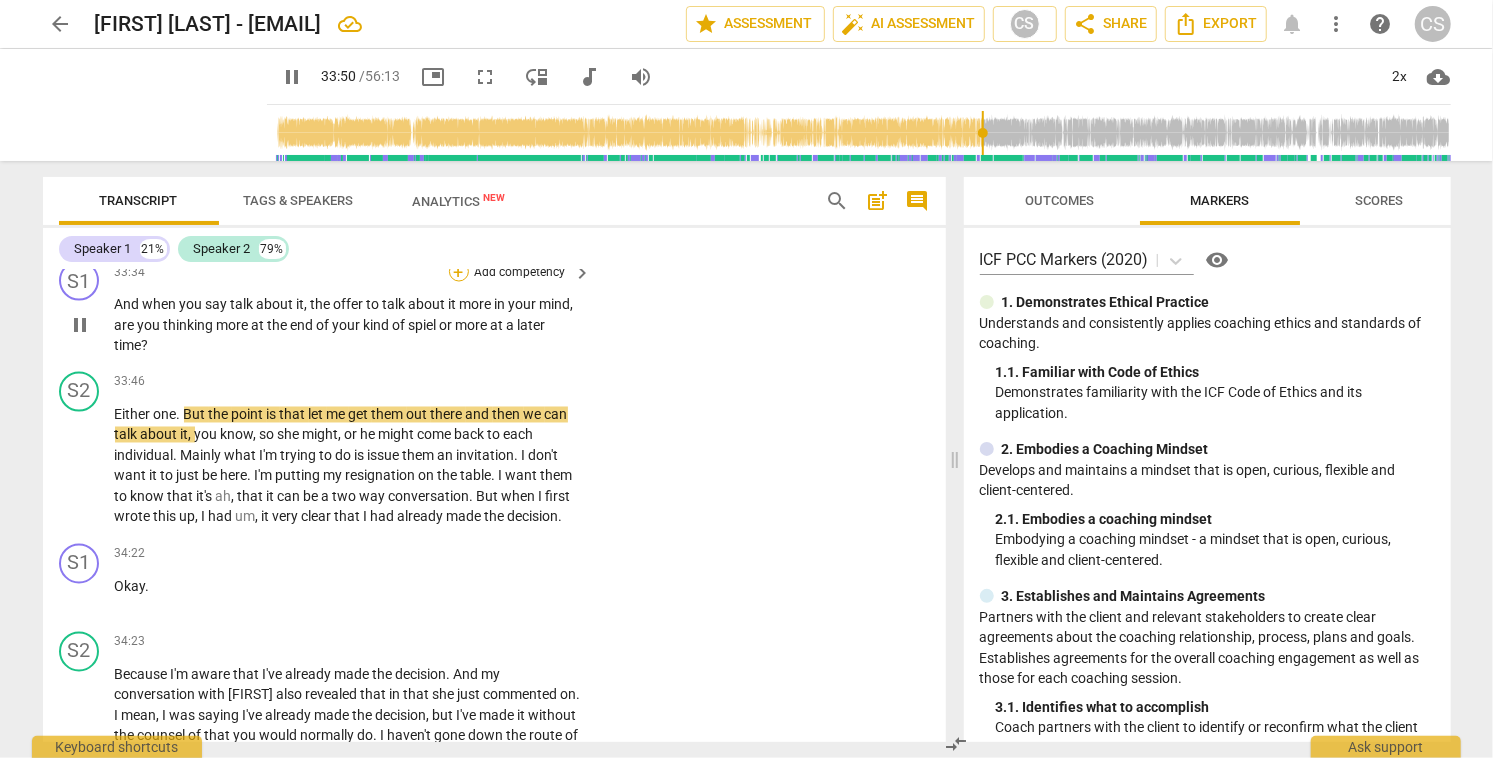 click on "+" at bounding box center (459, 272) 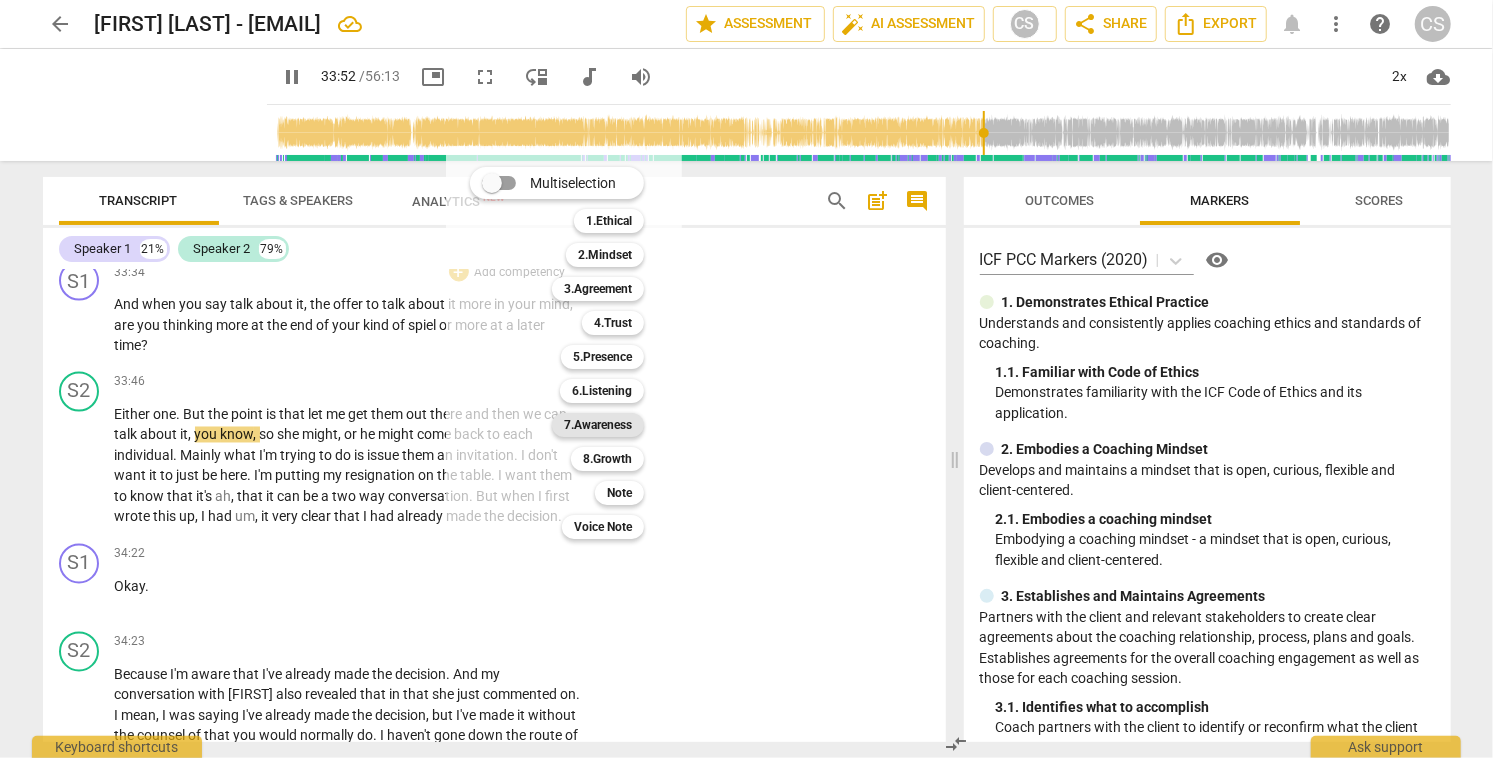 click on "7.Awareness" at bounding box center [598, 425] 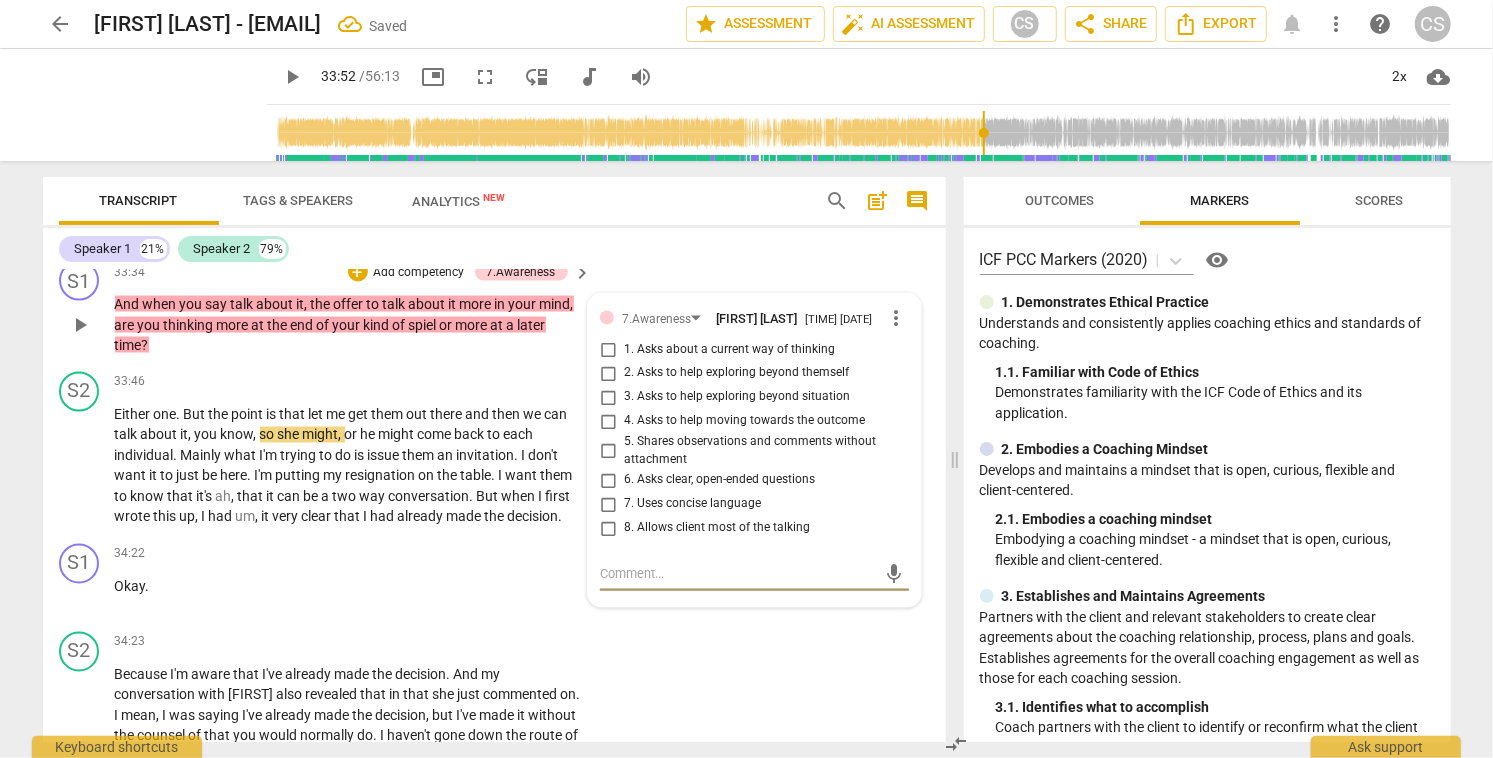 click on "1. Asks about a current way of thinking" at bounding box center (608, 350) 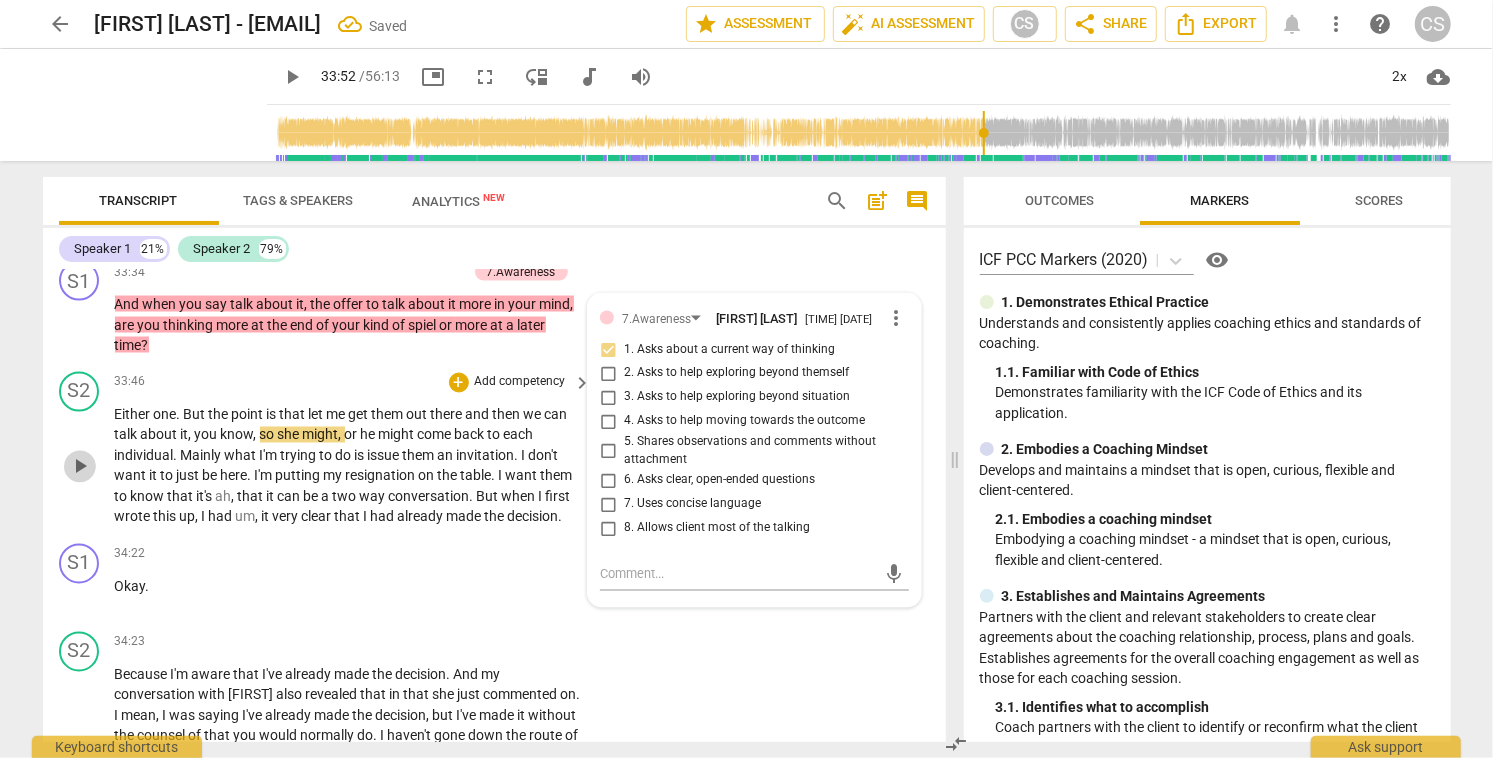 click on "play_arrow" at bounding box center [80, 467] 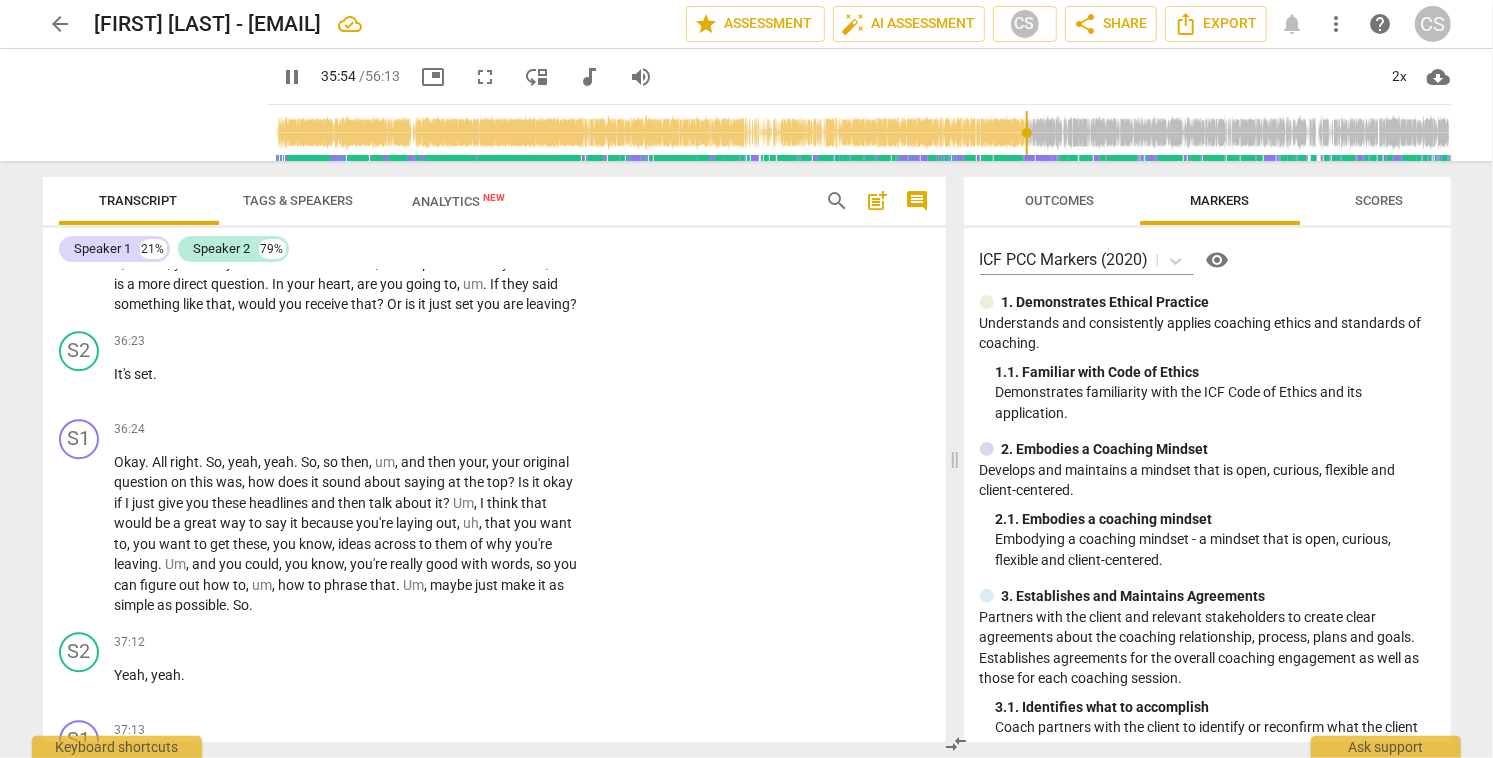 scroll, scrollTop: 16802, scrollLeft: 0, axis: vertical 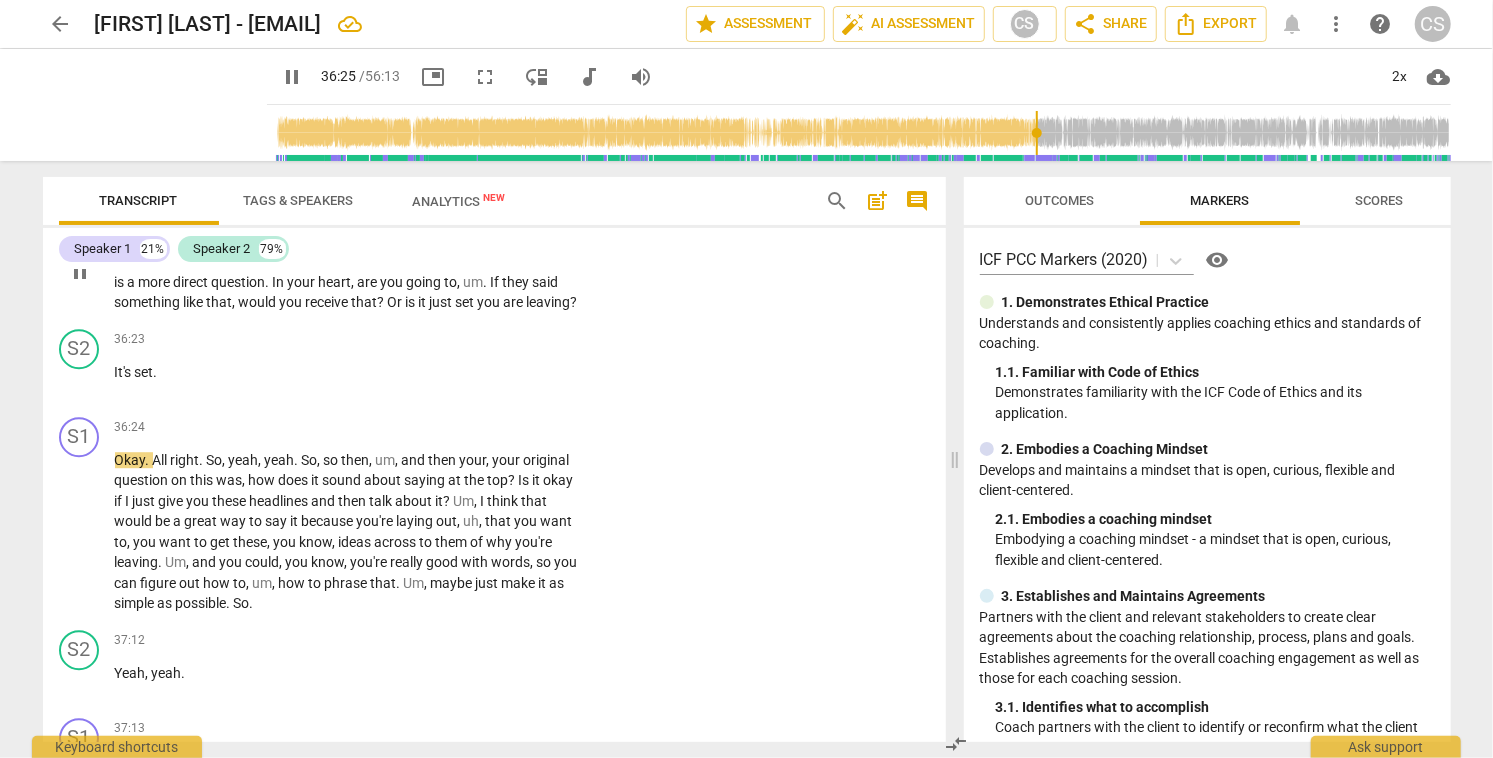 click on "+" at bounding box center (459, 209) 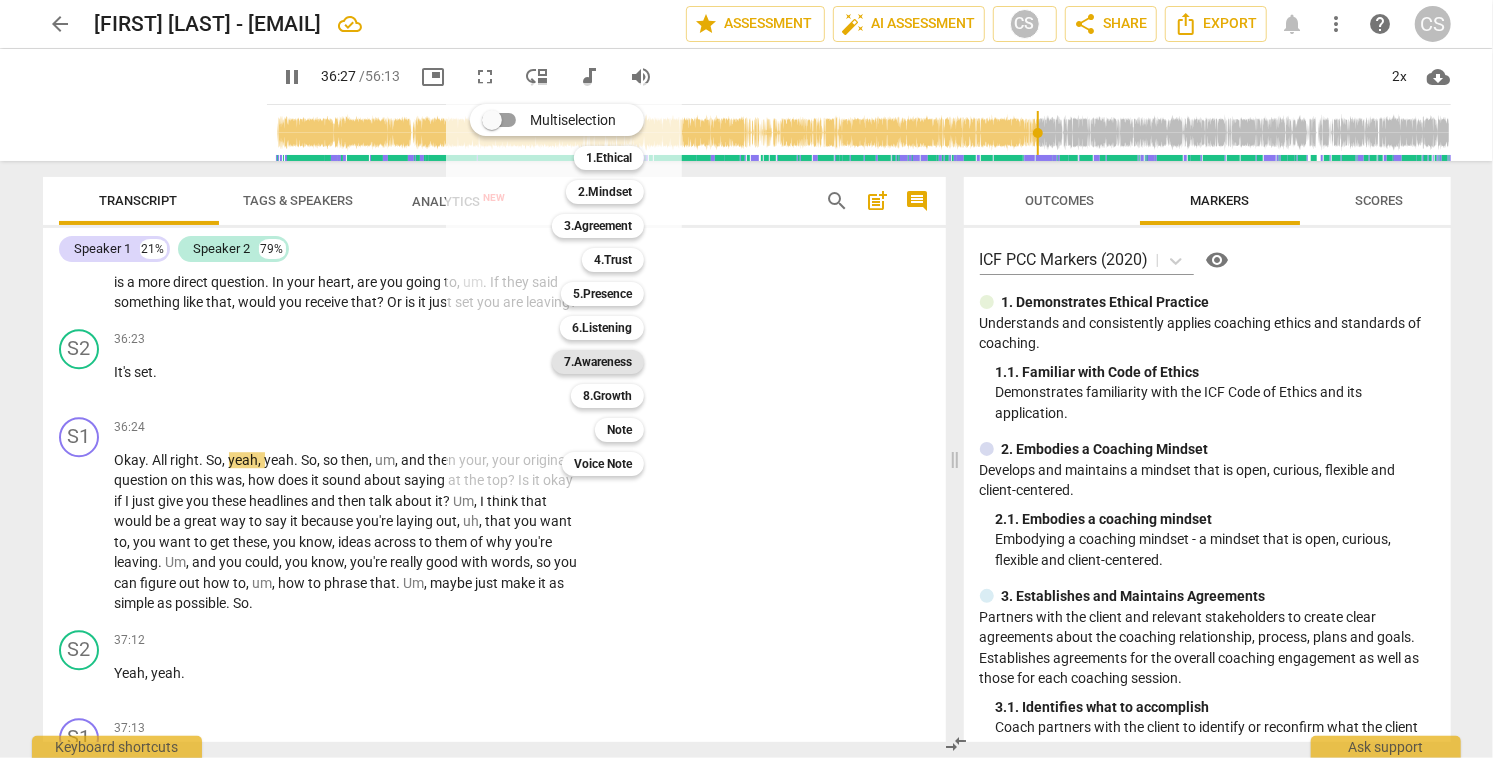 click on "7.Awareness" at bounding box center [598, 362] 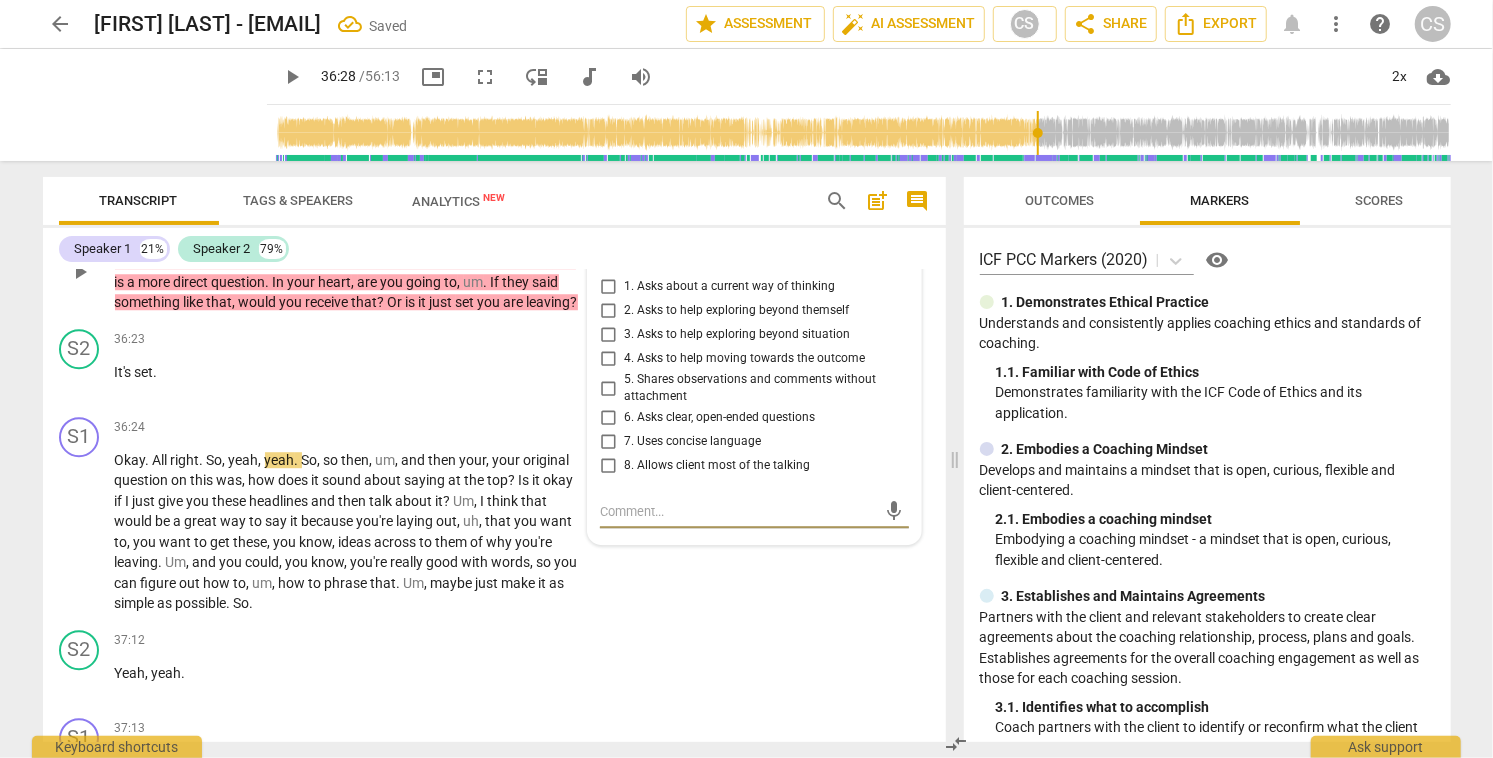 click on "1. Asks about a current way of thinking" at bounding box center (608, 287) 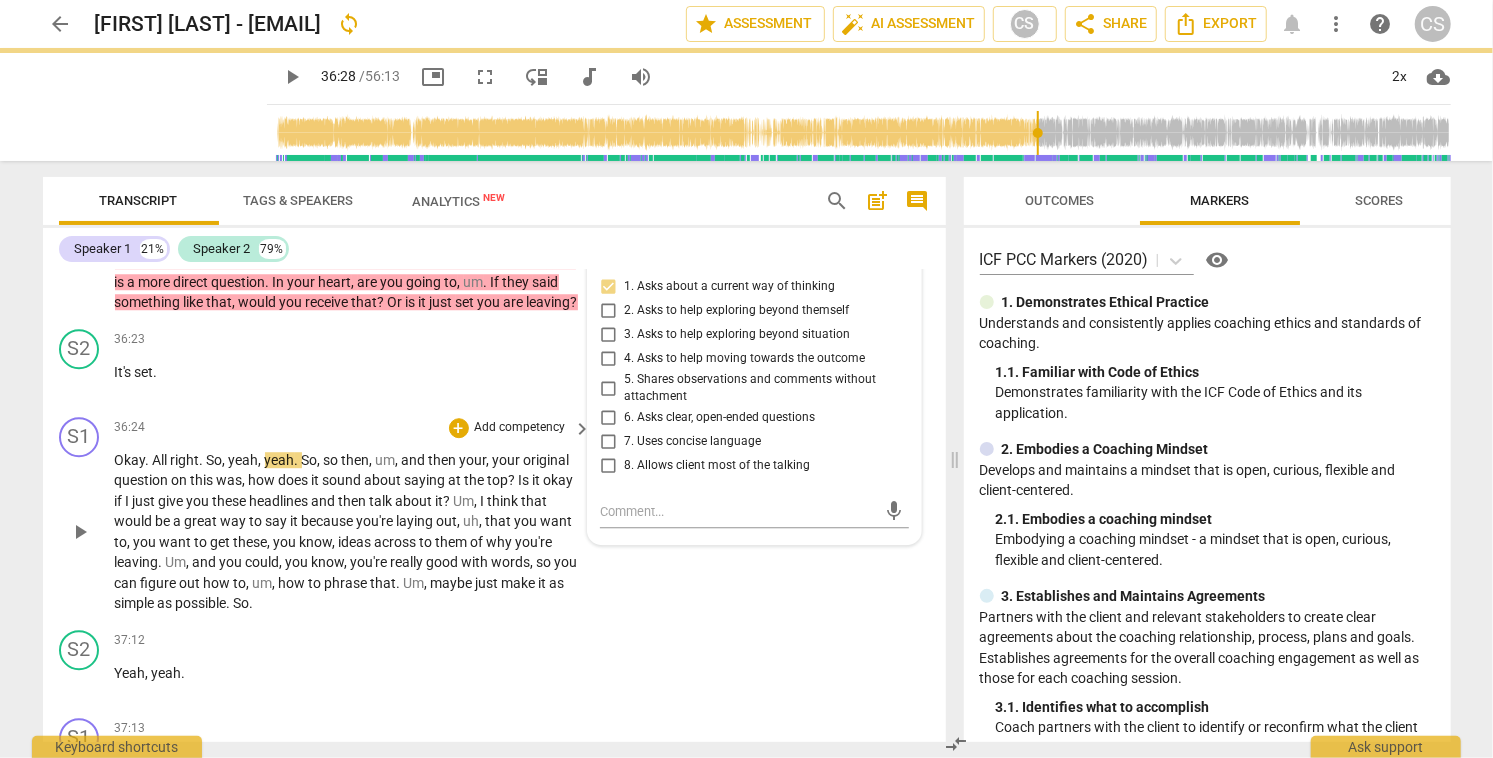 click on "play_arrow" at bounding box center [80, 532] 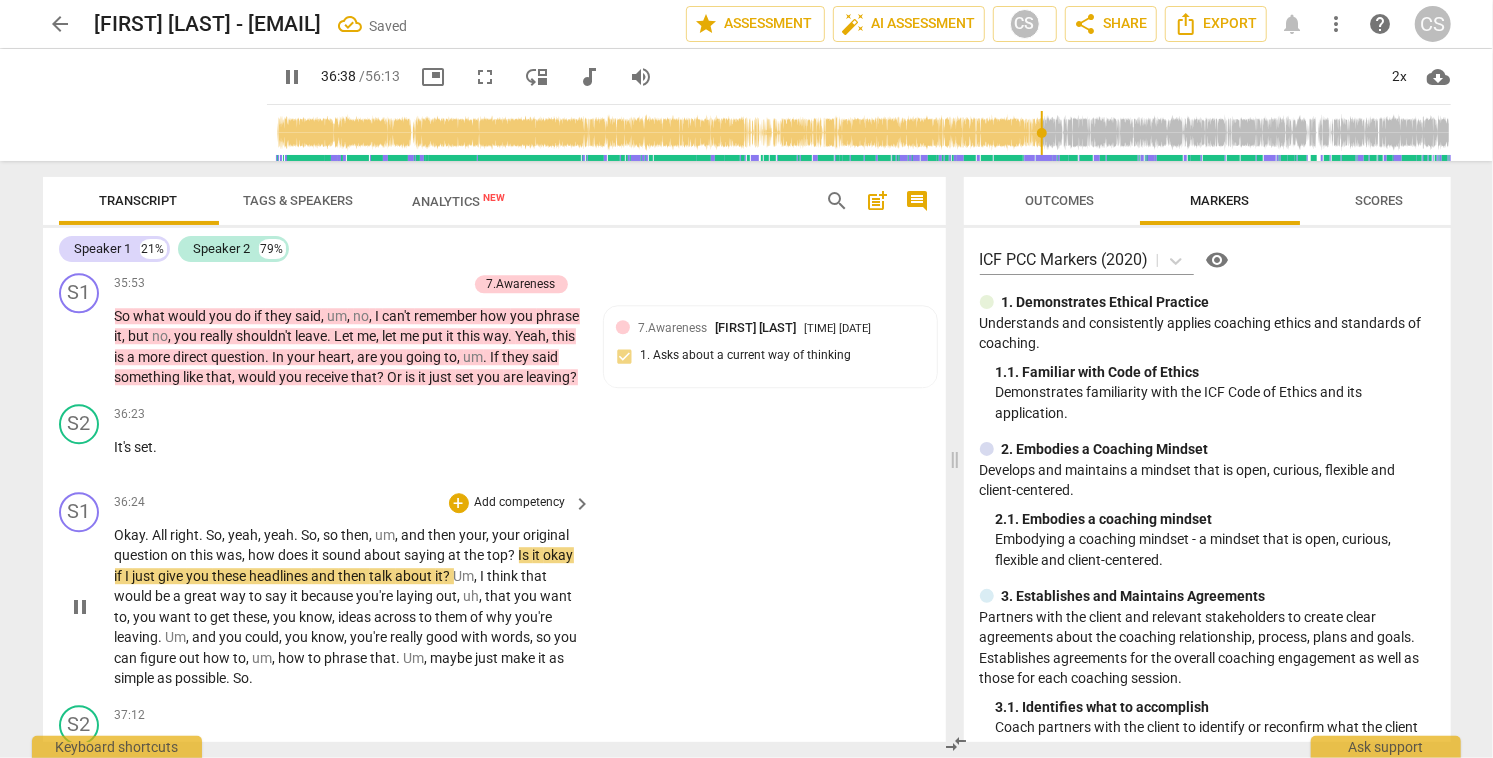 scroll, scrollTop: 16722, scrollLeft: 0, axis: vertical 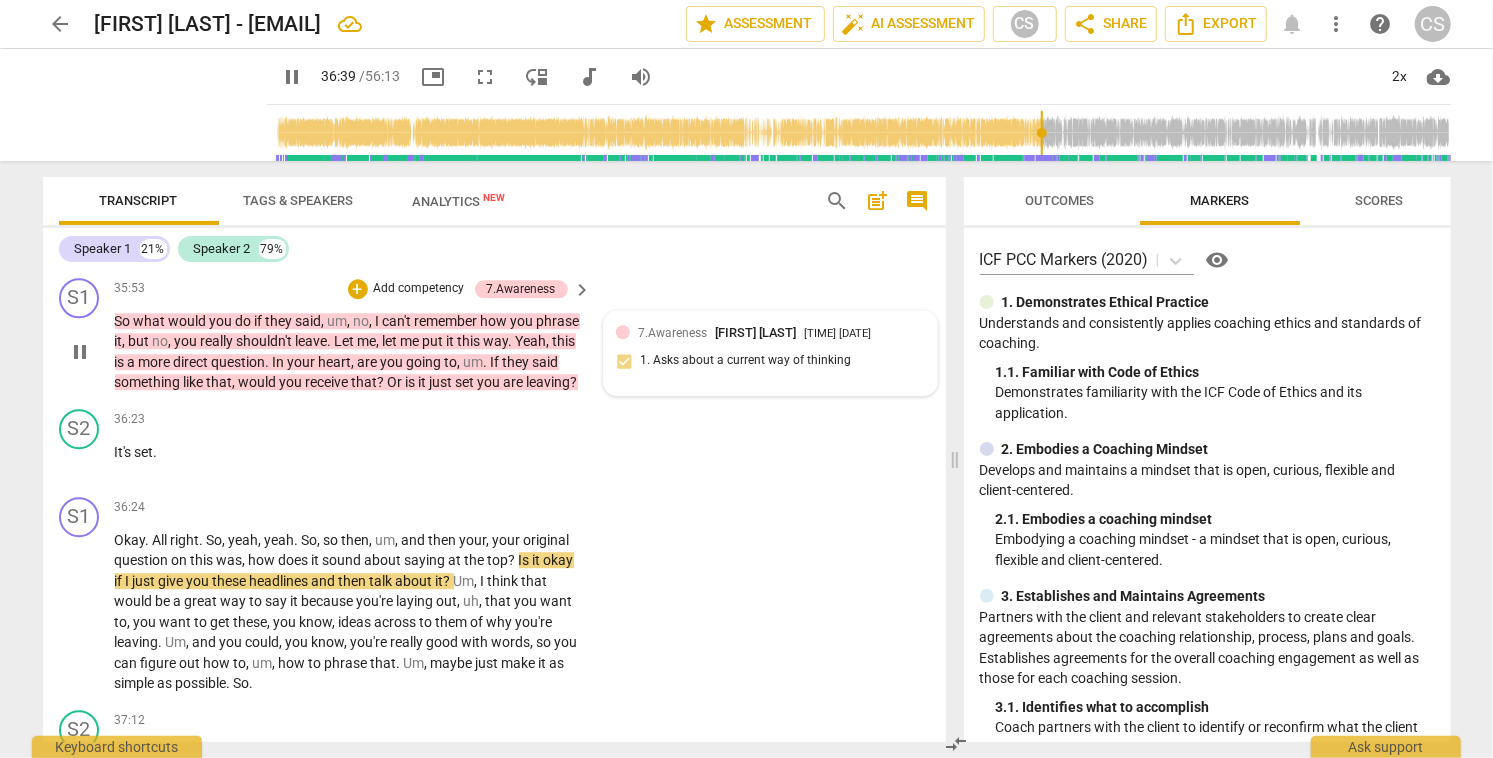 click on "[NUMBER].[WORD] [PERSON] [TIME] [DATE] 1. Asks about a current way of thinking" at bounding box center (770, 353) 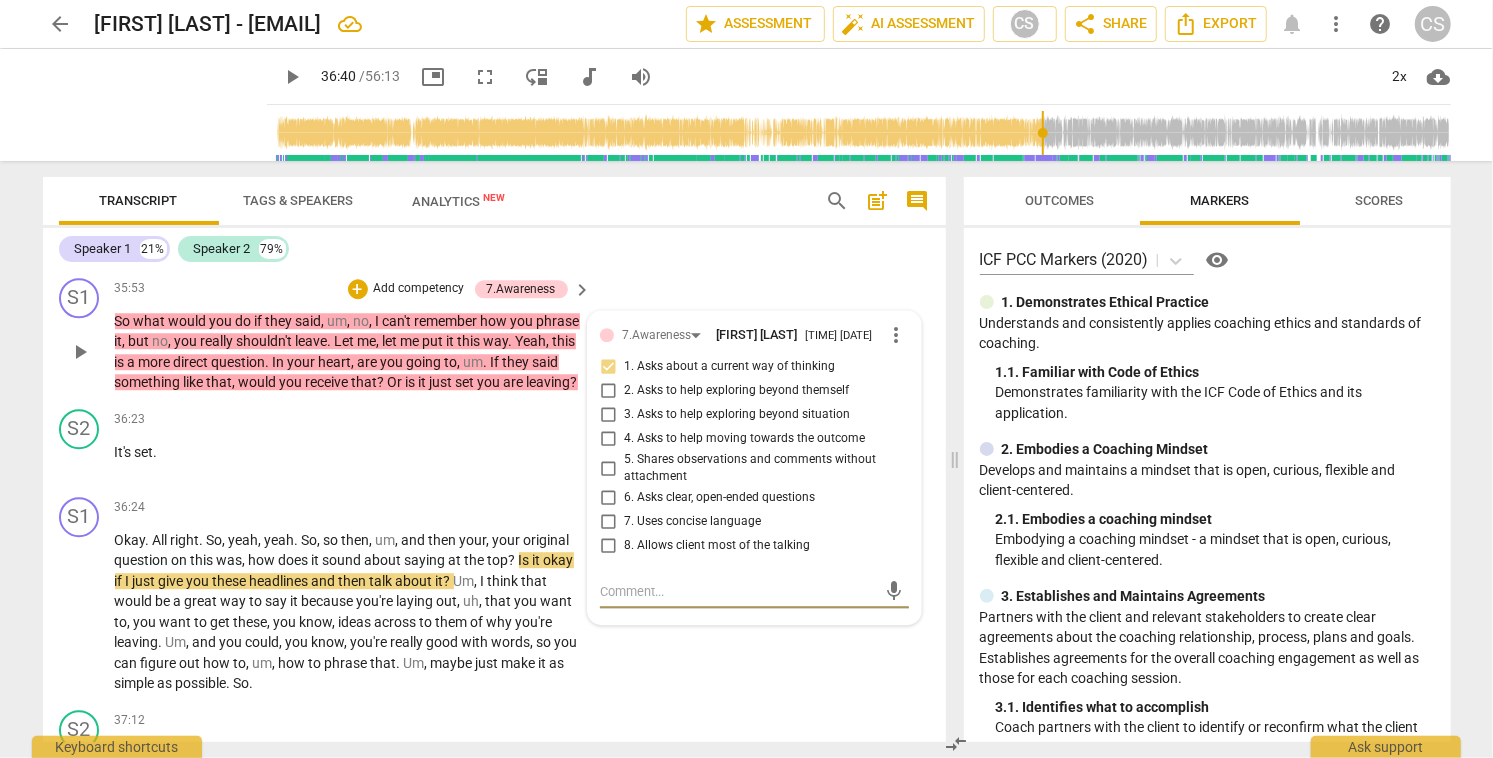 click at bounding box center (738, 591) 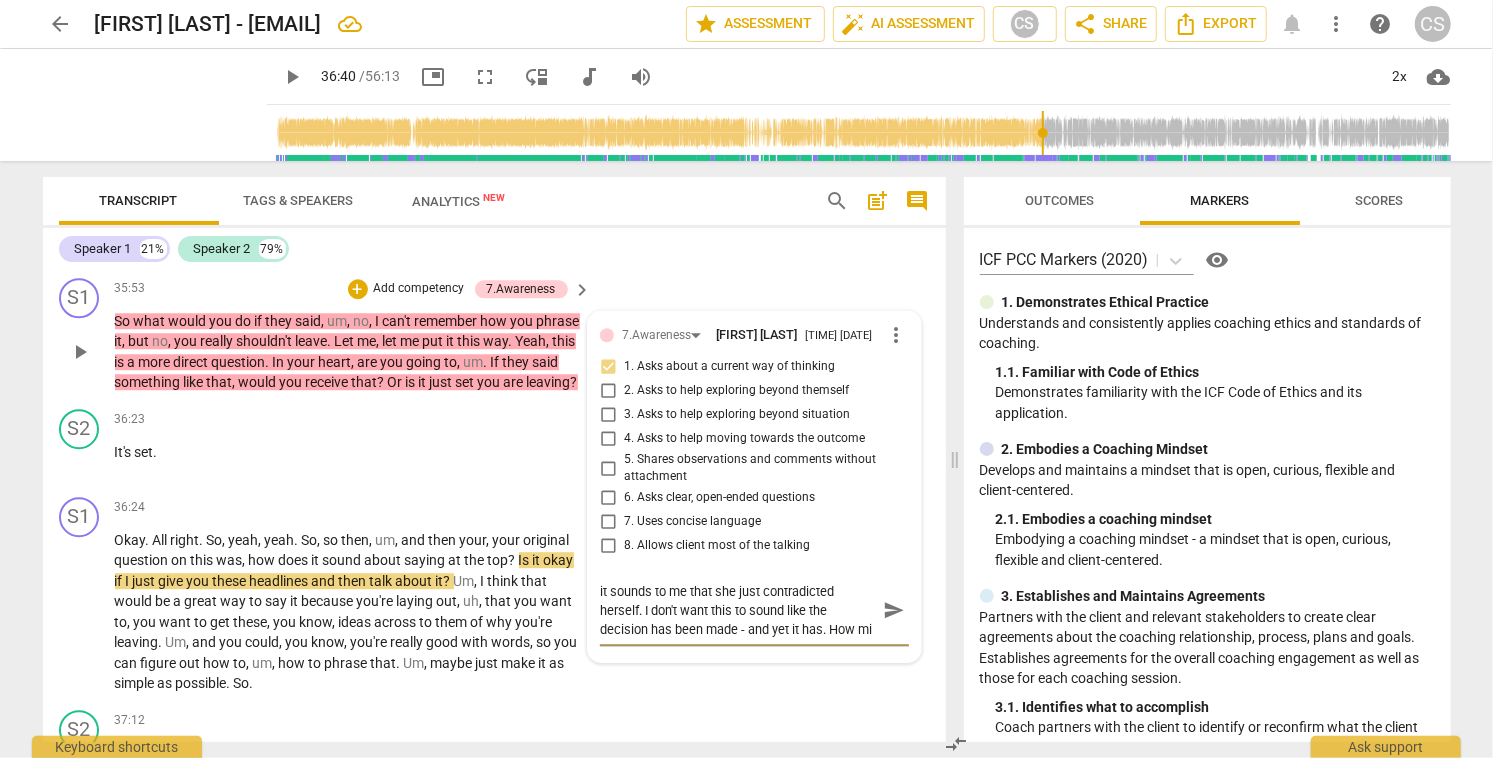 scroll, scrollTop: 17, scrollLeft: 0, axis: vertical 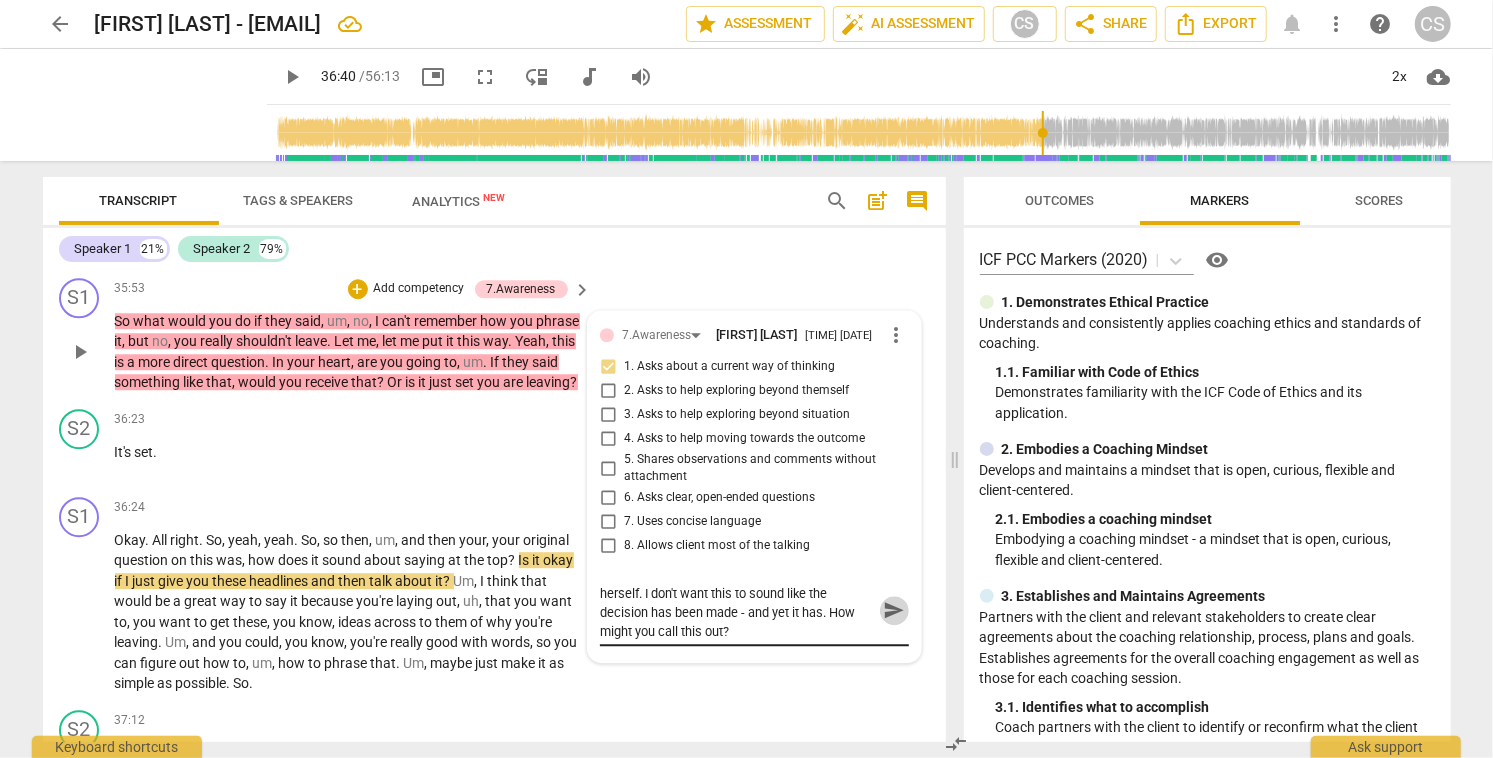 click on "send" at bounding box center (894, 610) 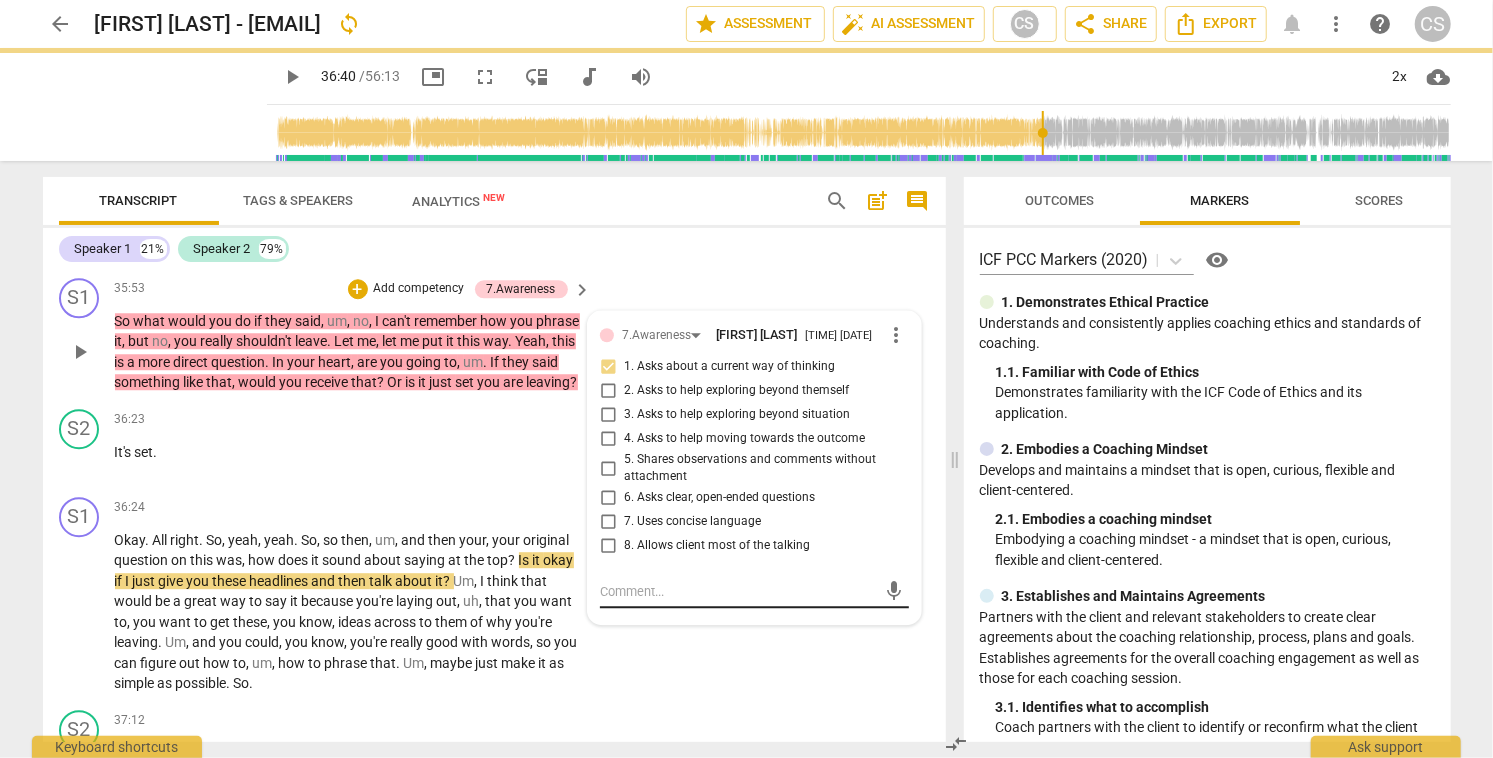 scroll, scrollTop: 0, scrollLeft: 0, axis: both 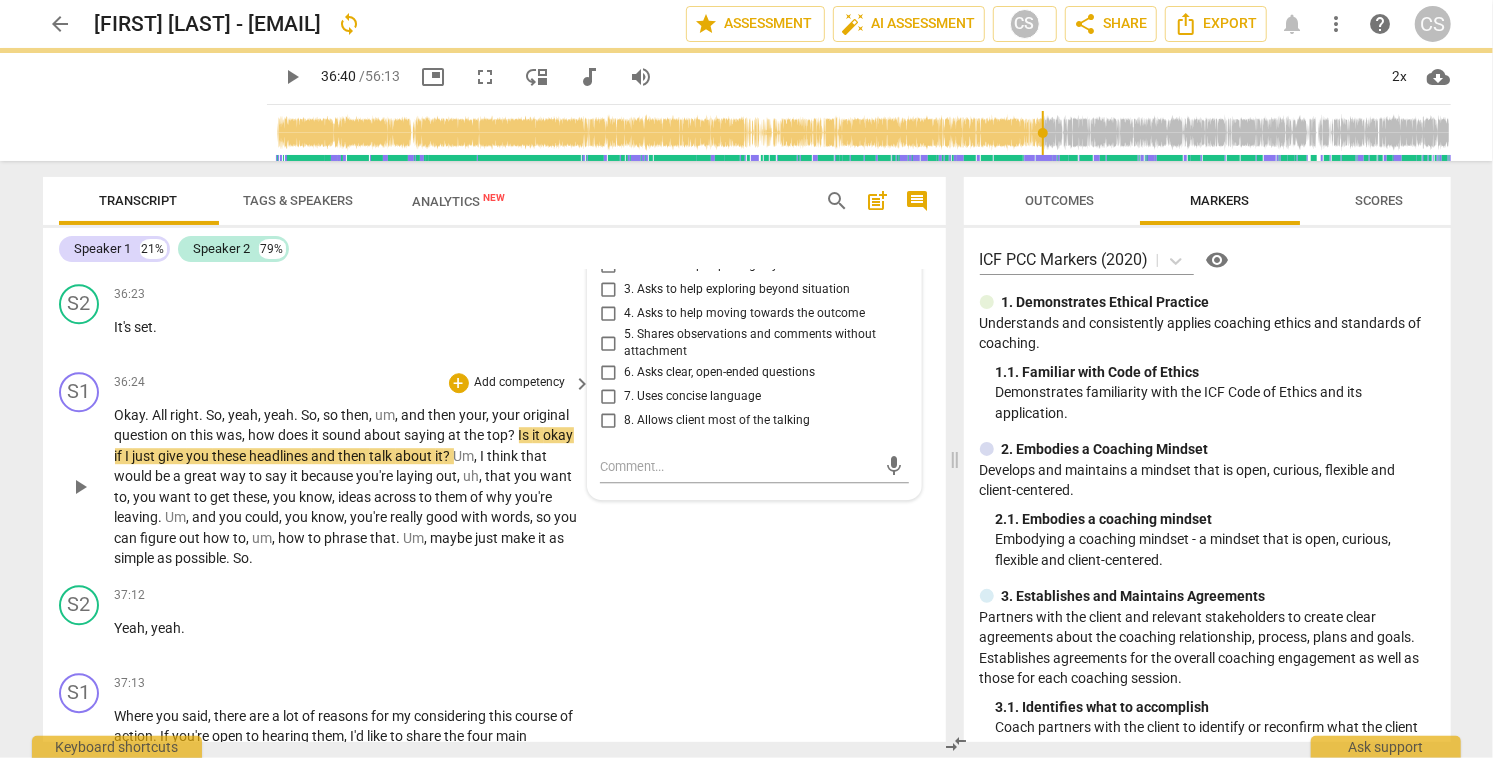 click on "play_arrow" at bounding box center [80, 487] 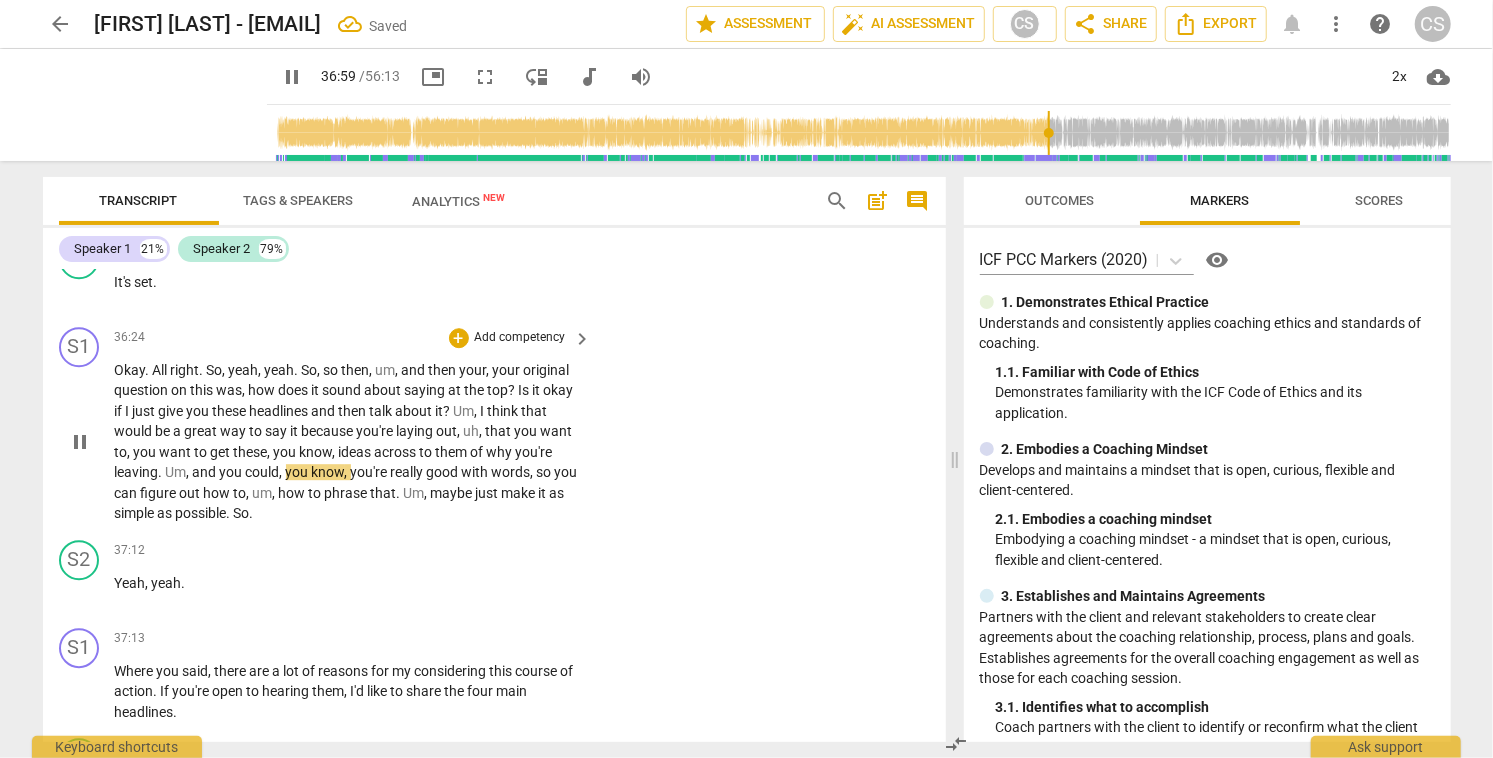 scroll, scrollTop: 16894, scrollLeft: 0, axis: vertical 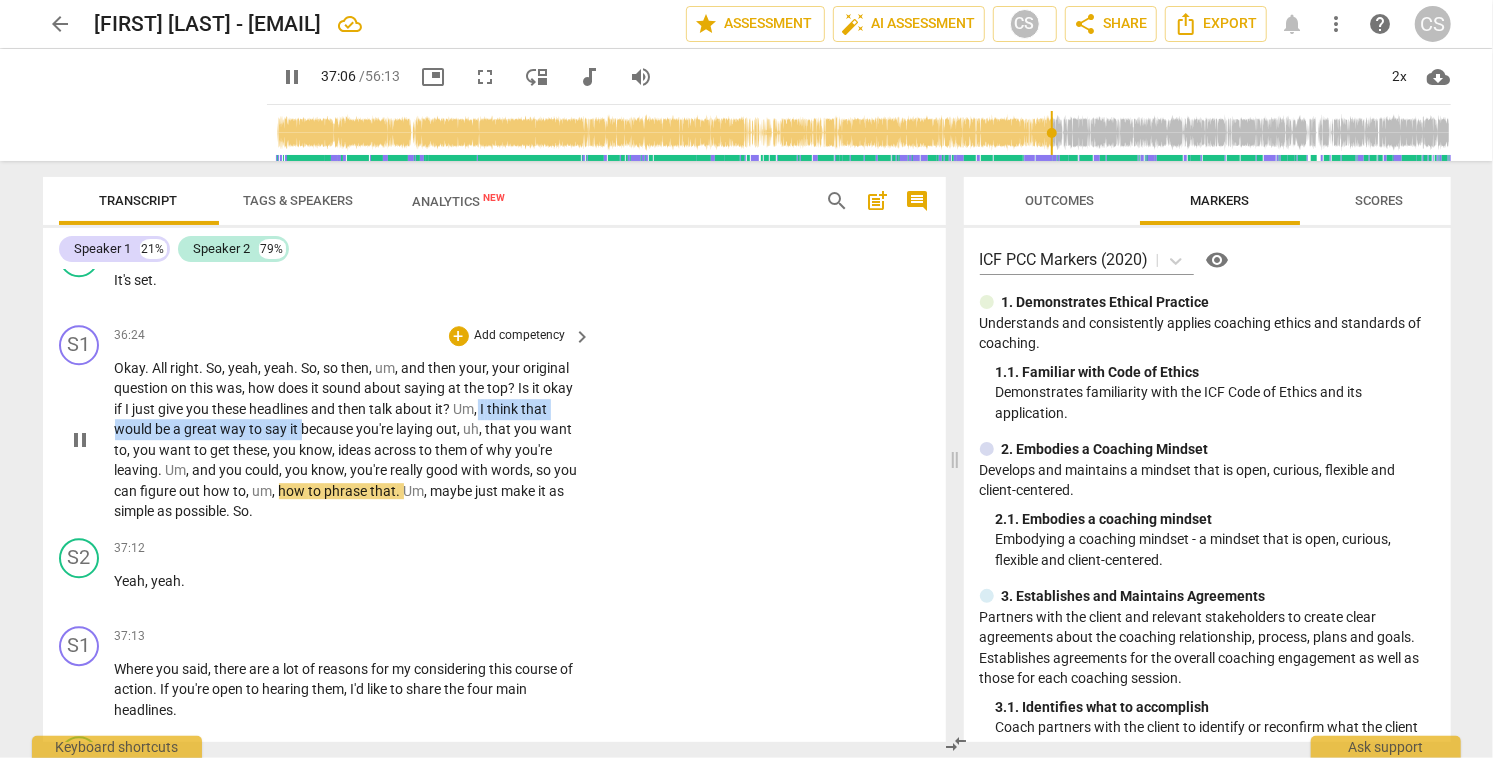 drag, startPoint x: 482, startPoint y: 512, endPoint x: 302, endPoint y: 534, distance: 181.33946 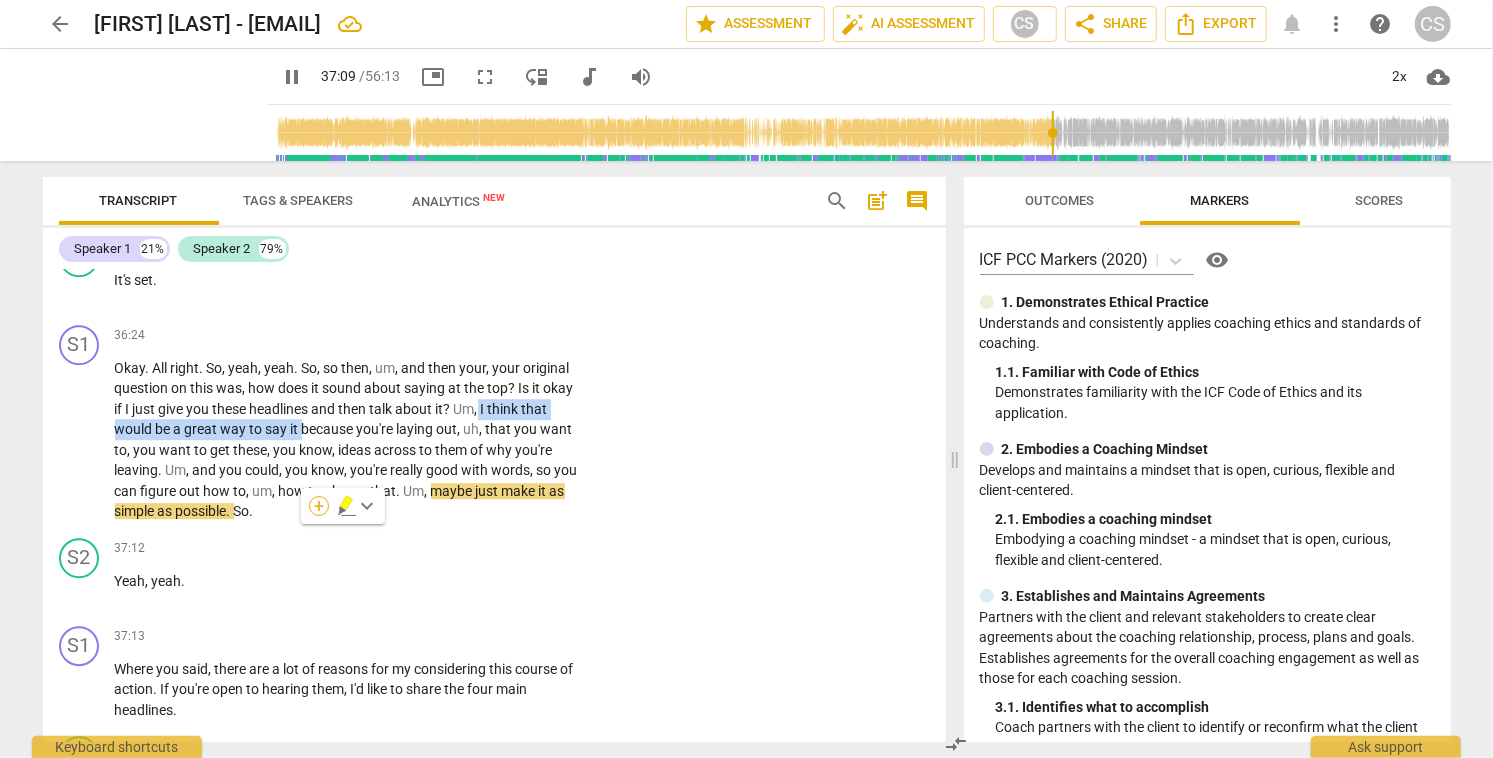 click on "+" at bounding box center [319, 506] 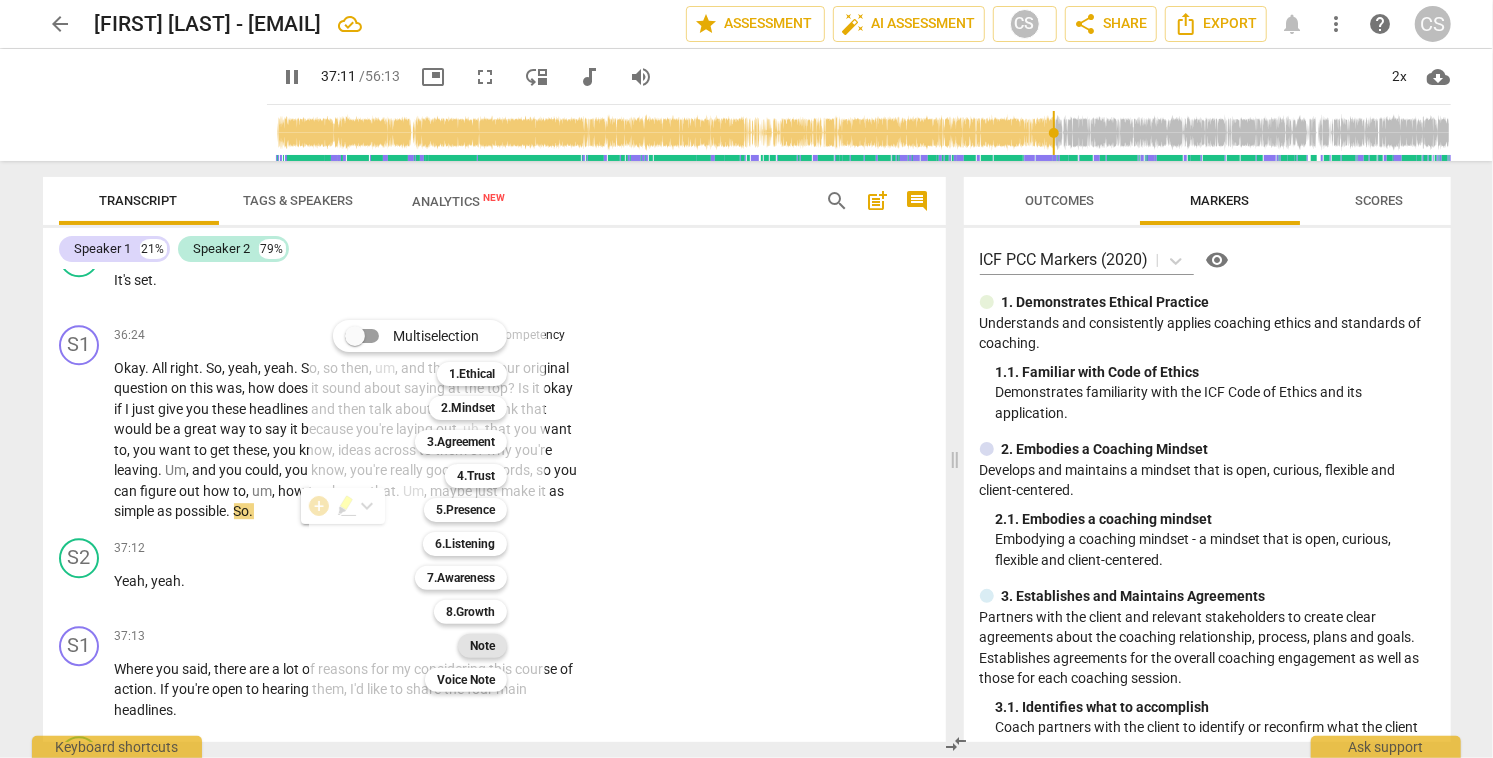 click on "Note" at bounding box center [482, 646] 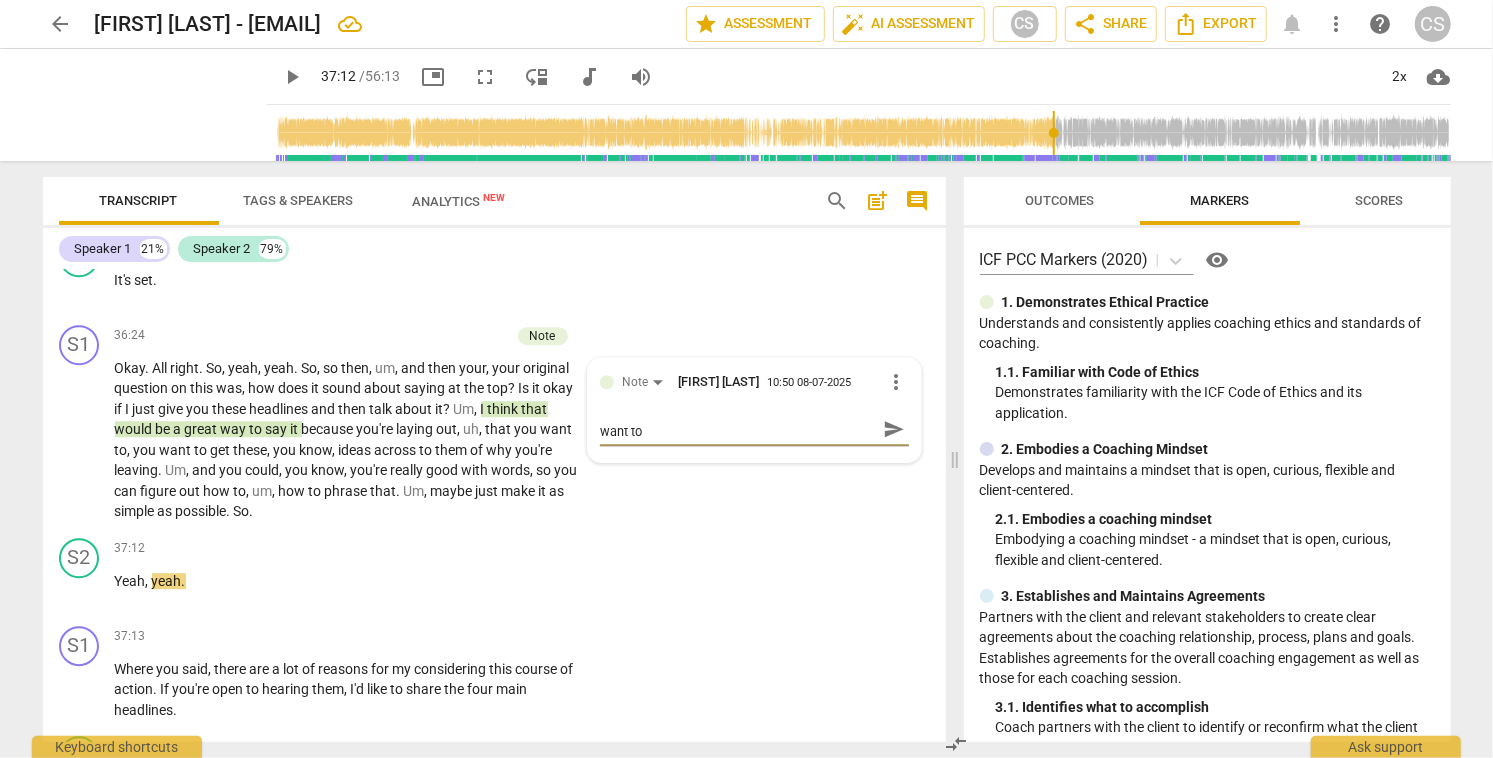 scroll, scrollTop: 0, scrollLeft: 0, axis: both 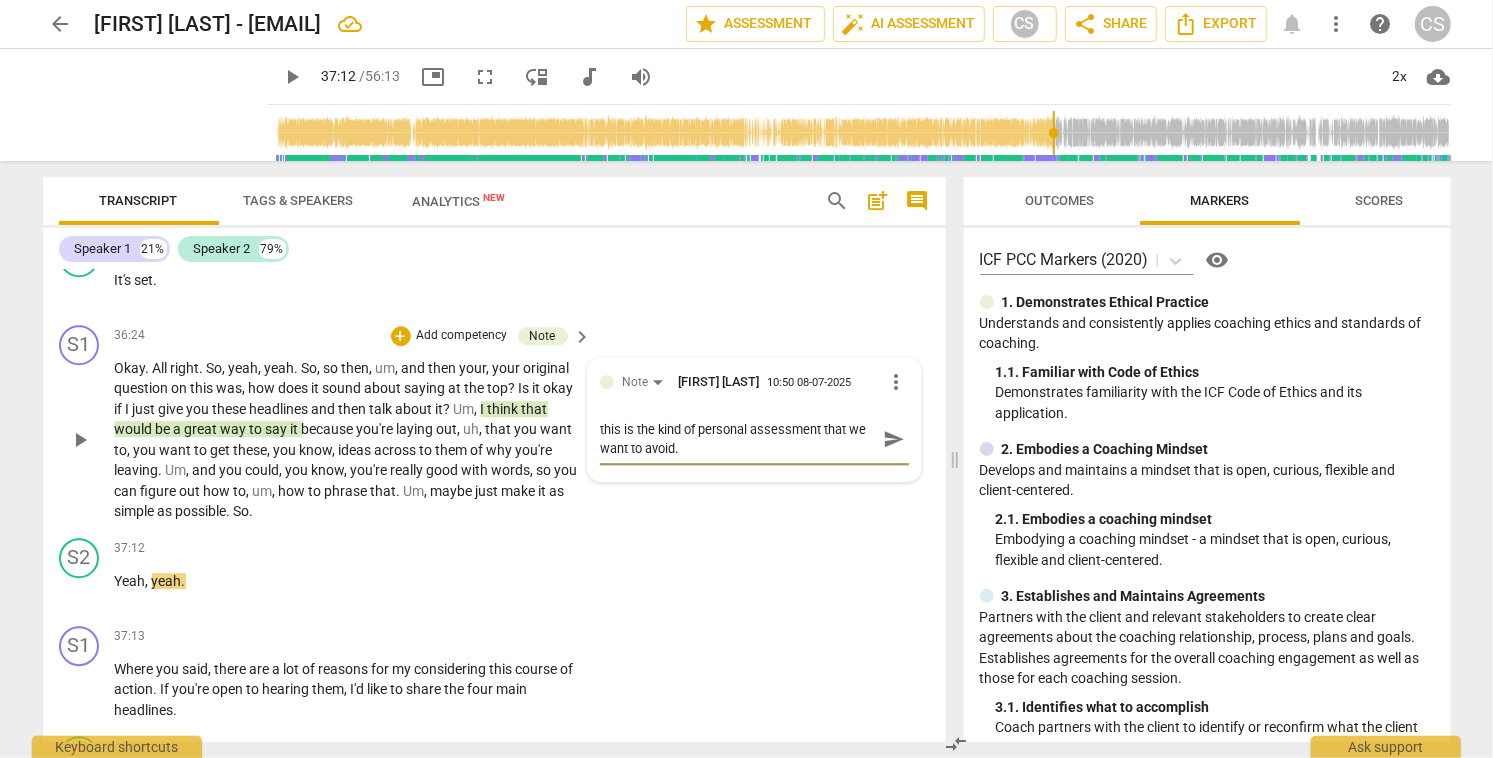 click on "why" at bounding box center (501, 450) 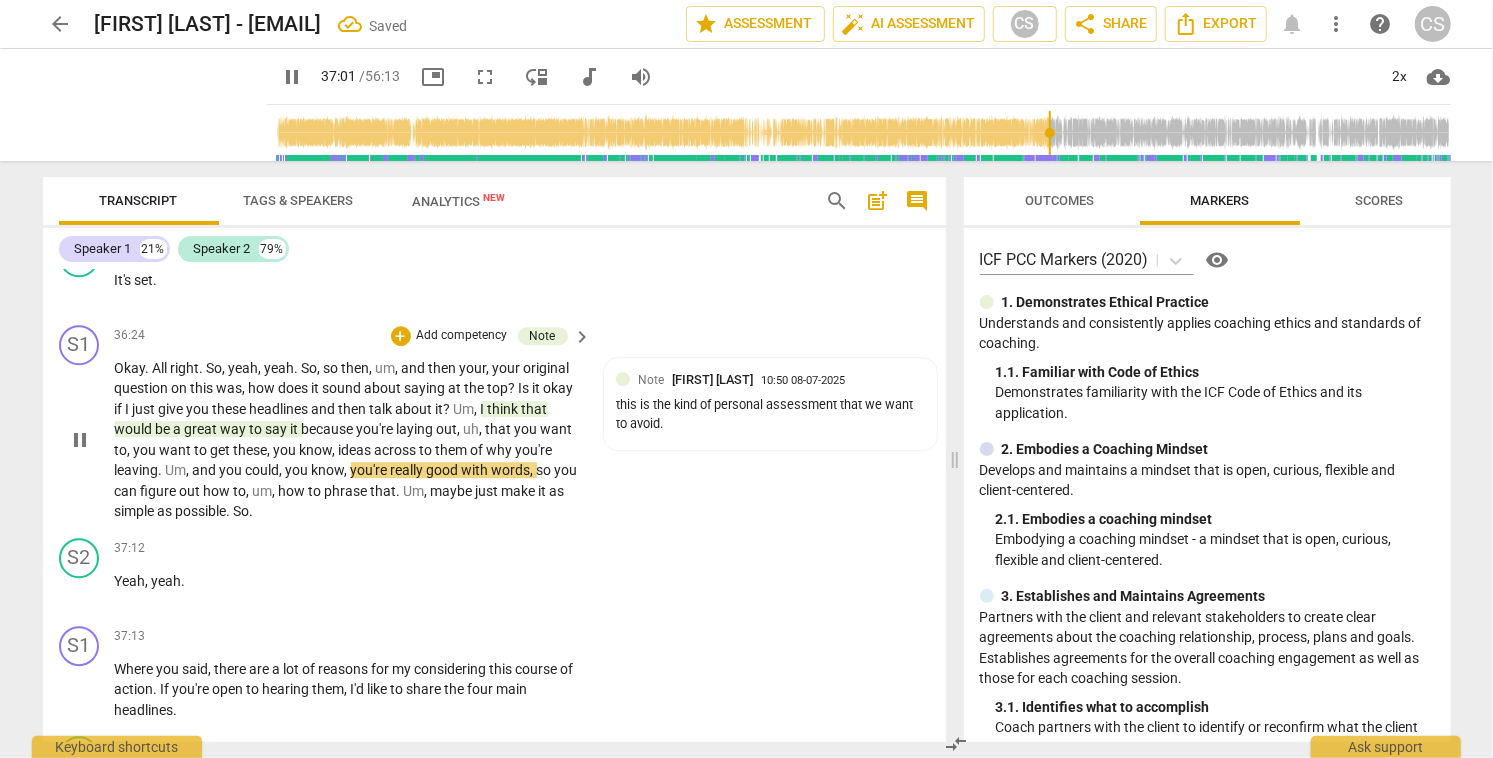click on "pause" at bounding box center [80, 440] 